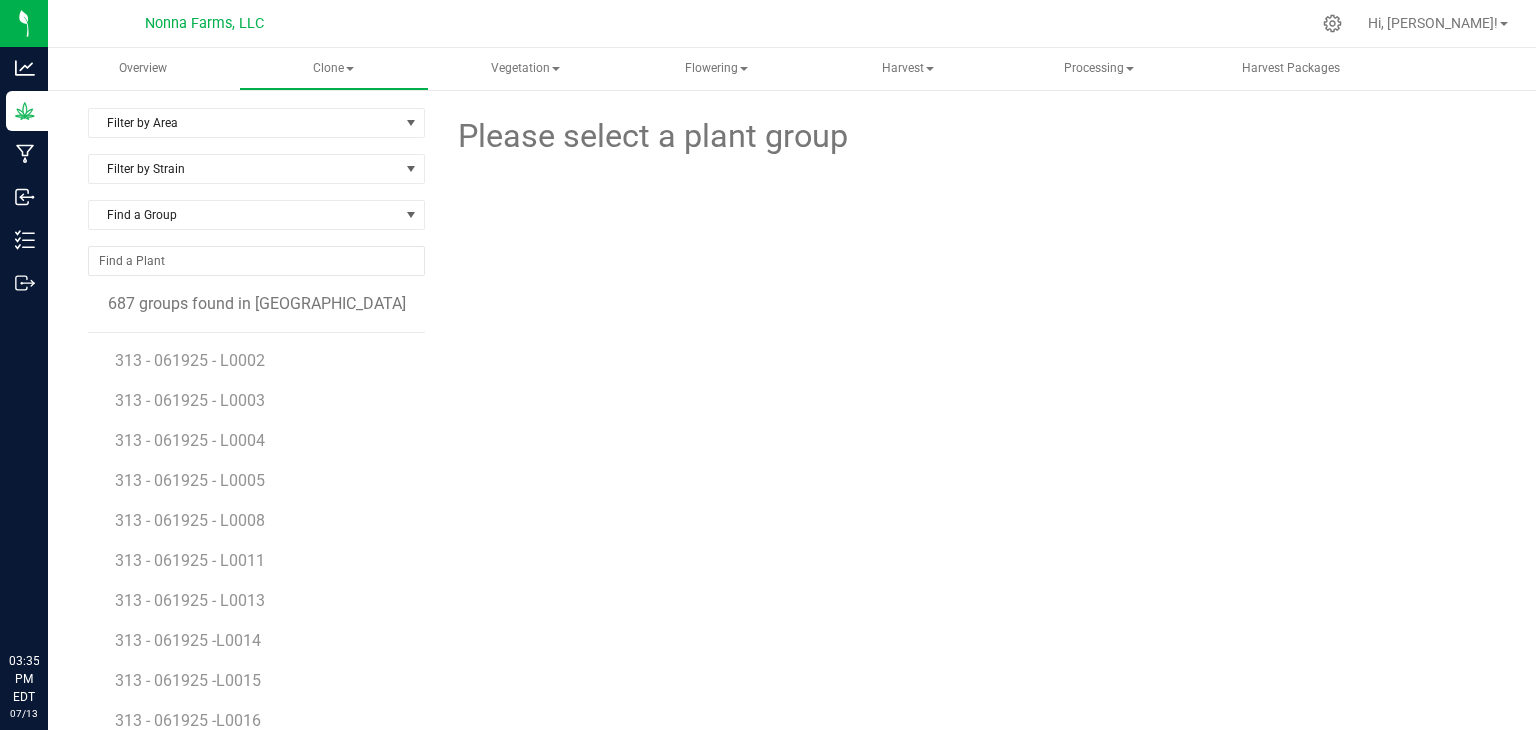 scroll, scrollTop: 0, scrollLeft: 0, axis: both 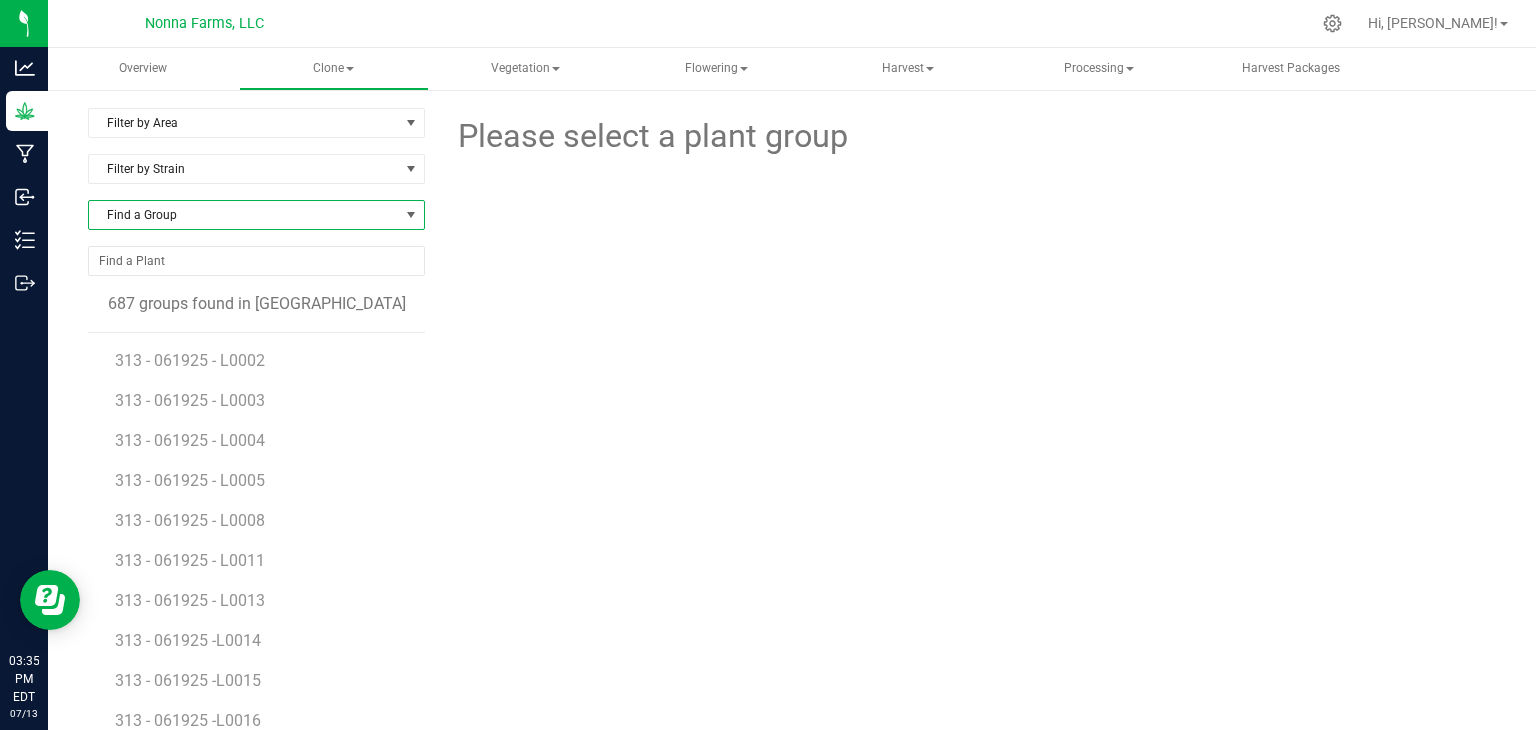 click on "Find a Group" at bounding box center [244, 215] 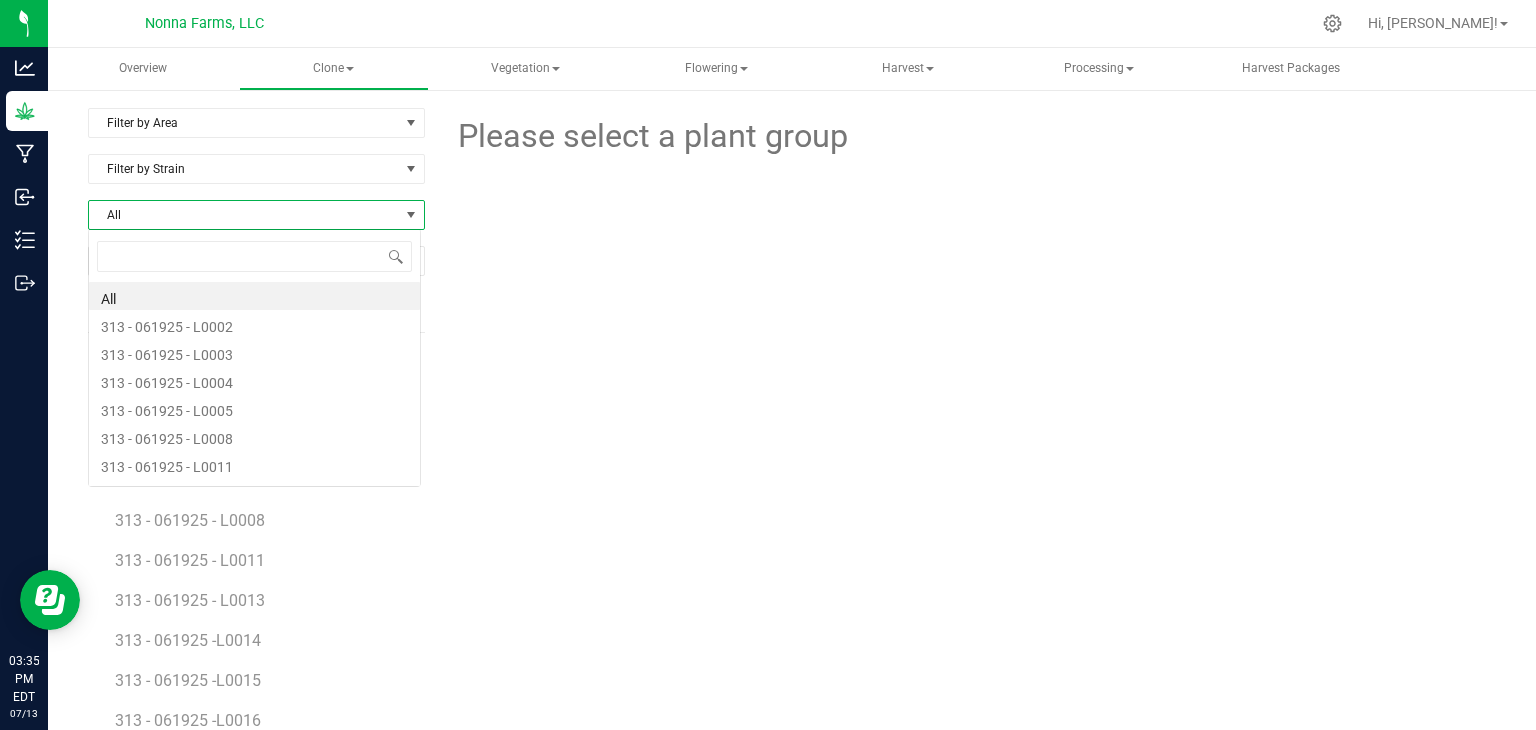 scroll, scrollTop: 99970, scrollLeft: 99666, axis: both 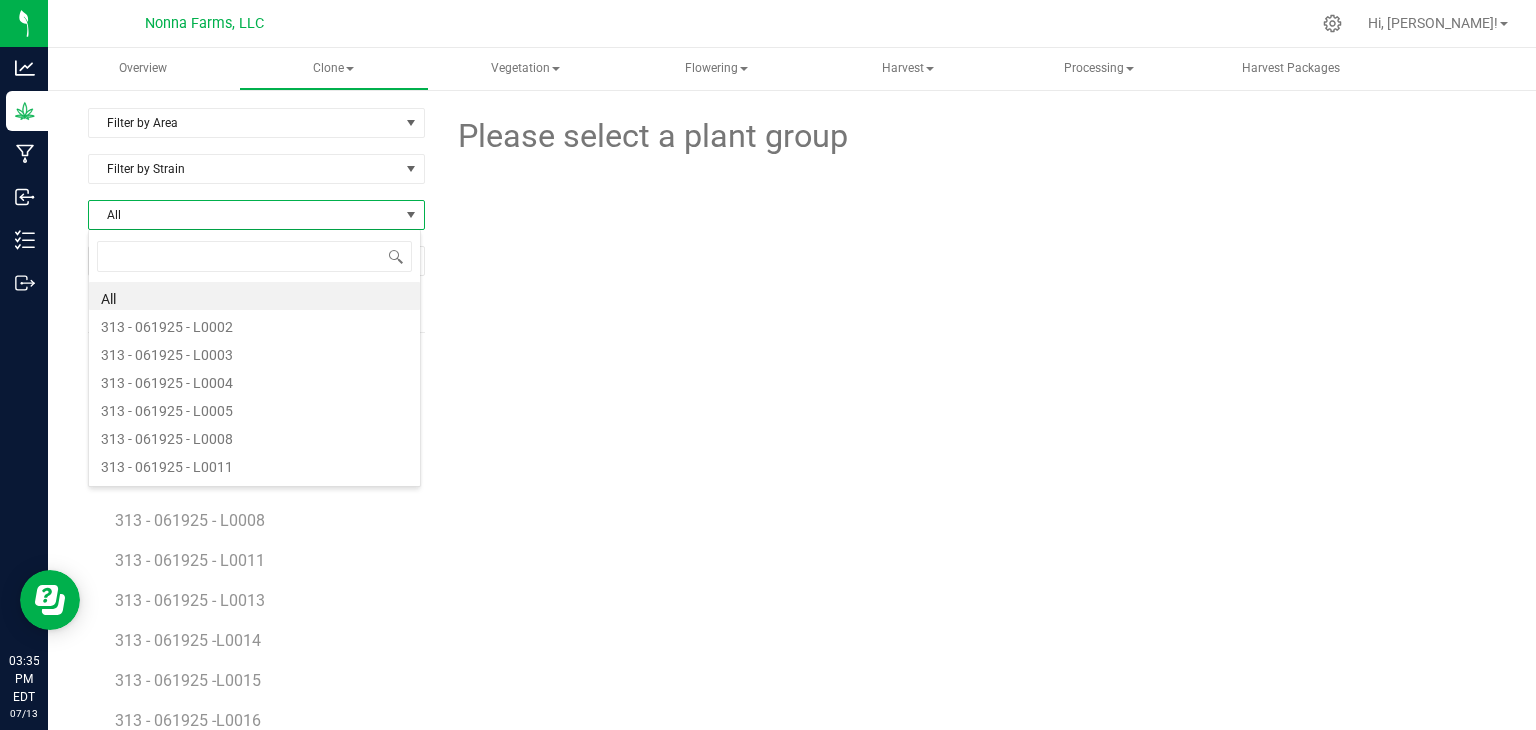 type on "BRSTW - 062125 - L0001" 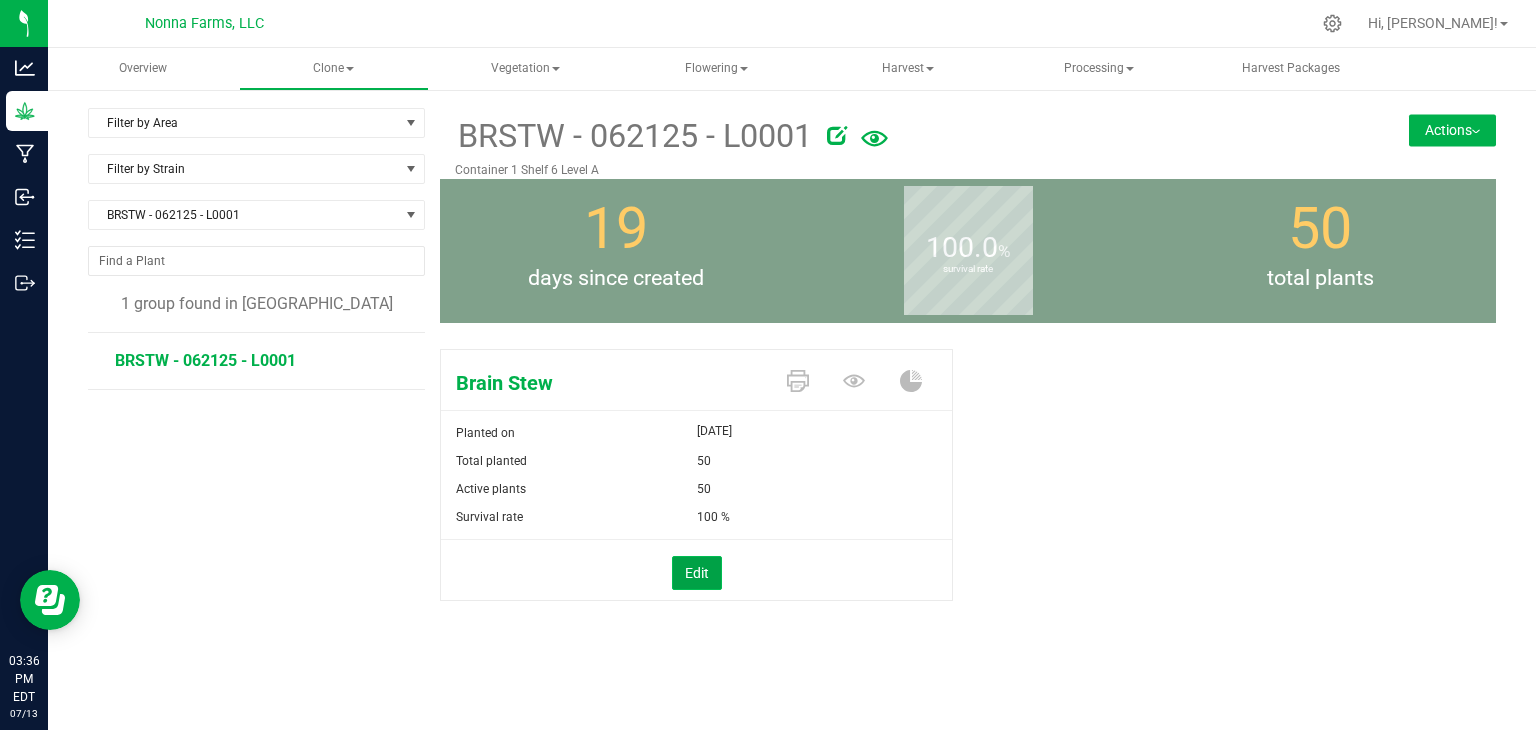 click on "Edit" at bounding box center (697, 573) 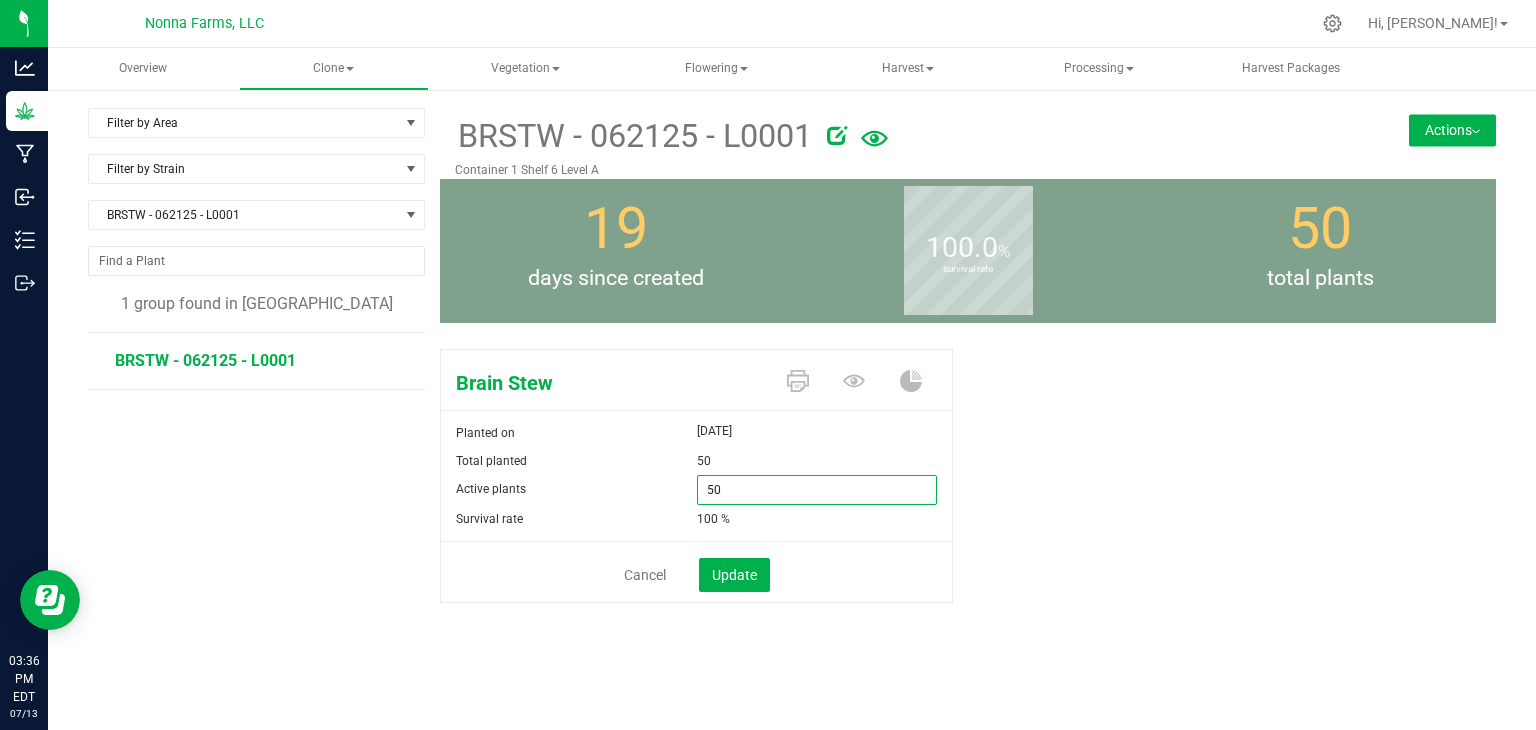 drag, startPoint x: 752, startPoint y: 489, endPoint x: 590, endPoint y: 477, distance: 162.44383 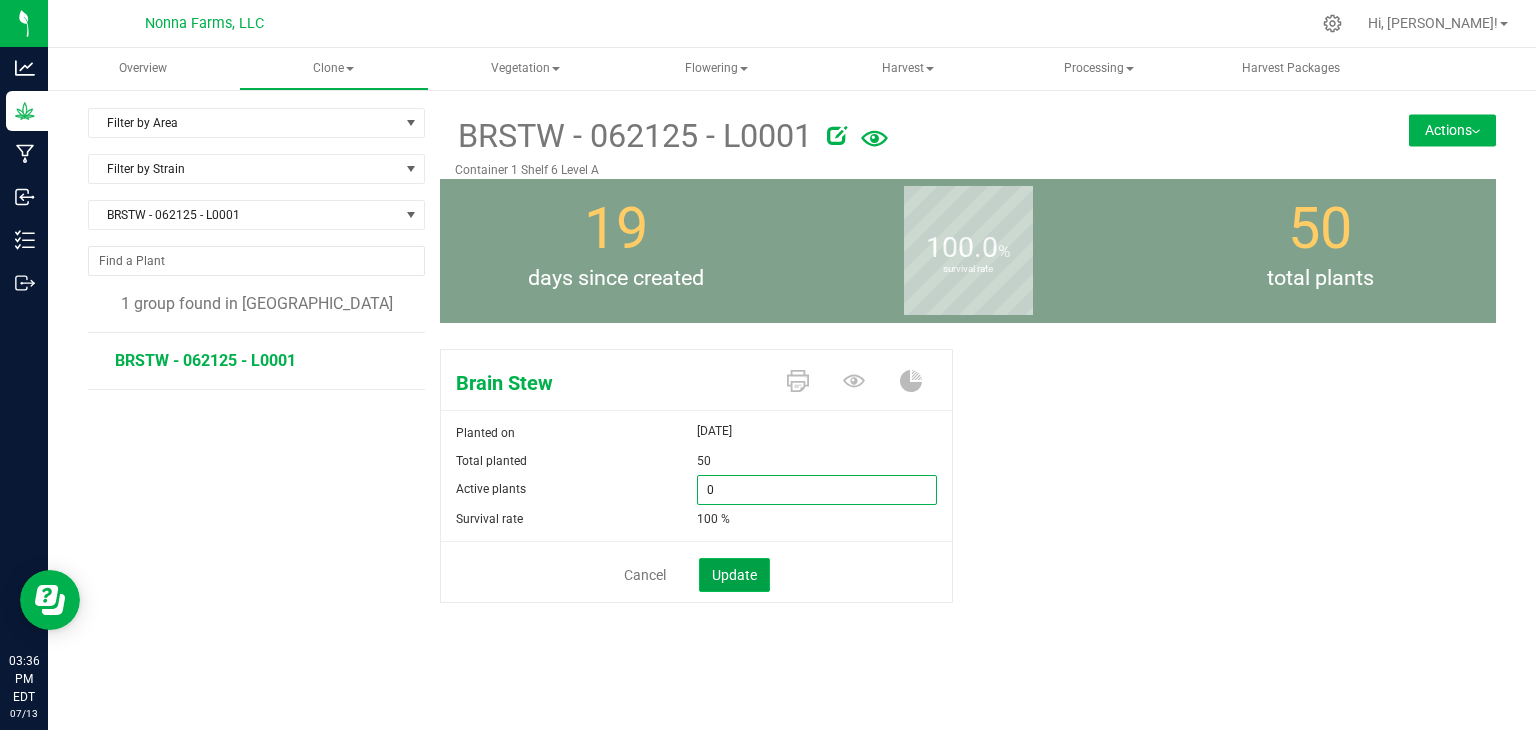 type on "0" 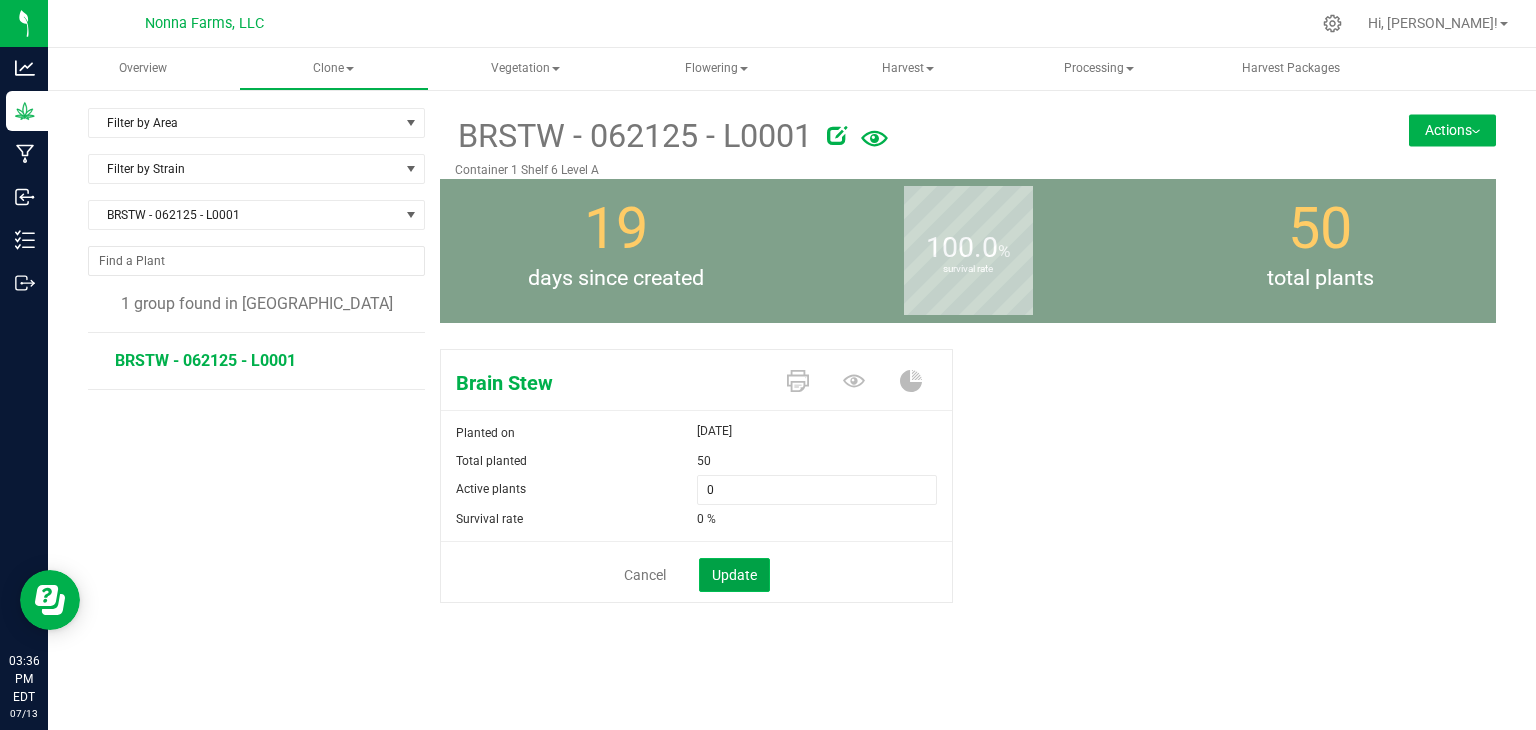 click on "Update" 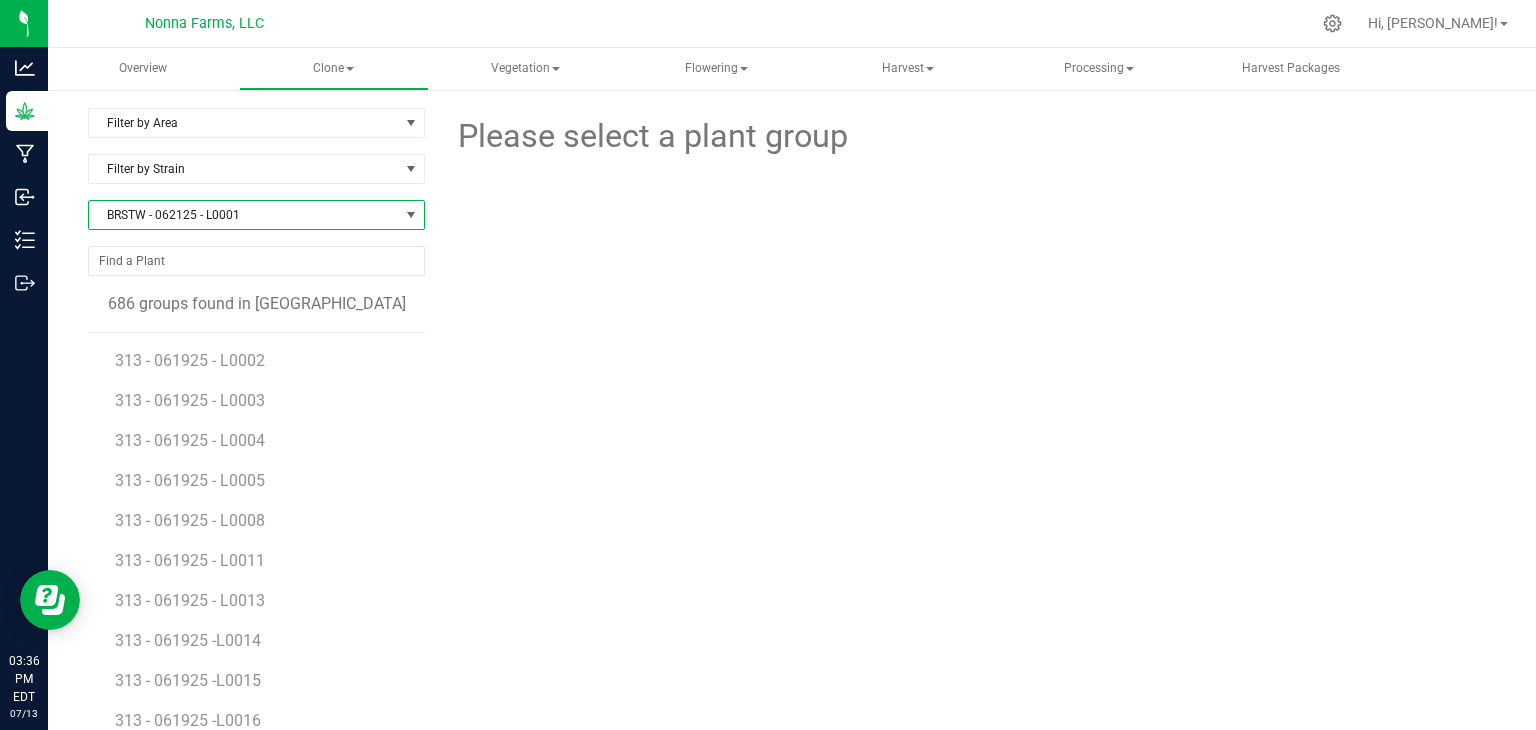 click on "BRSTW - 062125 - L0001" at bounding box center (244, 215) 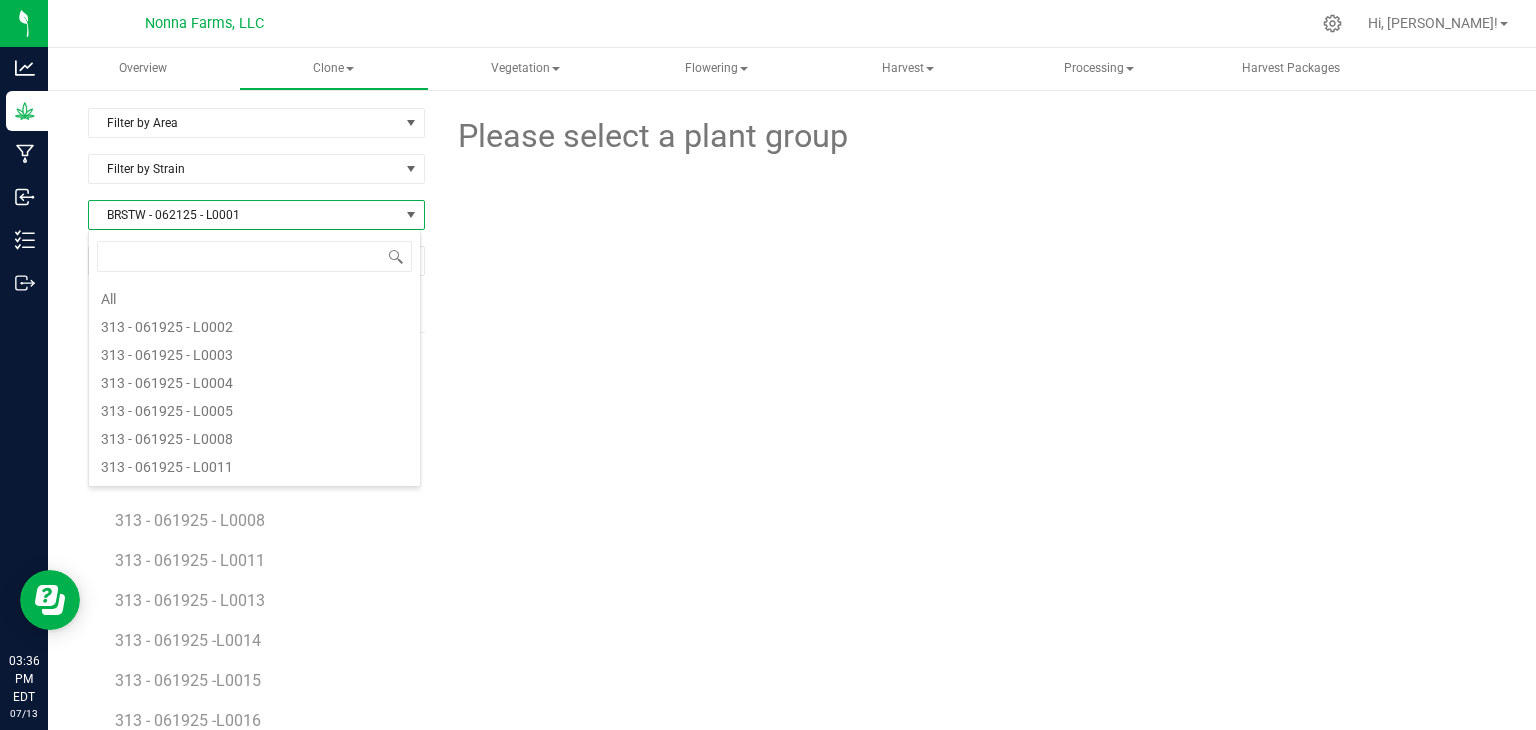 scroll, scrollTop: 472, scrollLeft: 0, axis: vertical 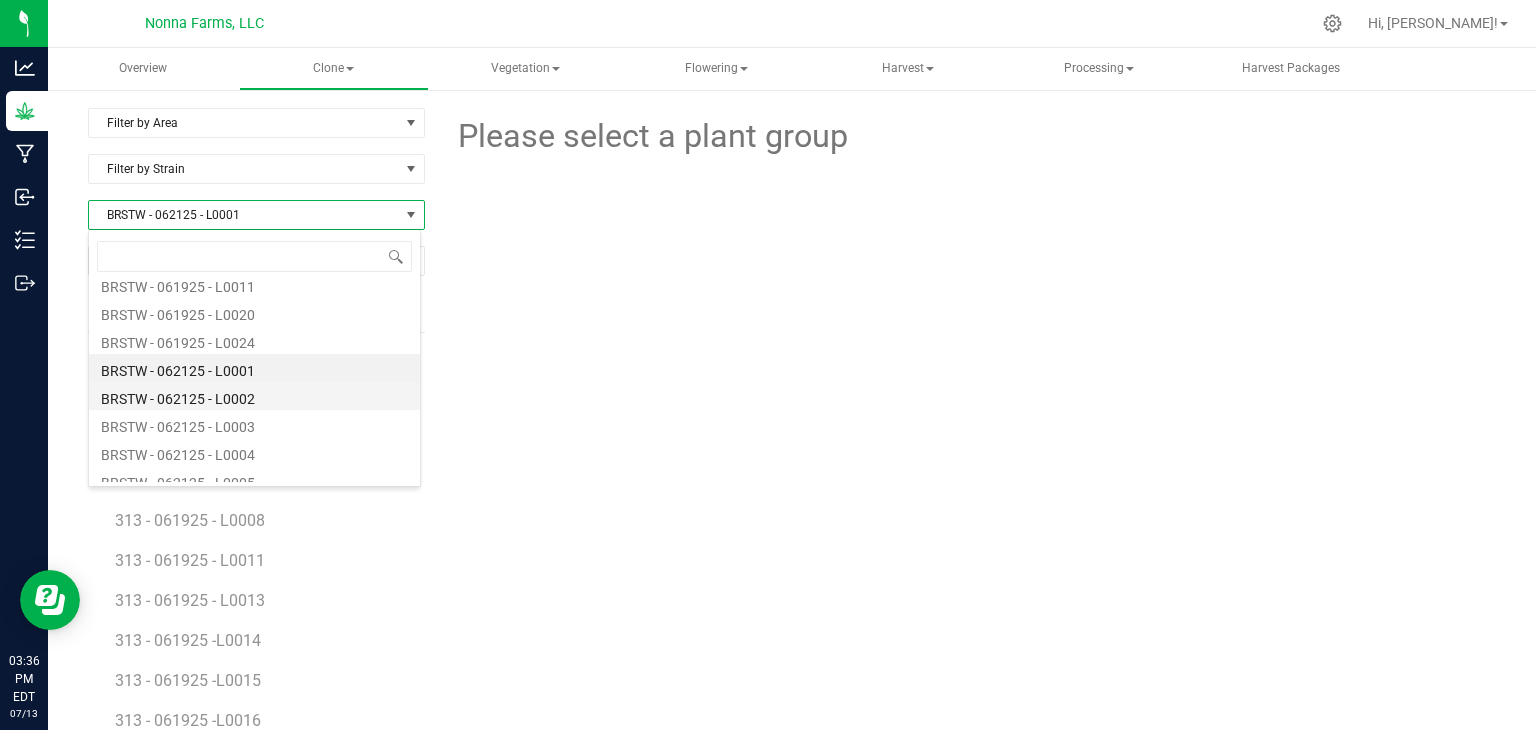 click on "BRSTW - 062125 - L0002" at bounding box center [254, 396] 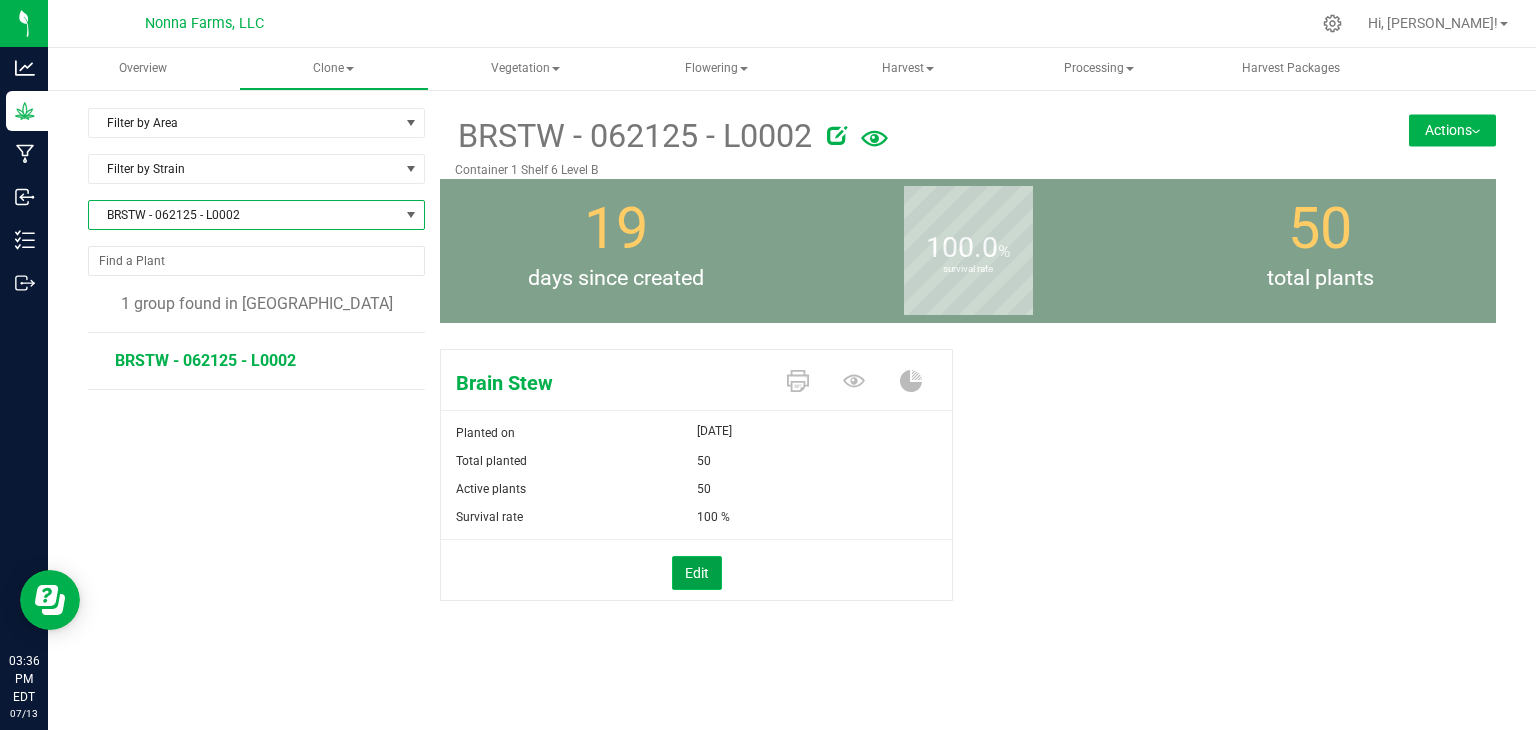 click on "Edit" at bounding box center (697, 573) 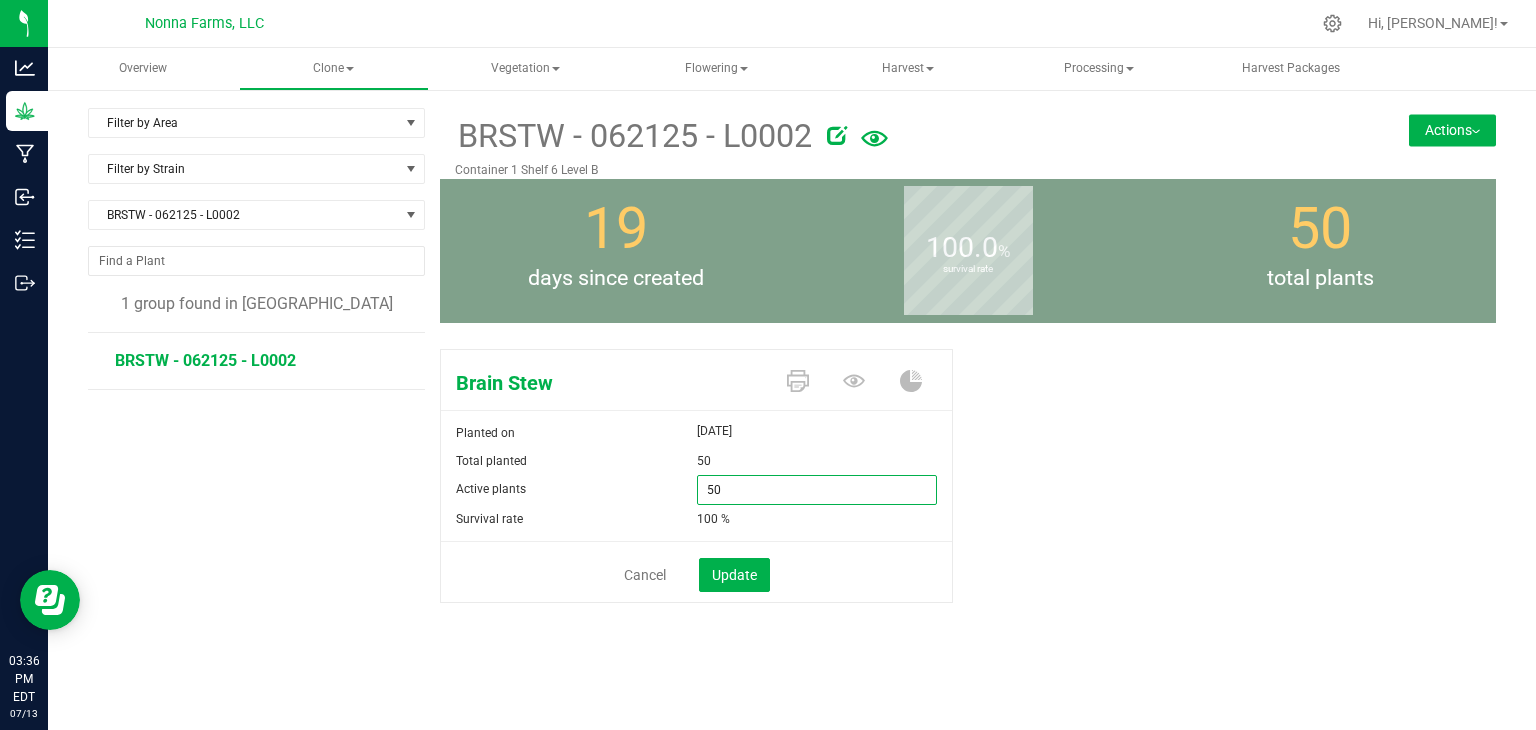 drag, startPoint x: 758, startPoint y: 489, endPoint x: 575, endPoint y: 449, distance: 187.32059 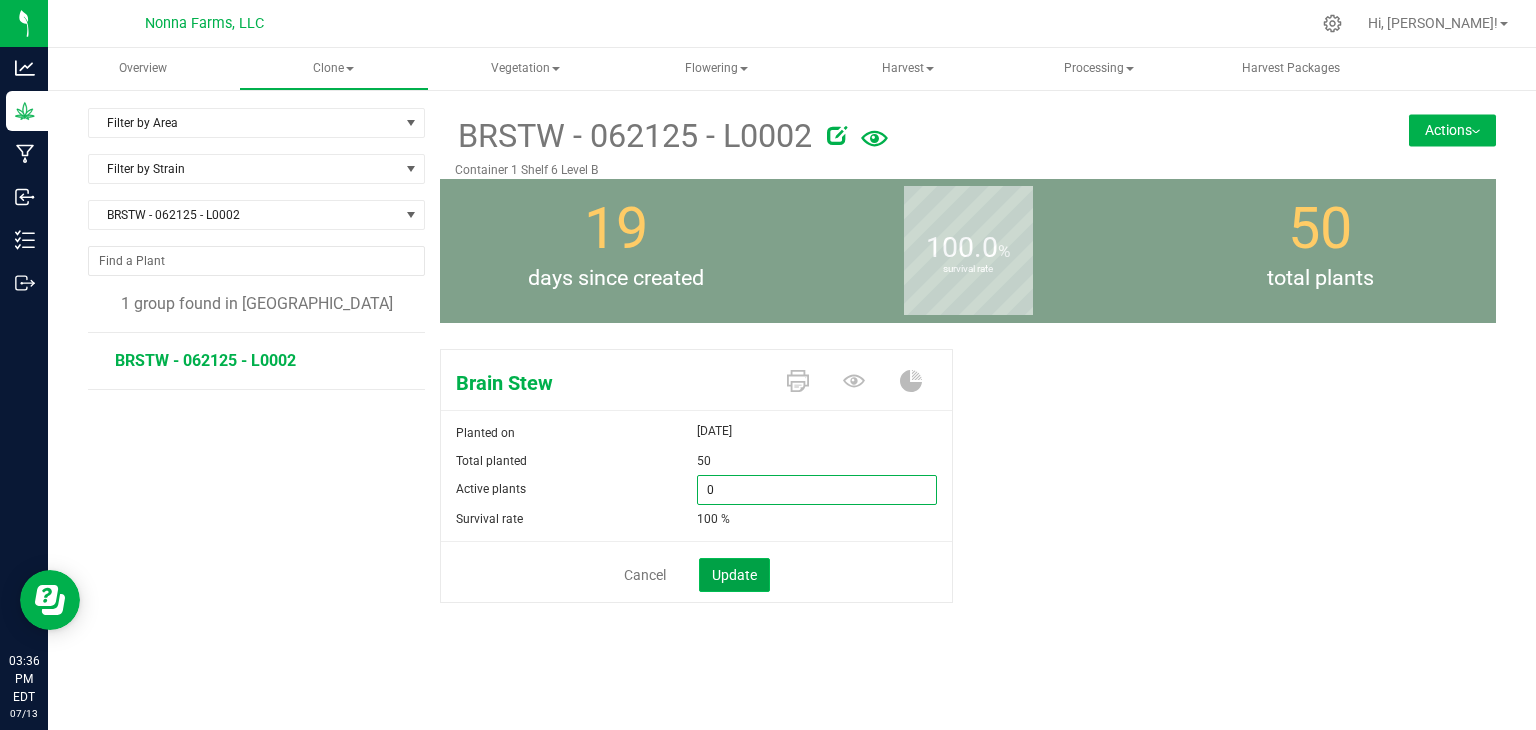 type on "0" 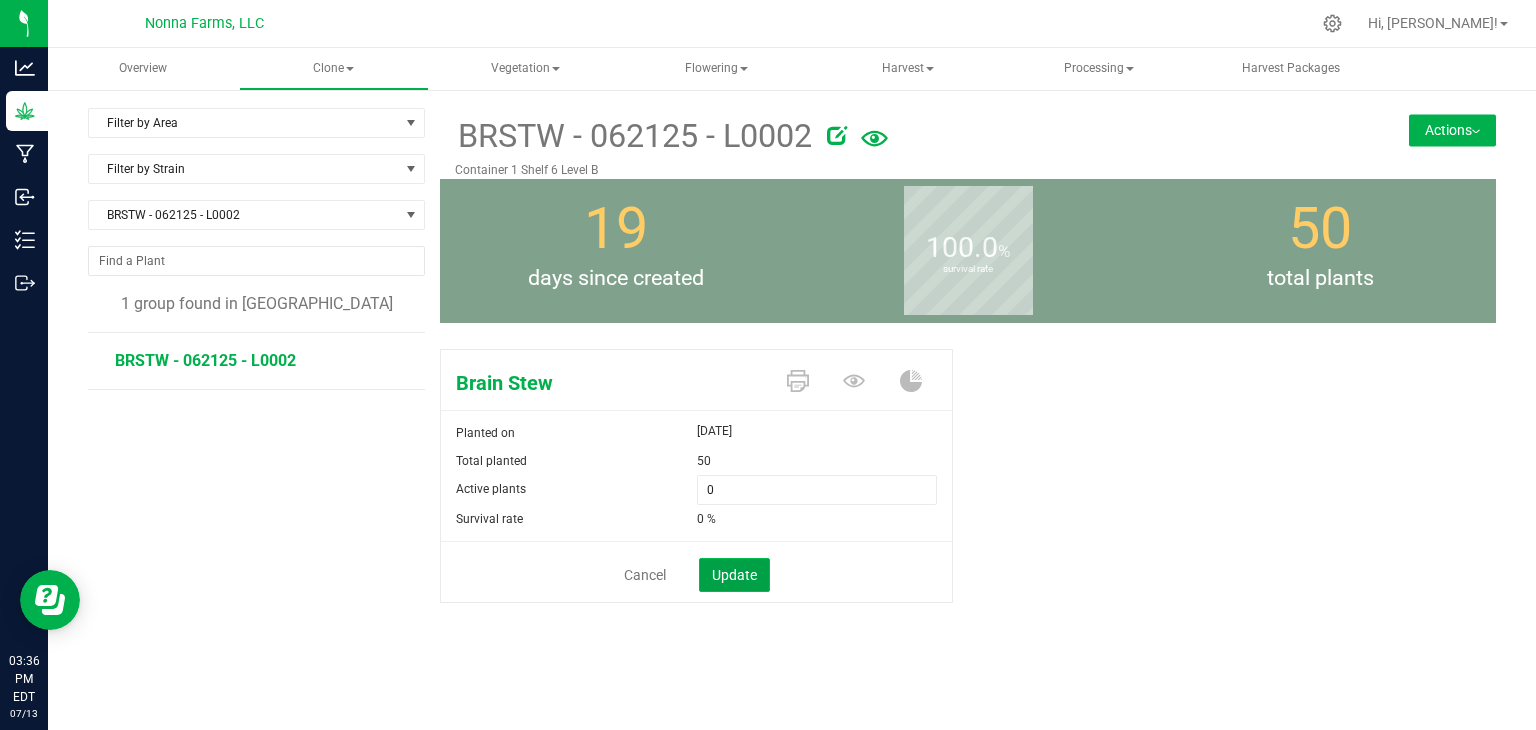 click on "Update" 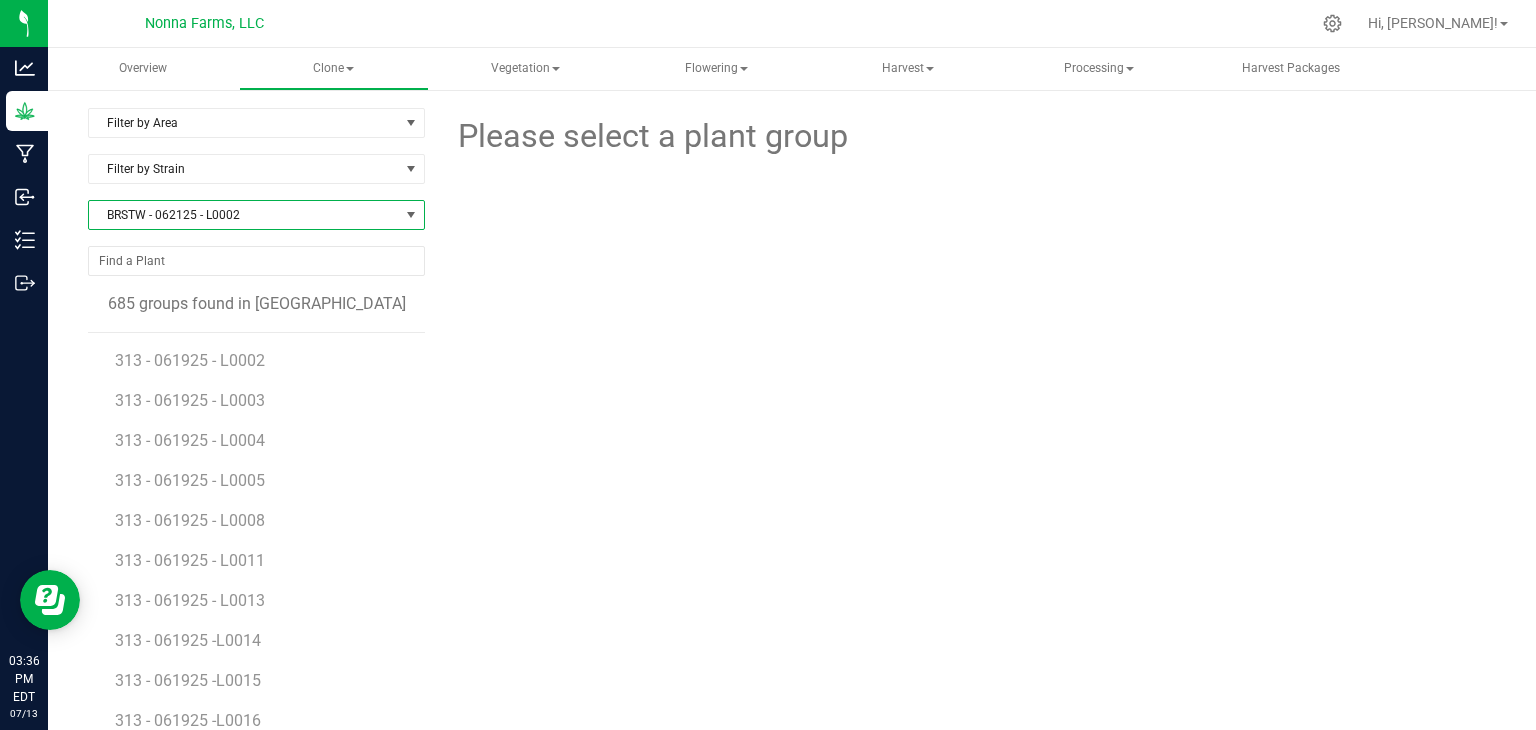 click on "BRSTW - 062125 - L0002" at bounding box center [244, 215] 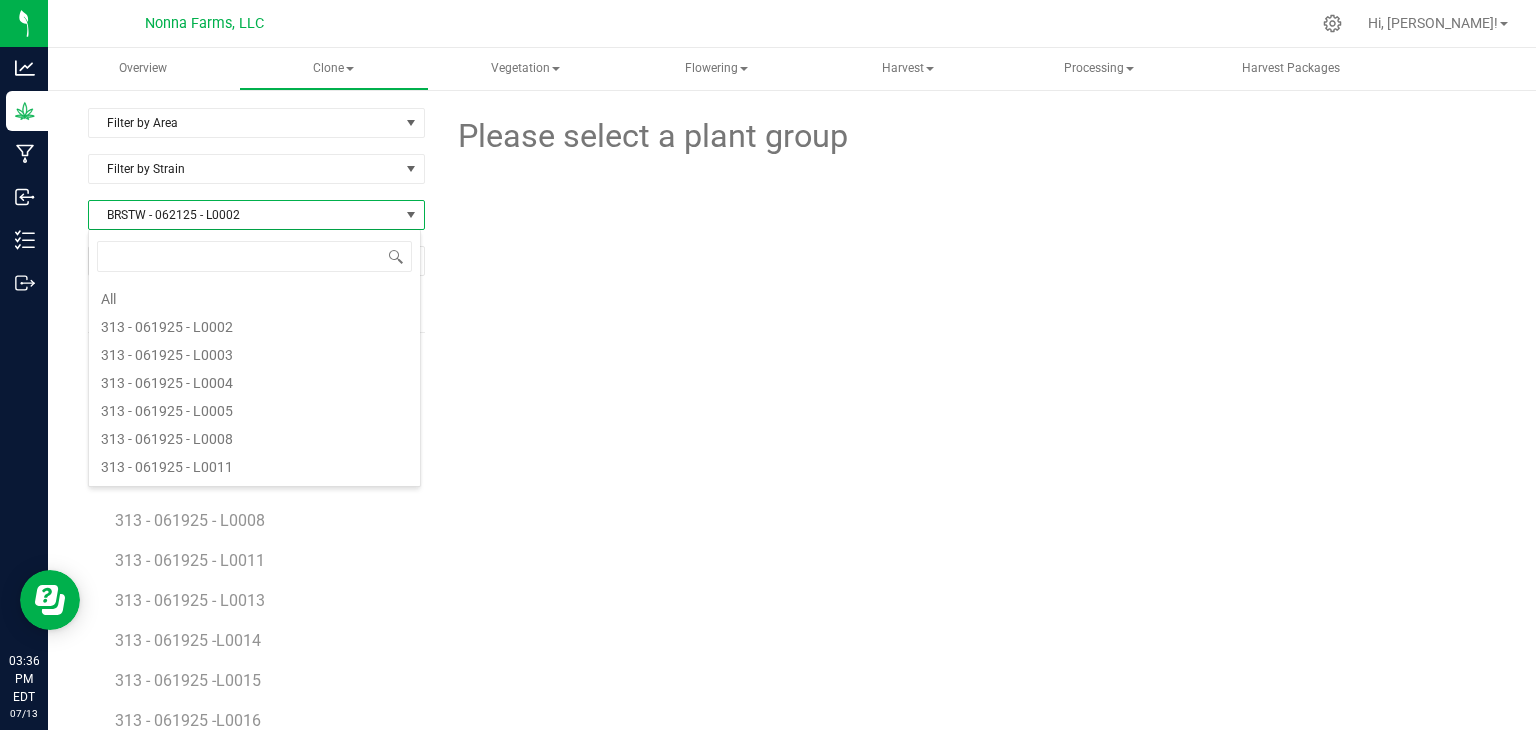 scroll, scrollTop: 500, scrollLeft: 0, axis: vertical 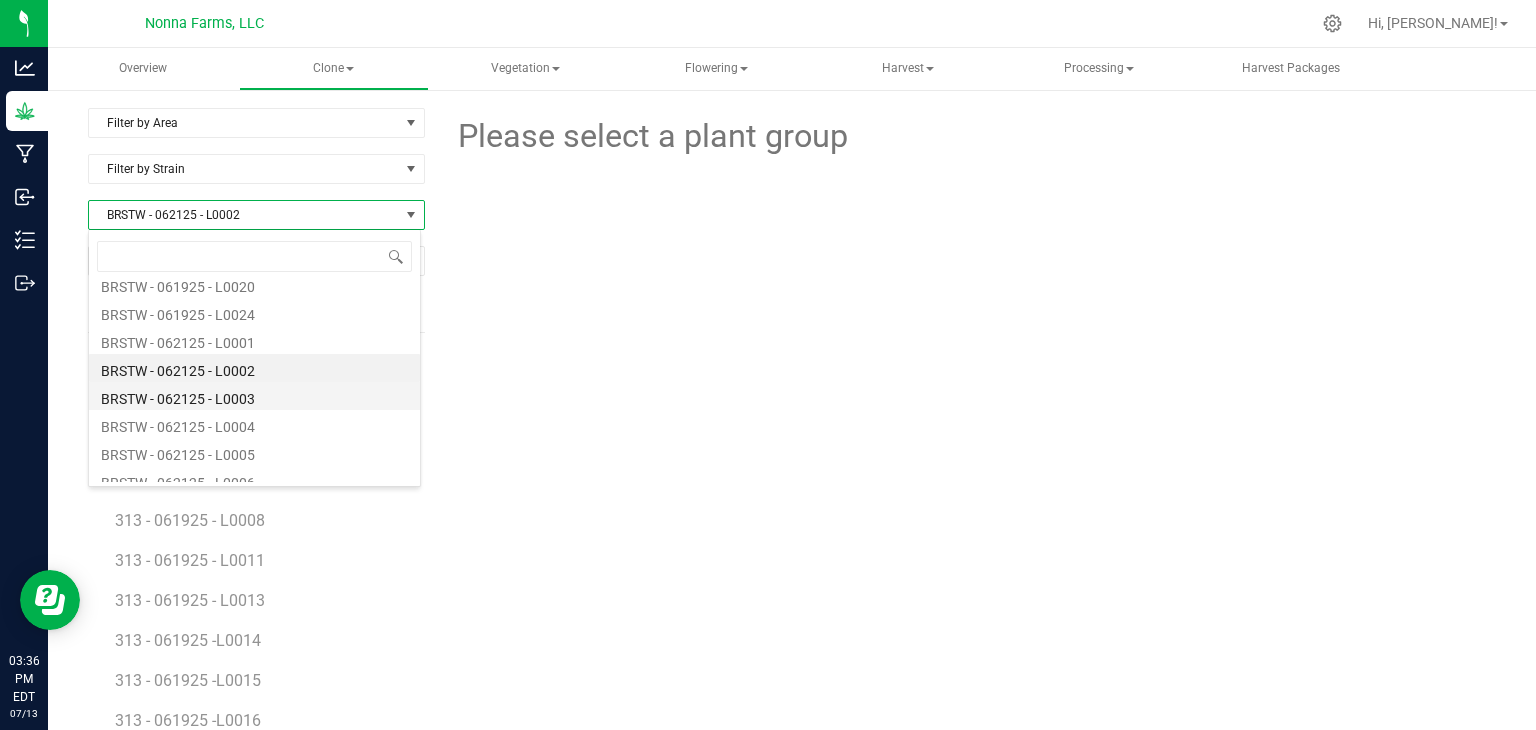 click on "BRSTW - 062125 - L0003" at bounding box center (254, 396) 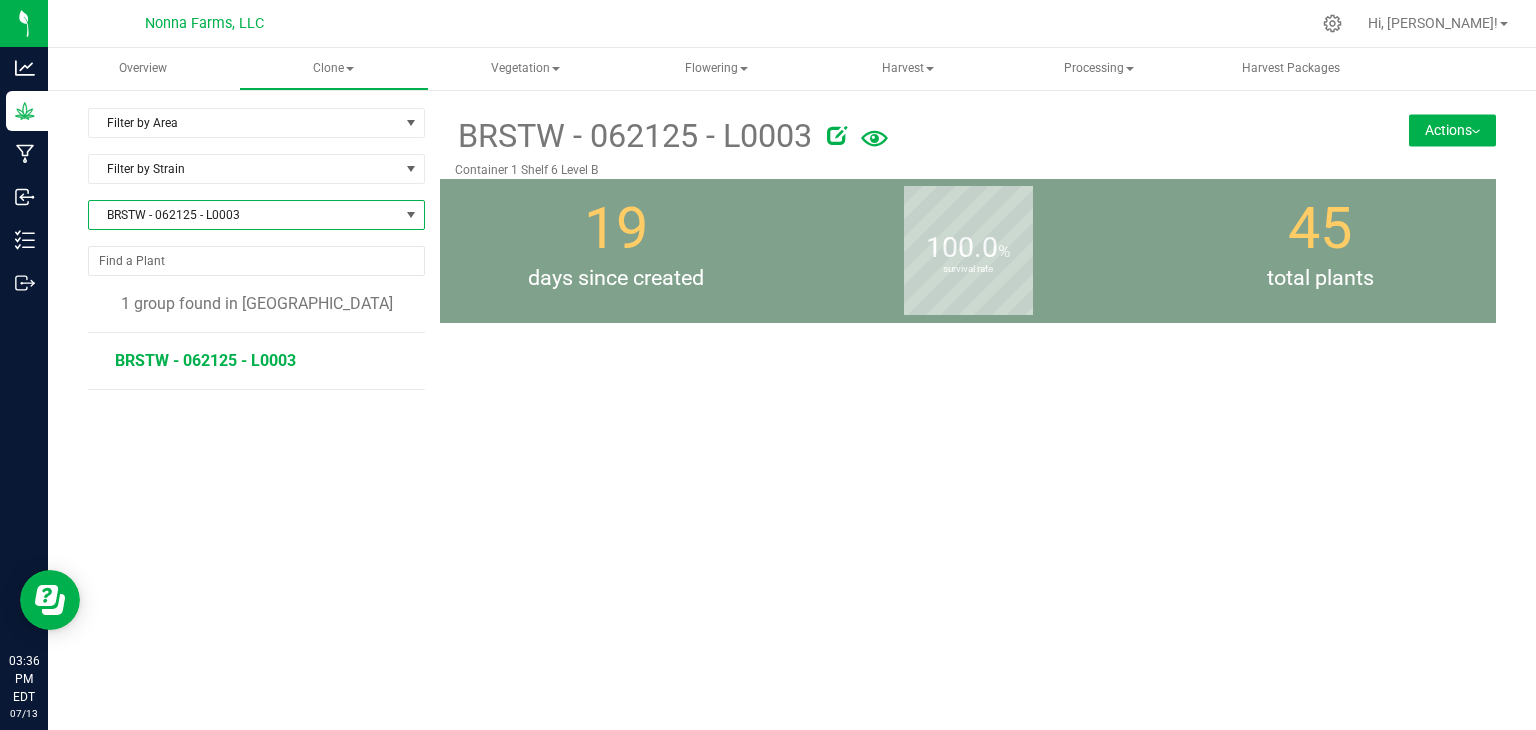 click on "BRSTW - 062125 - L0003" at bounding box center (205, 360) 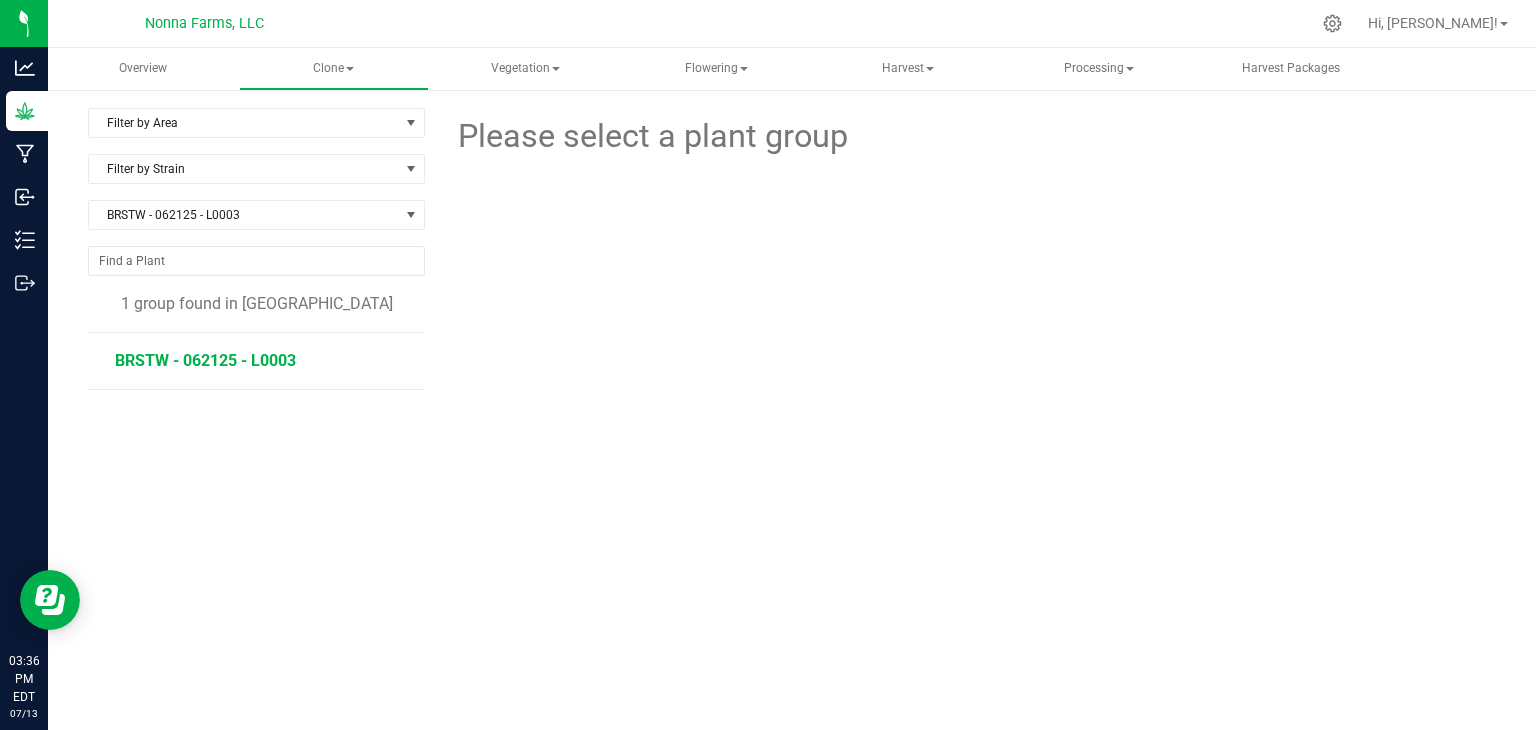 click on "BRSTW - 062125 - L0003" at bounding box center (205, 360) 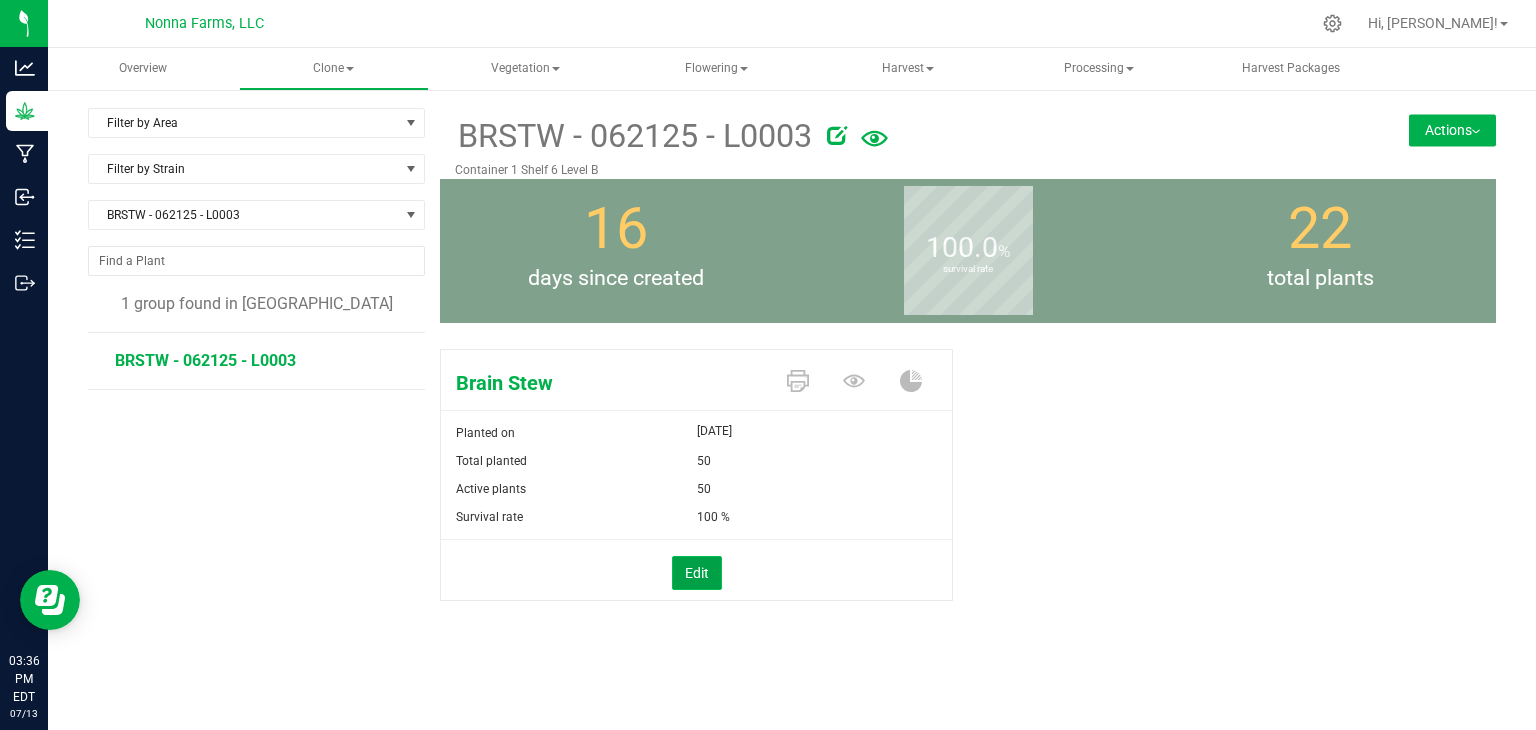 click on "Edit" at bounding box center (697, 573) 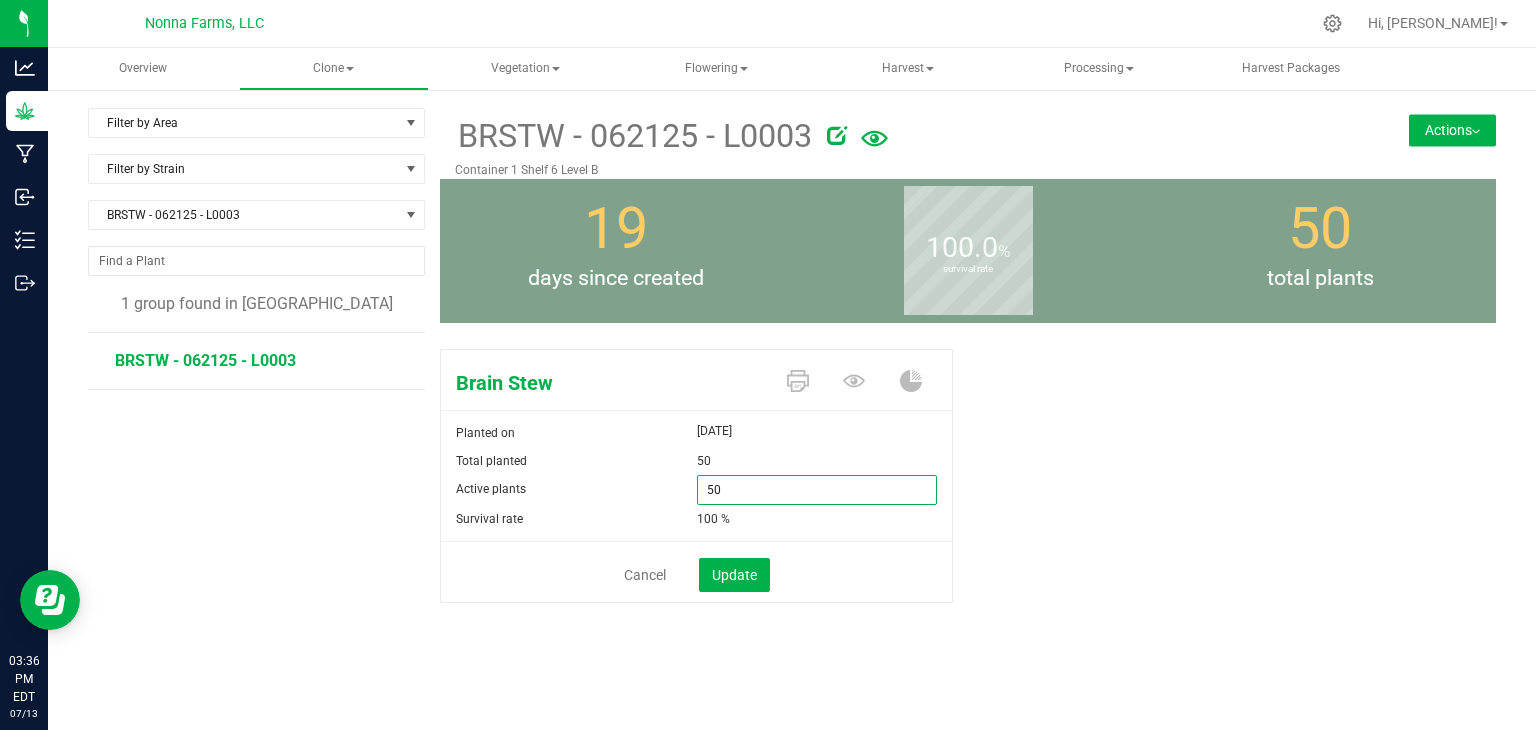 drag, startPoint x: 762, startPoint y: 493, endPoint x: 625, endPoint y: 466, distance: 139.63524 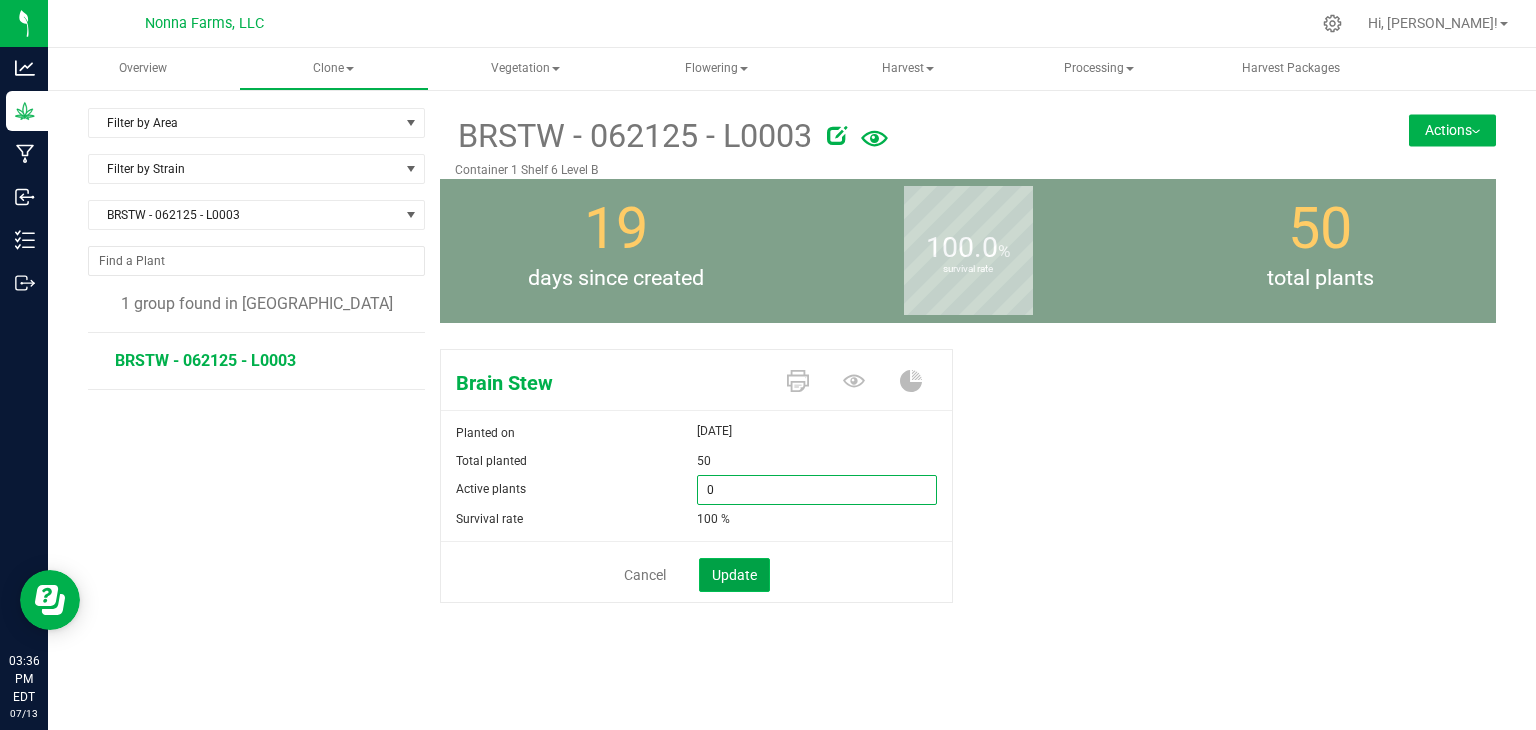 type on "0" 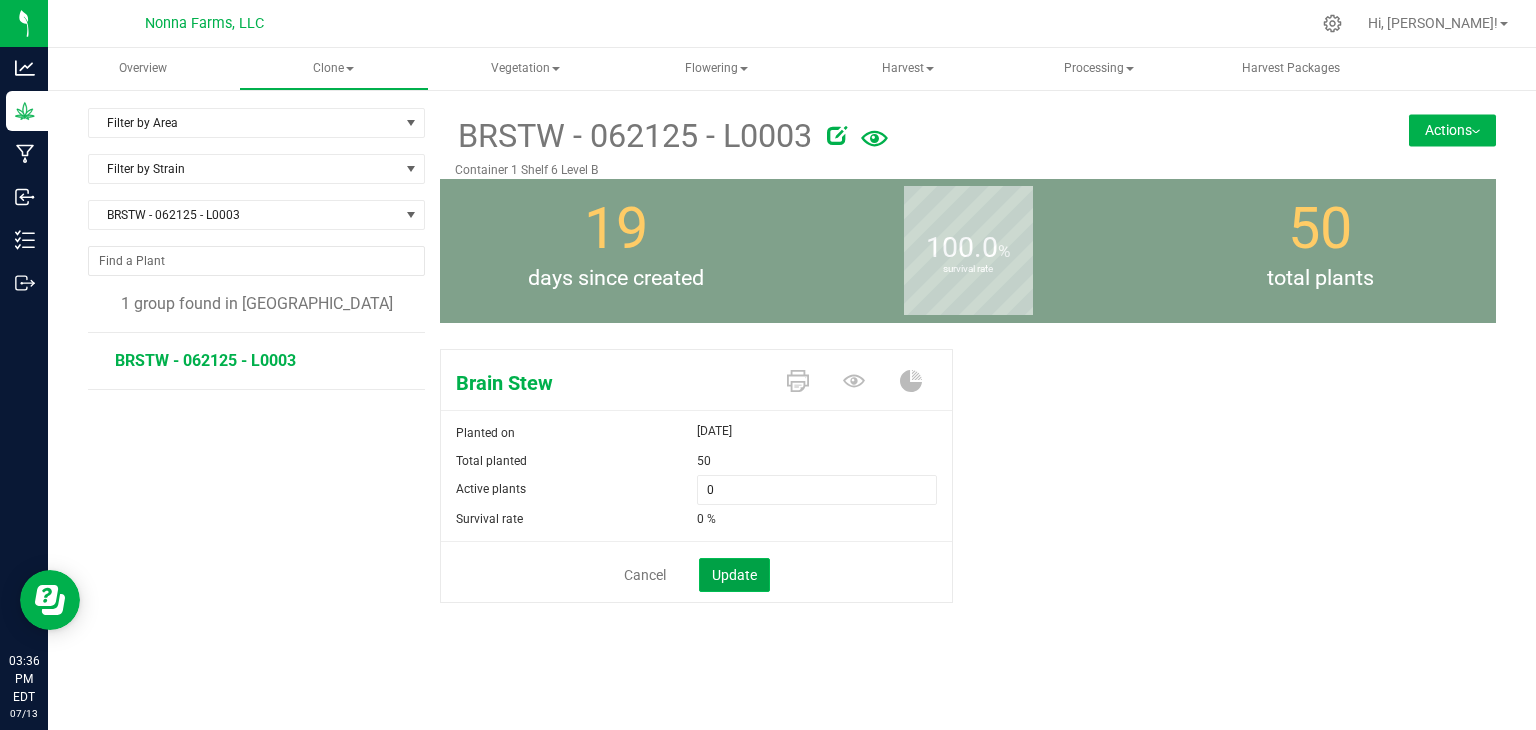click on "Update" 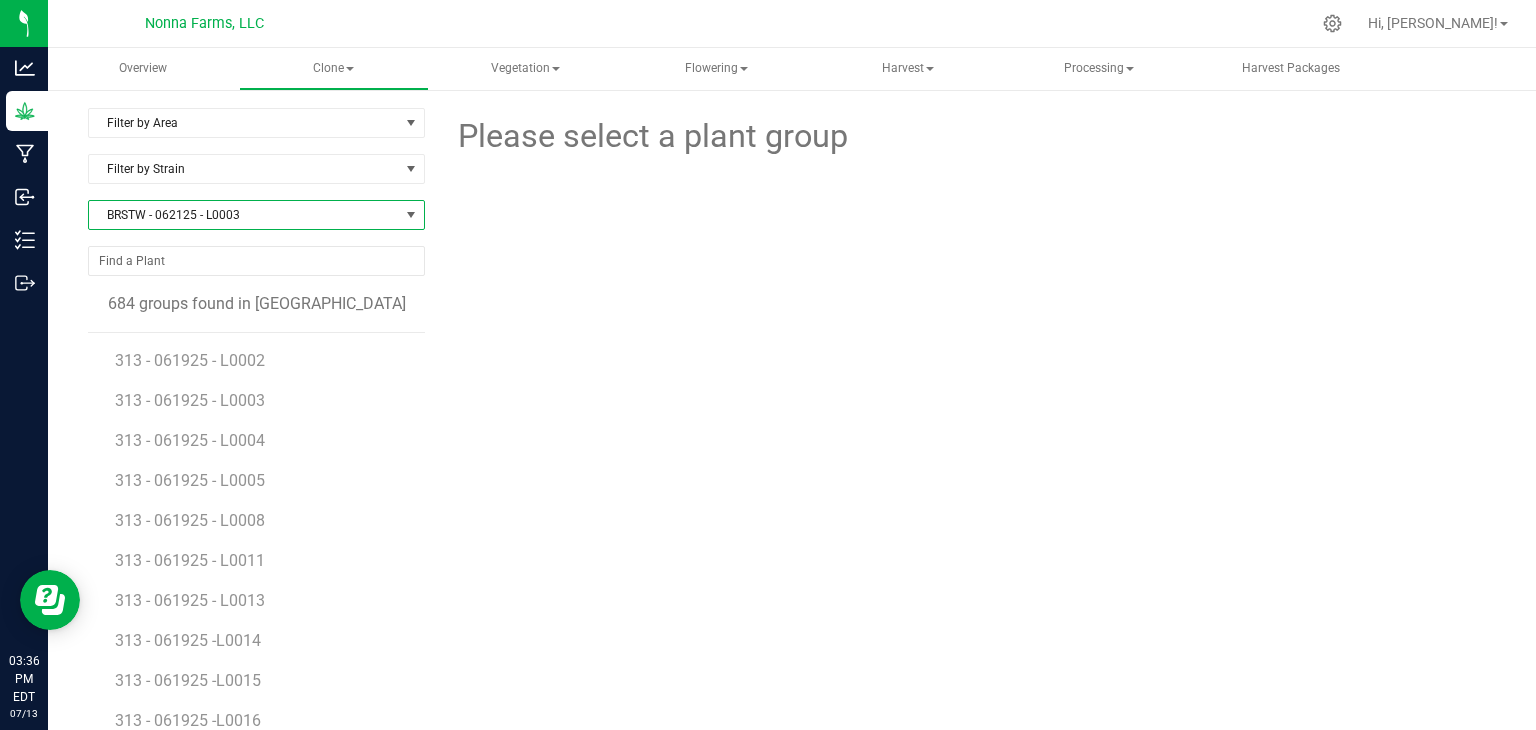 click on "BRSTW - 062125 - L0003" at bounding box center (244, 215) 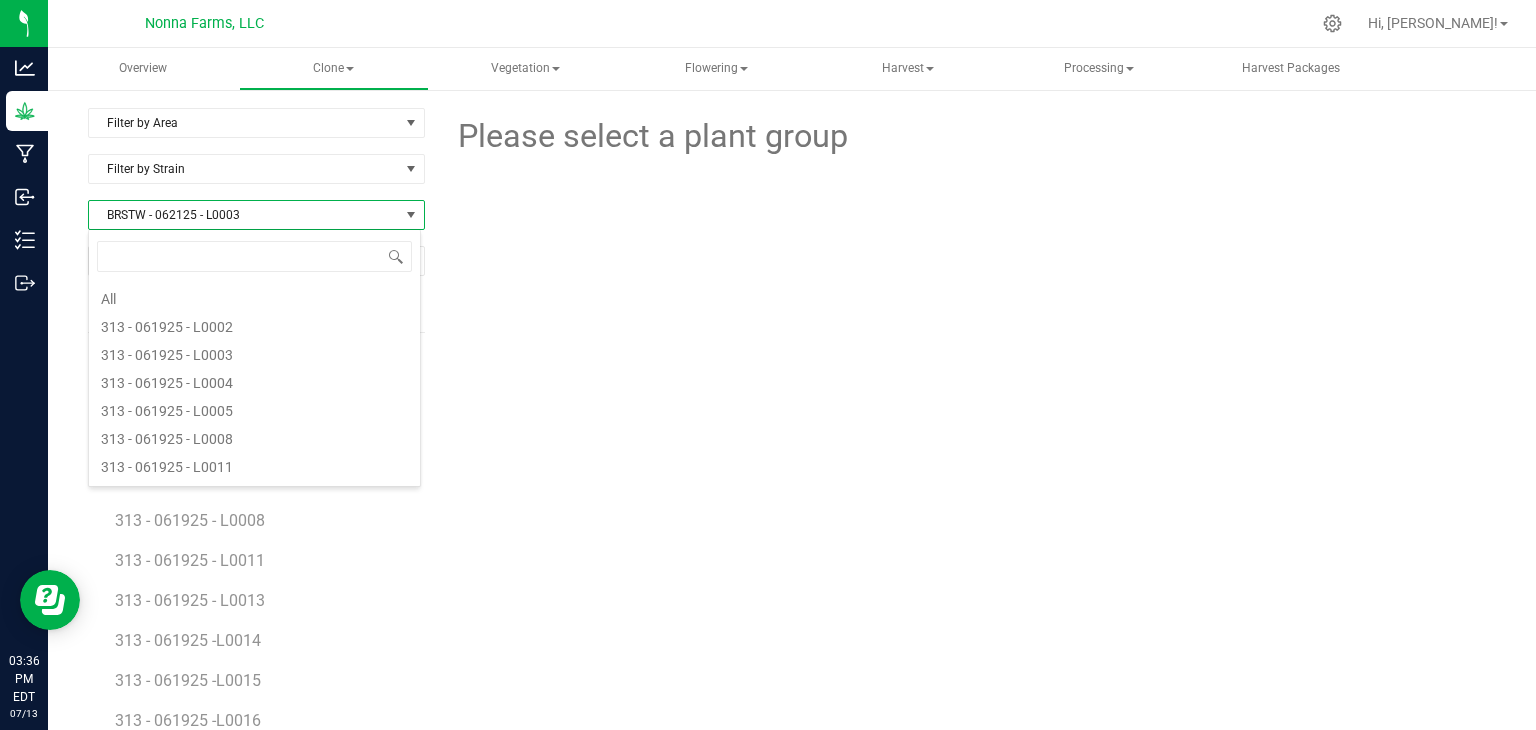 scroll, scrollTop: 528, scrollLeft: 0, axis: vertical 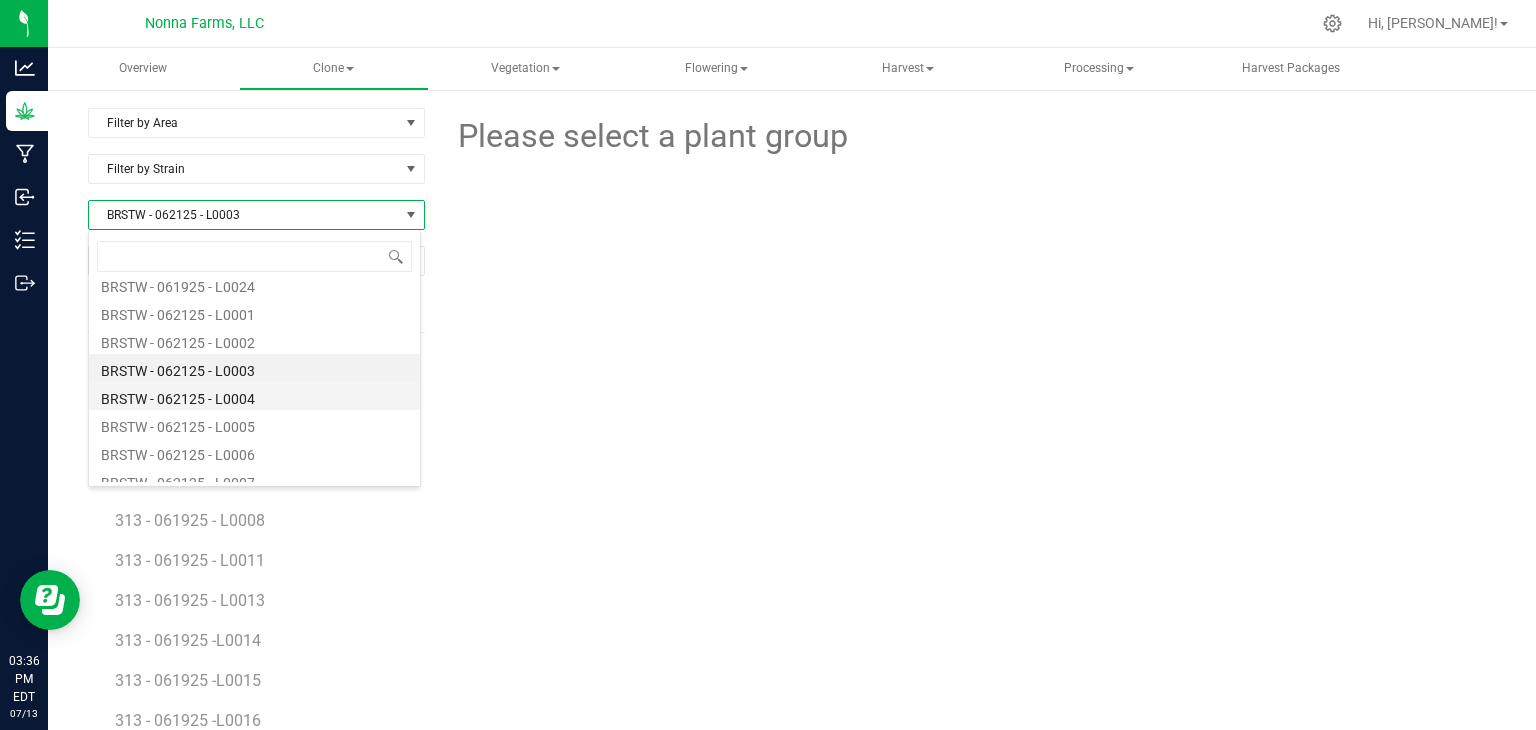 click on "BRSTW - 062125 - L0004" at bounding box center [254, 396] 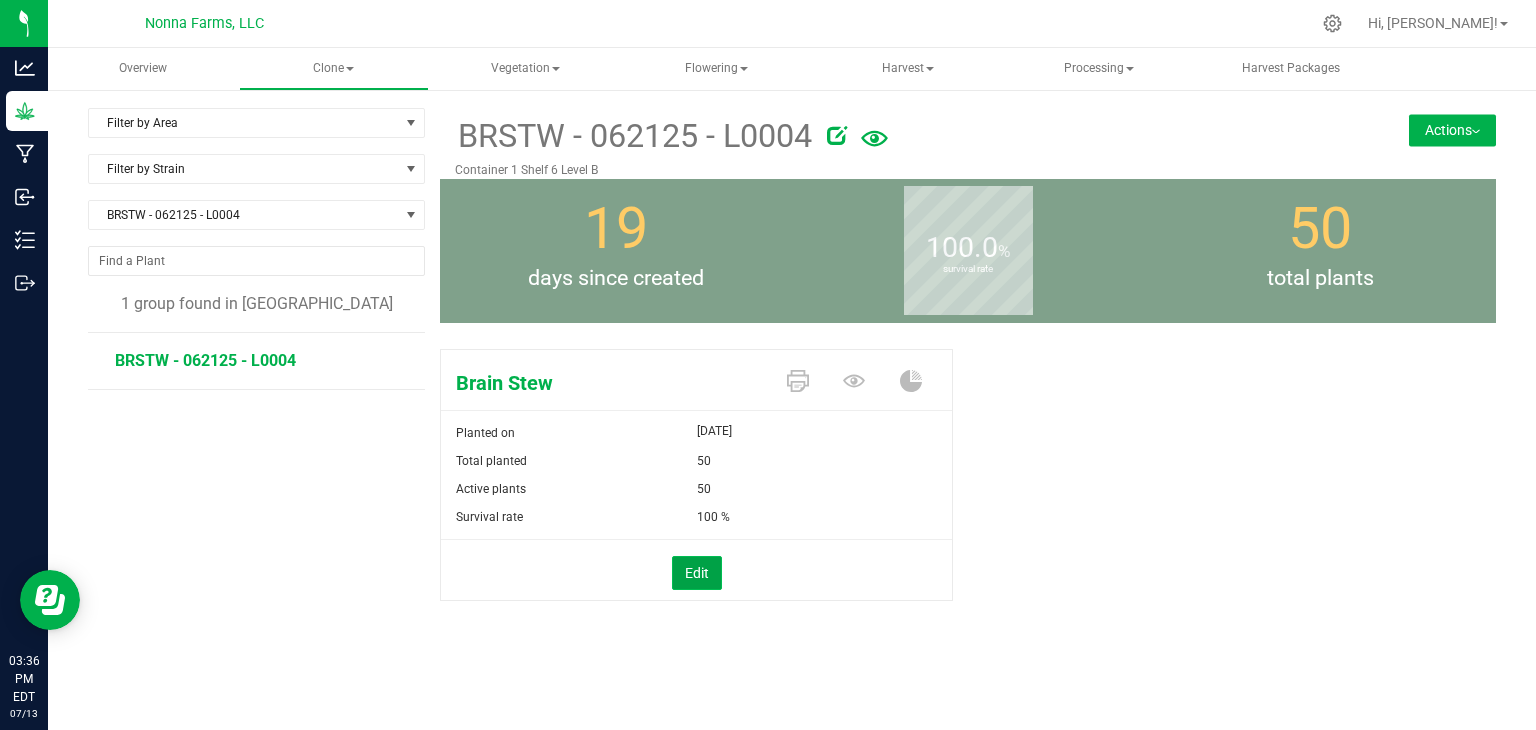 click on "Edit" at bounding box center [697, 573] 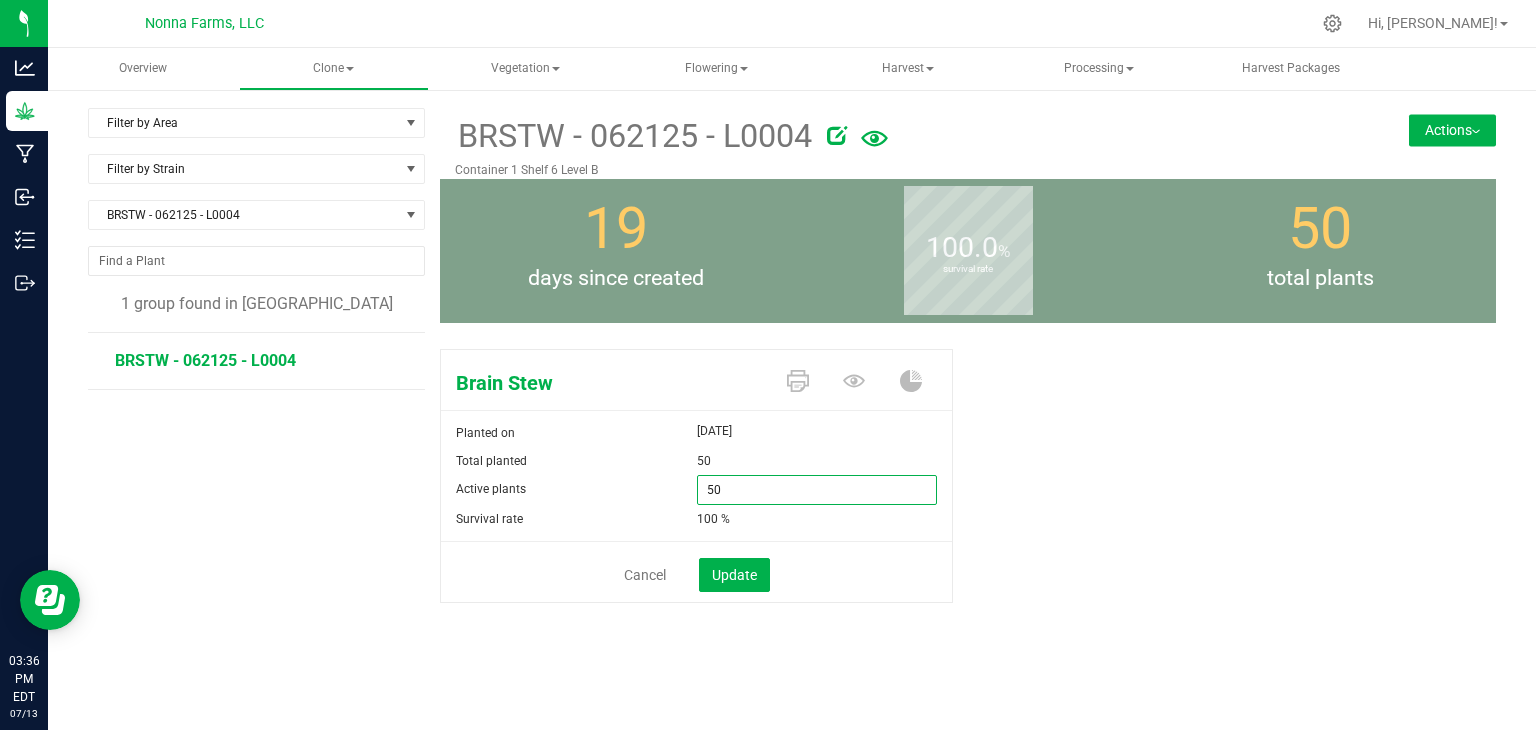 drag, startPoint x: 756, startPoint y: 485, endPoint x: 644, endPoint y: 461, distance: 114.54257 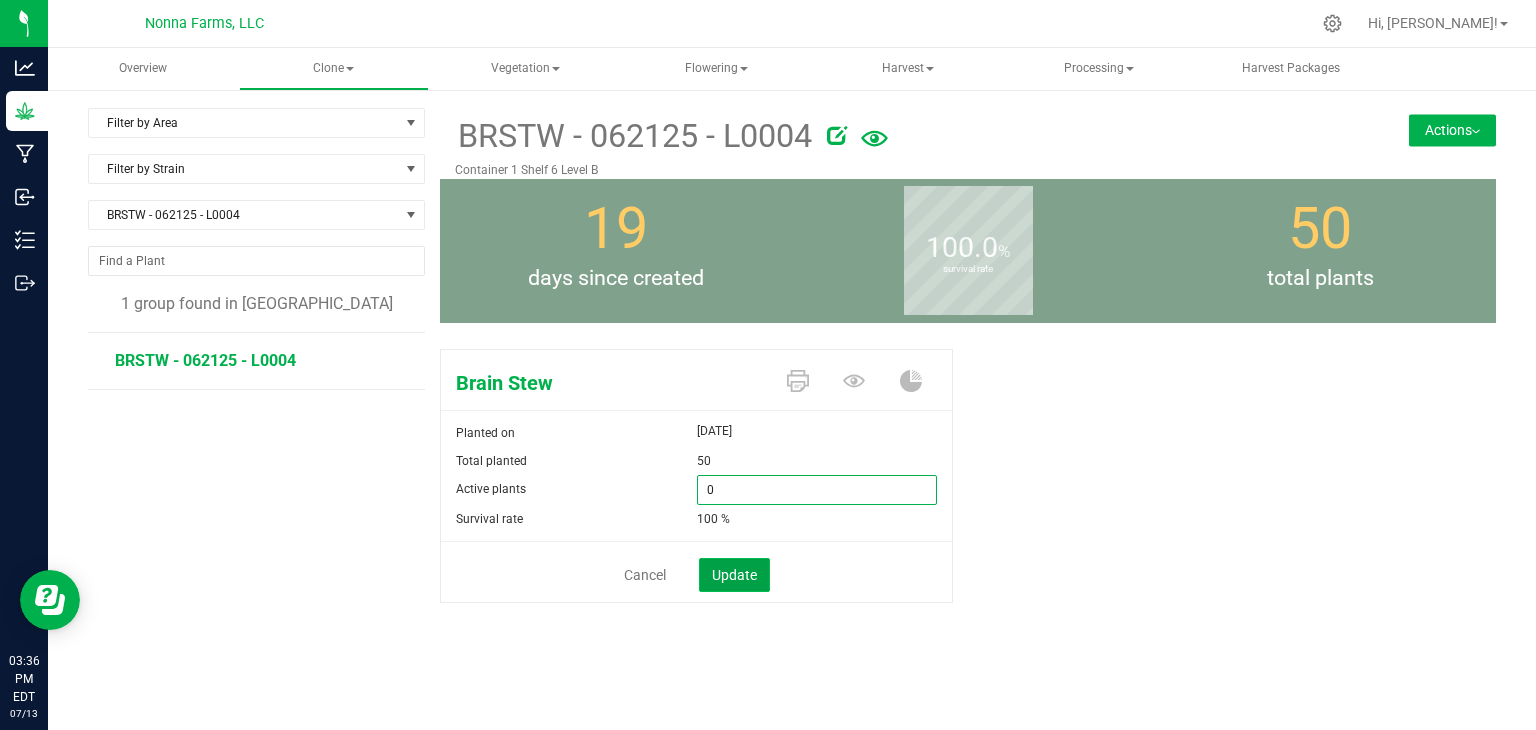 type on "0" 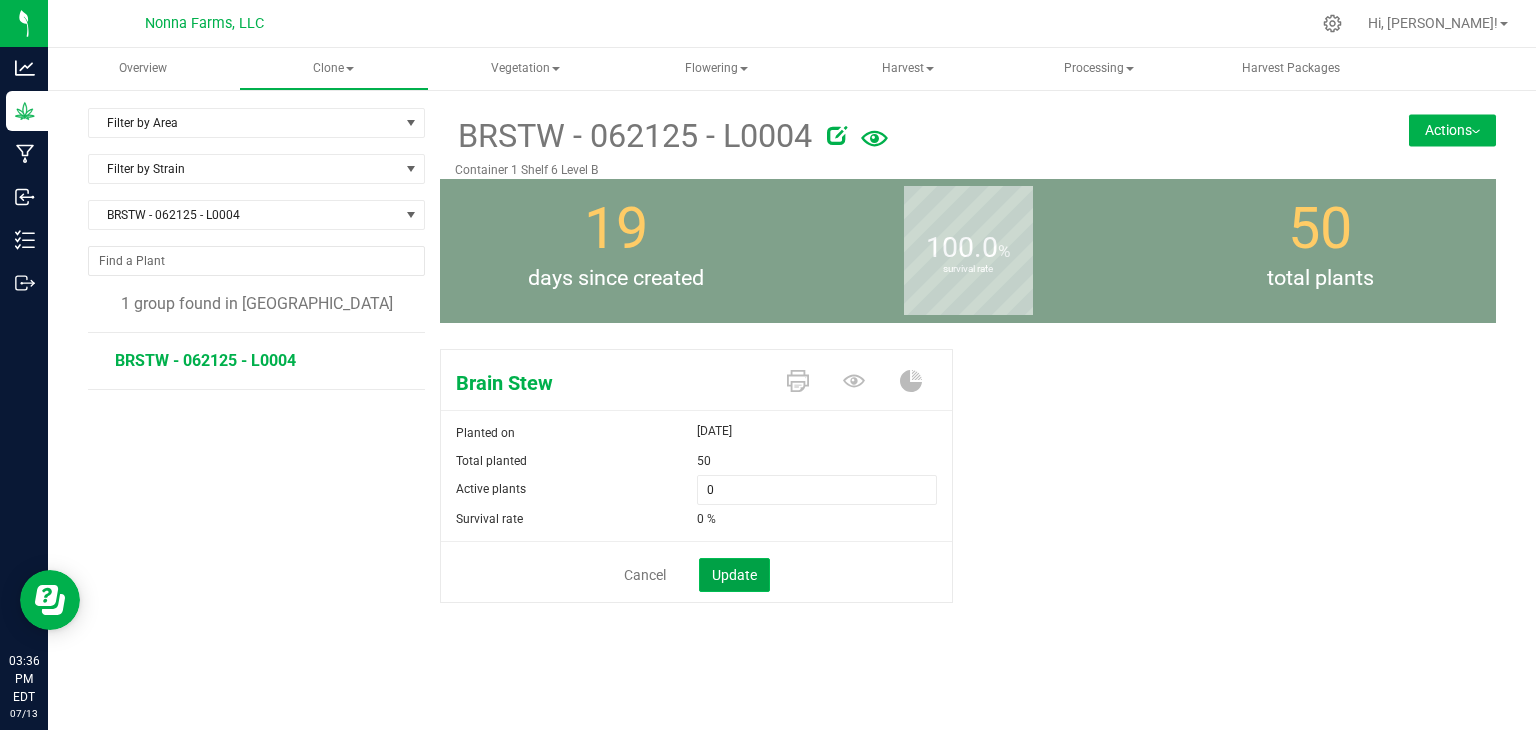 click on "Update" 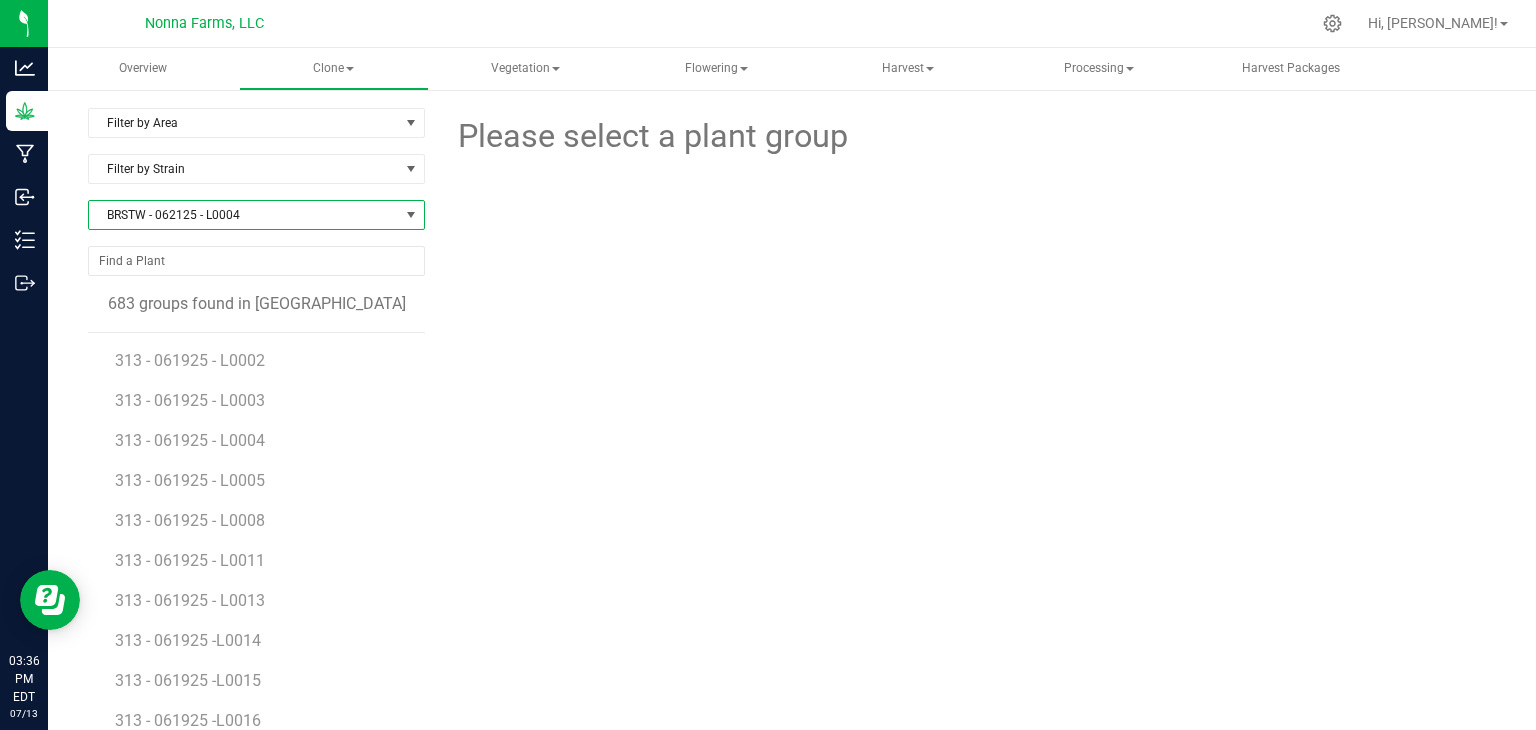 click on "BRSTW - 062125 - L0004" at bounding box center (244, 215) 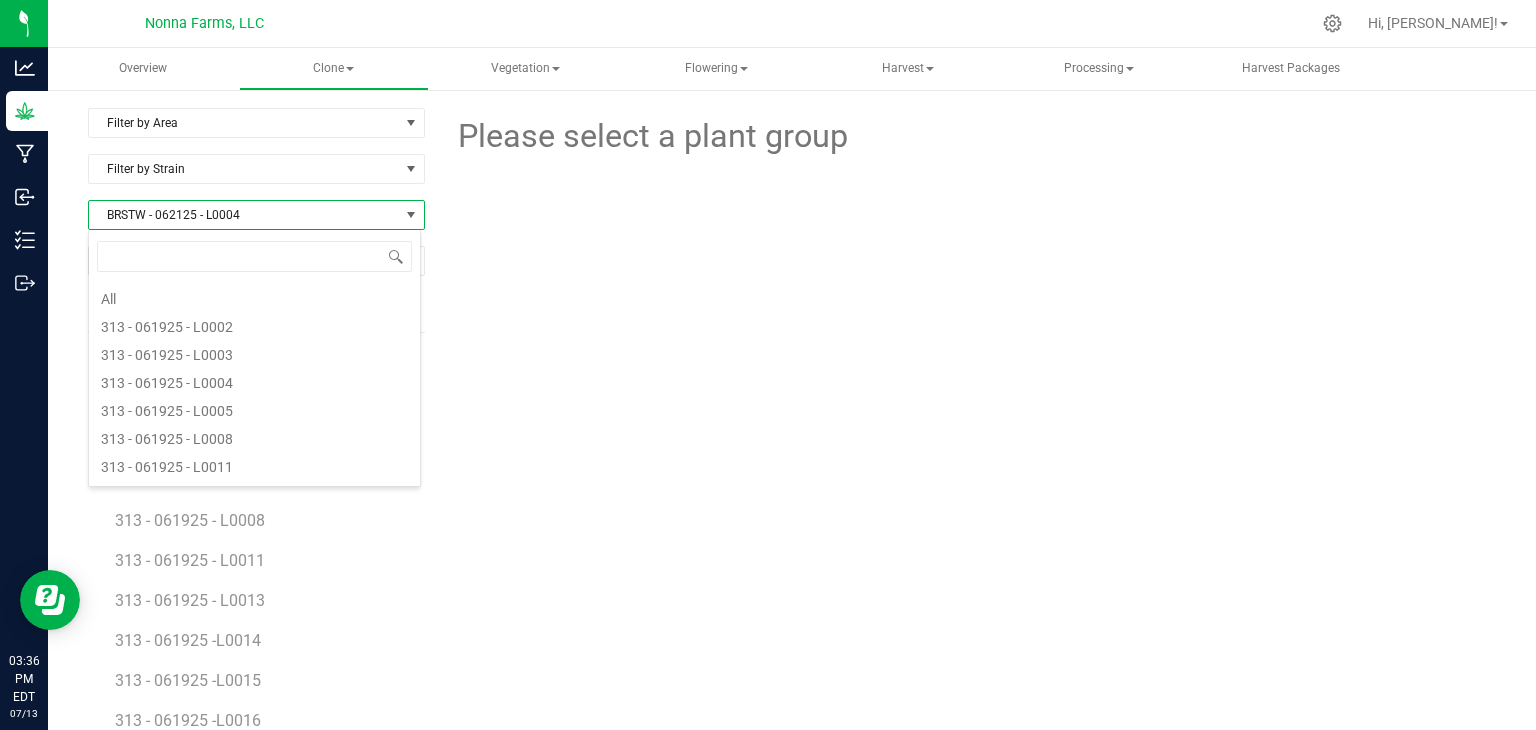 scroll, scrollTop: 556, scrollLeft: 0, axis: vertical 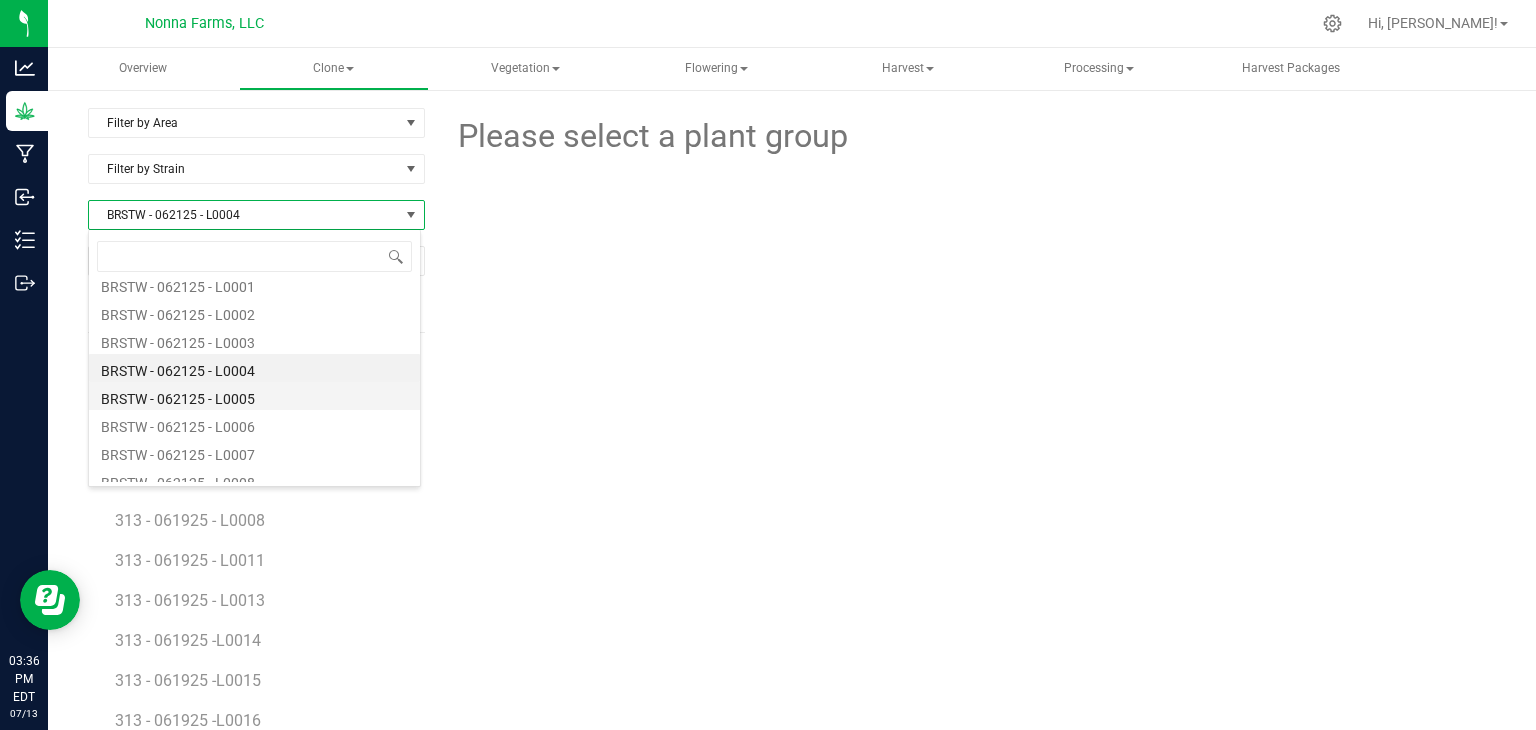 click on "BRSTW - 062125 - L0005" at bounding box center (254, 396) 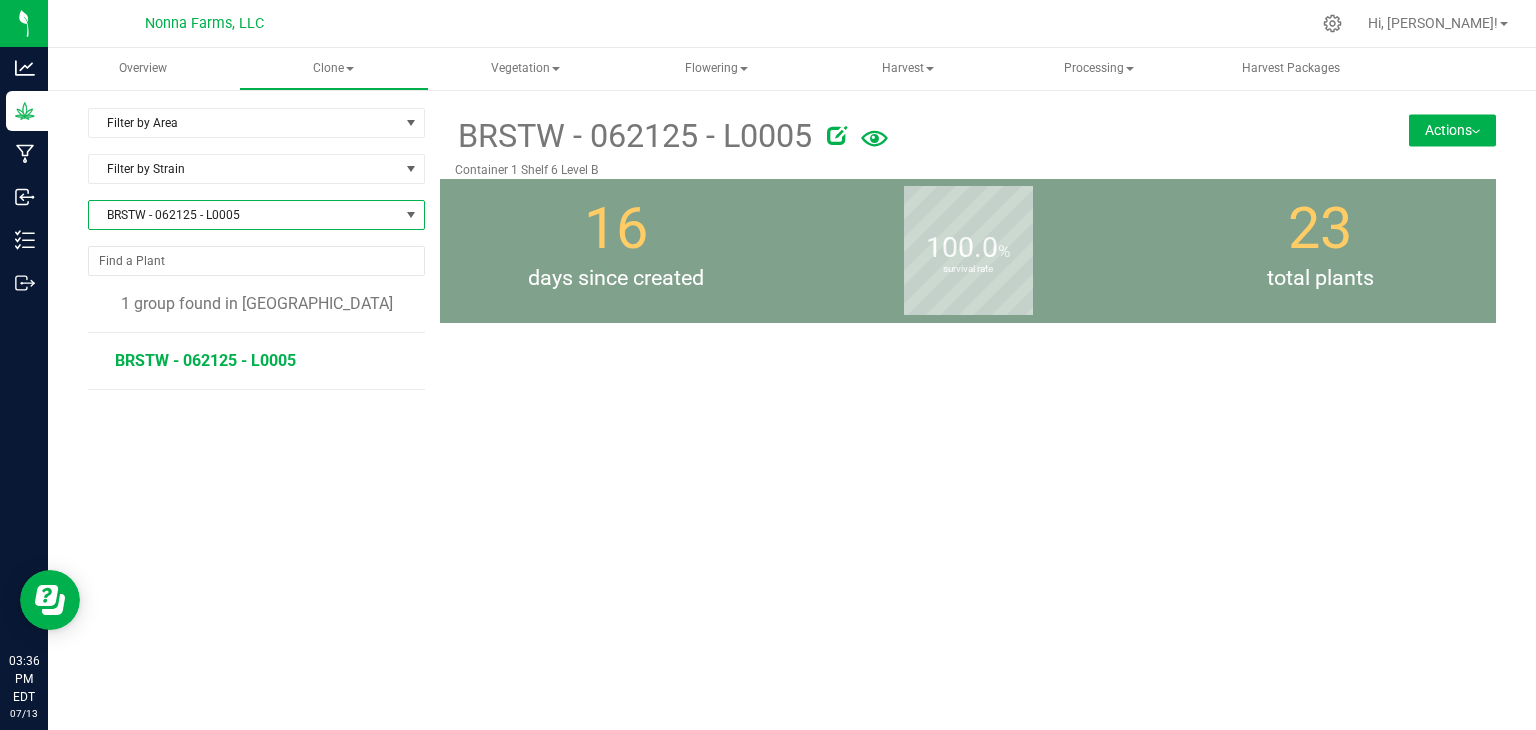 click on "BRSTW - 062125 - L0005" at bounding box center [205, 360] 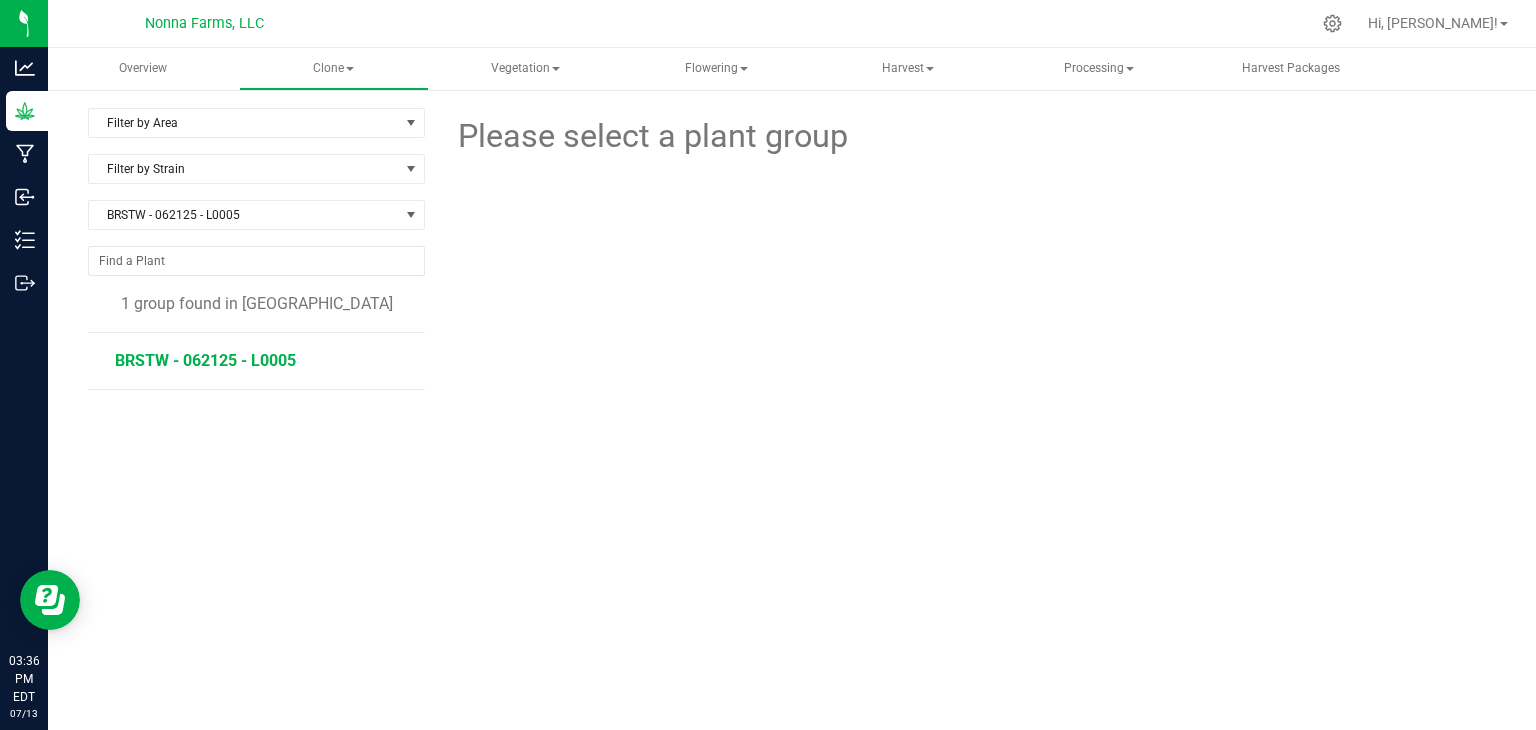 click on "BRSTW - 062125 - L0005" at bounding box center (205, 360) 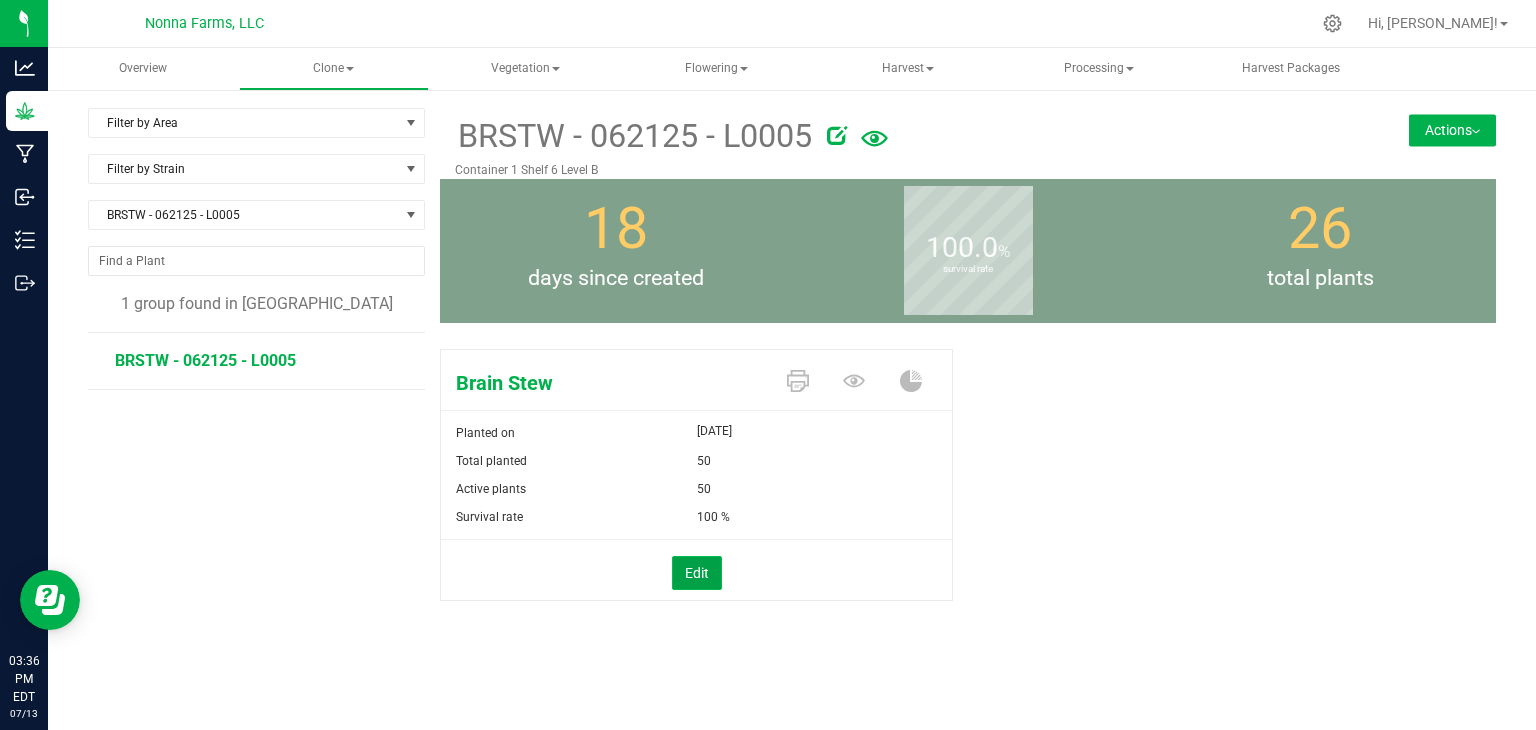 click on "Edit" at bounding box center (697, 573) 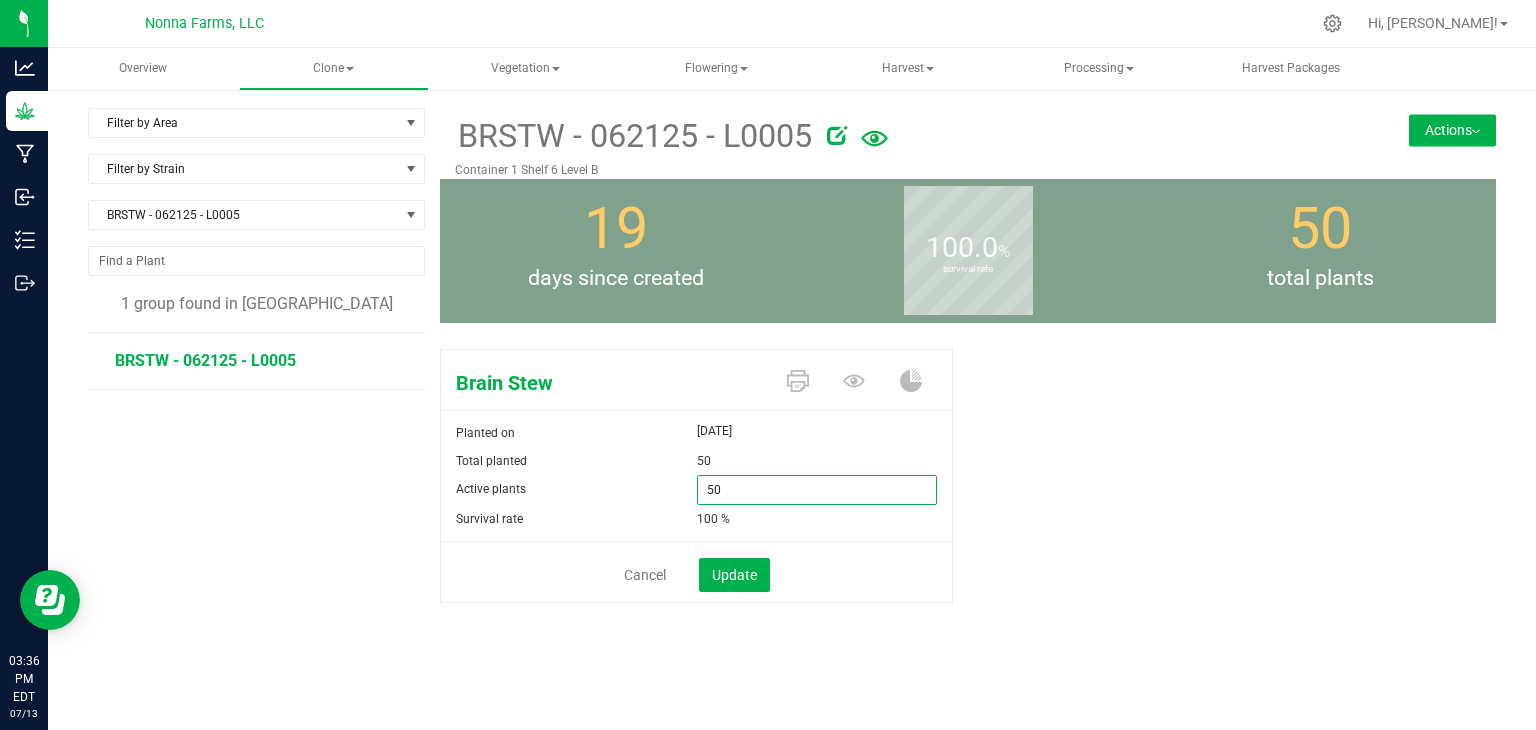drag, startPoint x: 767, startPoint y: 496, endPoint x: 594, endPoint y: 489, distance: 173.14156 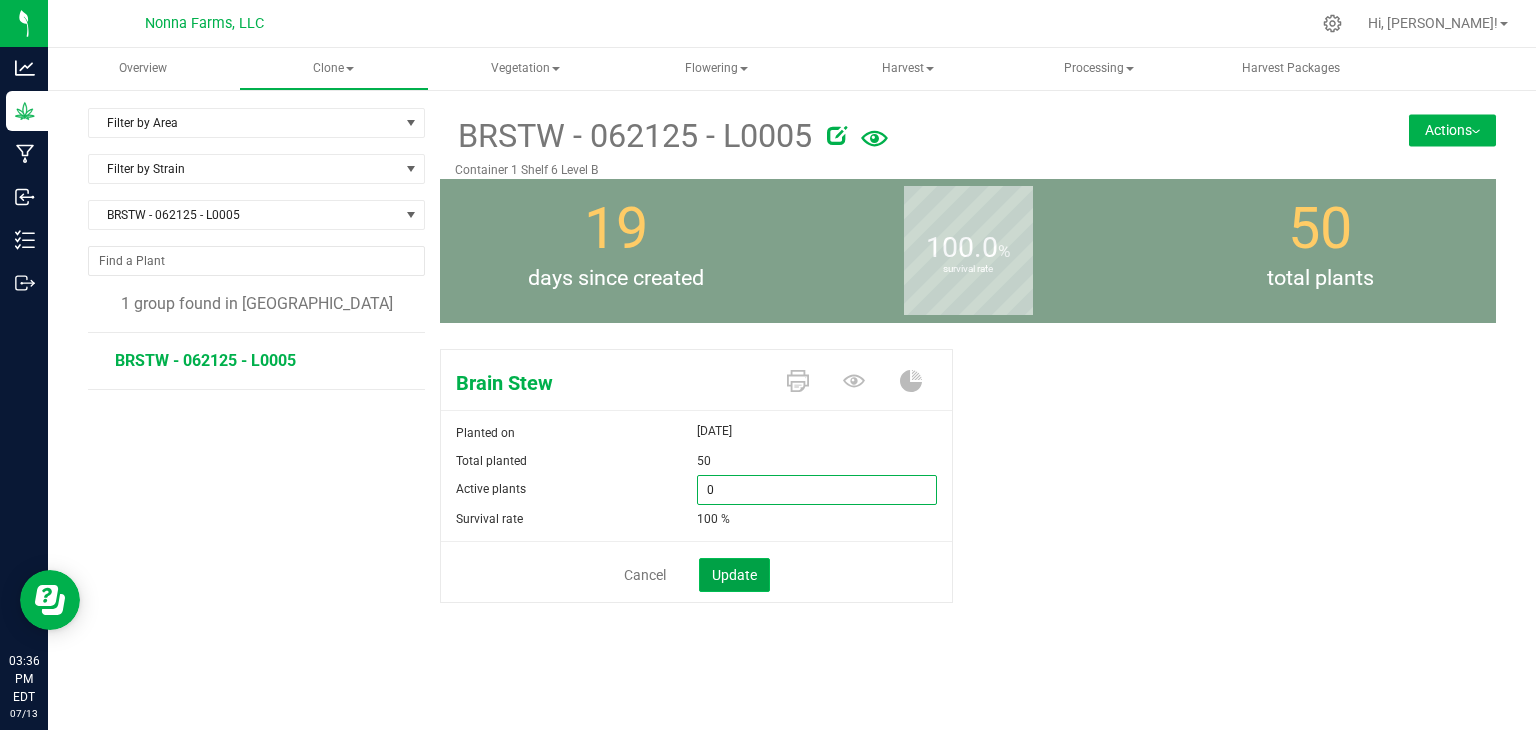 type on "0" 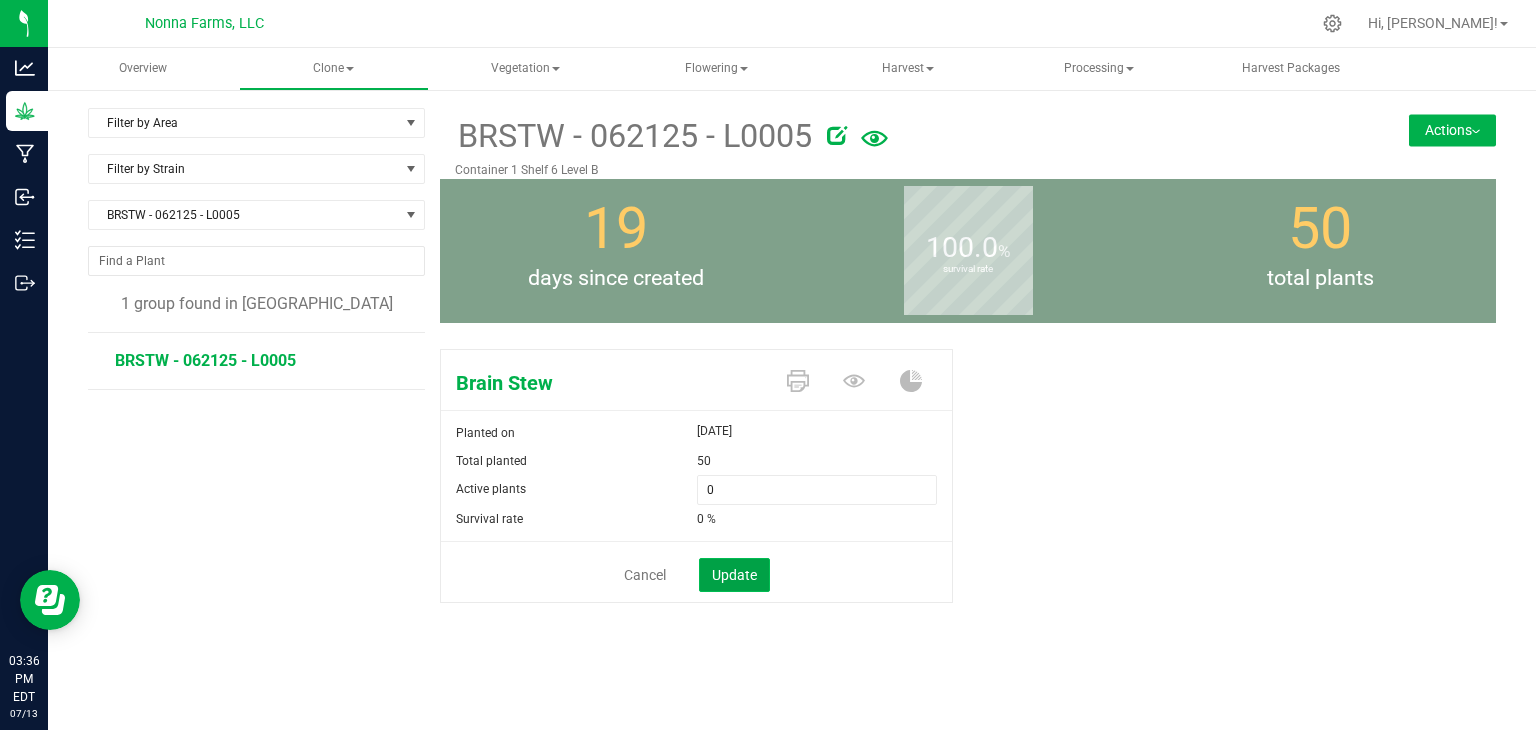 click on "Update" 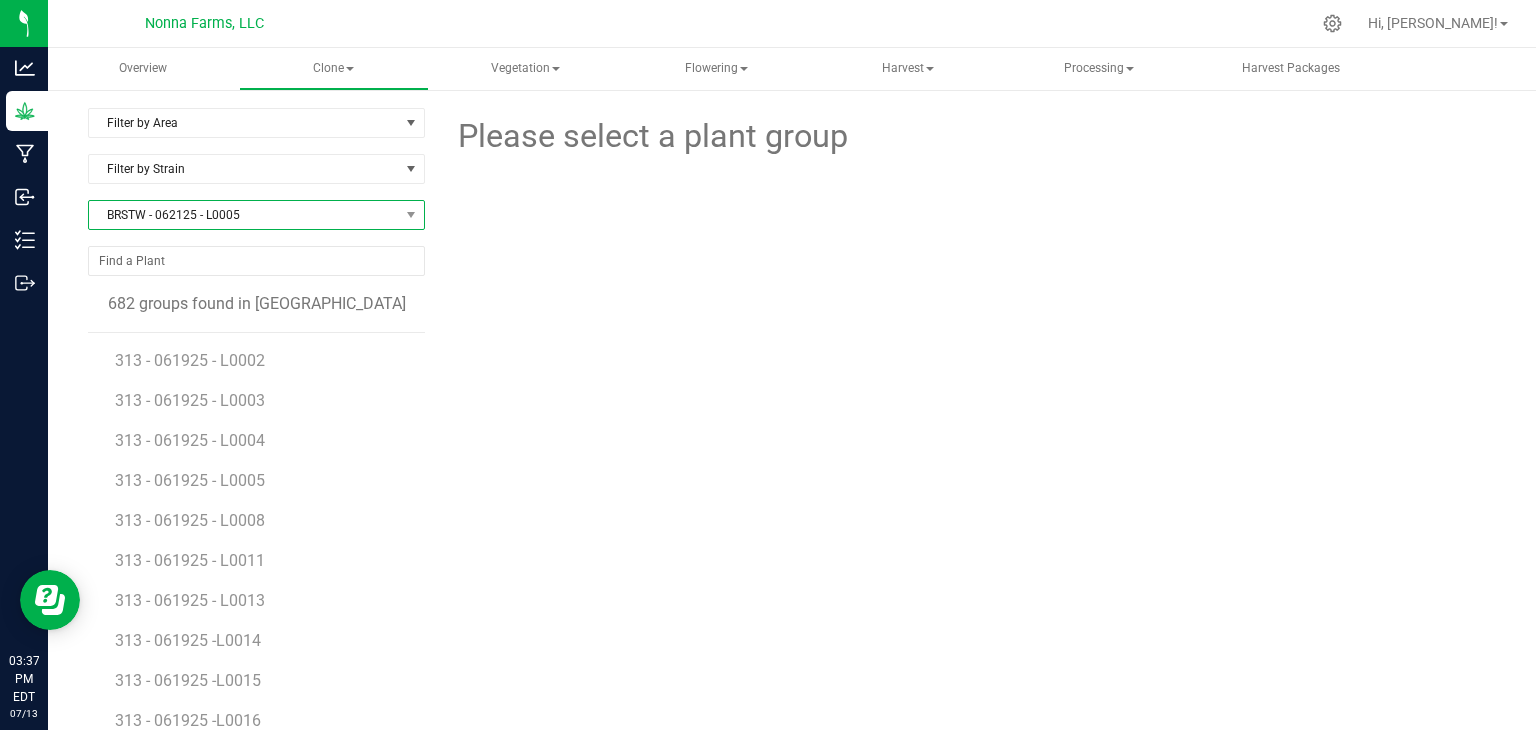 click on "BRSTW - 062125 - L0005" at bounding box center [244, 215] 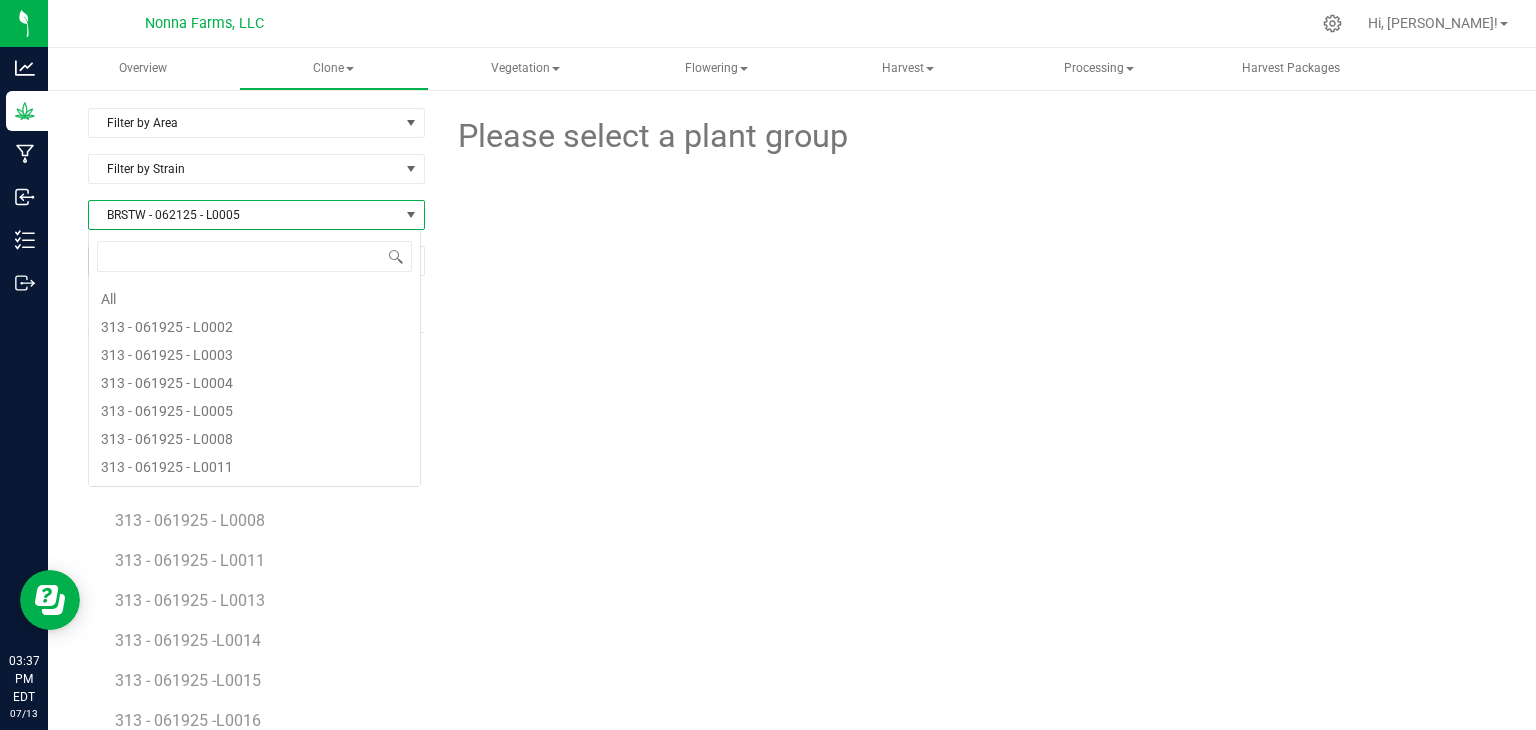 scroll, scrollTop: 99970, scrollLeft: 99666, axis: both 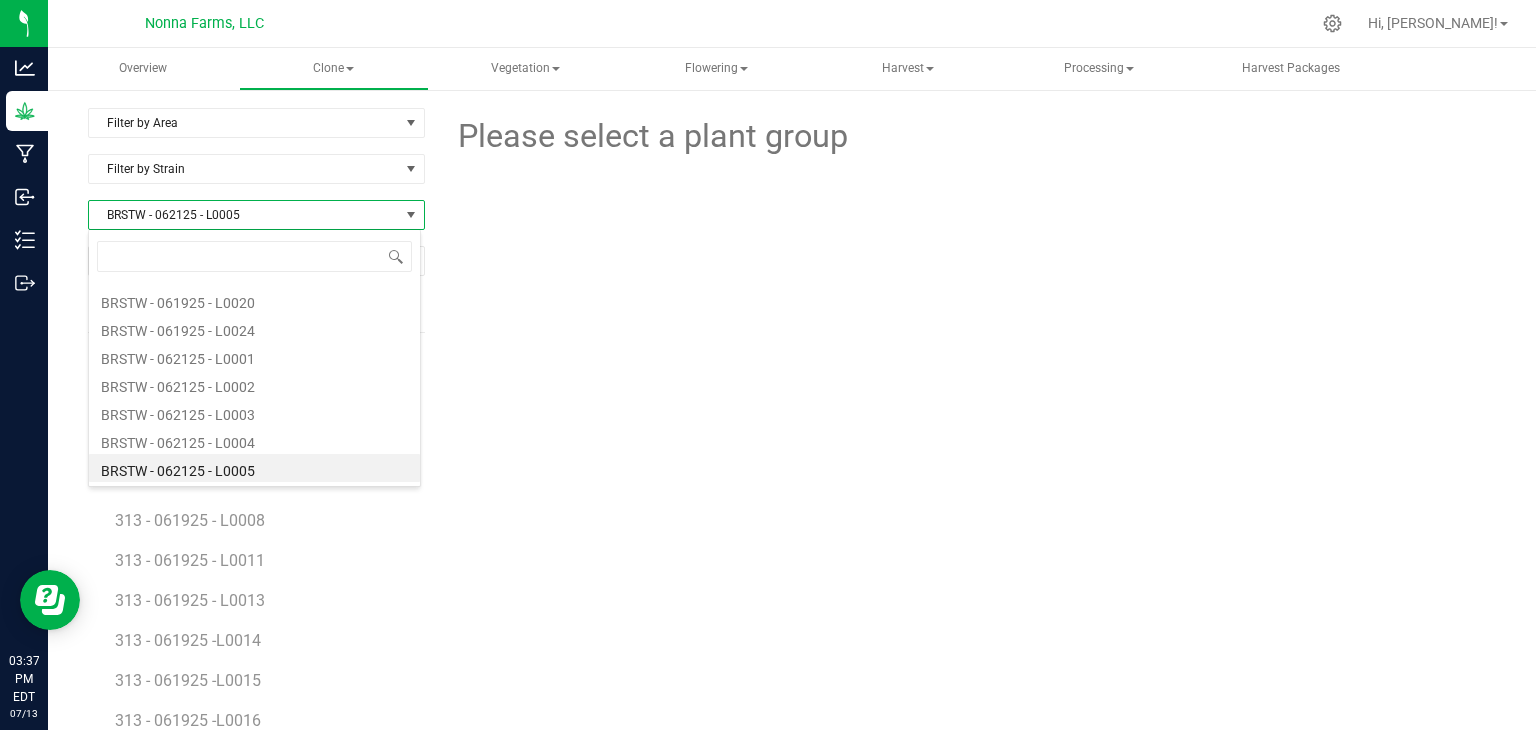 type on "BRSTW - 062125 - L0006" 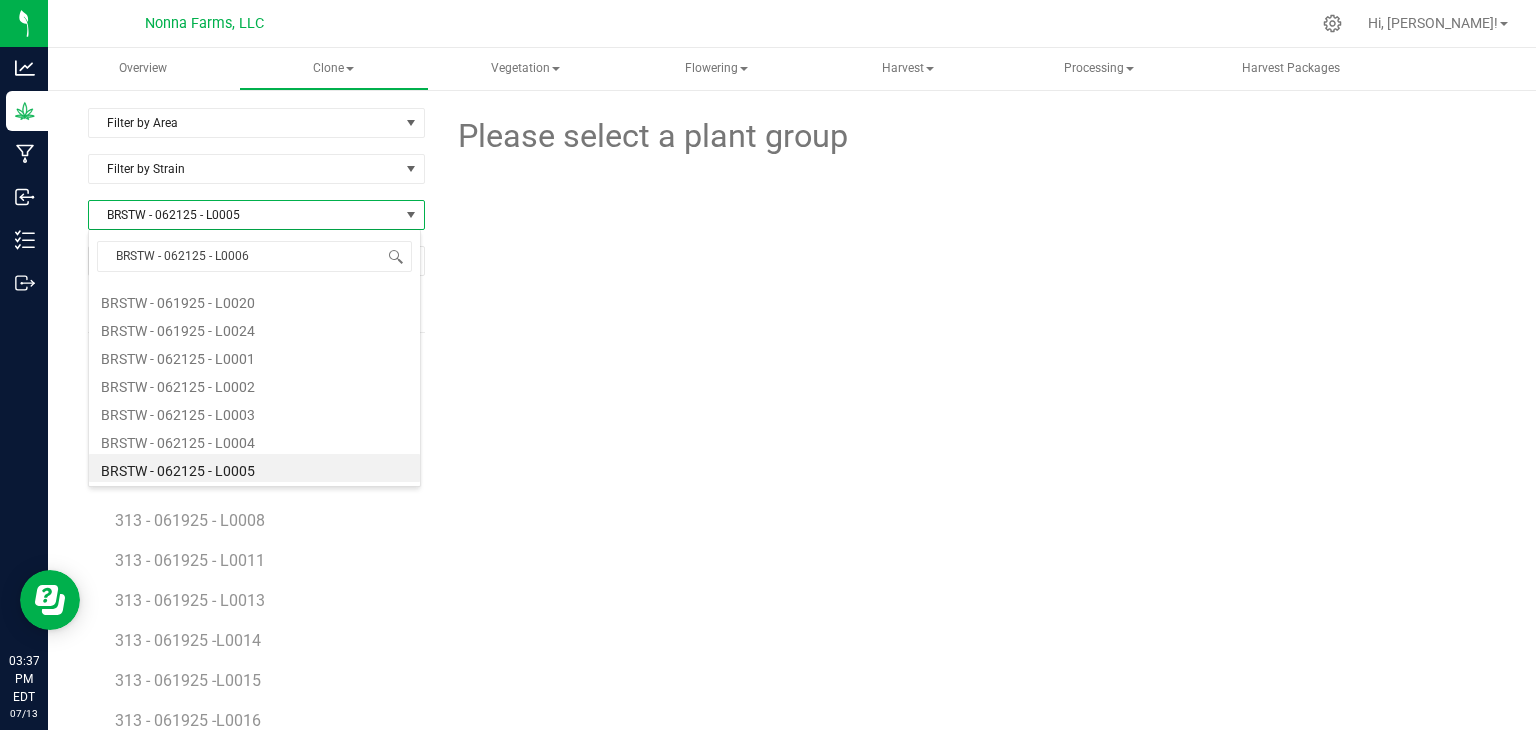 scroll, scrollTop: 0, scrollLeft: 0, axis: both 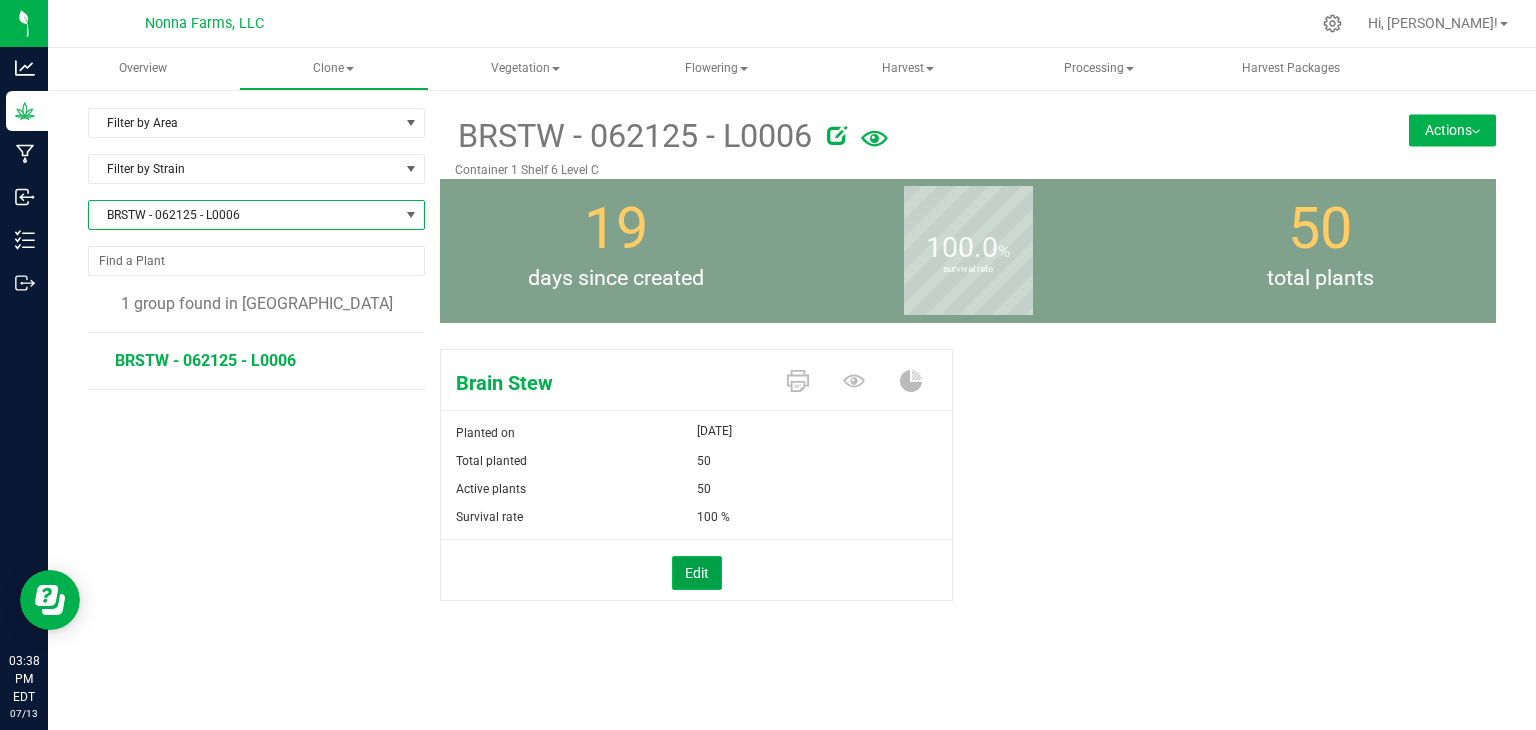 click on "Edit" at bounding box center (697, 573) 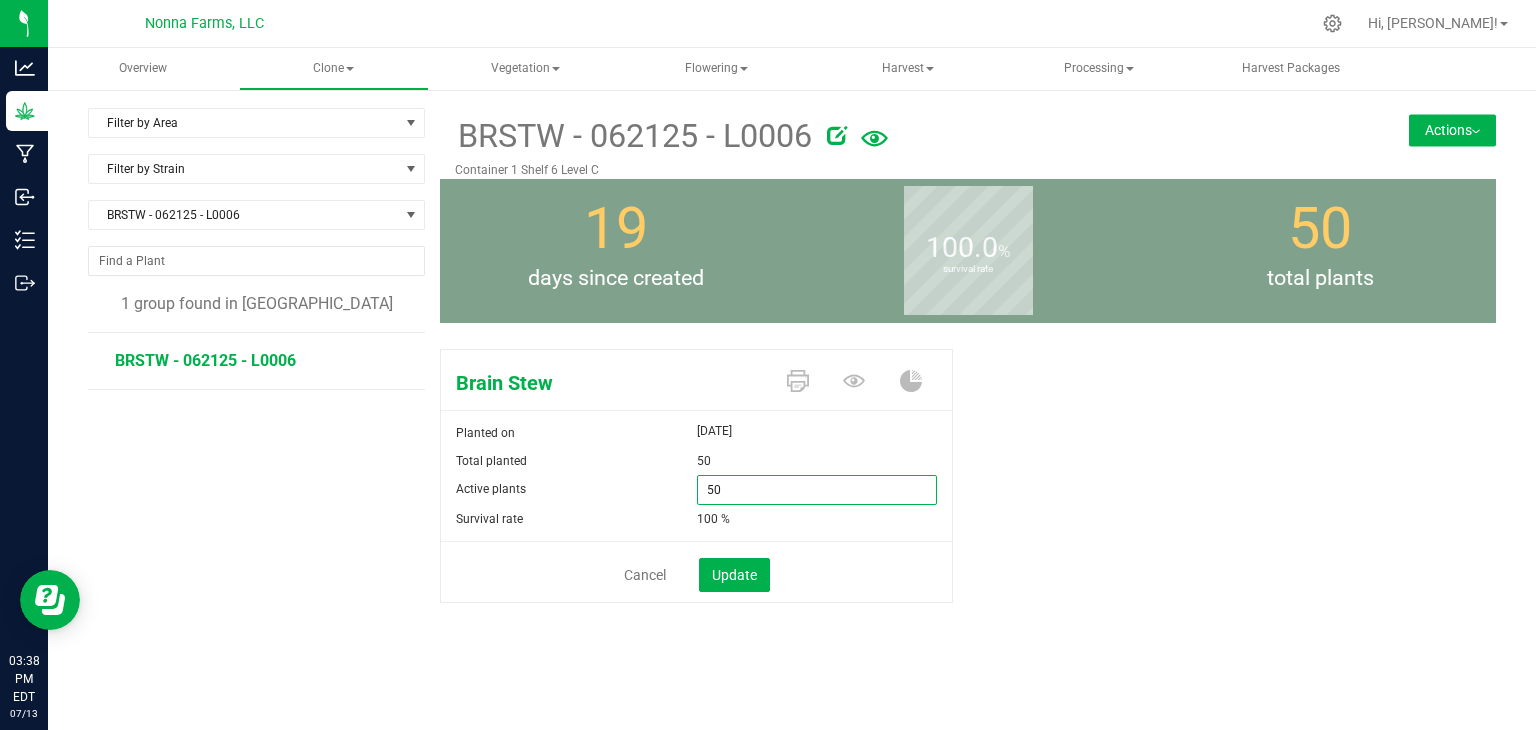 drag, startPoint x: 742, startPoint y: 490, endPoint x: 694, endPoint y: 495, distance: 48.259712 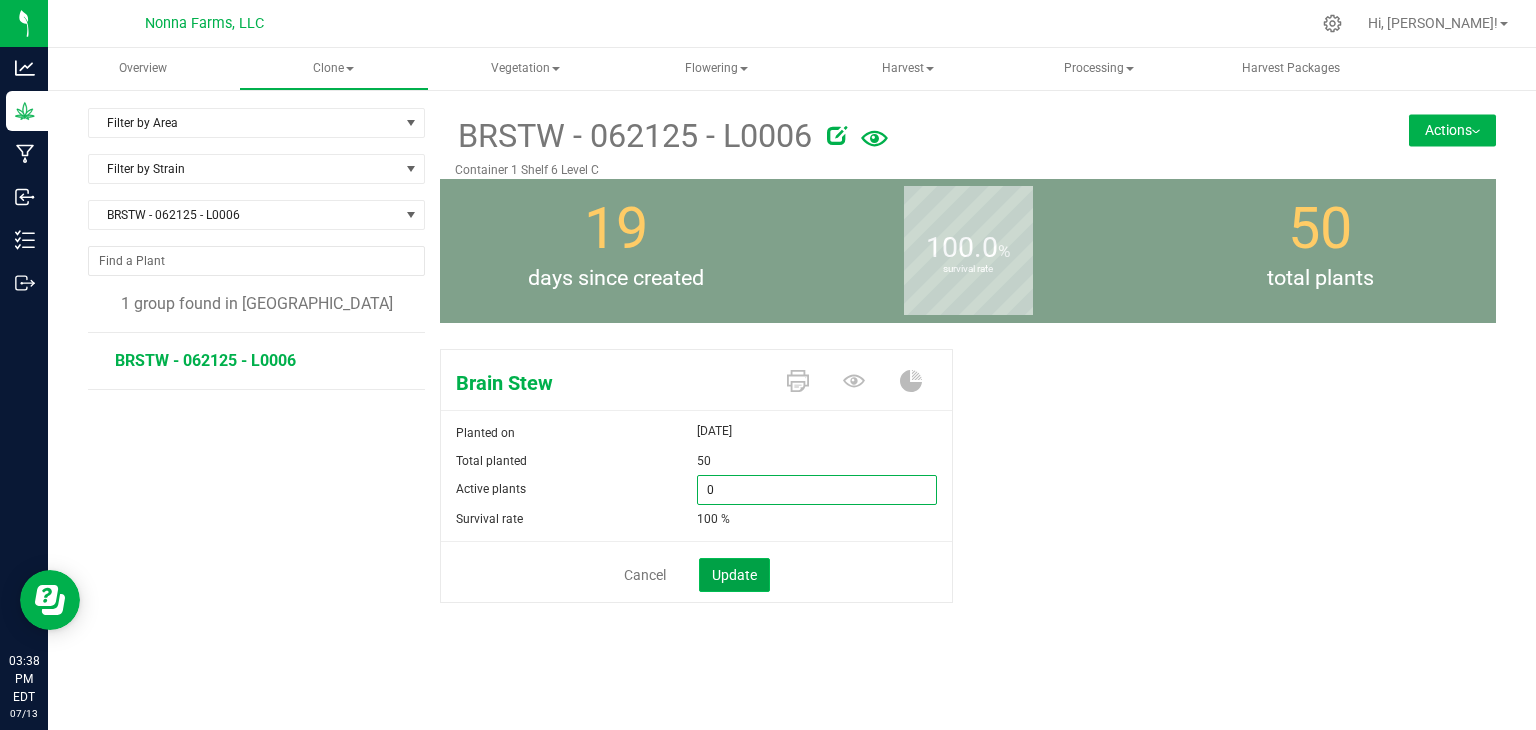 type on "0" 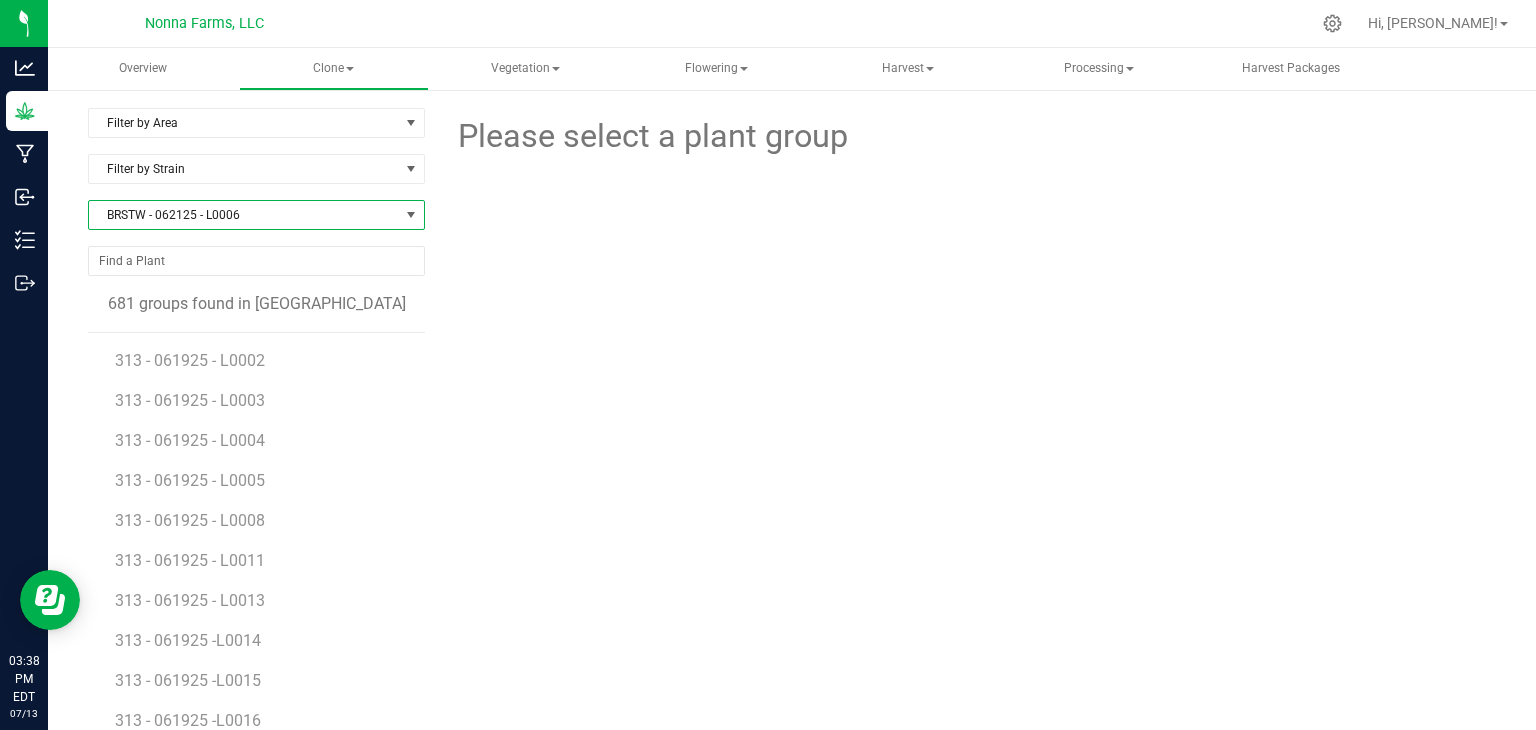 click on "BRSTW - 062125 - L0006" at bounding box center [244, 215] 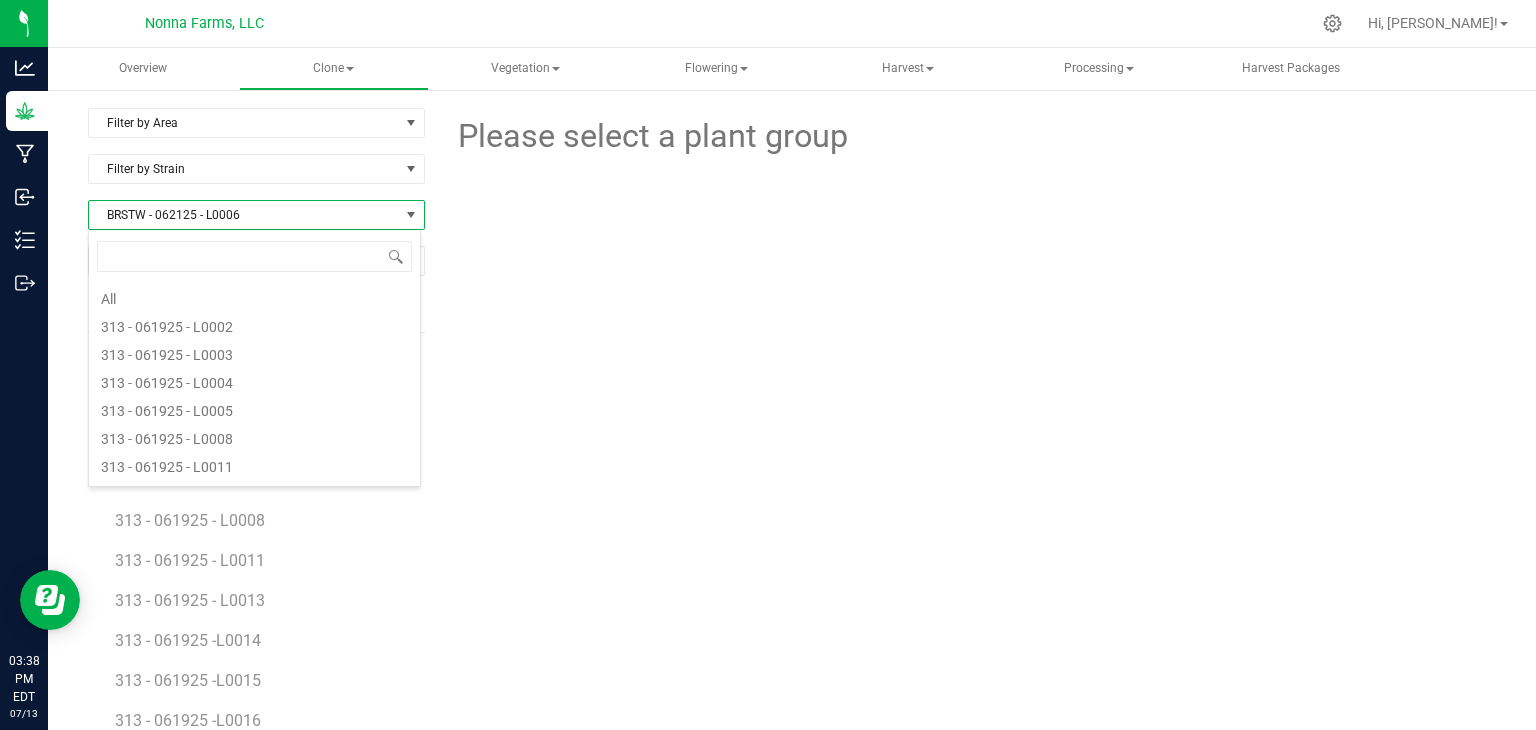 scroll, scrollTop: 612, scrollLeft: 0, axis: vertical 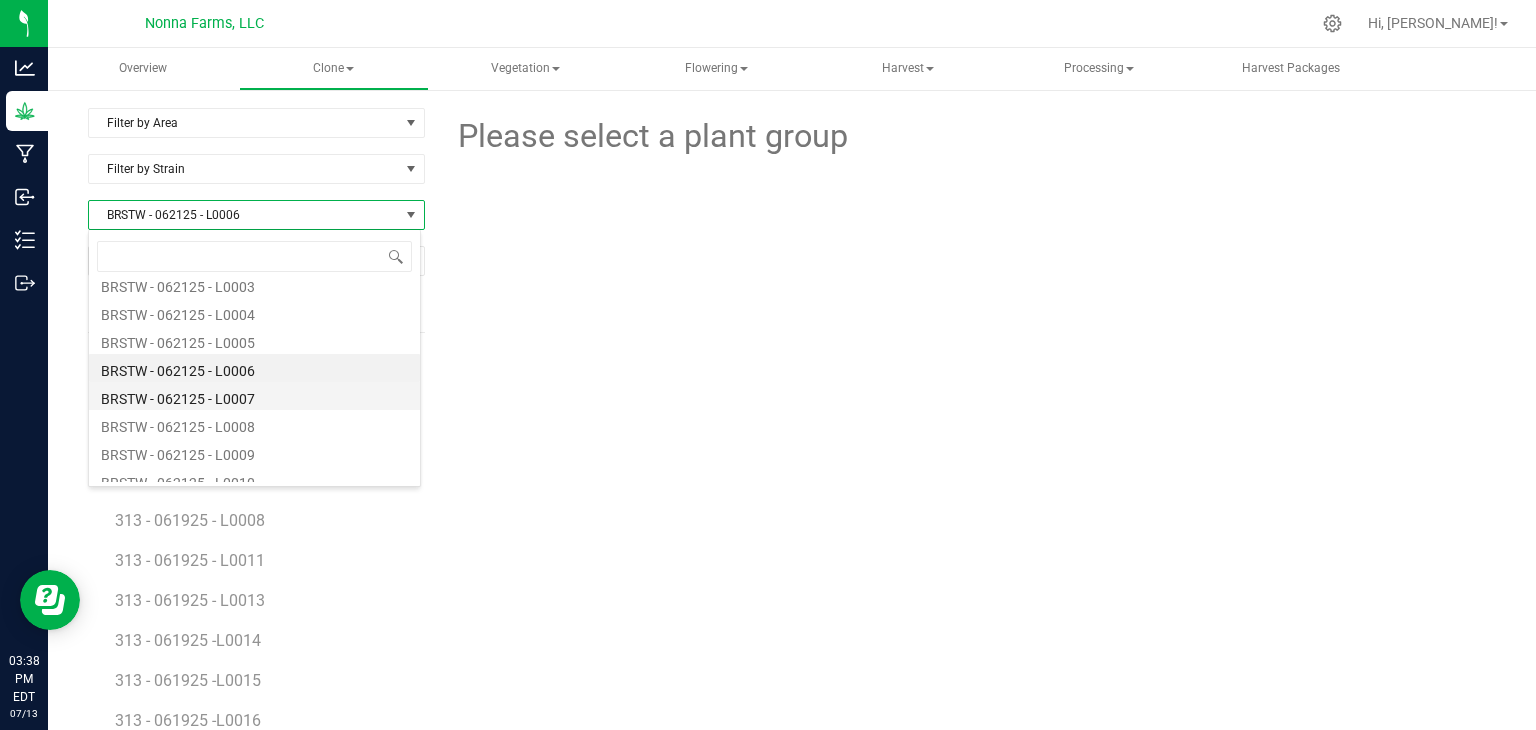 click on "BRSTW - 062125 - L0007" at bounding box center [254, 396] 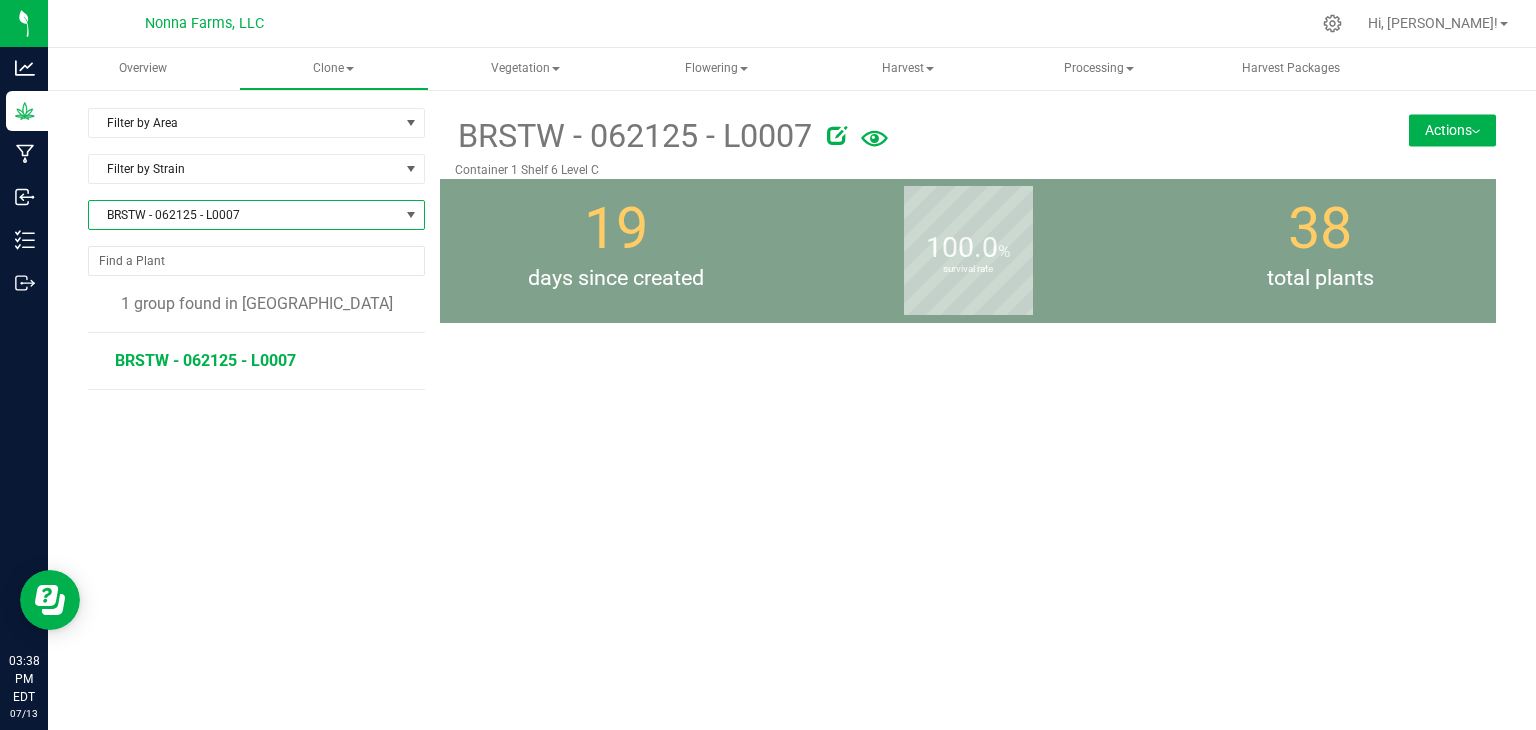 click on "BRSTW - 062125 - L0007" at bounding box center [205, 360] 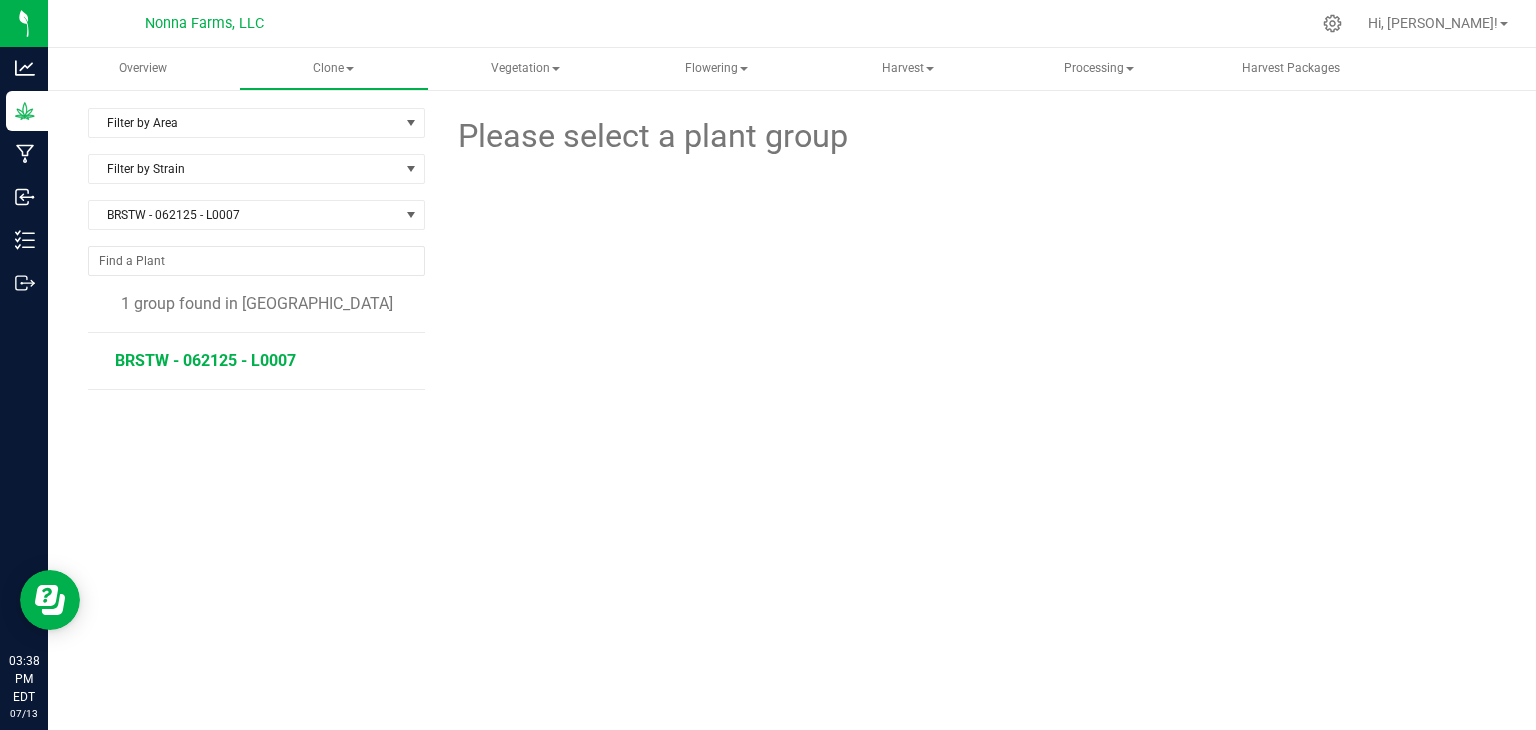 click on "BRSTW - 062125 - L0007" at bounding box center [205, 360] 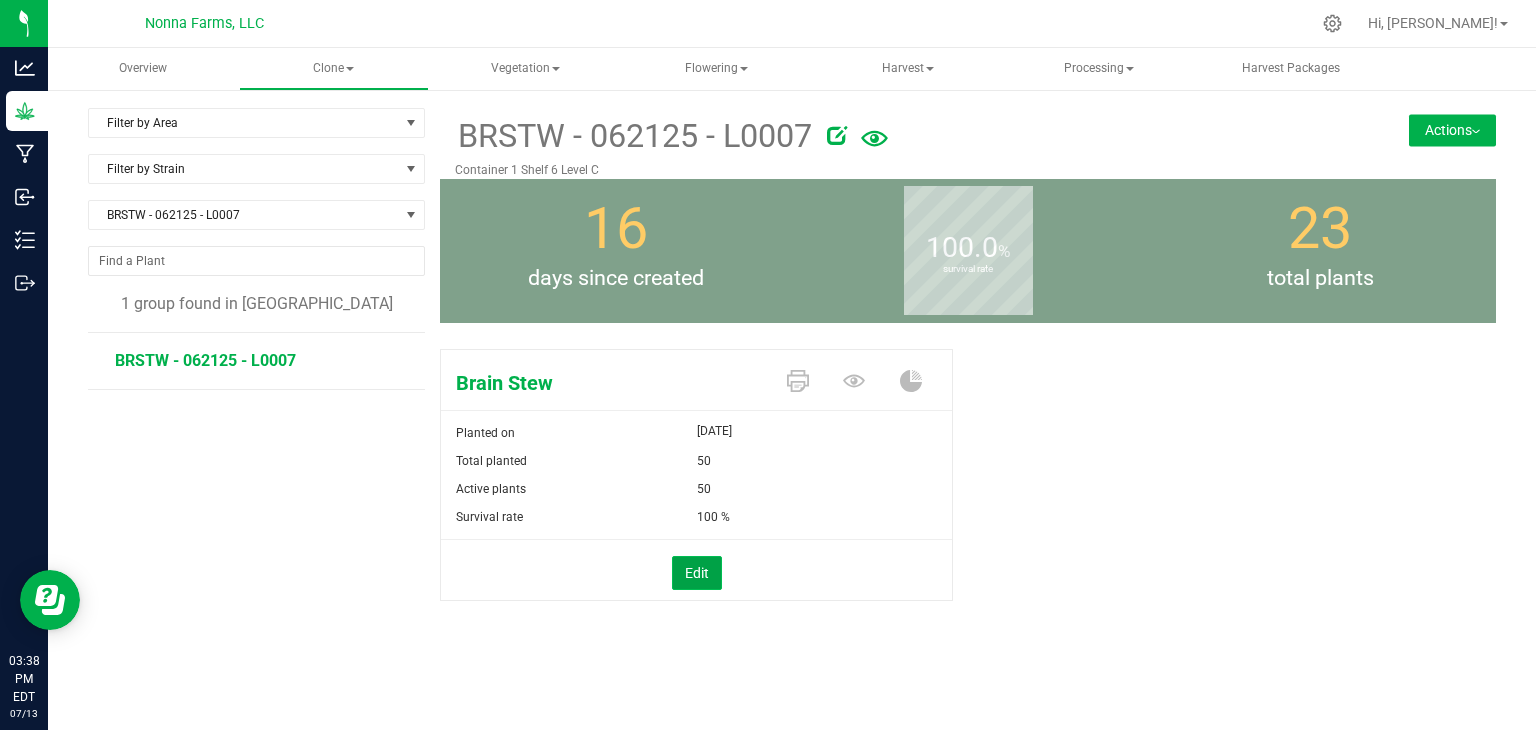 click on "Edit" at bounding box center (697, 573) 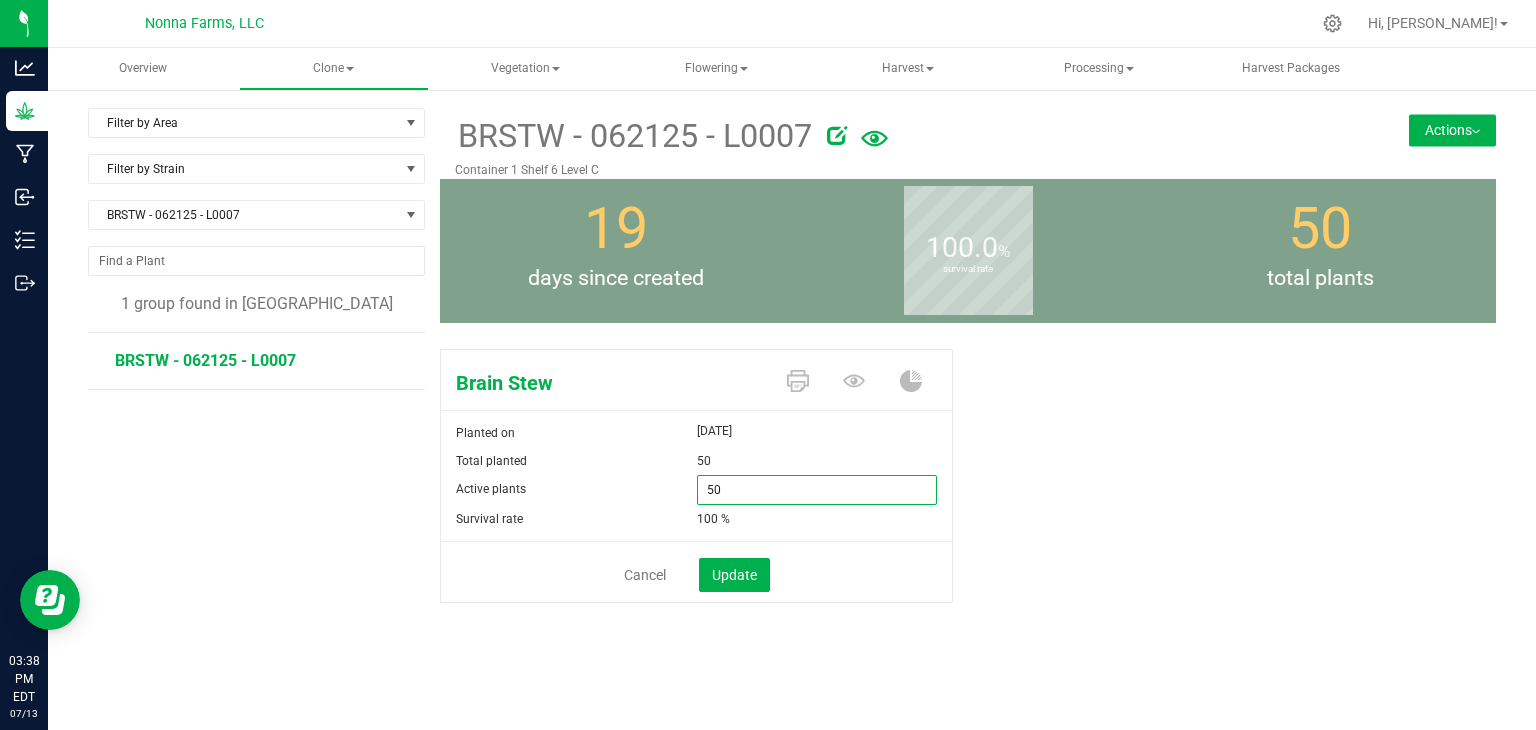 drag, startPoint x: 652, startPoint y: 484, endPoint x: 620, endPoint y: 482, distance: 32.06244 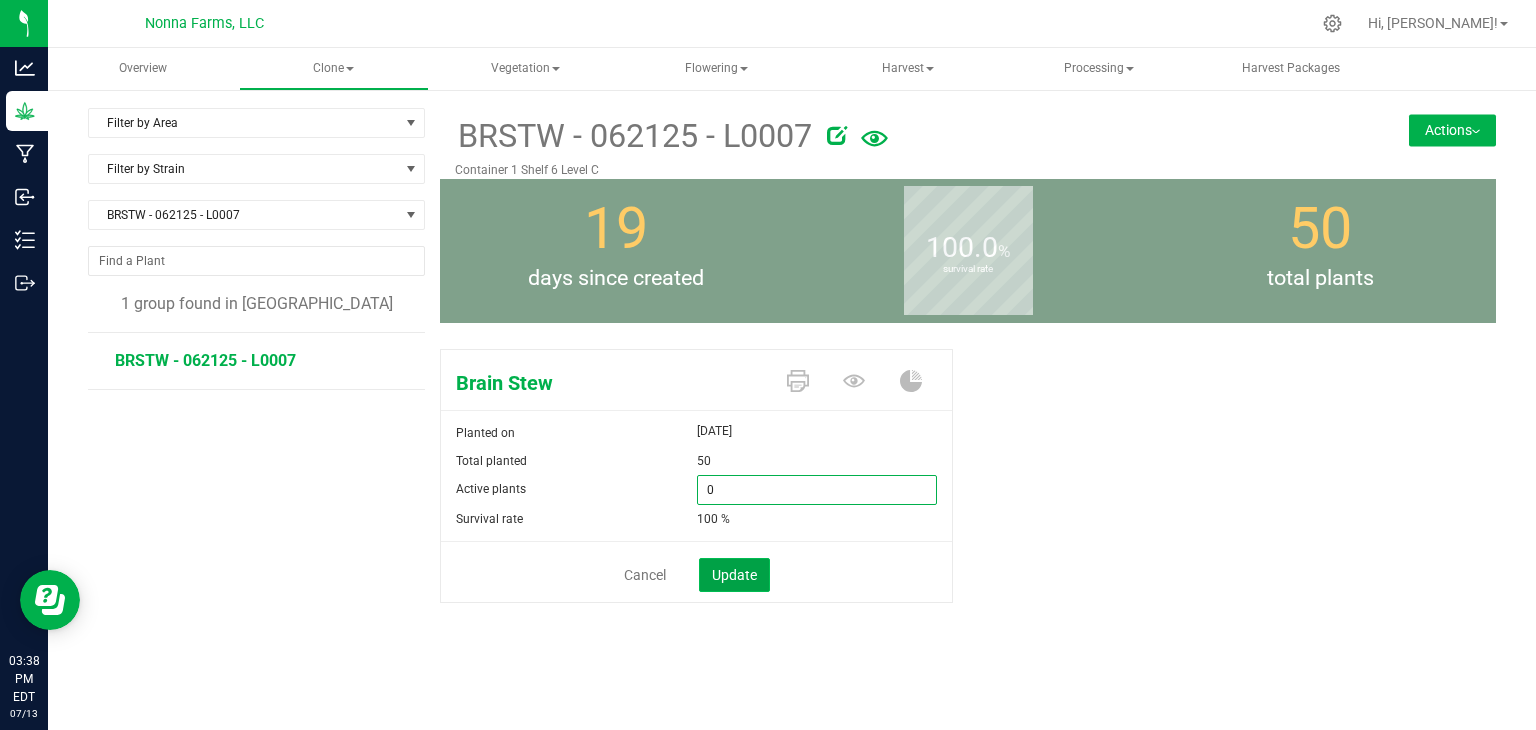 type on "0" 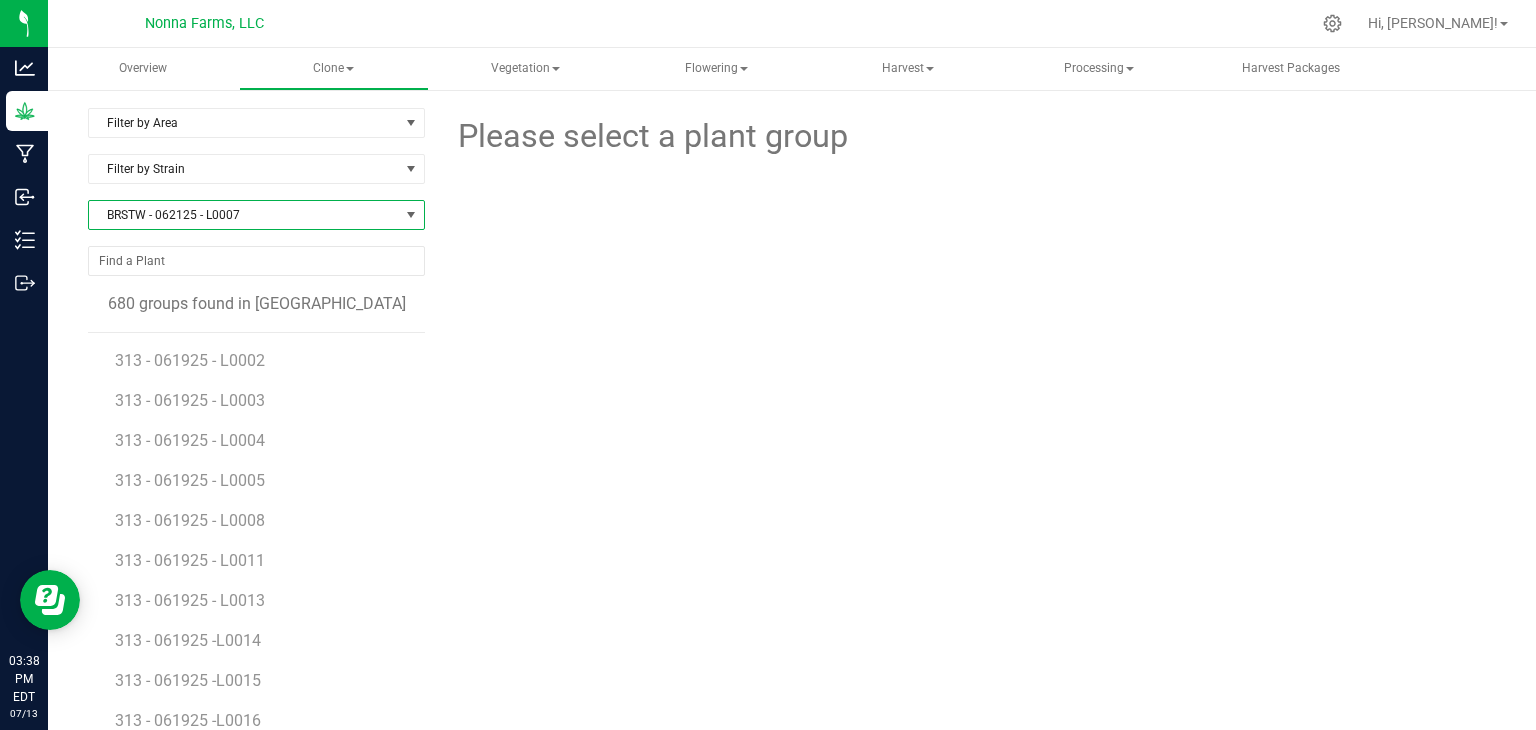 click on "BRSTW - 062125 - L0007" at bounding box center [244, 215] 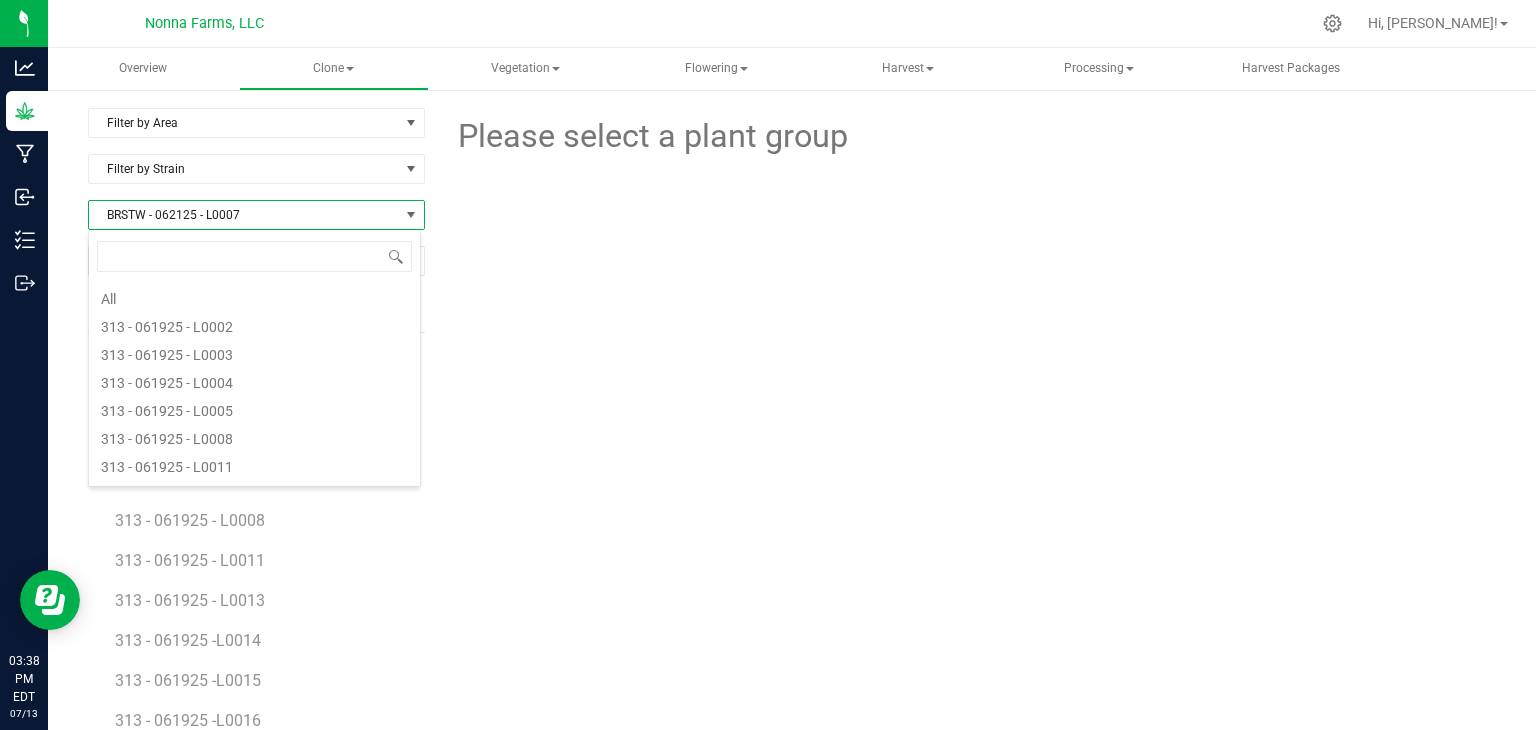 scroll, scrollTop: 640, scrollLeft: 0, axis: vertical 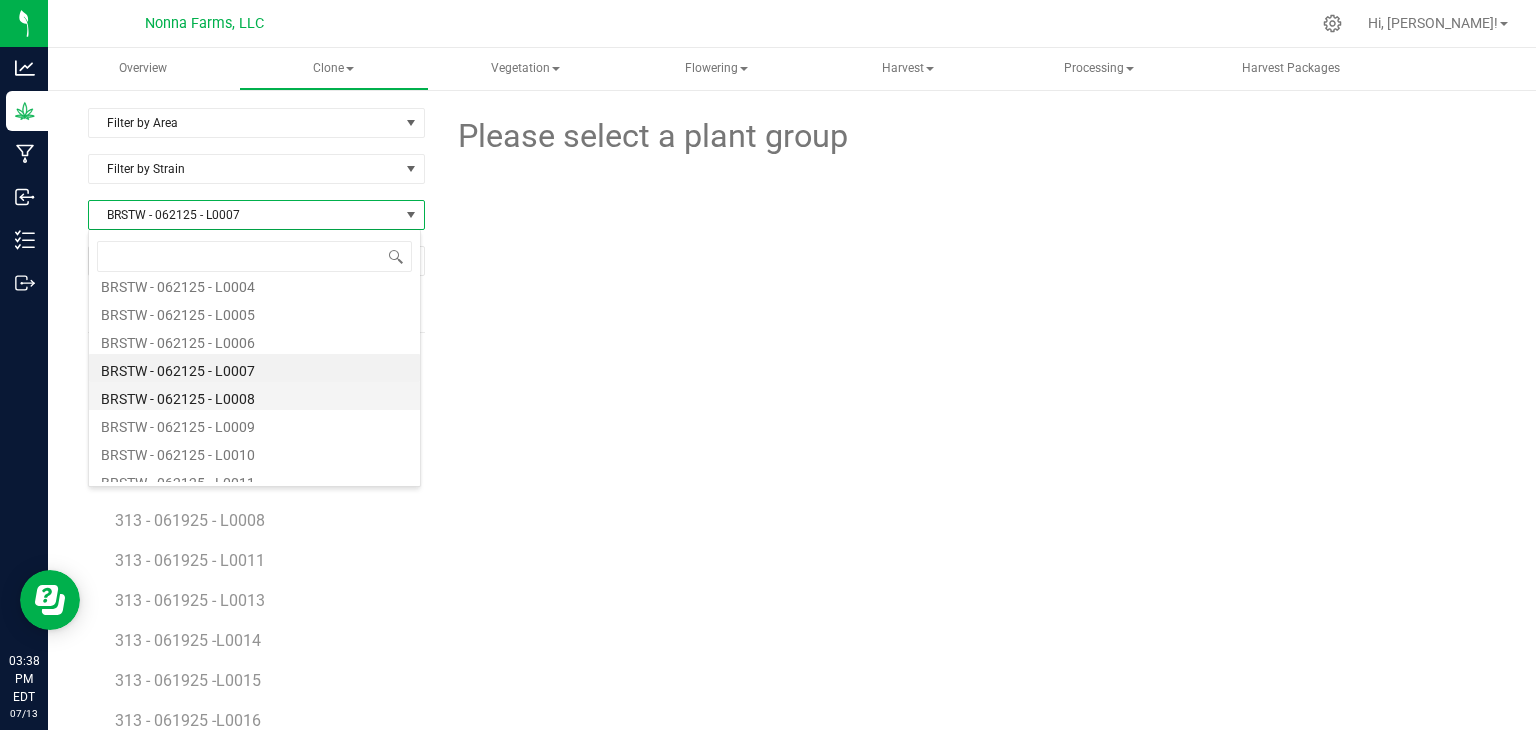 click on "BRSTW - 062125 - L0008" at bounding box center (254, 396) 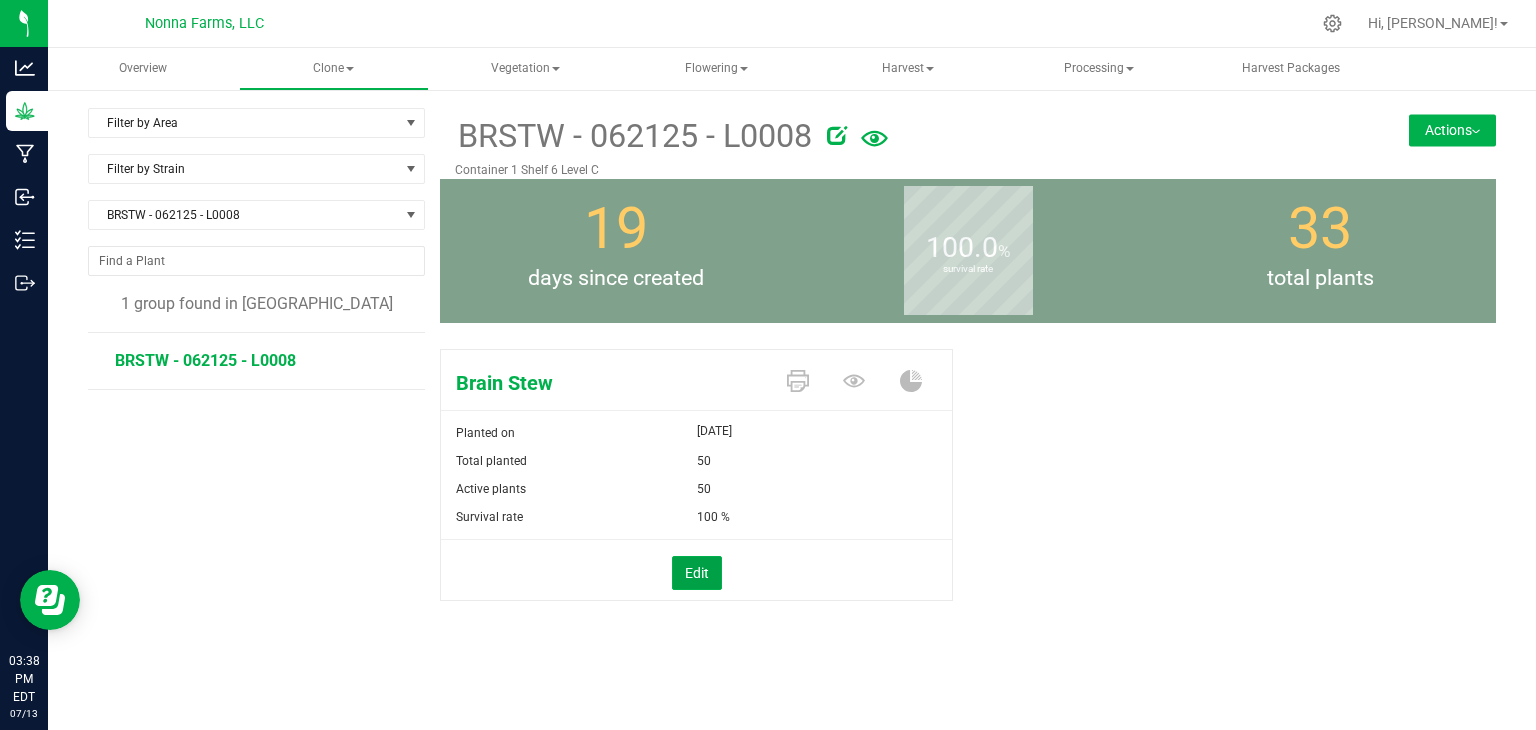 drag, startPoint x: 707, startPoint y: 563, endPoint x: 775, endPoint y: 508, distance: 87.458565 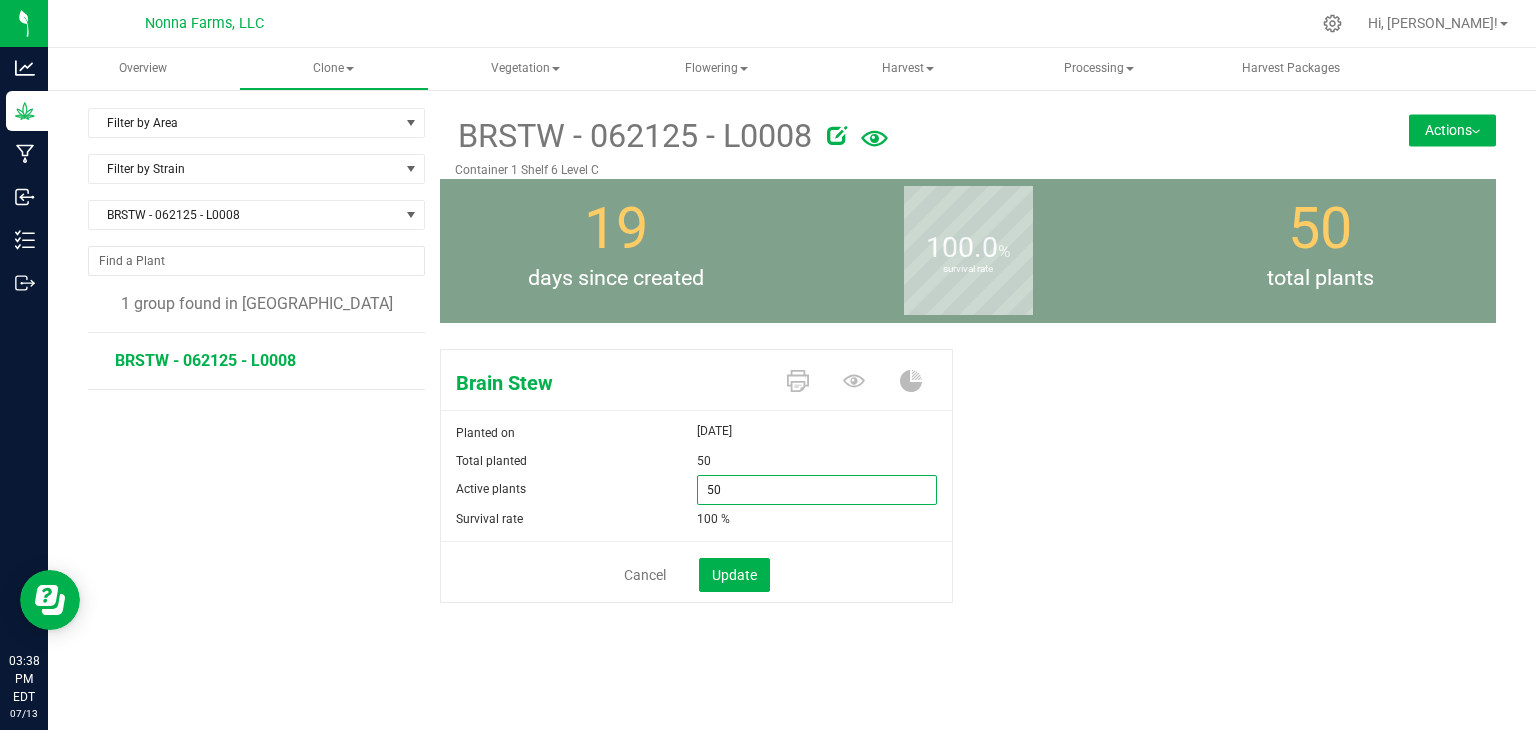 drag, startPoint x: 780, startPoint y: 487, endPoint x: 603, endPoint y: 478, distance: 177.22867 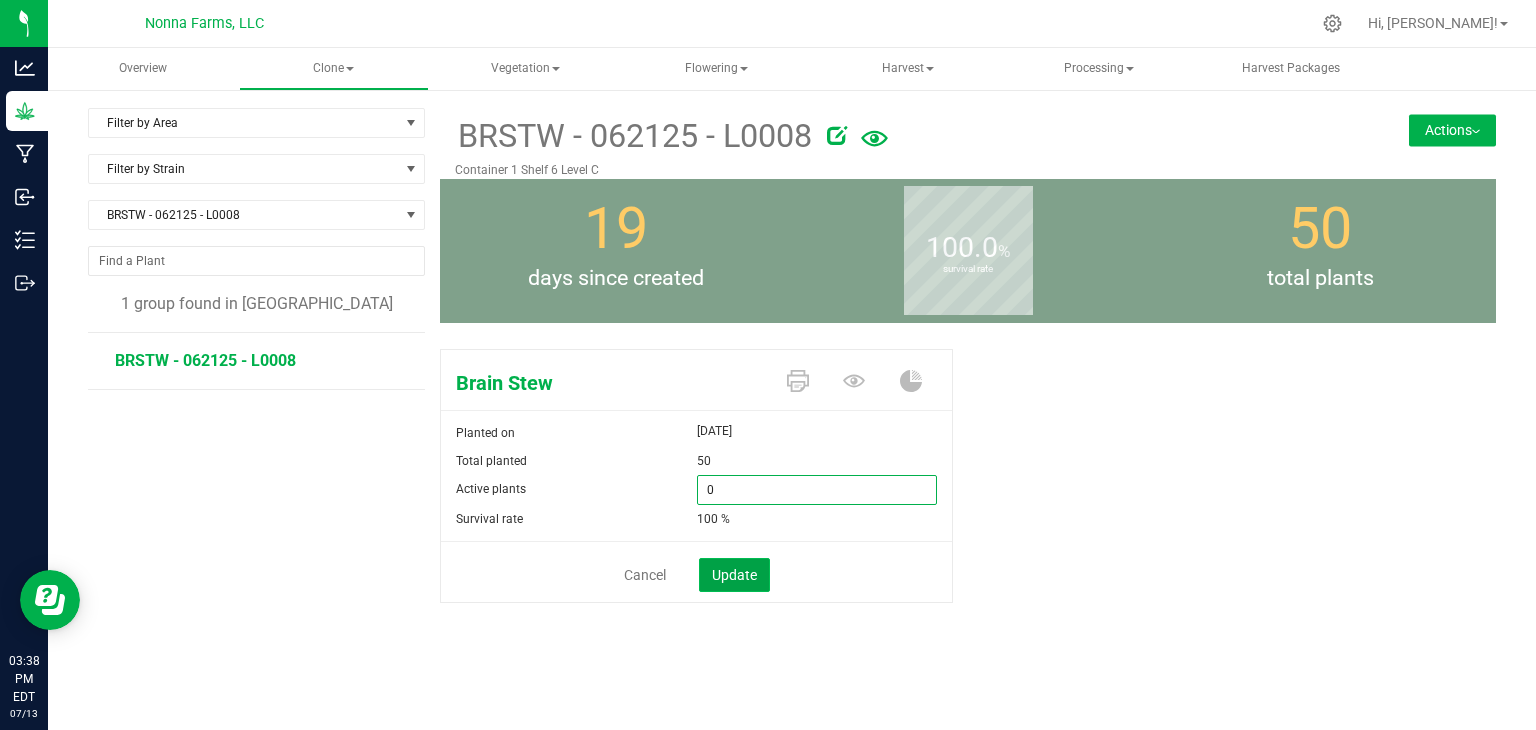 type on "0" 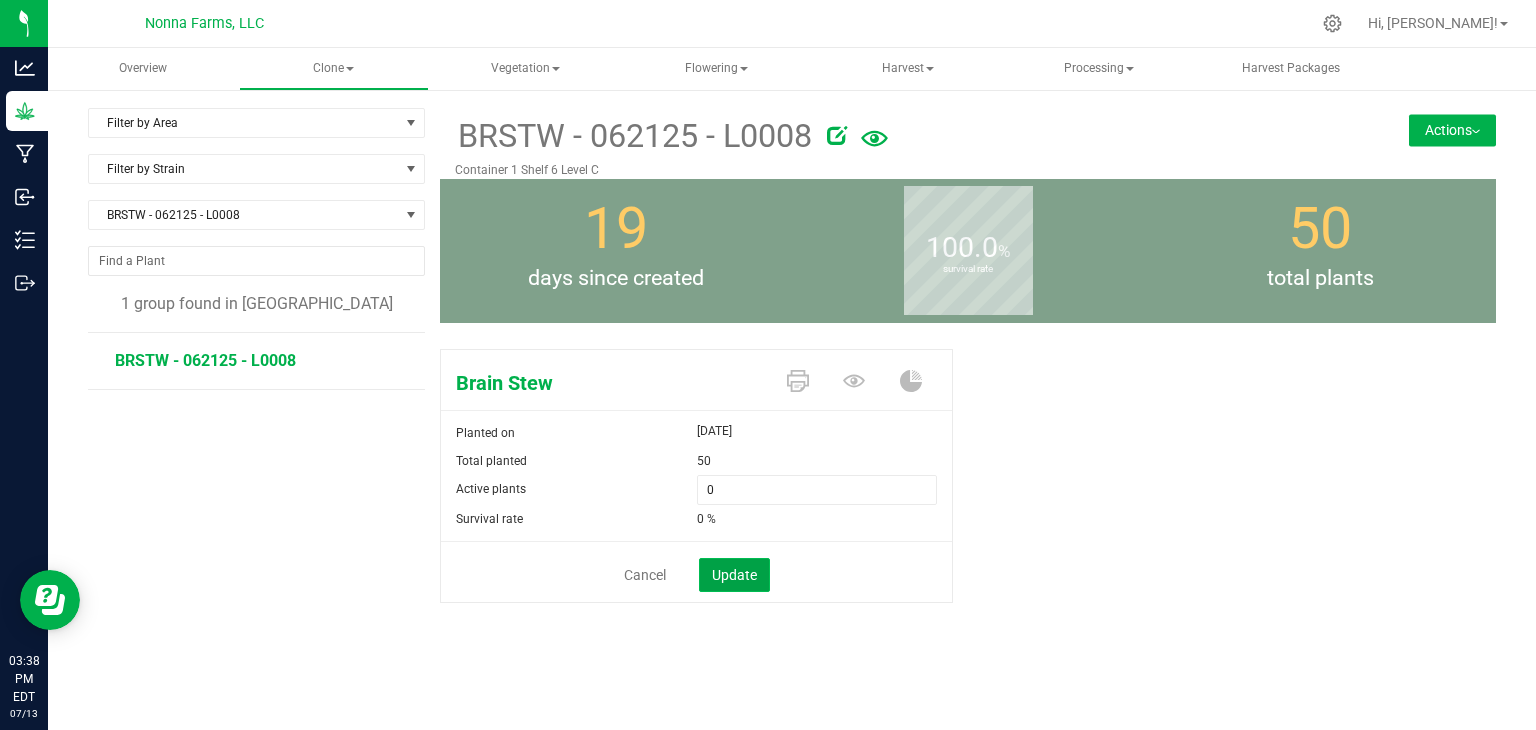 click on "Update" 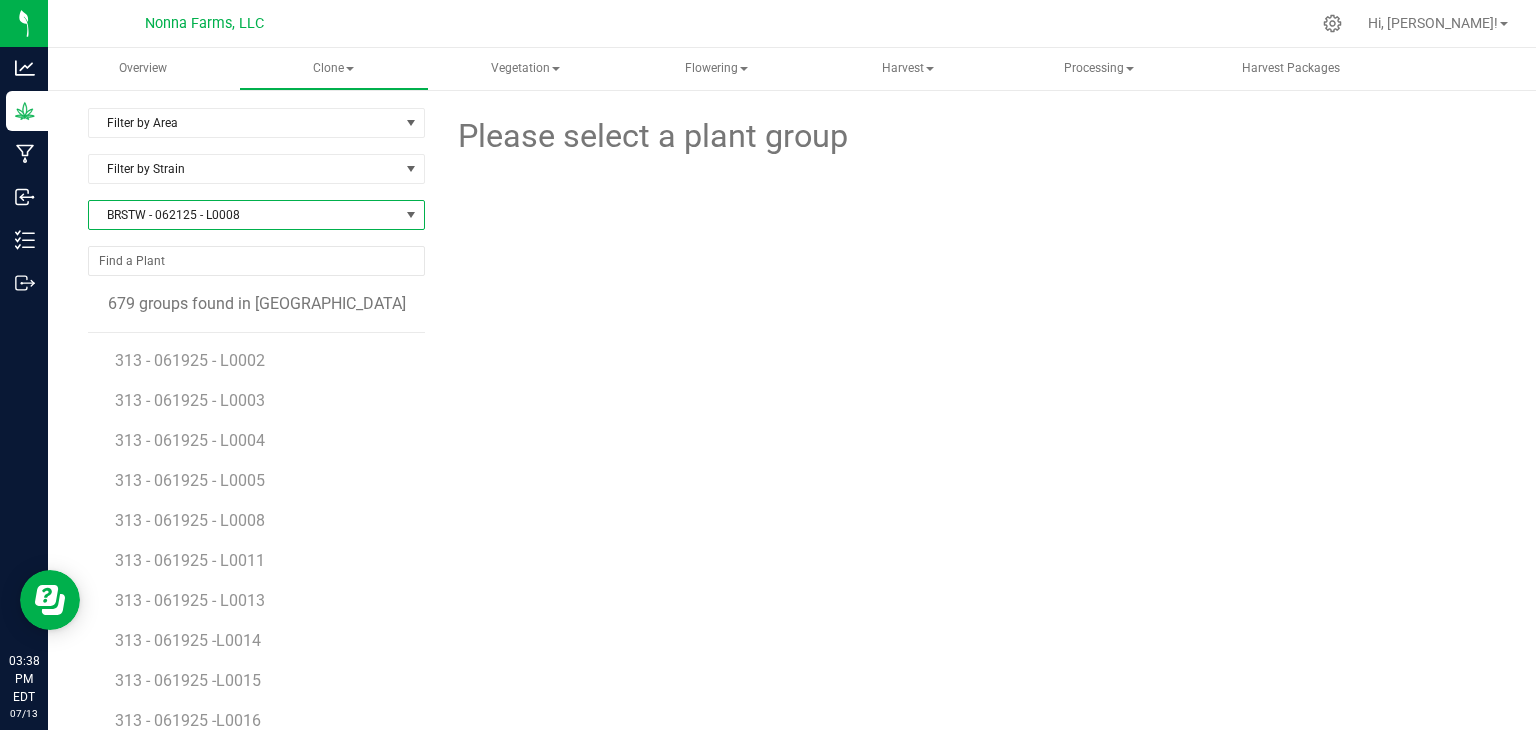 click on "BRSTW - 062125 - L0008" at bounding box center [244, 215] 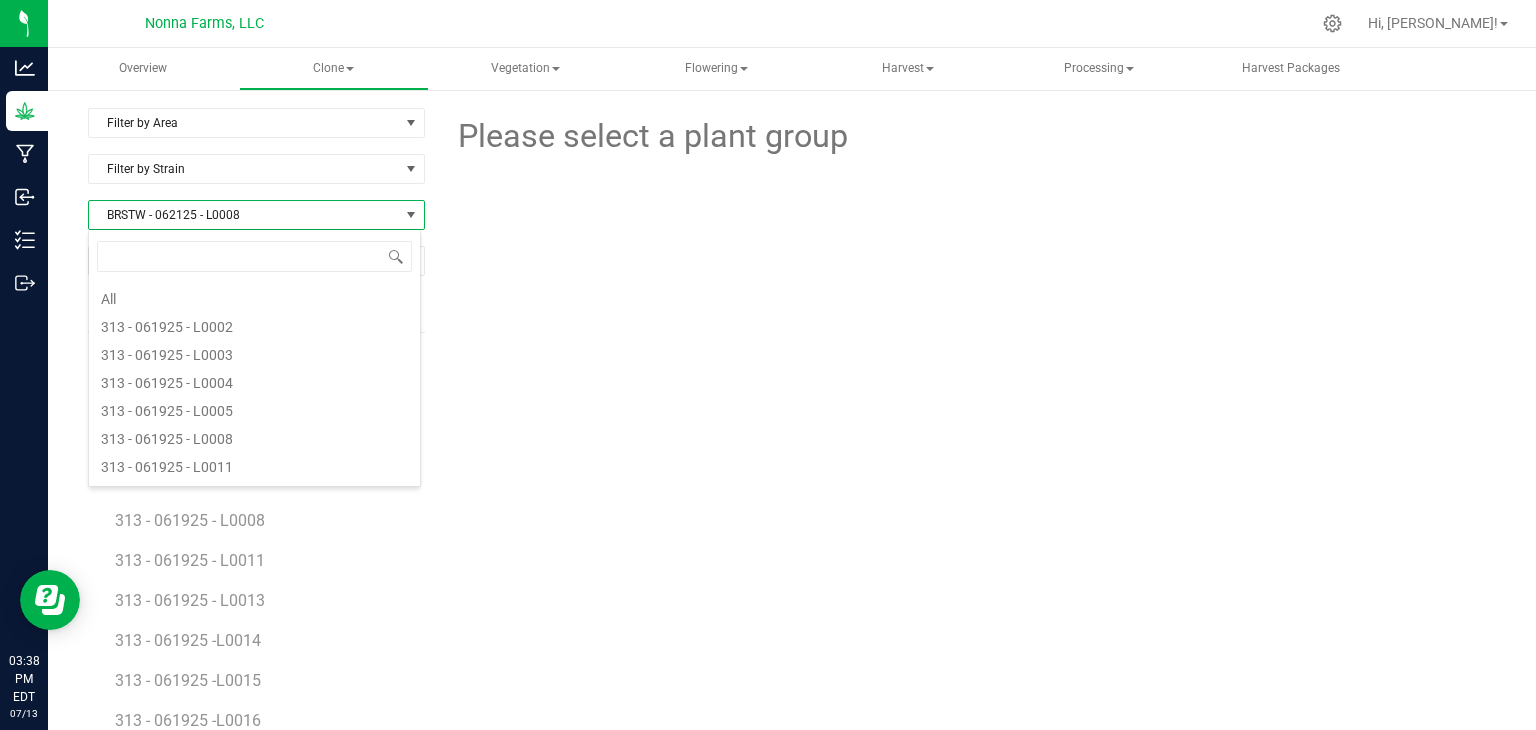 scroll, scrollTop: 668, scrollLeft: 0, axis: vertical 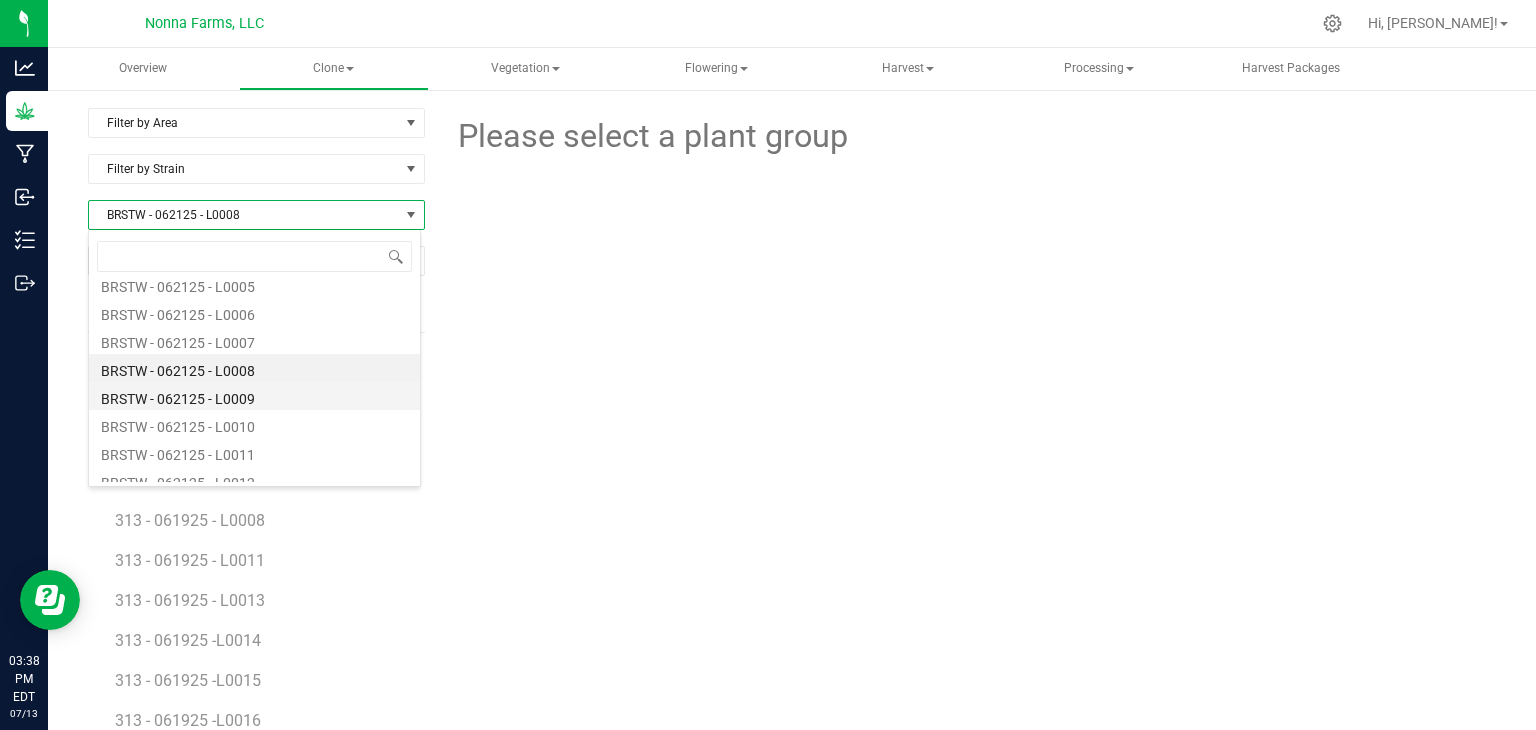 click on "BRSTW - 062125 - L0009" at bounding box center [254, 396] 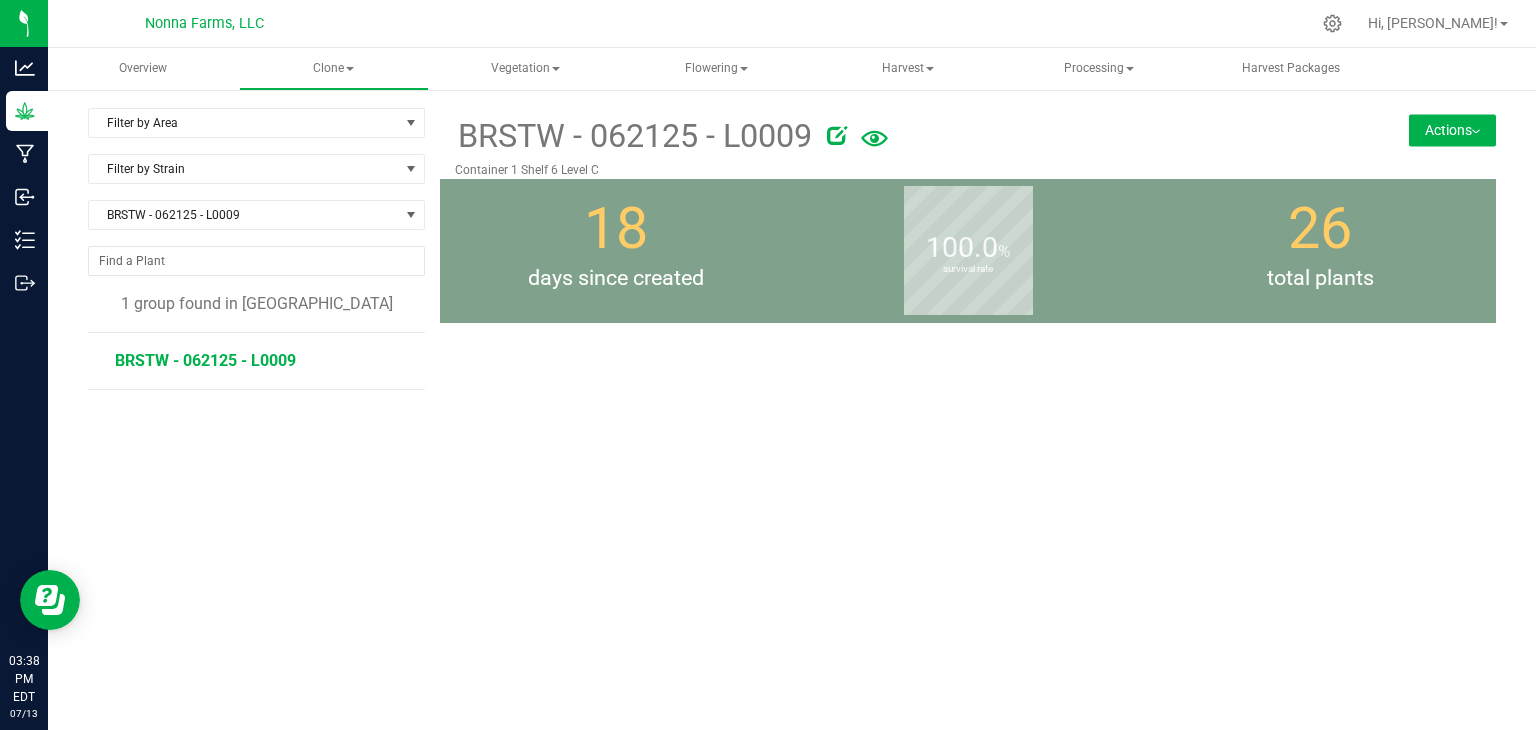 click on "BRSTW - 062125 - L0009" at bounding box center [205, 360] 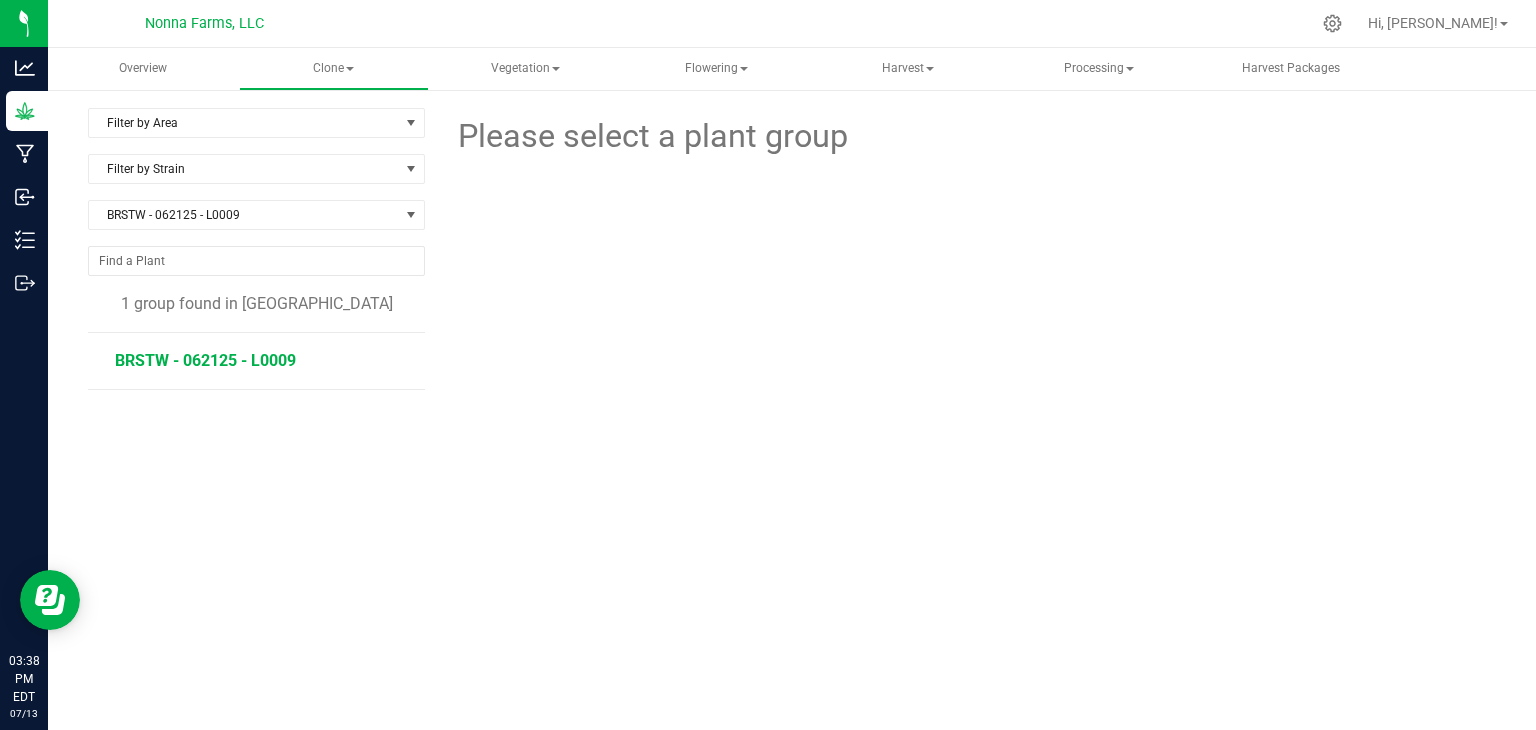 click on "BRSTW - 062125 - L0009" at bounding box center [205, 360] 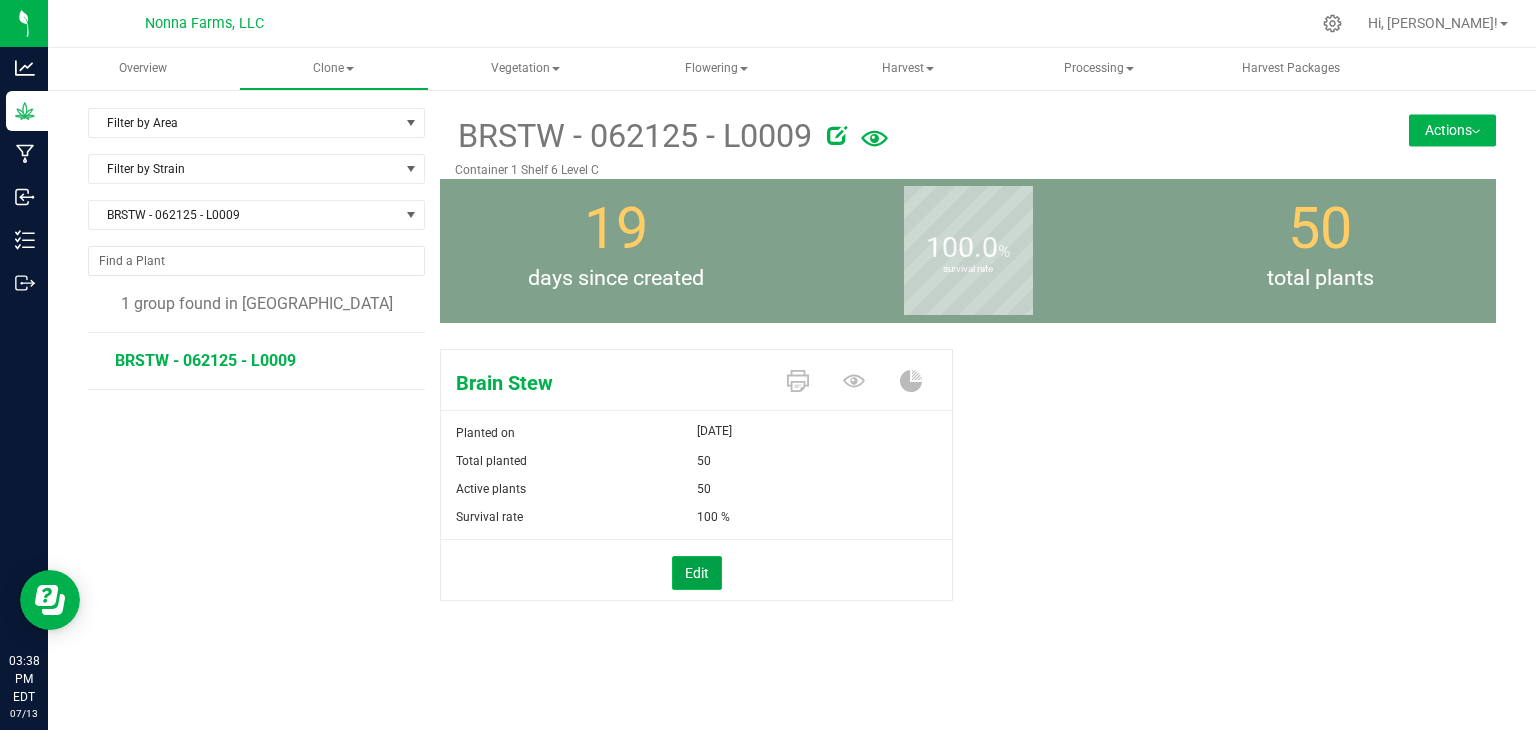 click on "Edit" at bounding box center (697, 573) 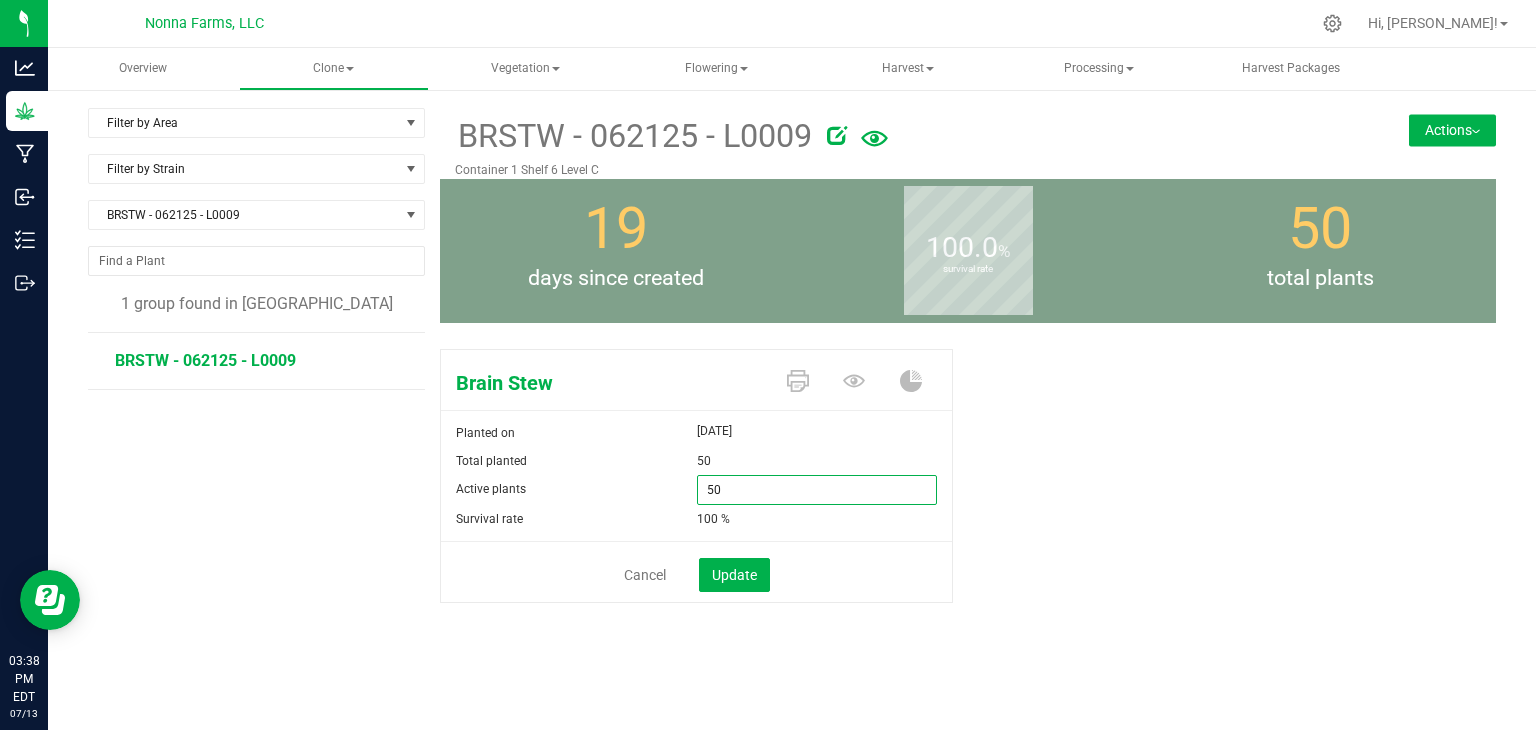 drag, startPoint x: 776, startPoint y: 496, endPoint x: 664, endPoint y: 489, distance: 112.21854 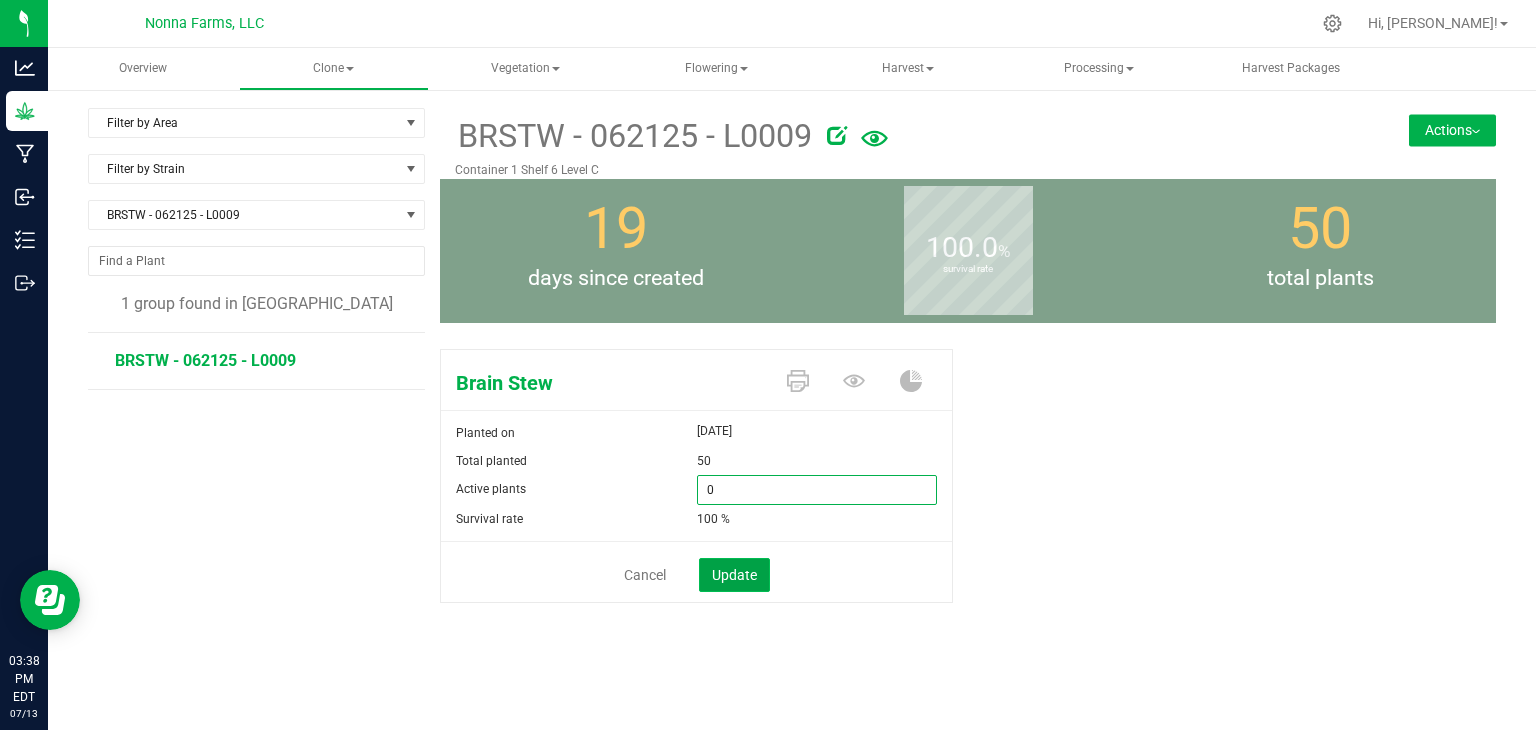 type on "0" 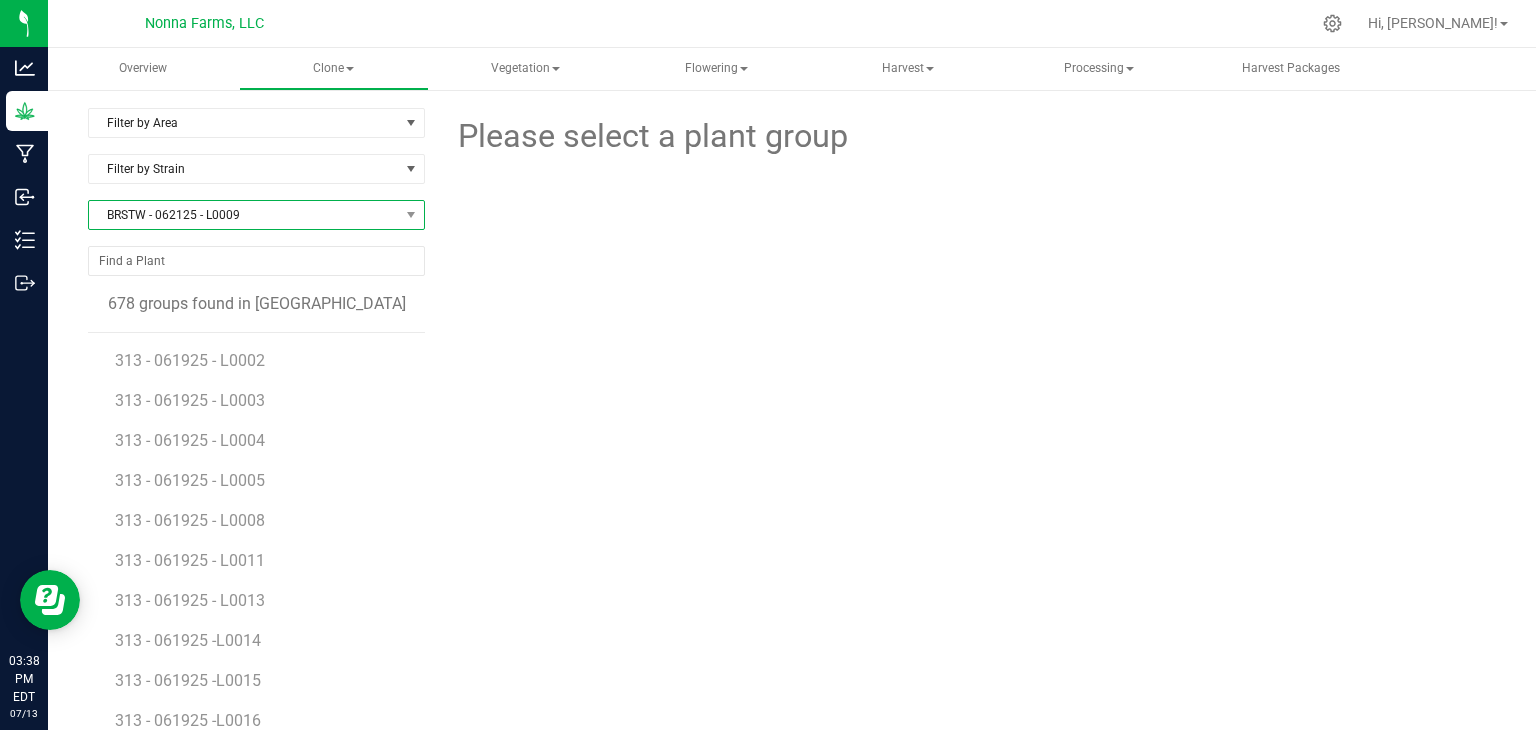 click on "BRSTW - 062125 - L0009" at bounding box center (244, 215) 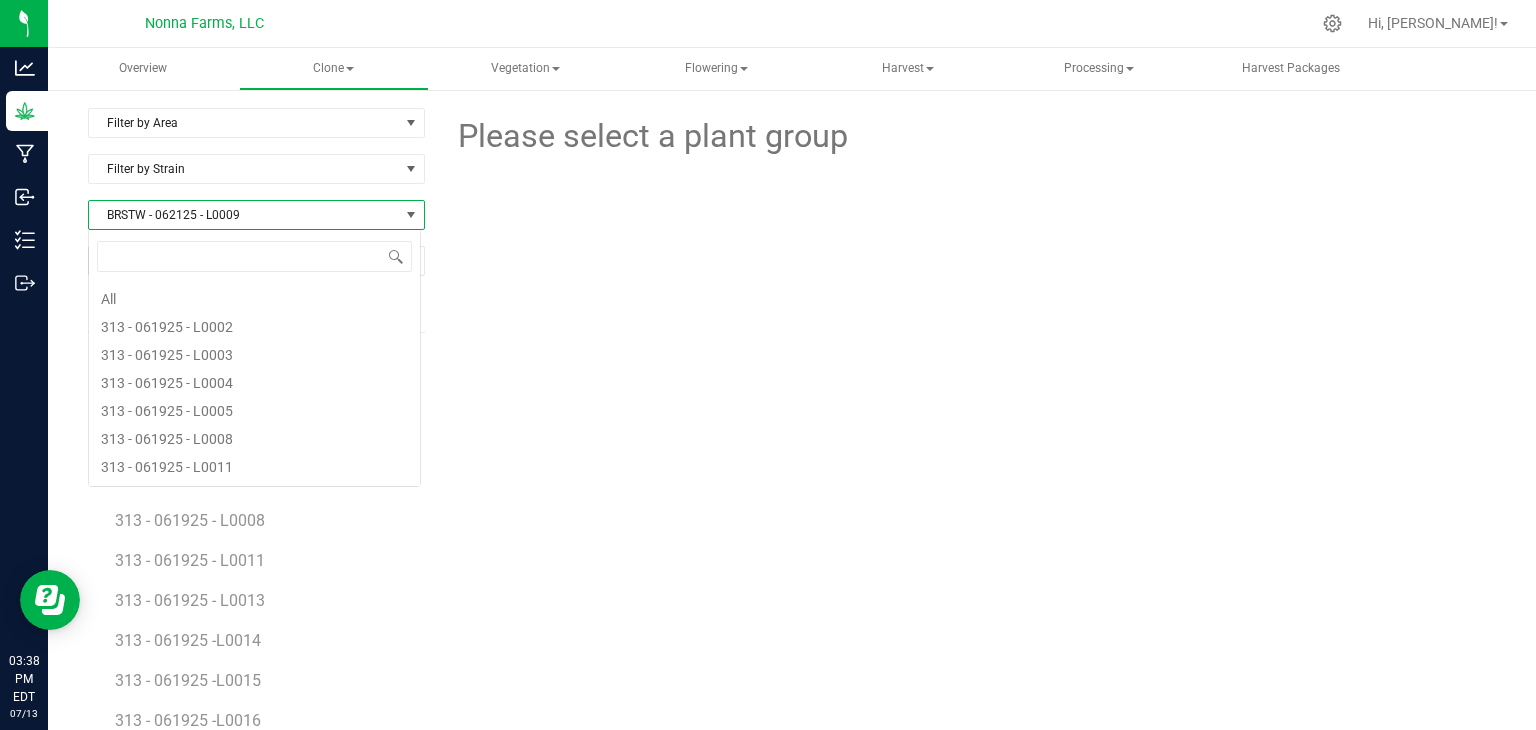 scroll, scrollTop: 99970, scrollLeft: 99666, axis: both 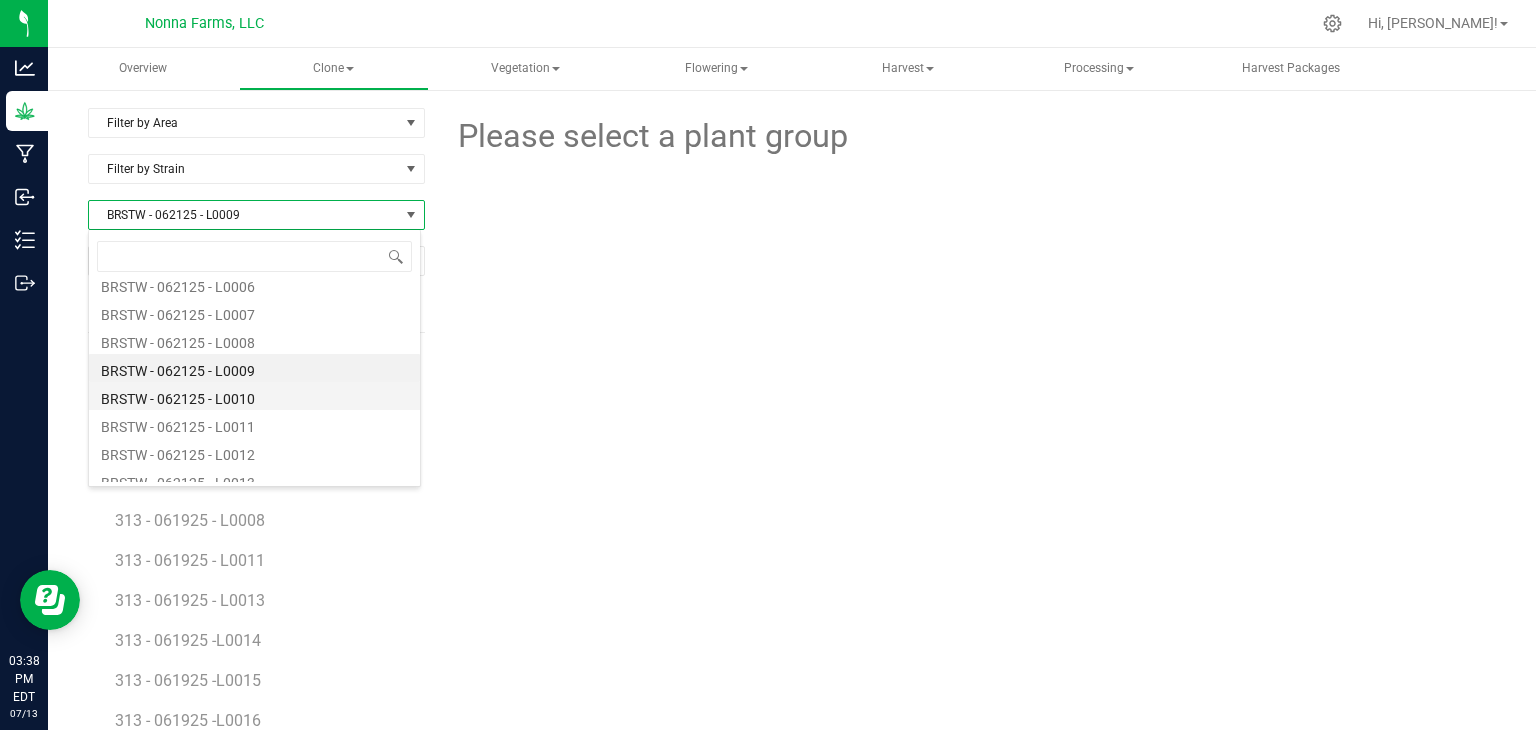 click on "BRSTW - 062125 - L0010" at bounding box center (254, 396) 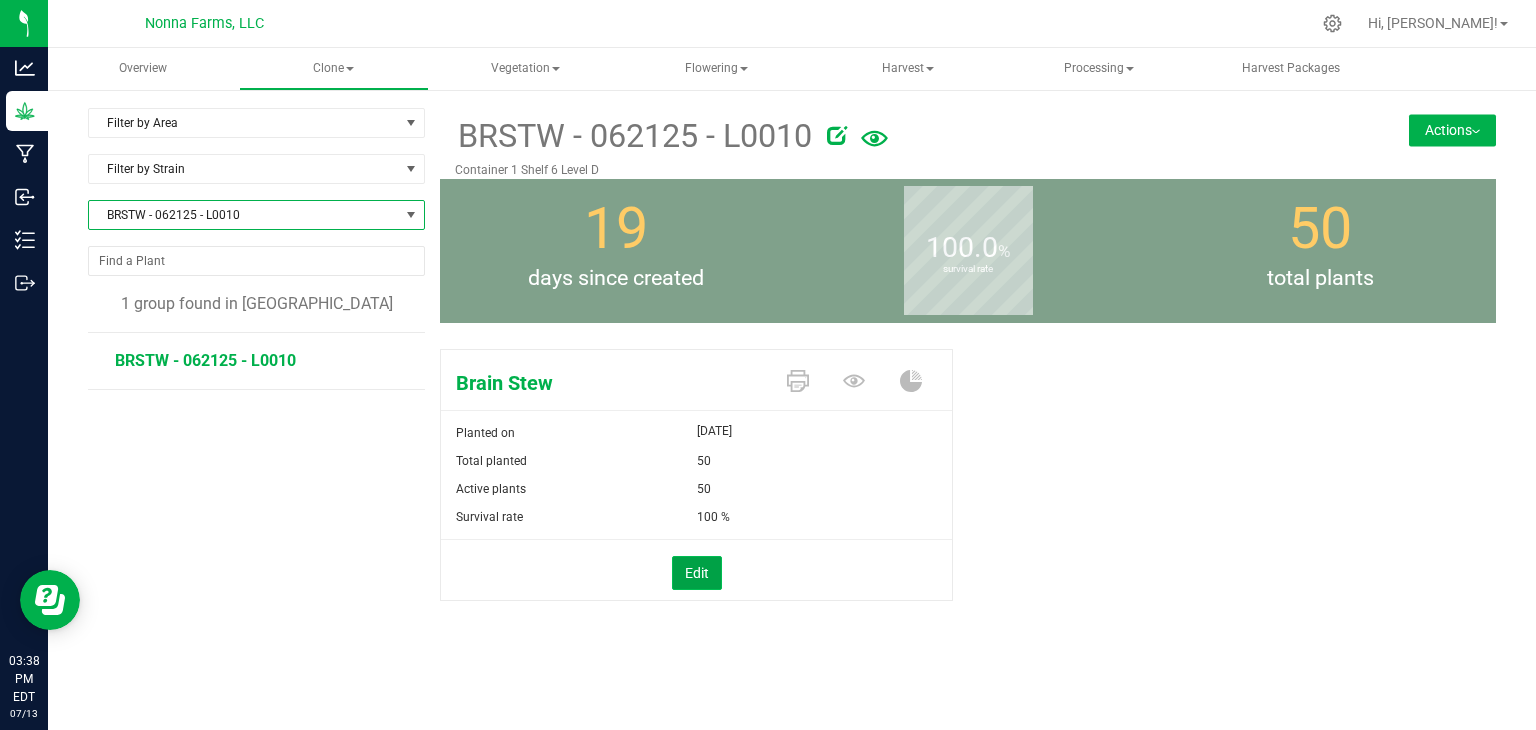 click on "Edit" at bounding box center (697, 573) 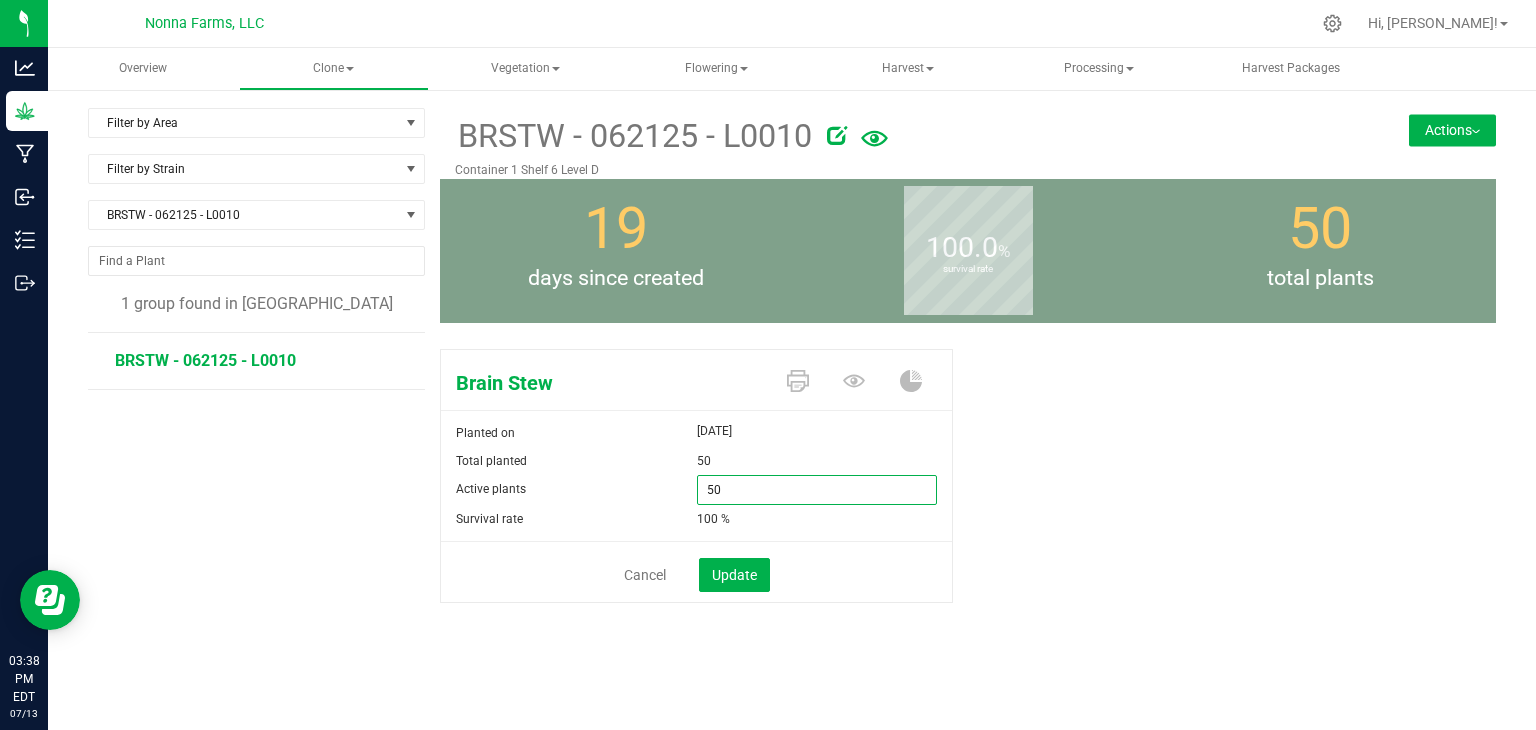 drag, startPoint x: 764, startPoint y: 501, endPoint x: 632, endPoint y: 478, distance: 133.9888 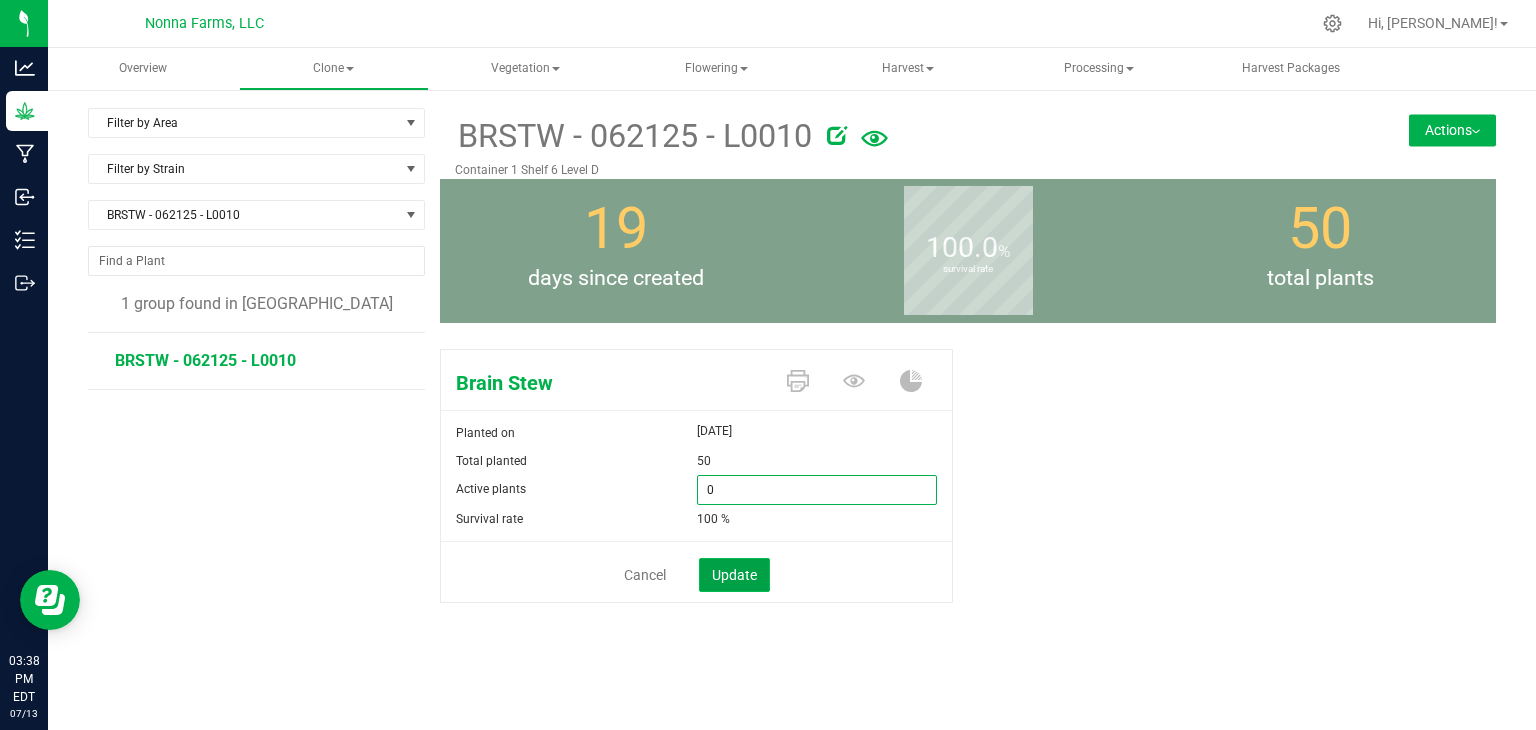 type on "0" 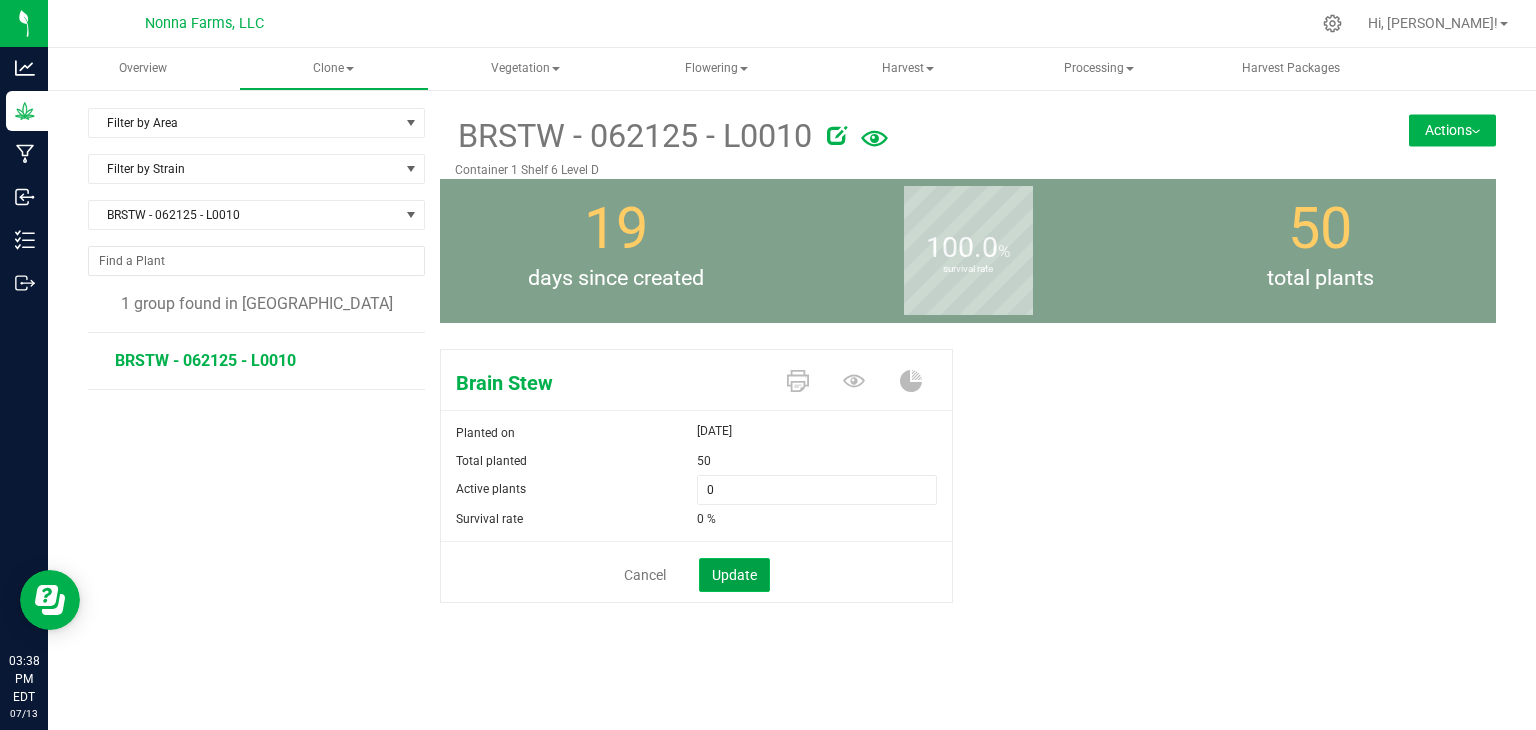 click on "Update" 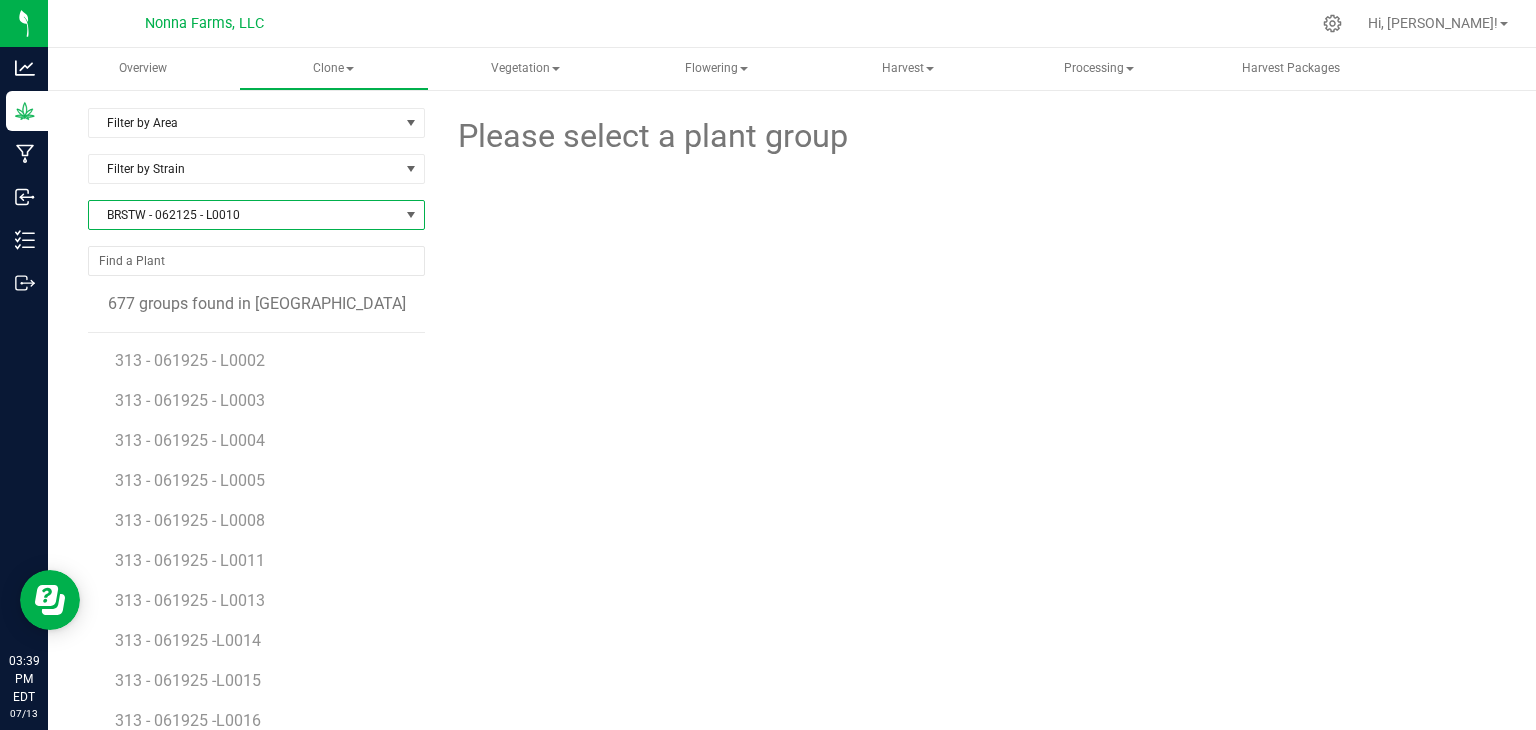 click on "BRSTW - 062125 - L0010" at bounding box center (244, 215) 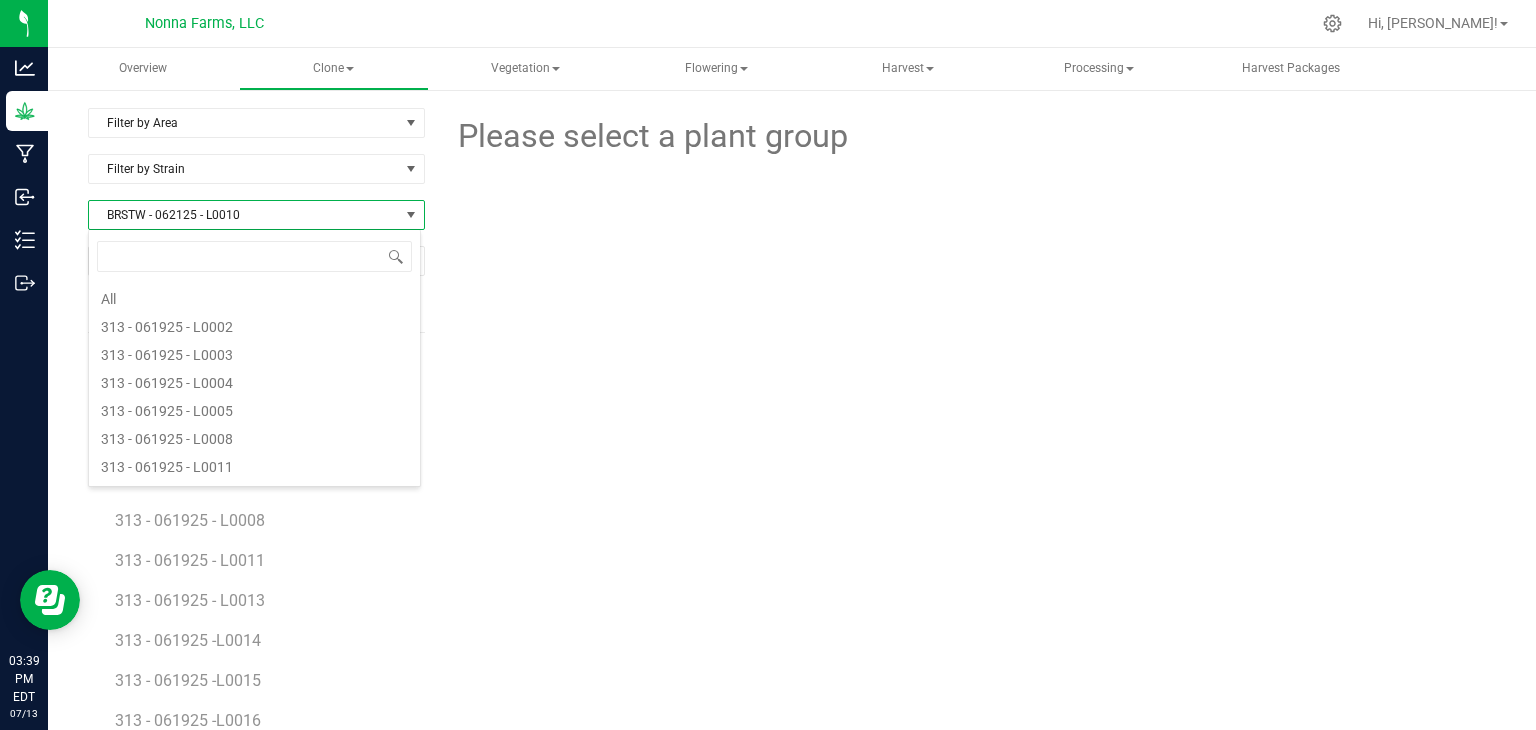 scroll, scrollTop: 724, scrollLeft: 0, axis: vertical 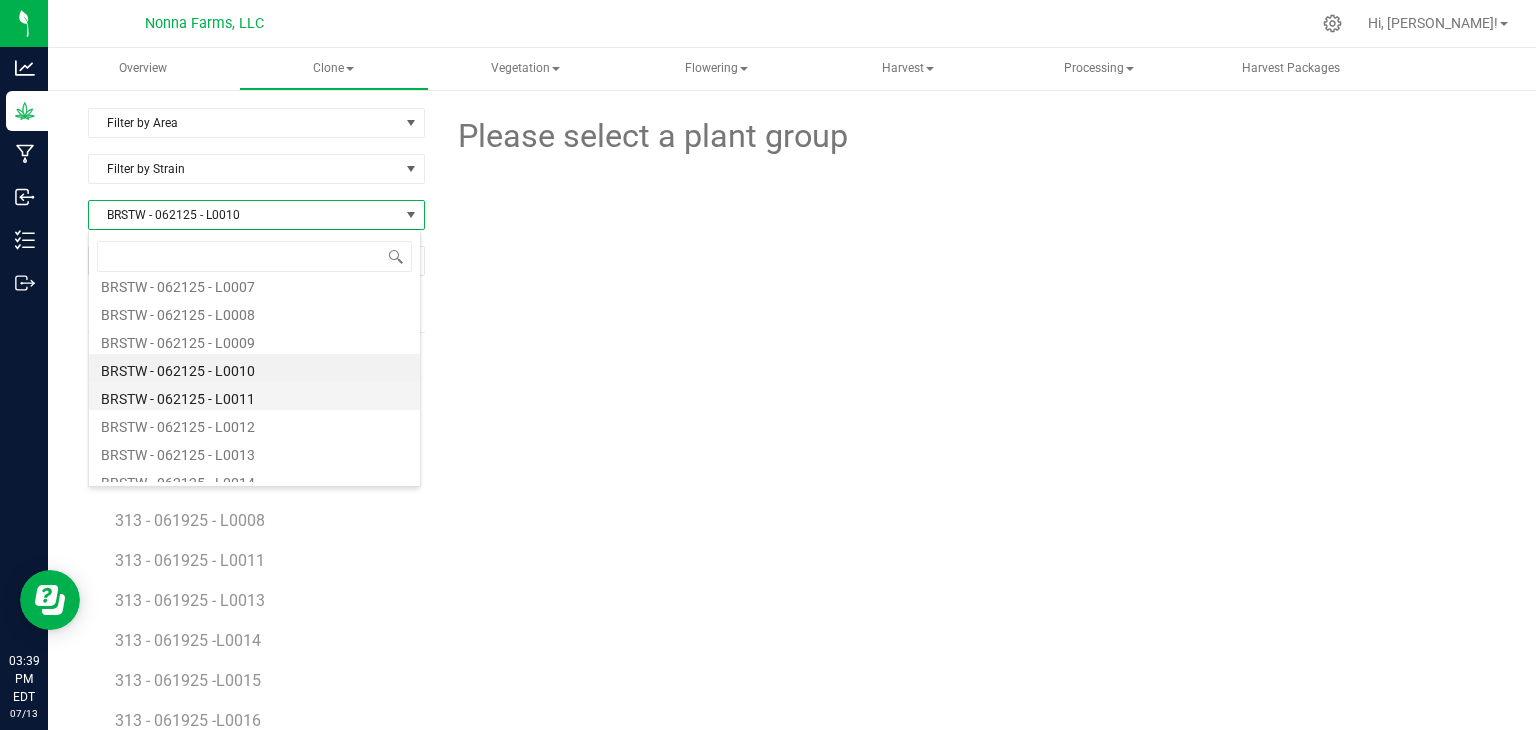 click on "BRSTW - 062125 - L0011" at bounding box center [254, 396] 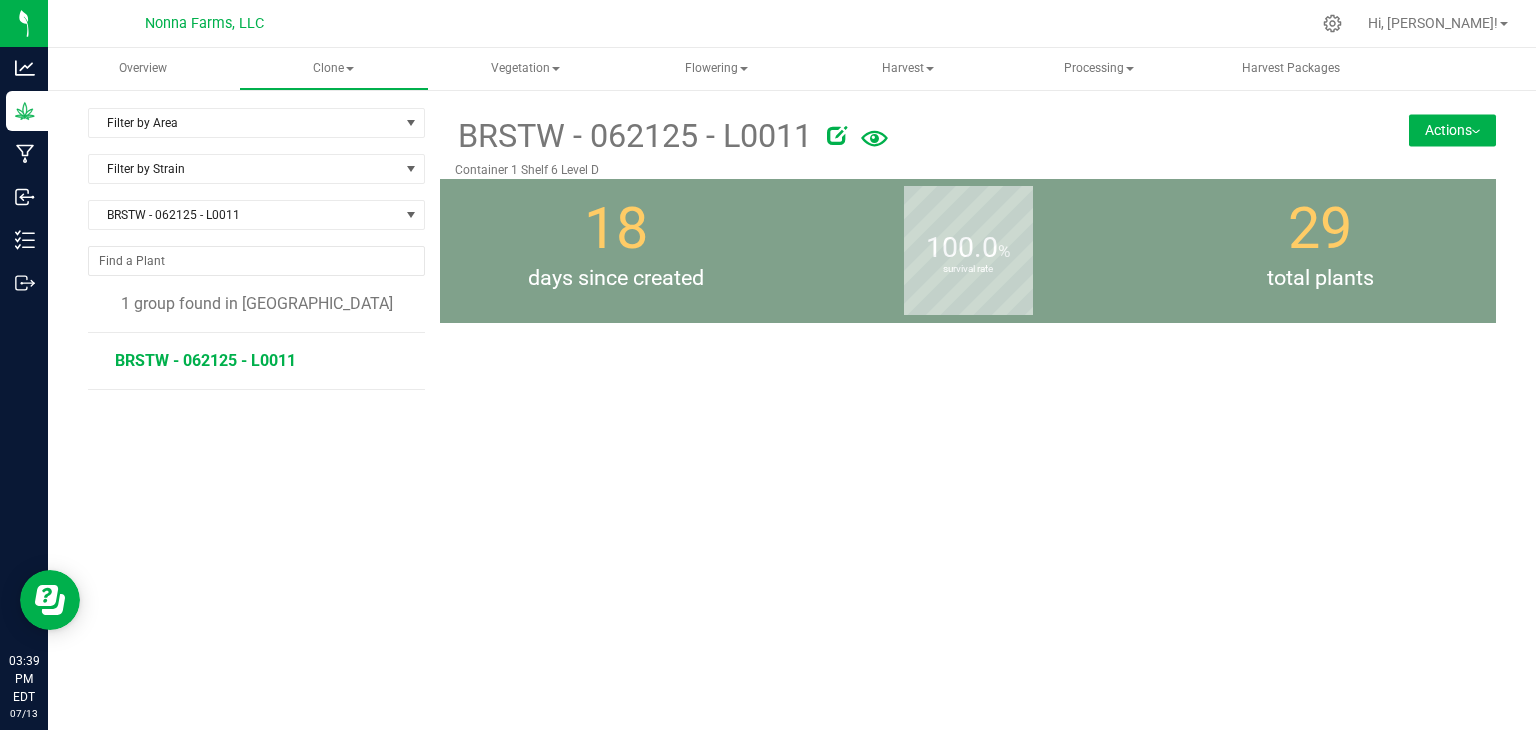 click on "BRSTW - 062125 - L0011" at bounding box center (205, 360) 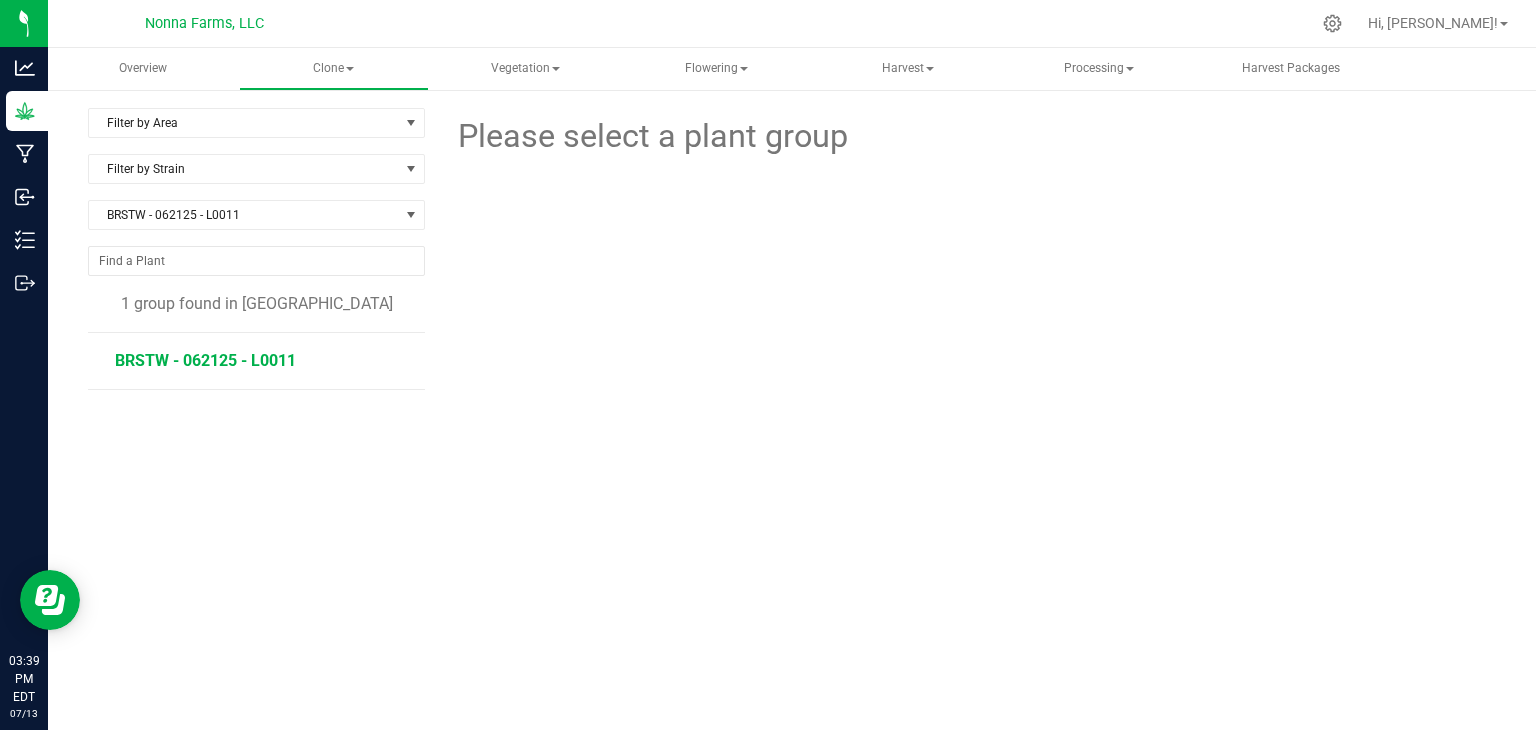 click on "BRSTW - 062125 - L0011" at bounding box center (205, 360) 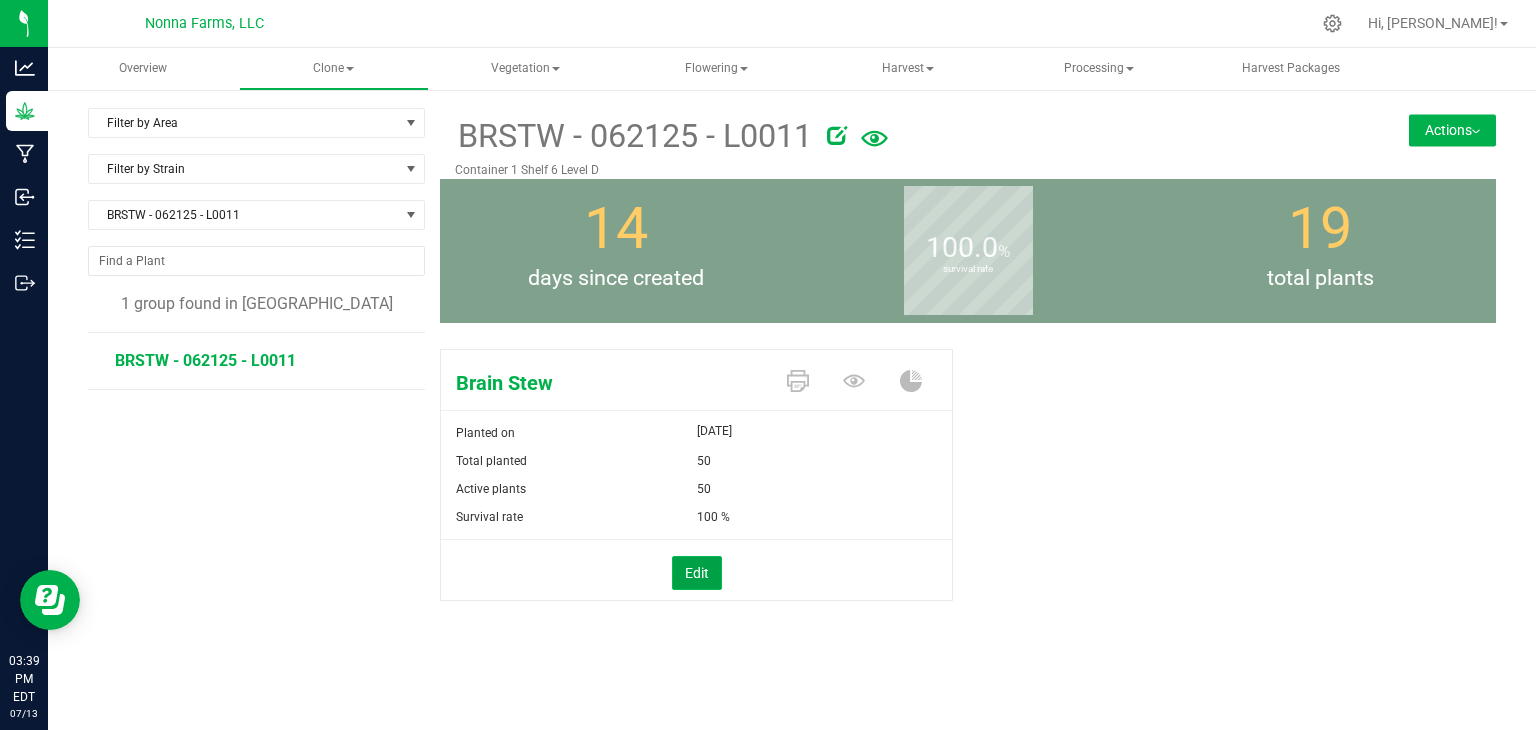 click on "Edit" at bounding box center (697, 573) 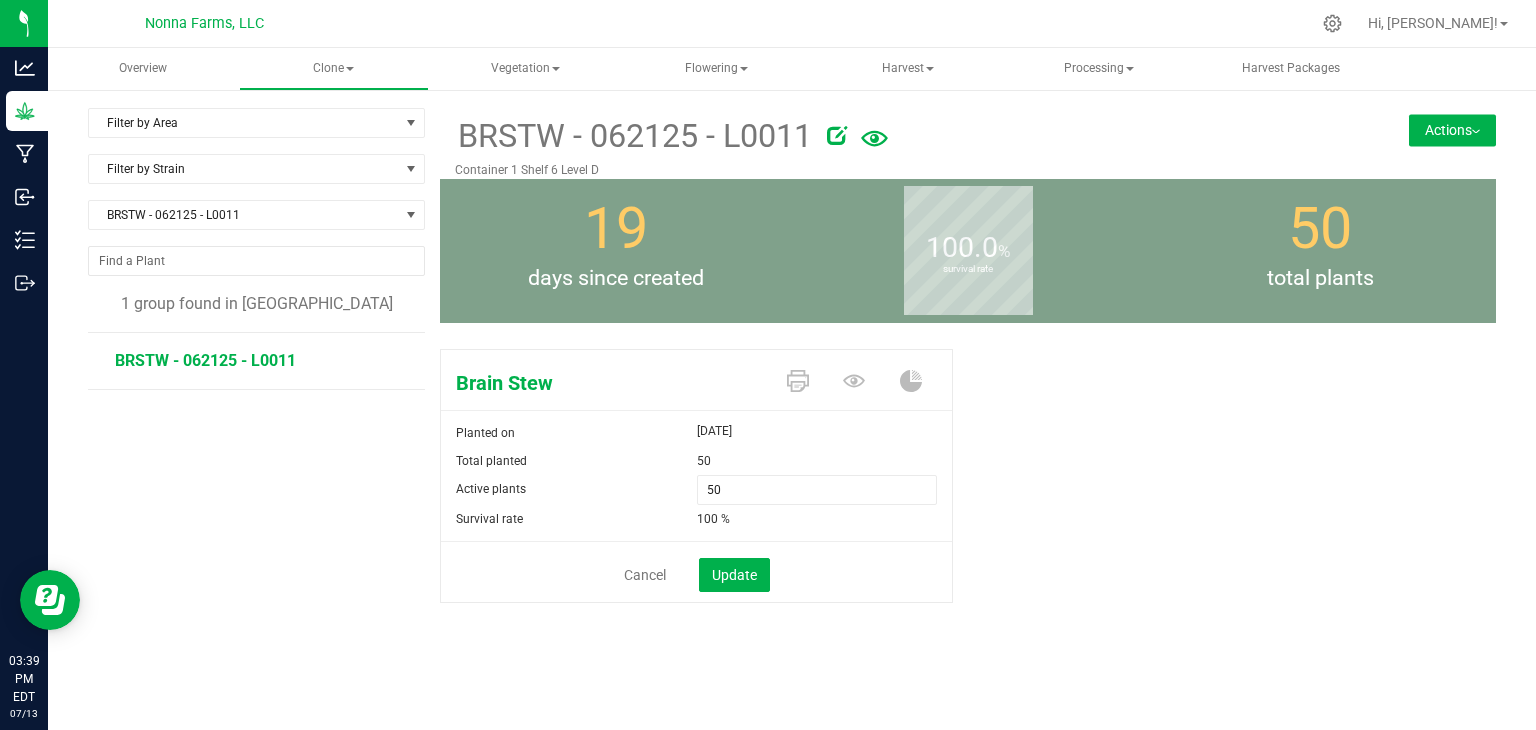 drag, startPoint x: 748, startPoint y: 505, endPoint x: 665, endPoint y: 487, distance: 84.92938 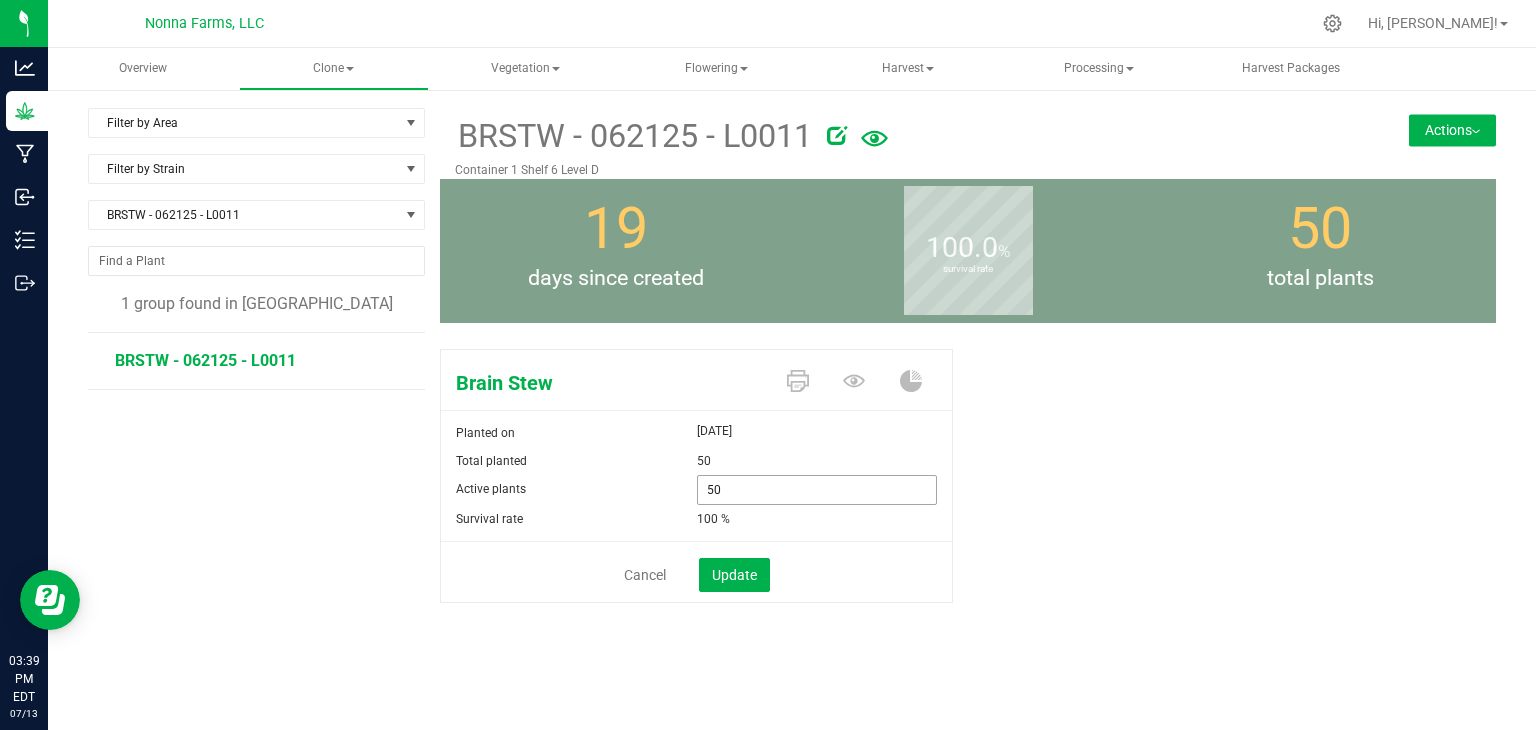 drag, startPoint x: 736, startPoint y: 489, endPoint x: 752, endPoint y: 493, distance: 16.492422 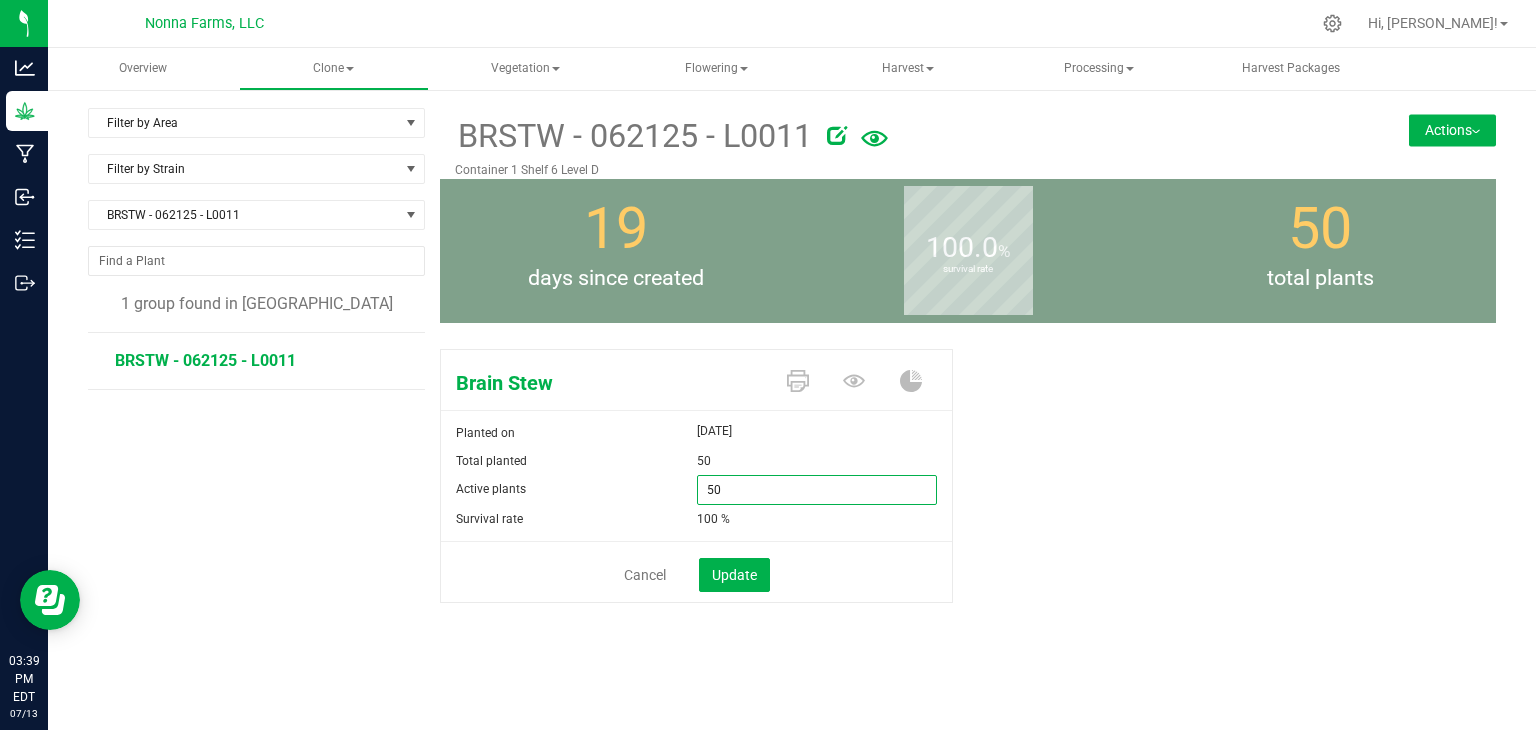 drag, startPoint x: 771, startPoint y: 493, endPoint x: 591, endPoint y: 471, distance: 181.33946 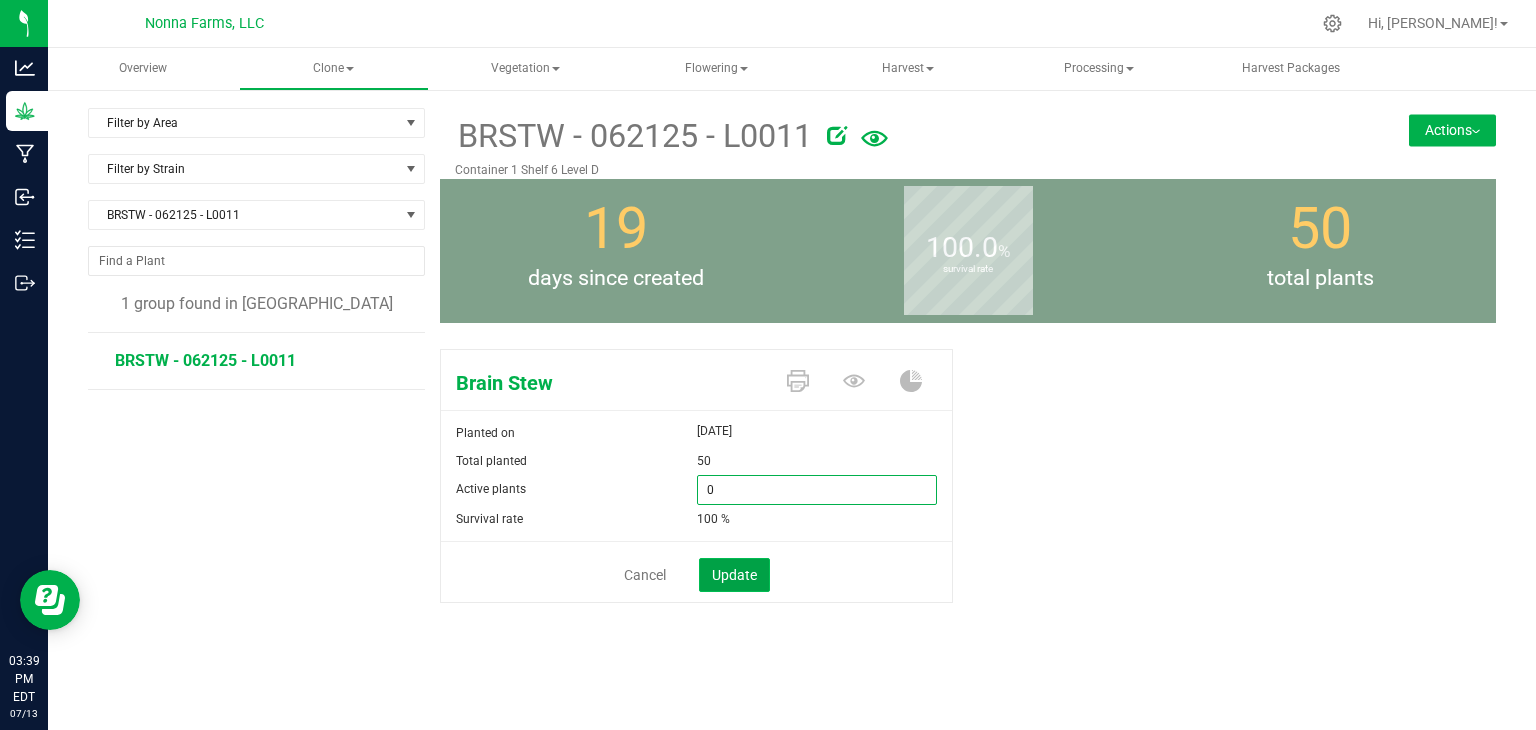 type on "0" 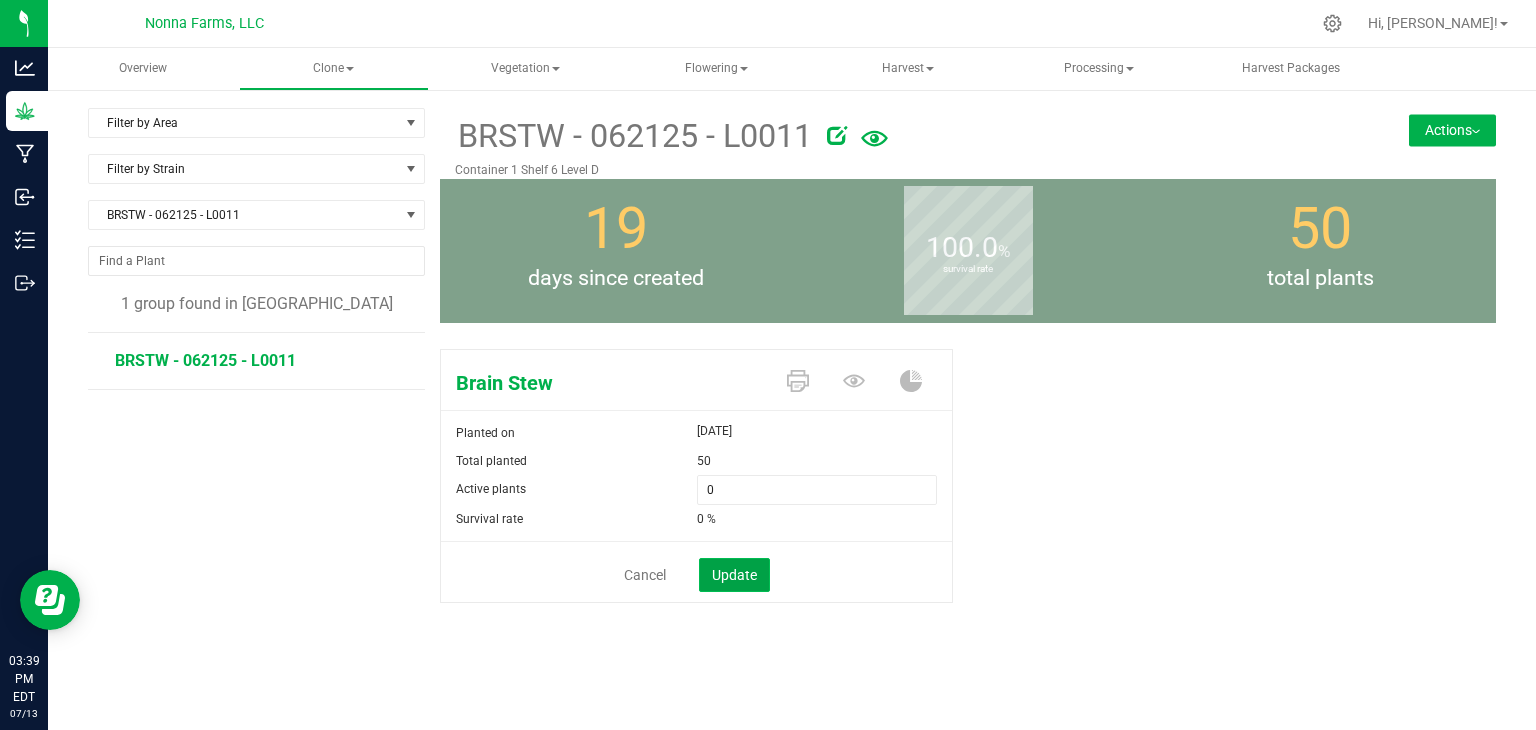 click on "Update" 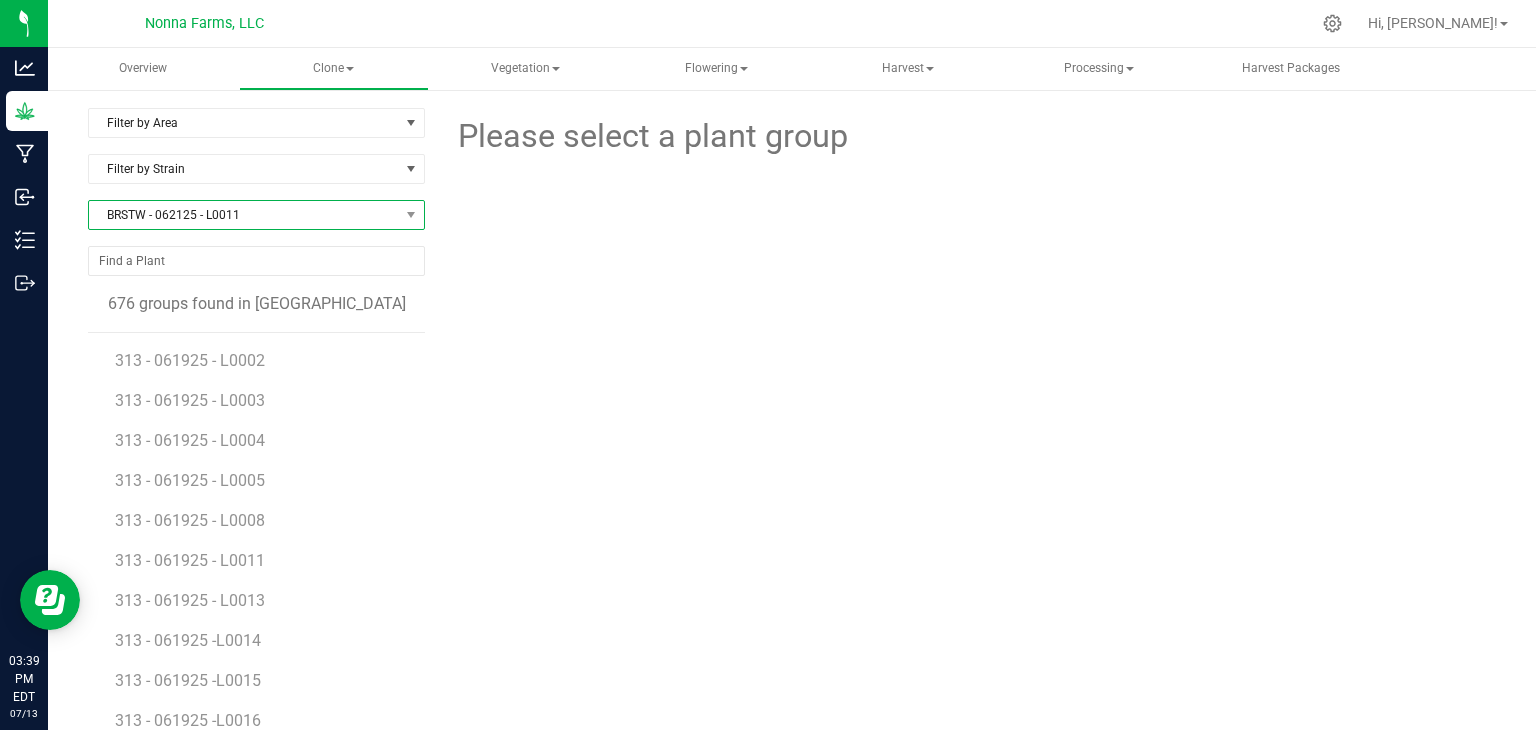 click on "BRSTW - 062125 - L0011" at bounding box center [244, 215] 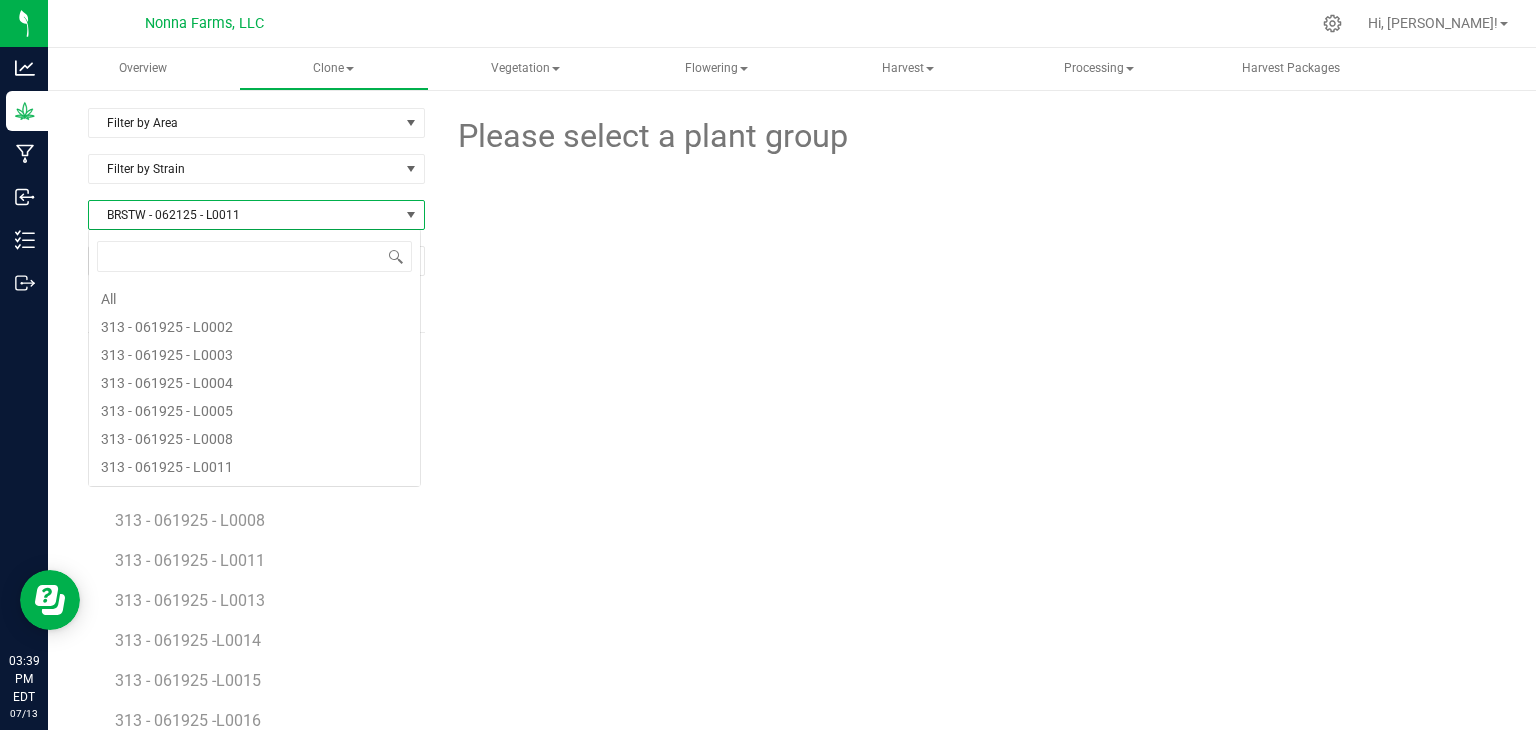 scroll, scrollTop: 99970, scrollLeft: 99666, axis: both 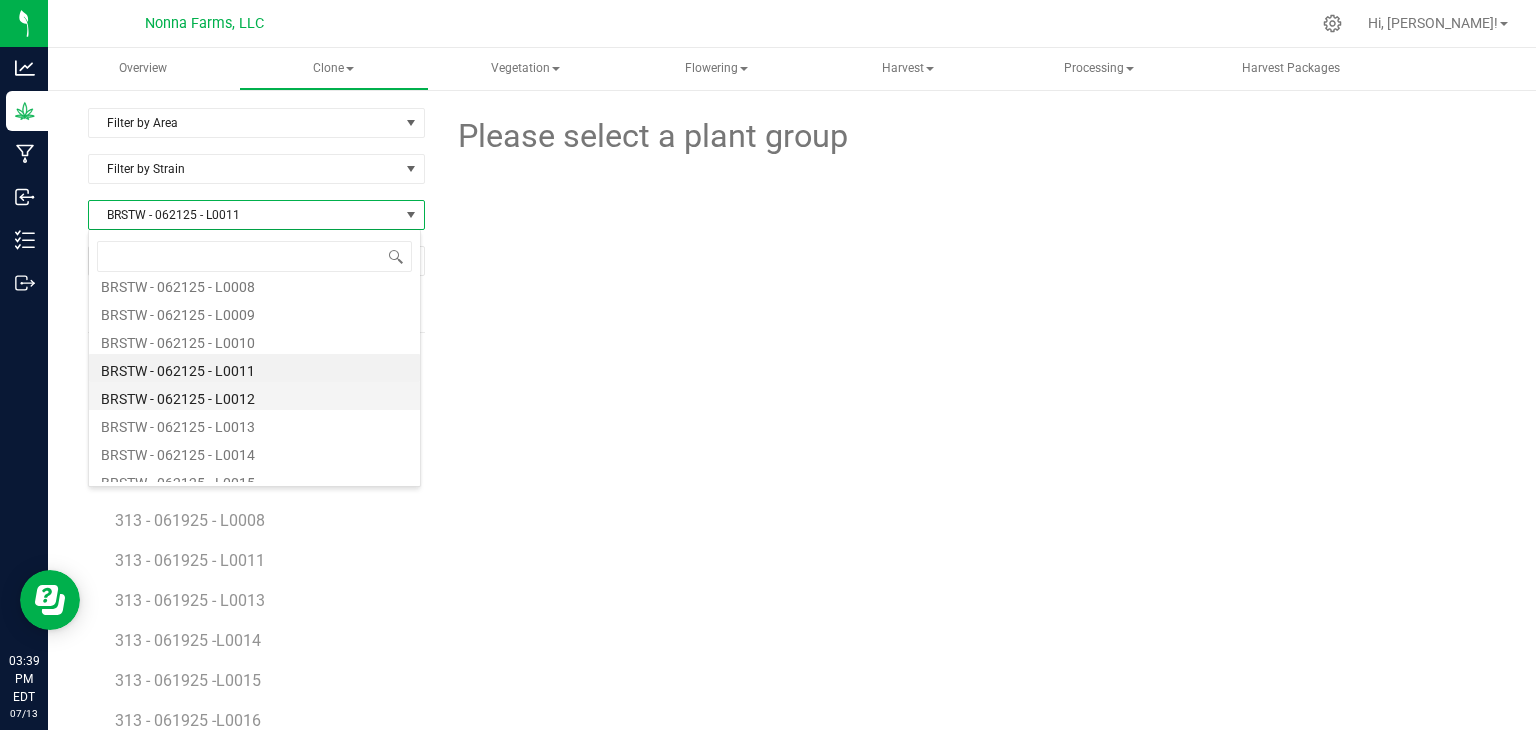 click on "BRSTW - 062125 - L0012" at bounding box center [254, 396] 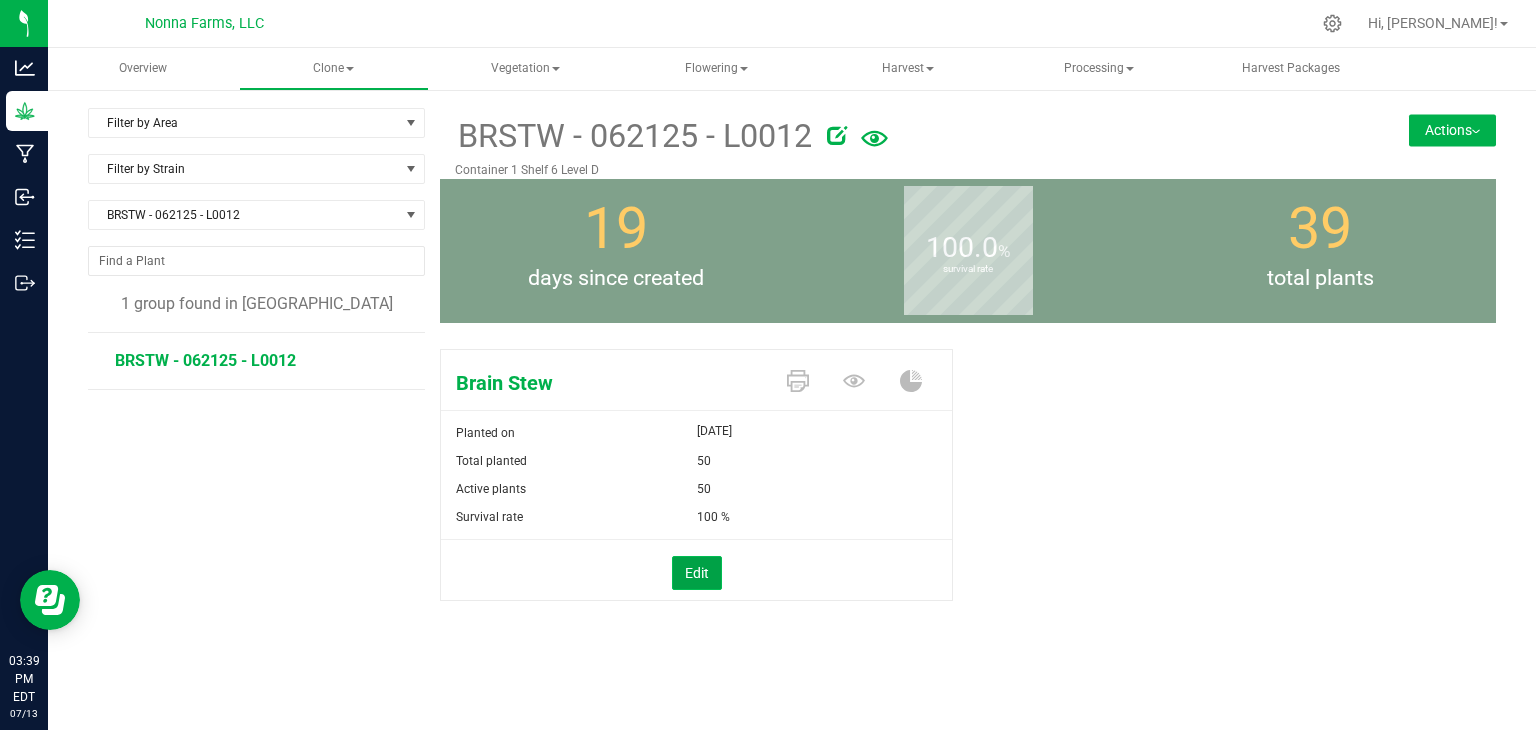 click on "Edit" at bounding box center (697, 573) 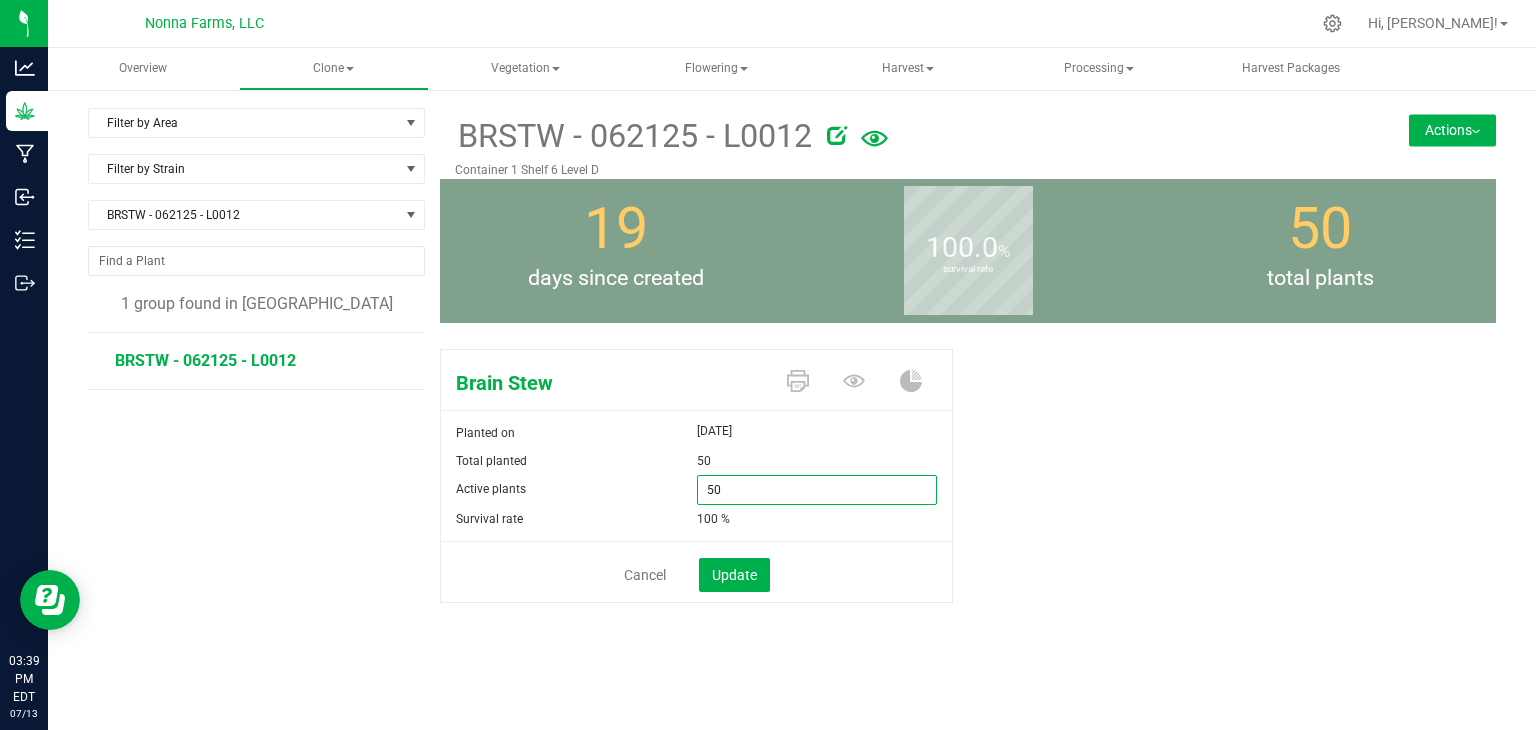 drag, startPoint x: 720, startPoint y: 496, endPoint x: 645, endPoint y: 486, distance: 75.66373 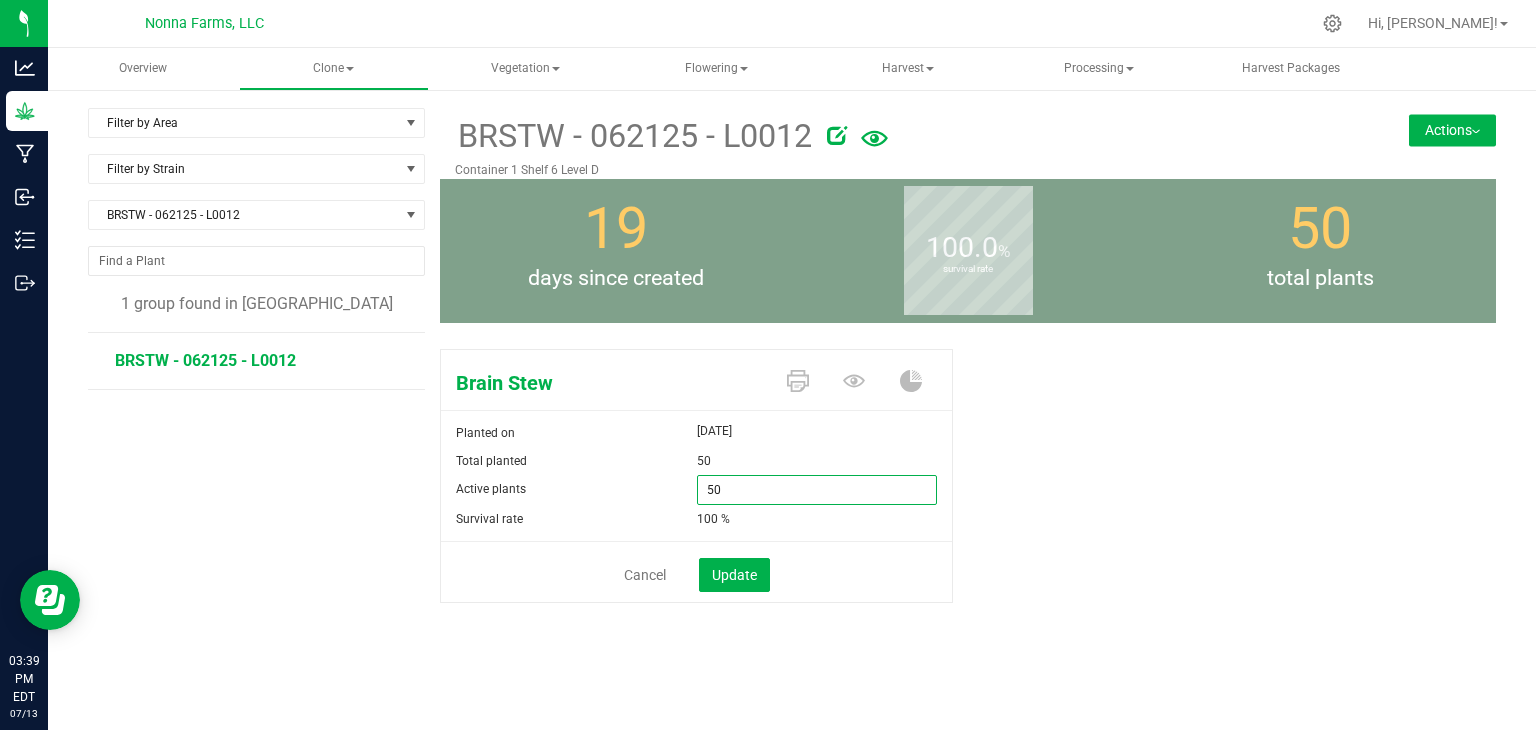 type on "0" 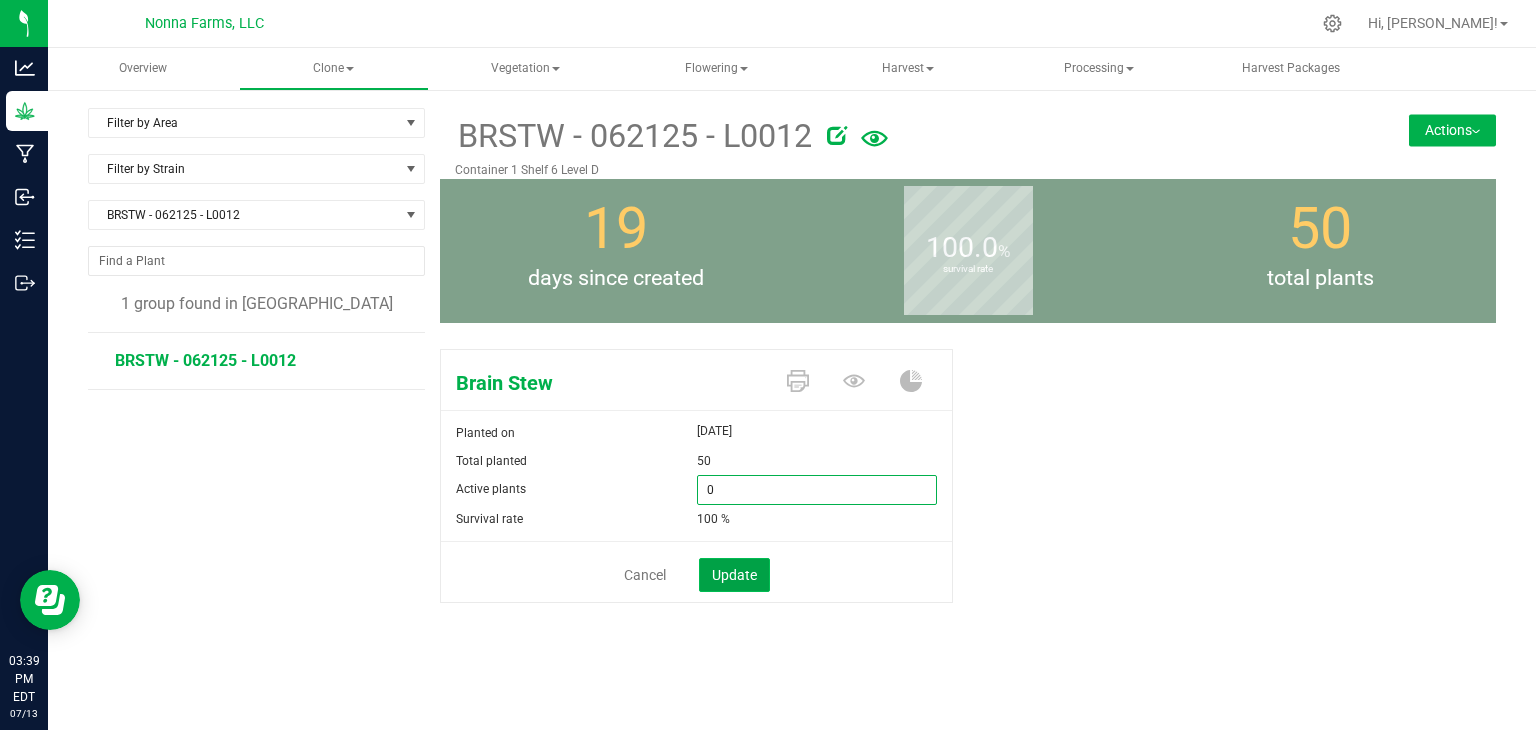 type on "0" 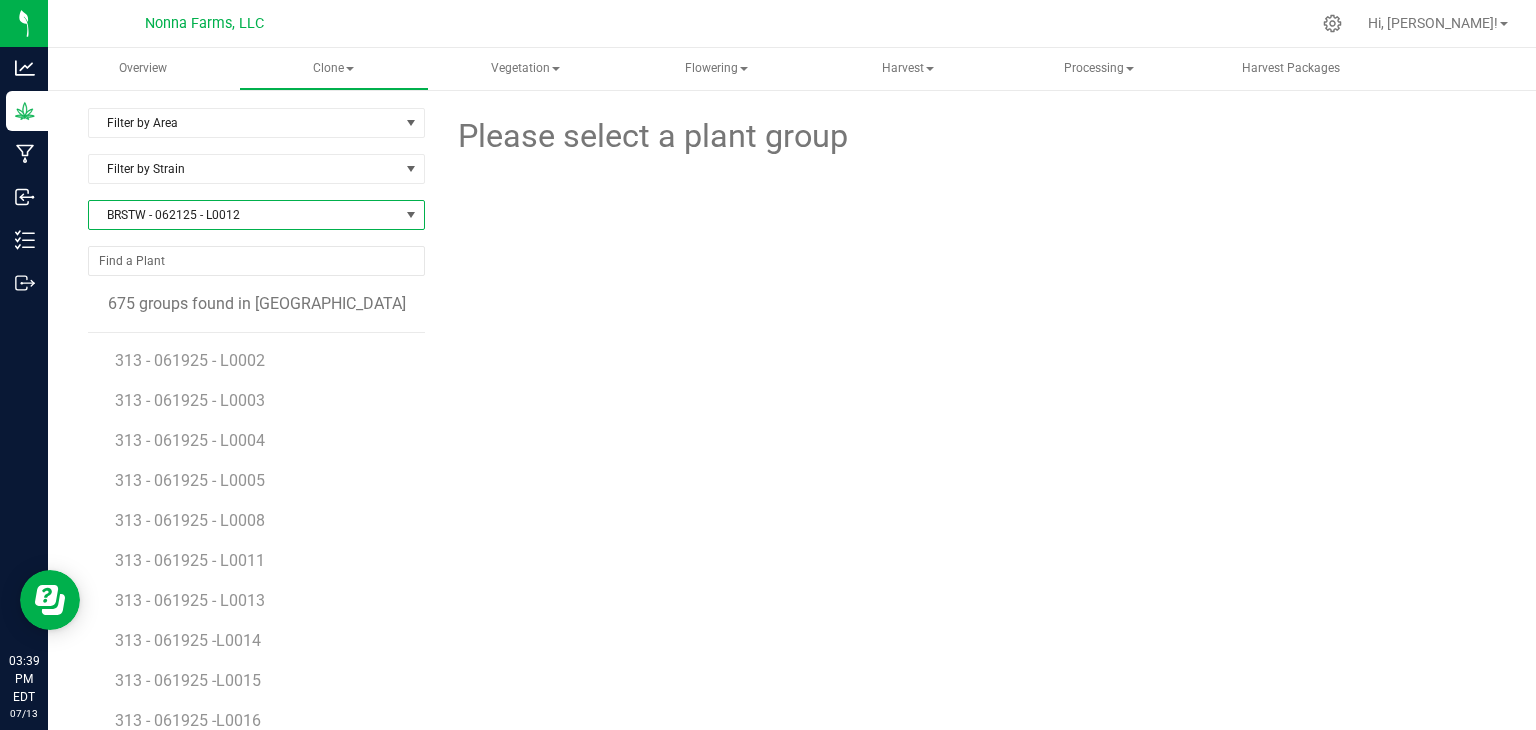 click on "BRSTW - 062125 - L0012" at bounding box center (244, 215) 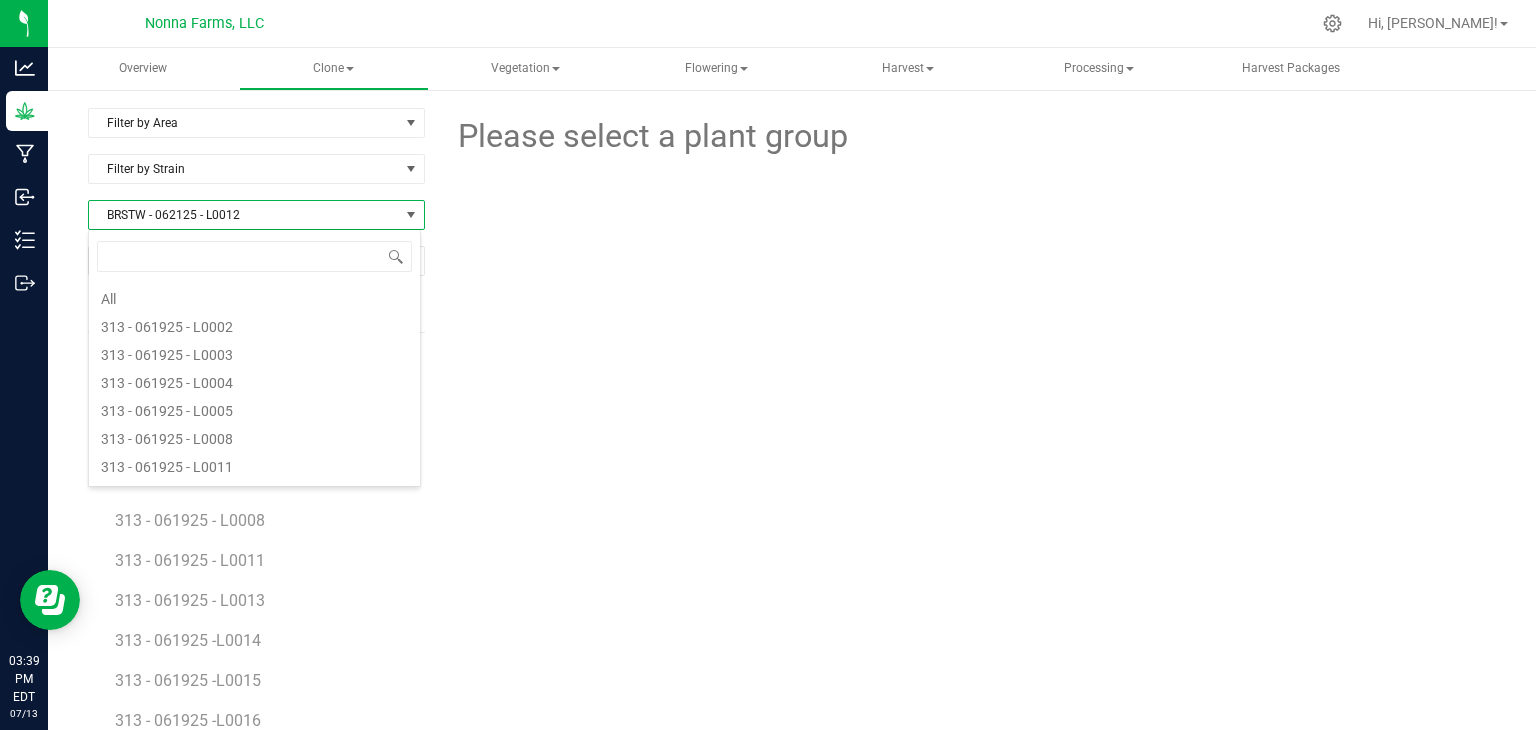 scroll, scrollTop: 780, scrollLeft: 0, axis: vertical 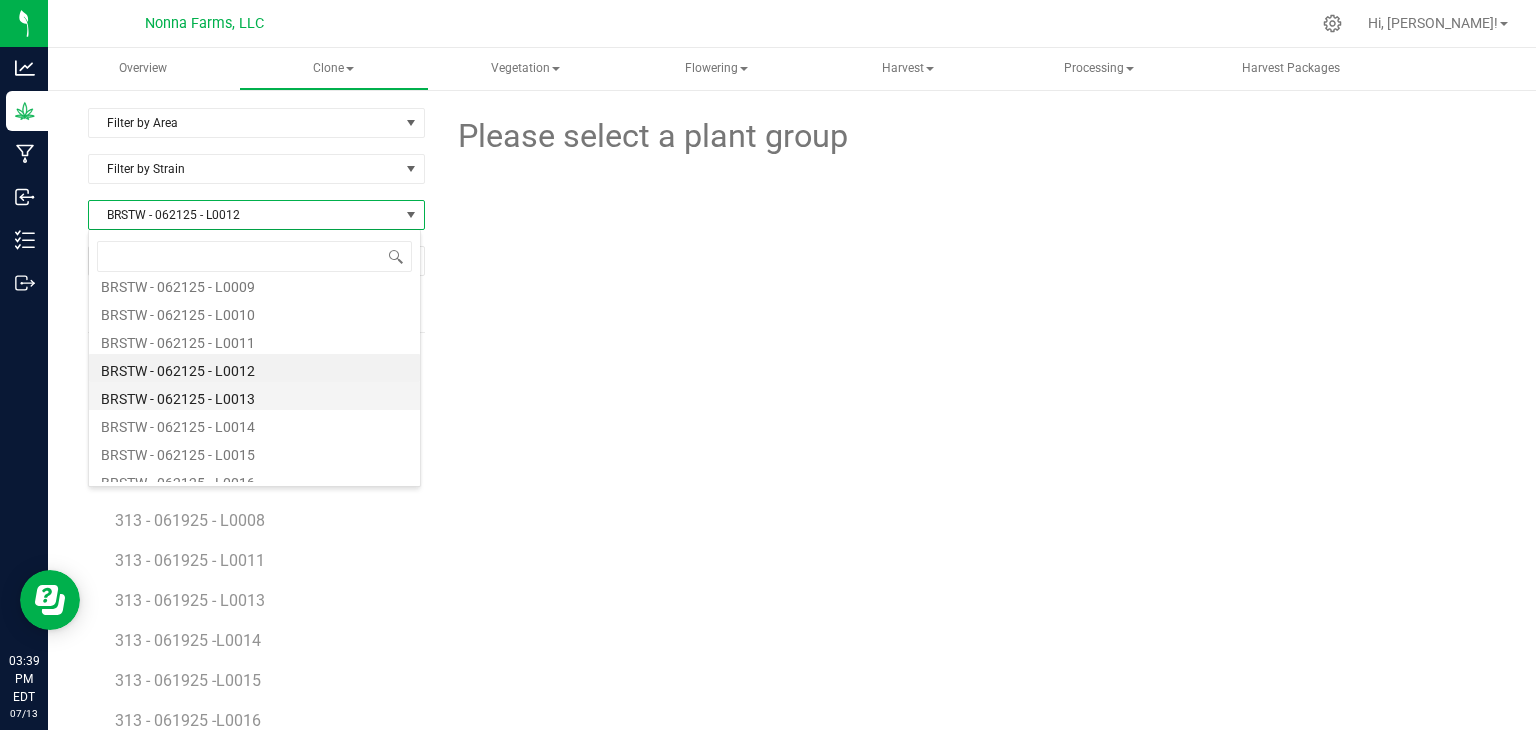 click on "BRSTW - 062125 - L0013" at bounding box center [254, 396] 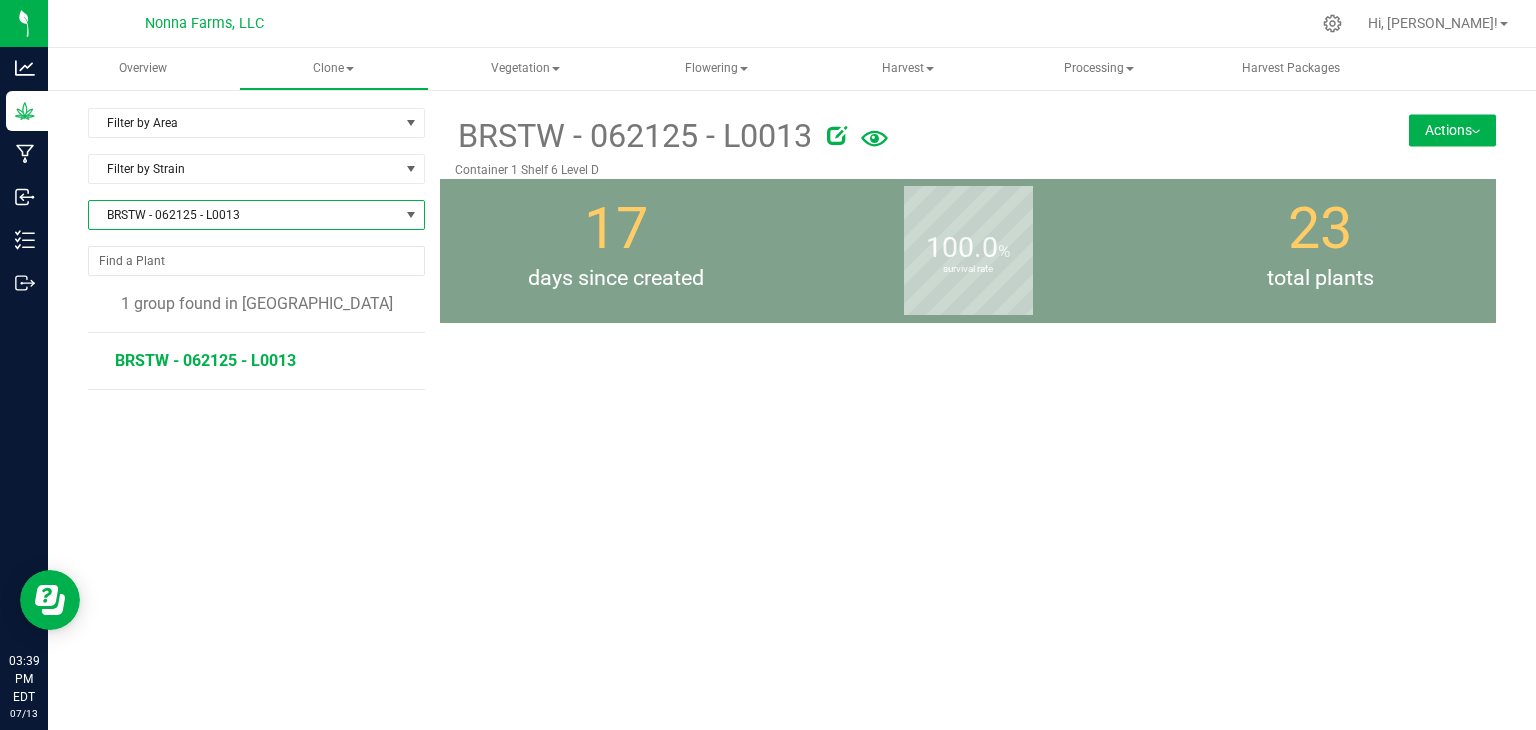 click on "BRSTW - 062125 - L0013" at bounding box center [205, 360] 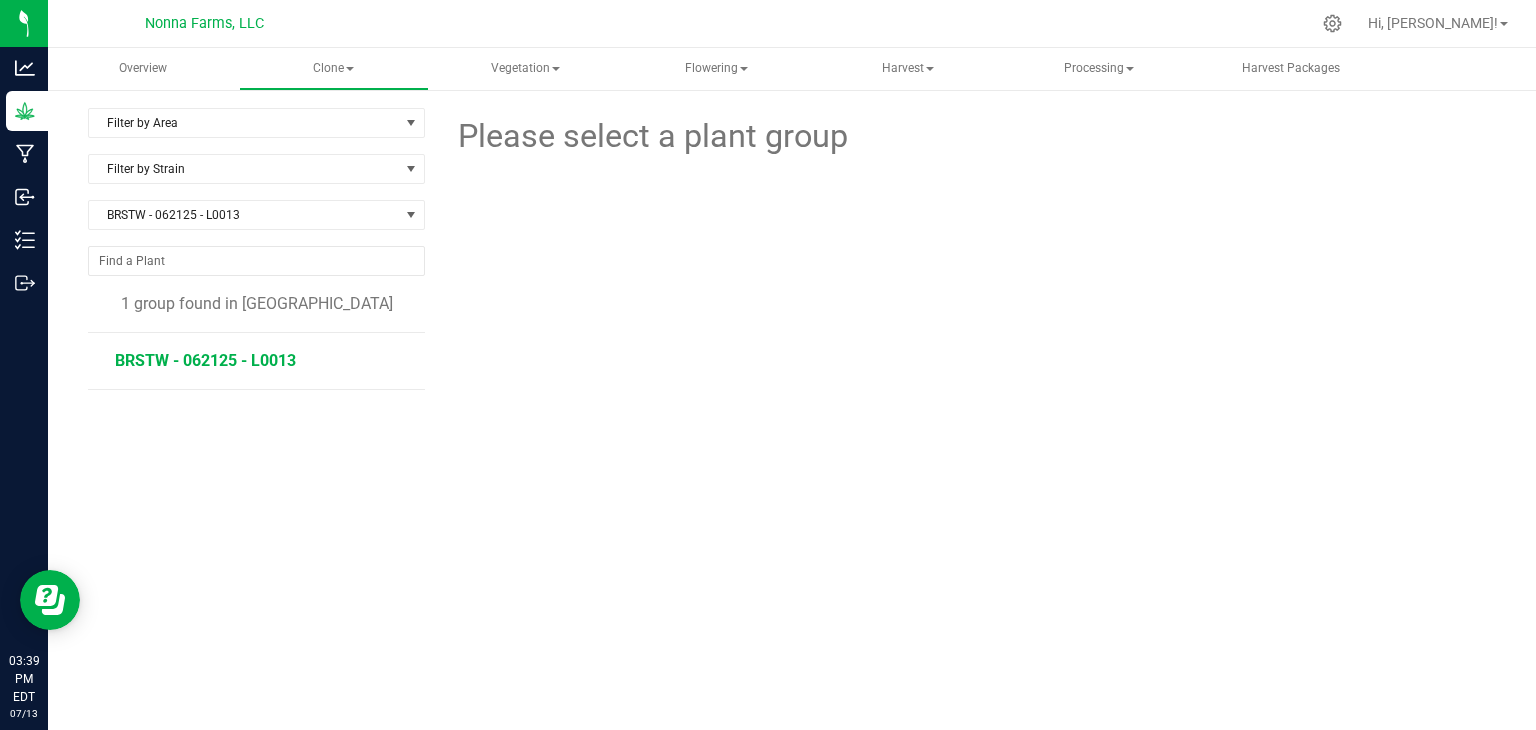 click on "BRSTW - 062125 - L0013" at bounding box center (205, 360) 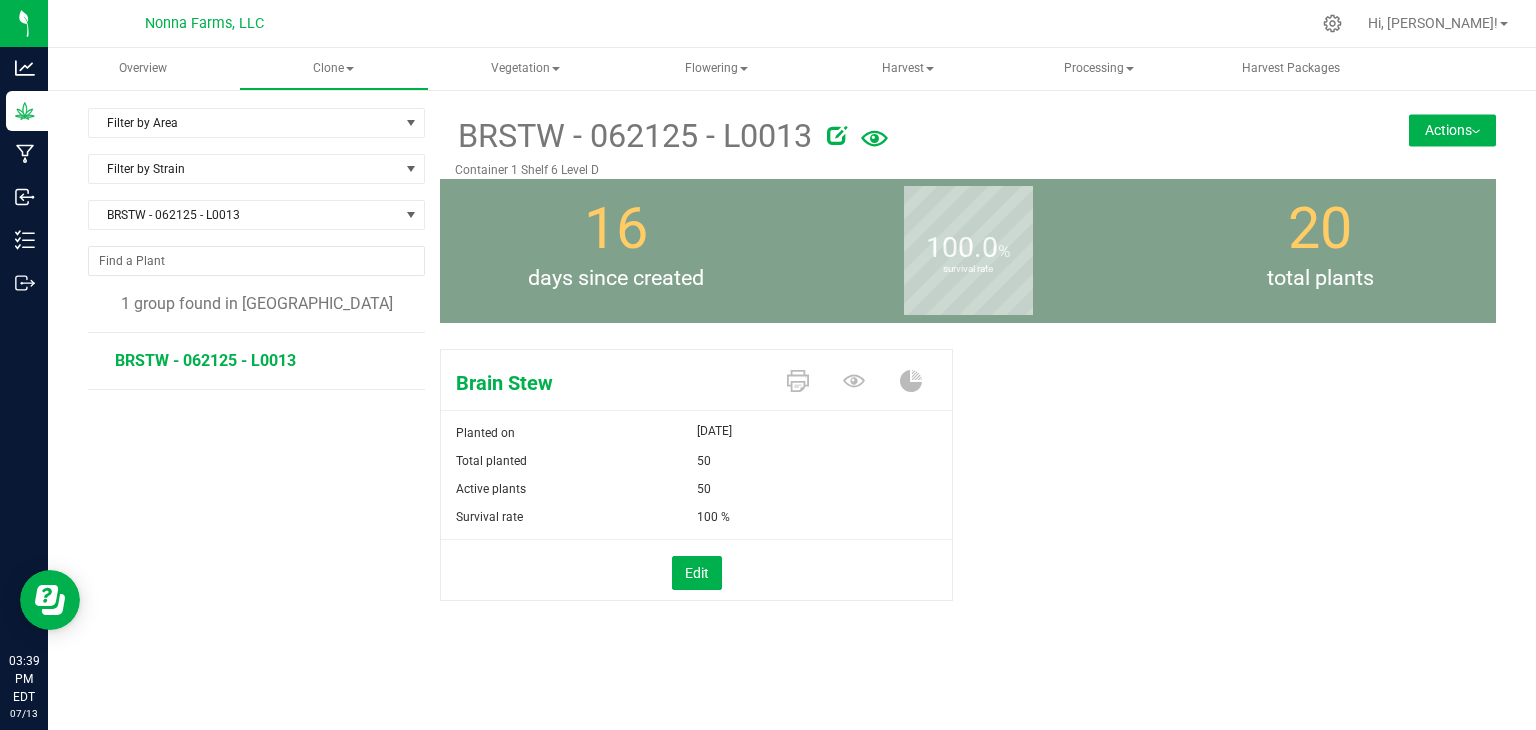 drag, startPoint x: 212, startPoint y: 352, endPoint x: 592, endPoint y: 409, distance: 384.25122 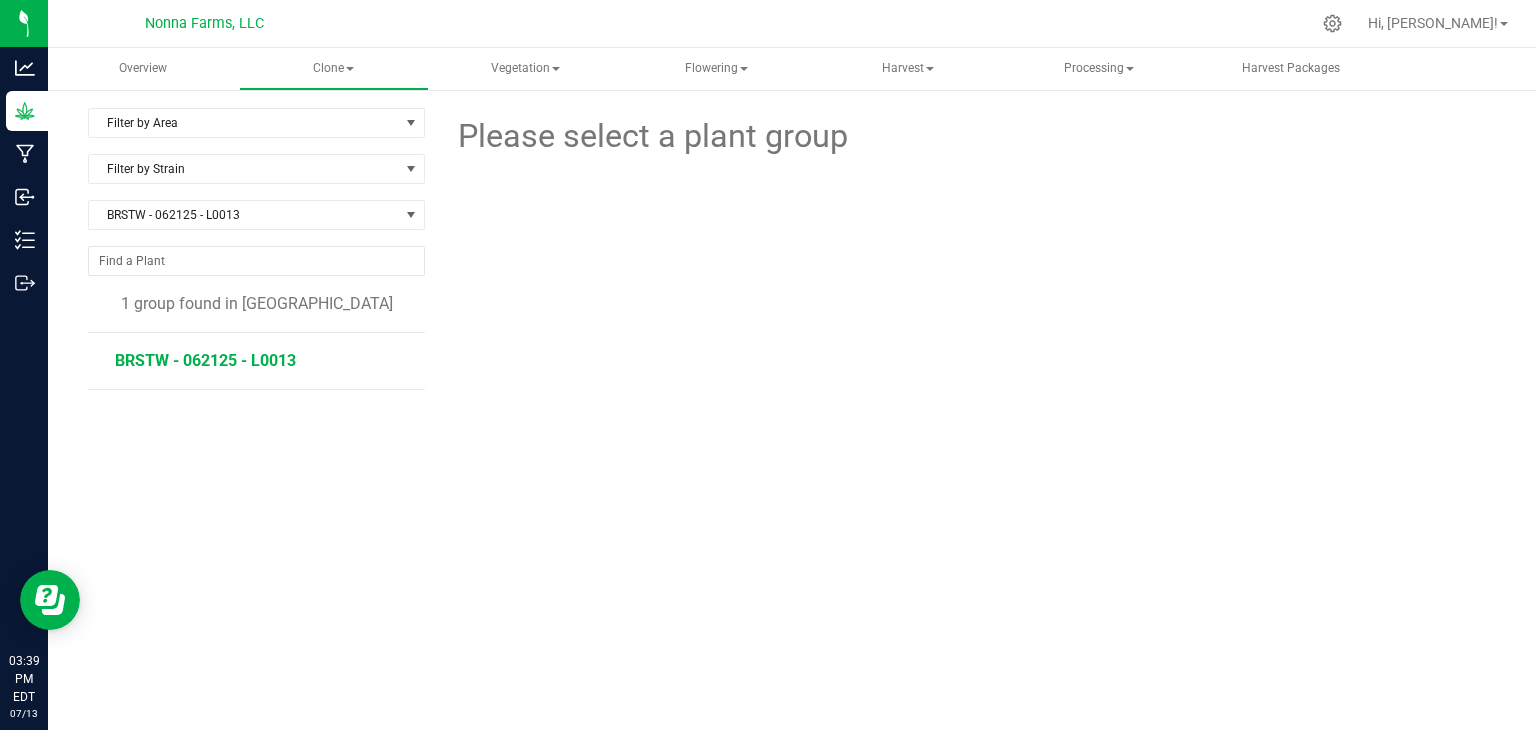 click on "BRSTW - 062125 - L0013" at bounding box center (205, 360) 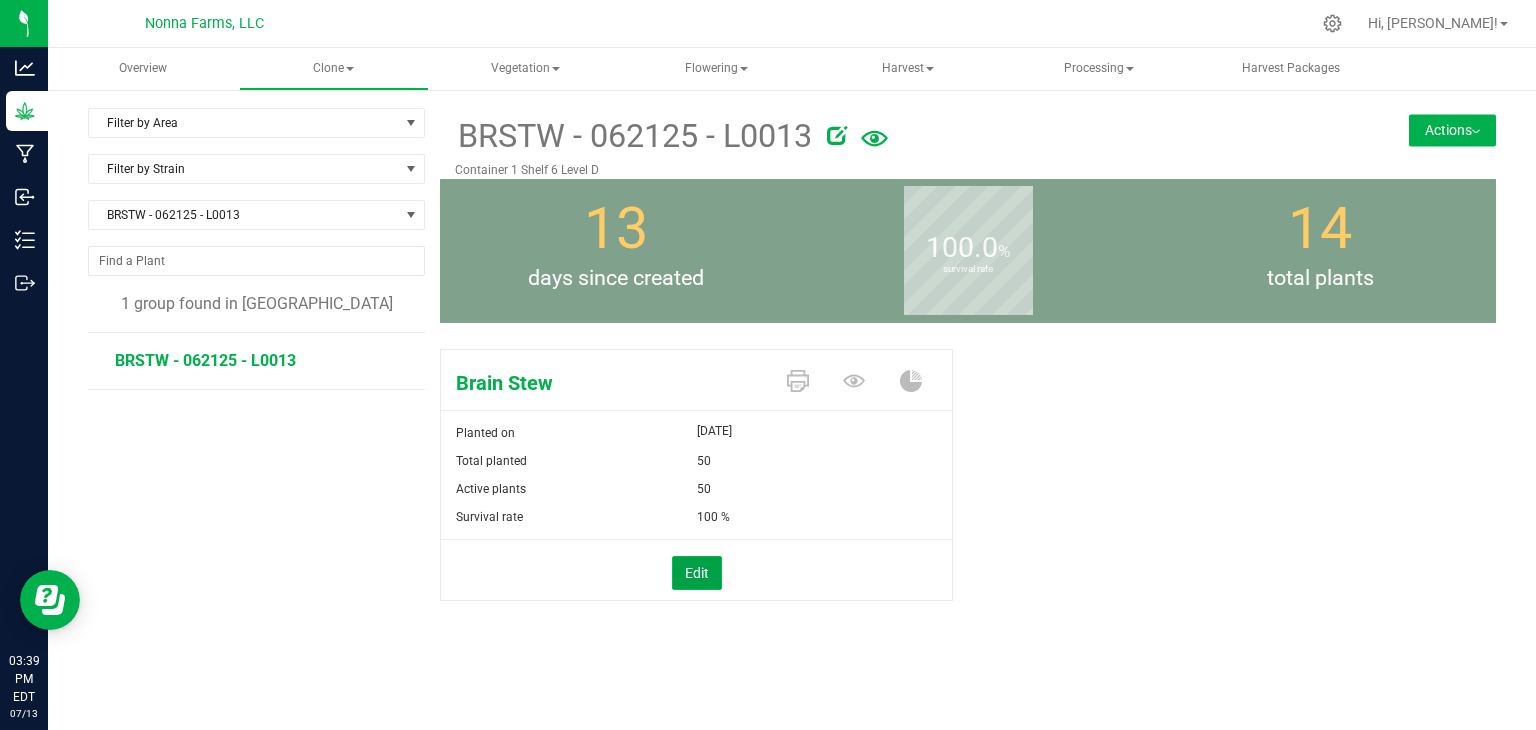 click on "Edit" at bounding box center (697, 573) 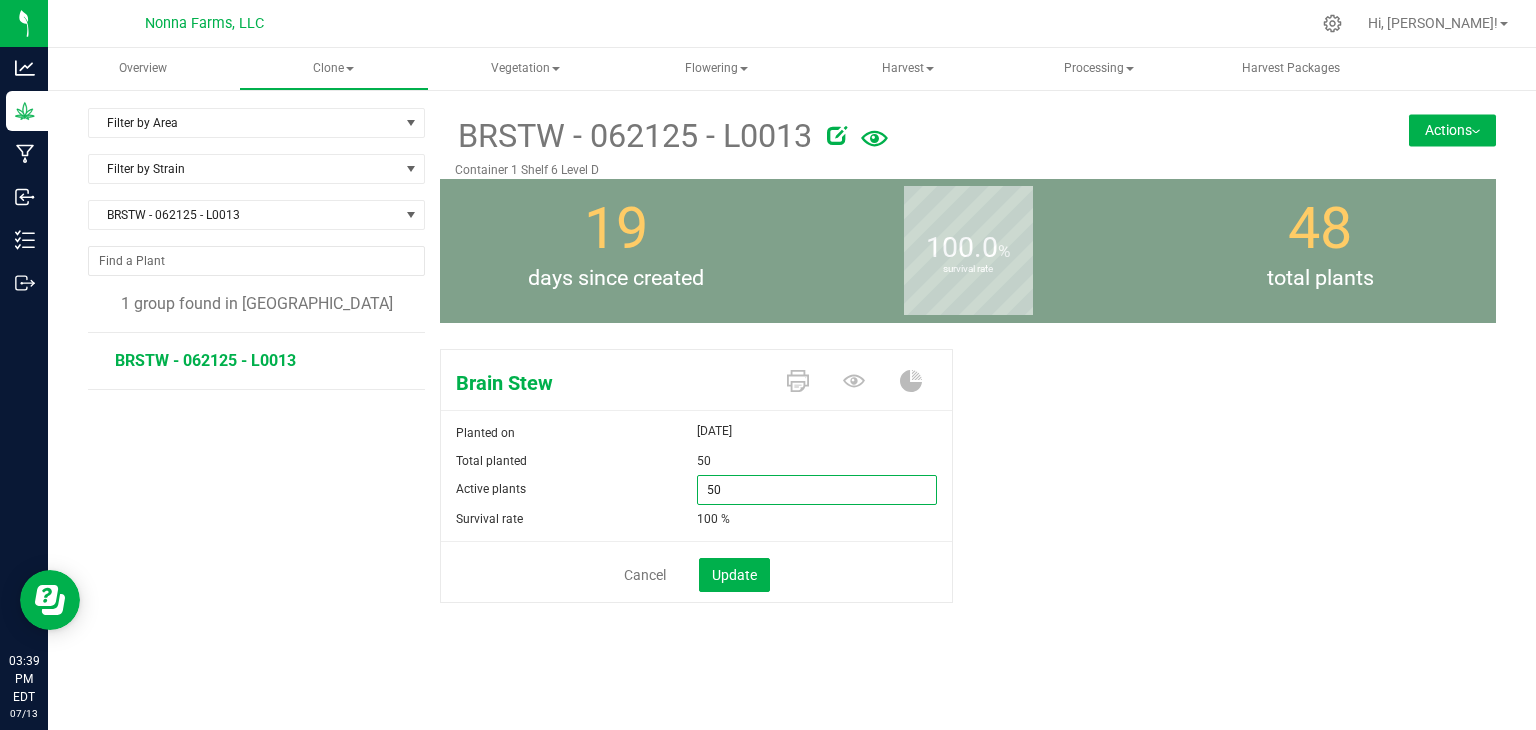 drag, startPoint x: 736, startPoint y: 494, endPoint x: 621, endPoint y: 459, distance: 120.20815 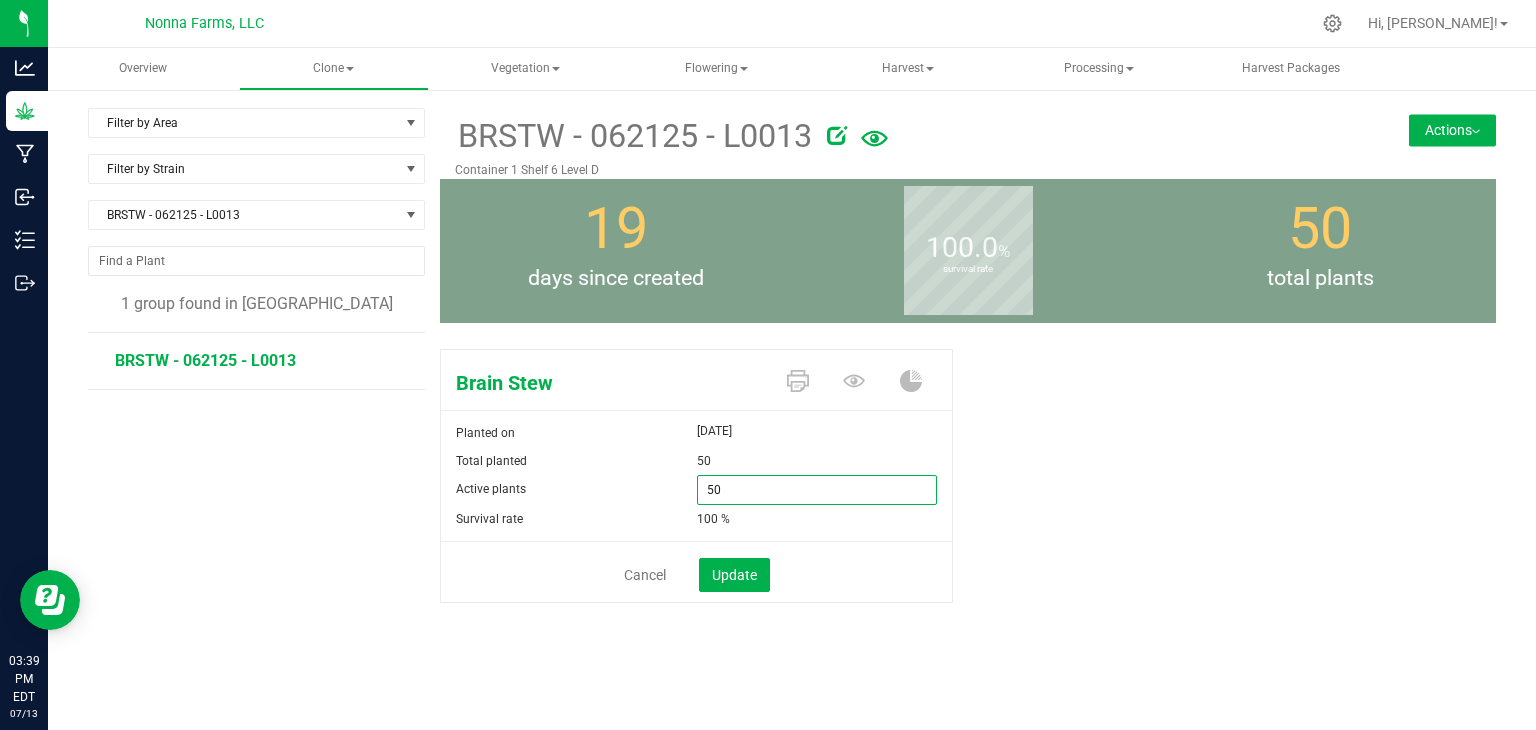 type on "0" 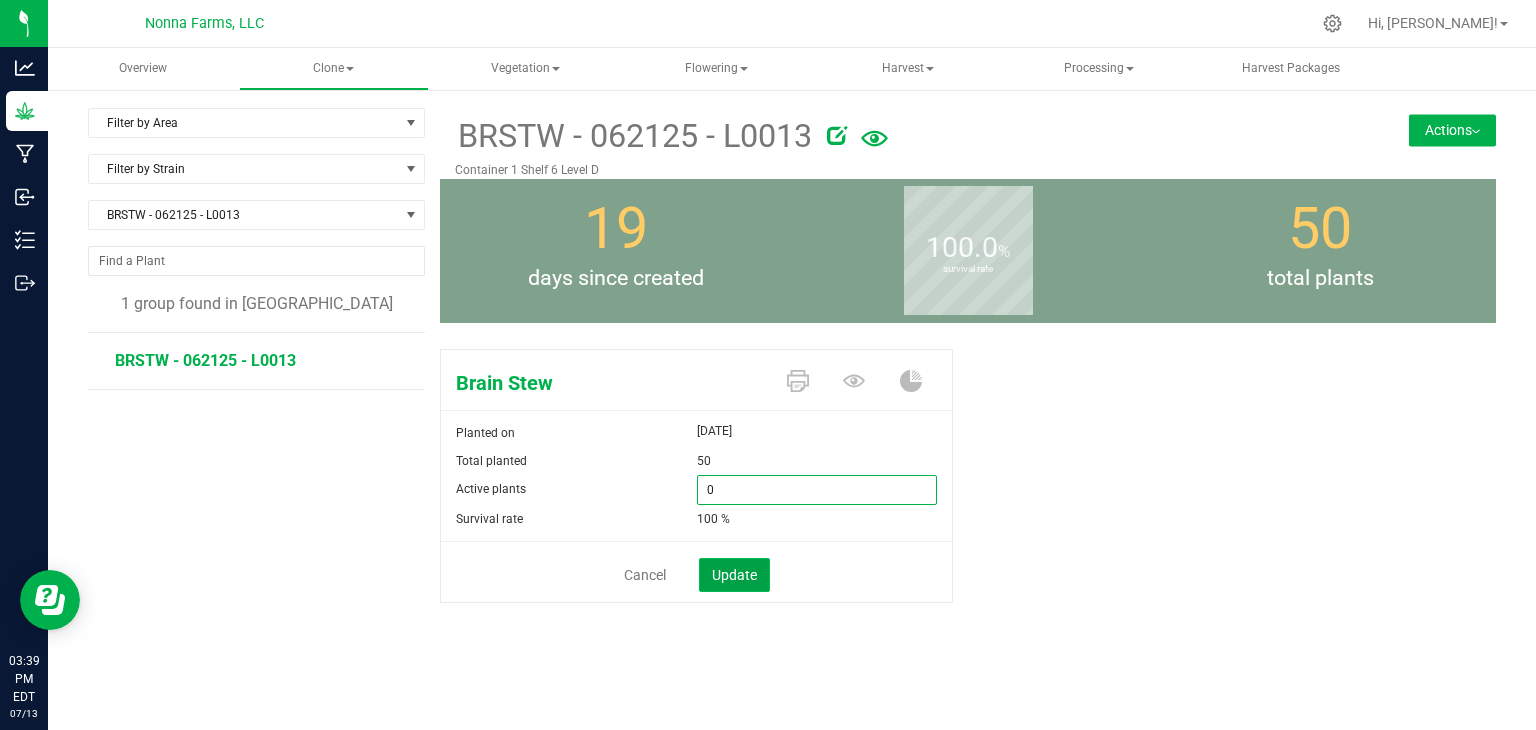 type on "0" 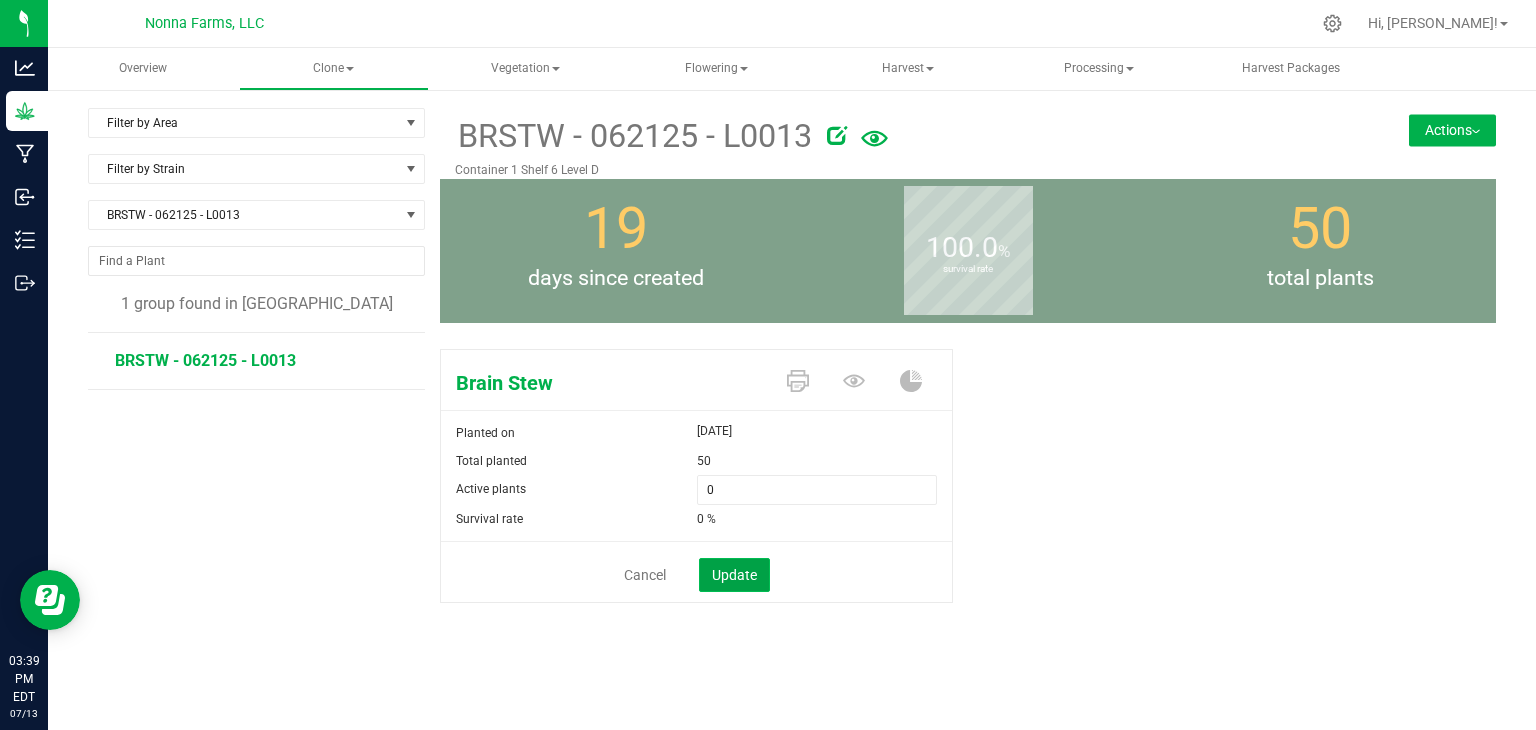 click on "Update" 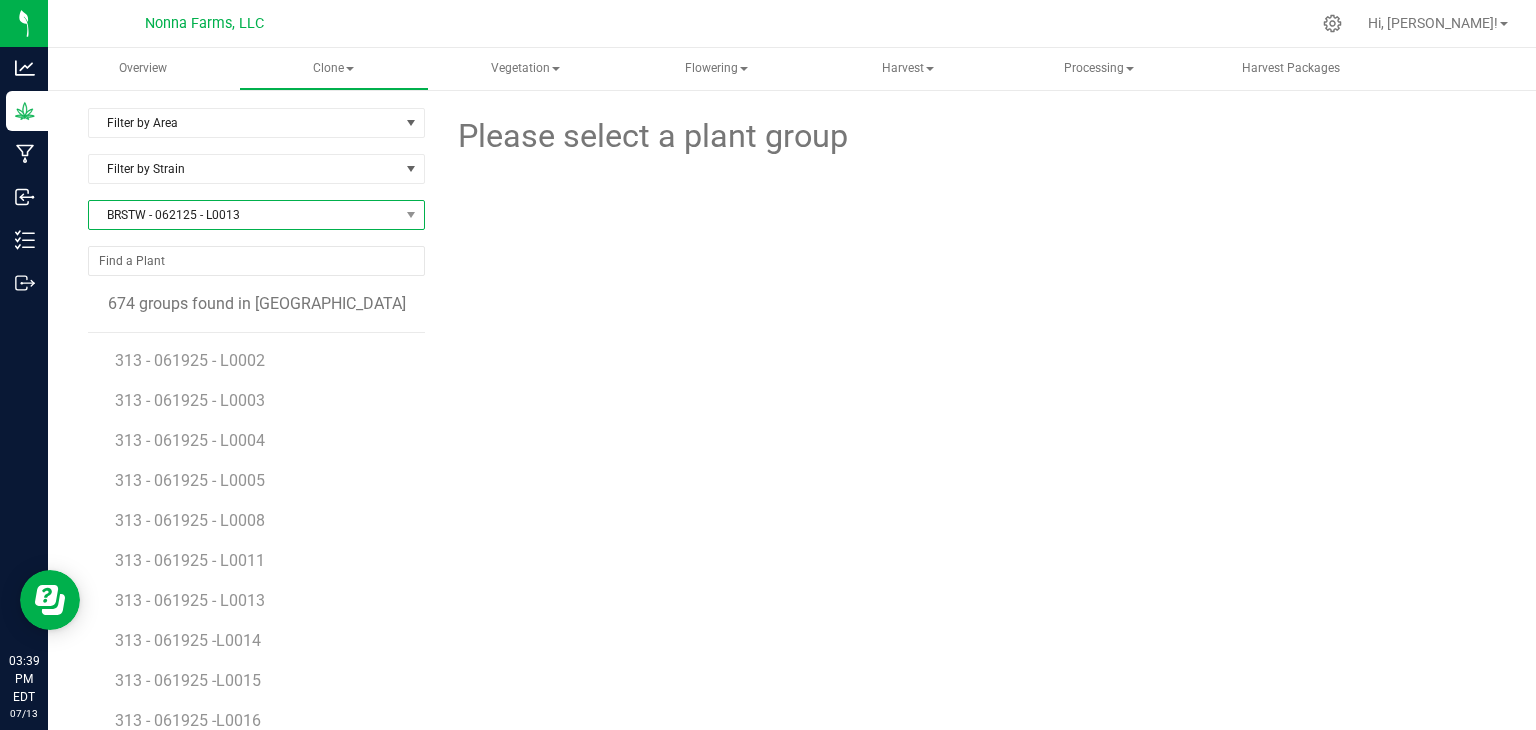 click on "BRSTW - 062125 - L0013" at bounding box center [244, 215] 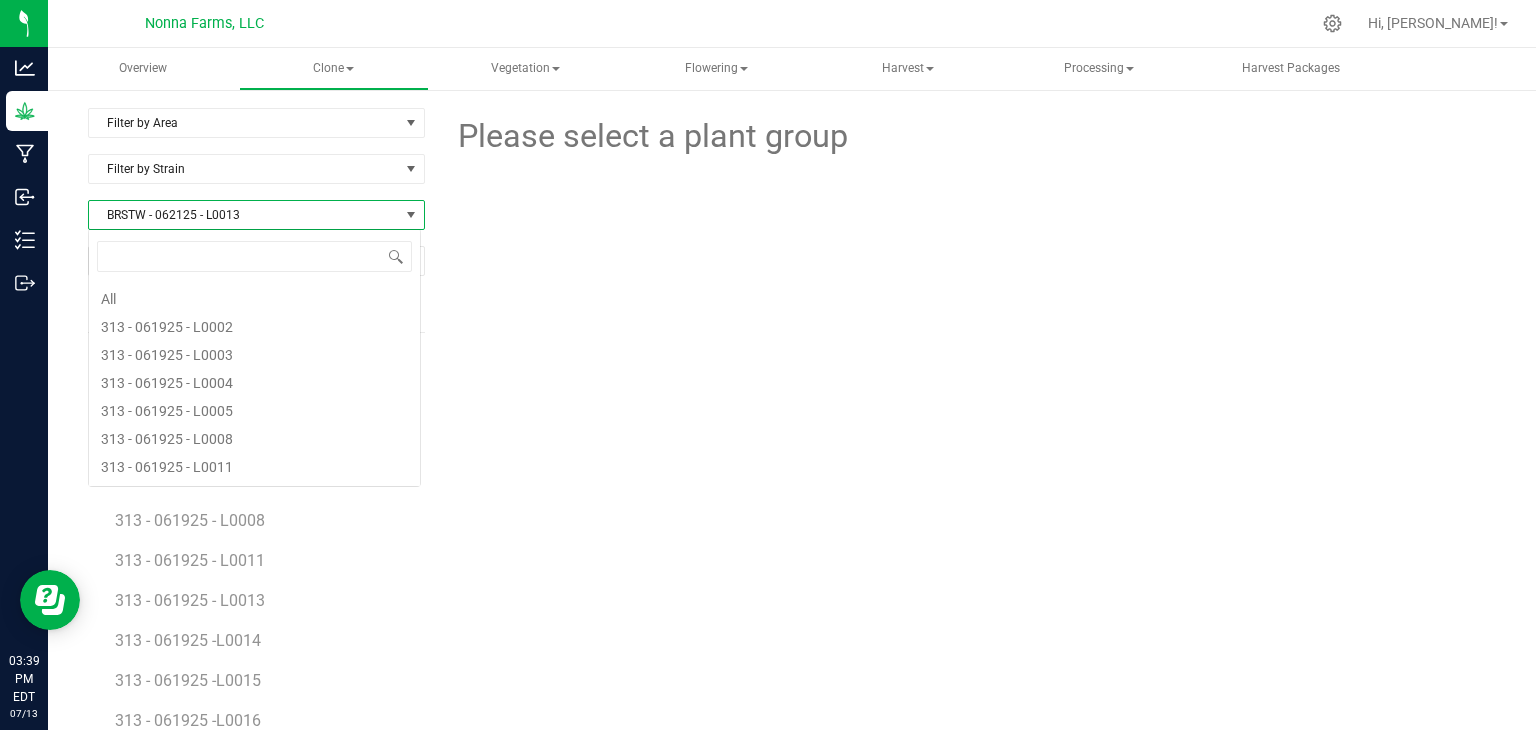scroll, scrollTop: 99970, scrollLeft: 99666, axis: both 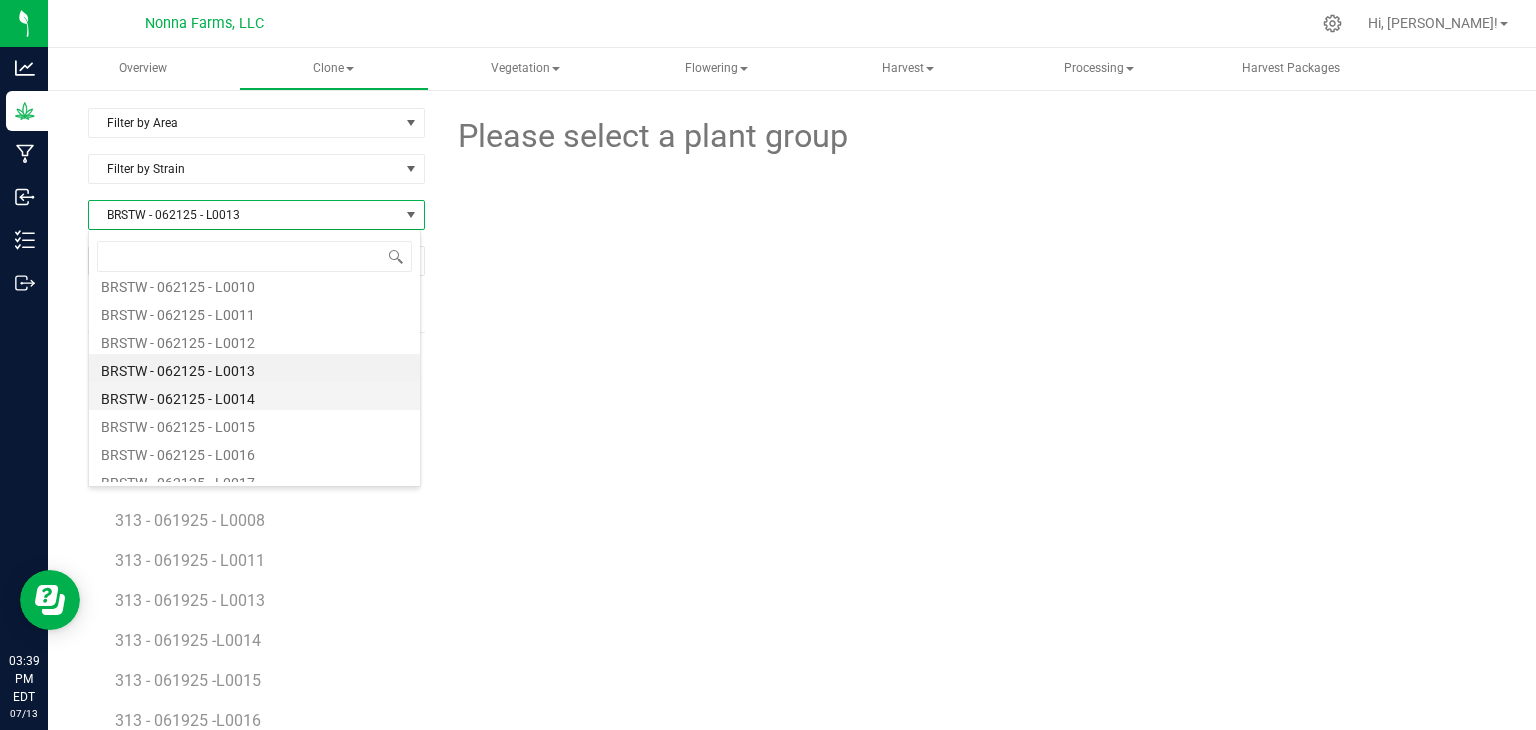 click on "BRSTW - 062125 - L0014" at bounding box center [254, 396] 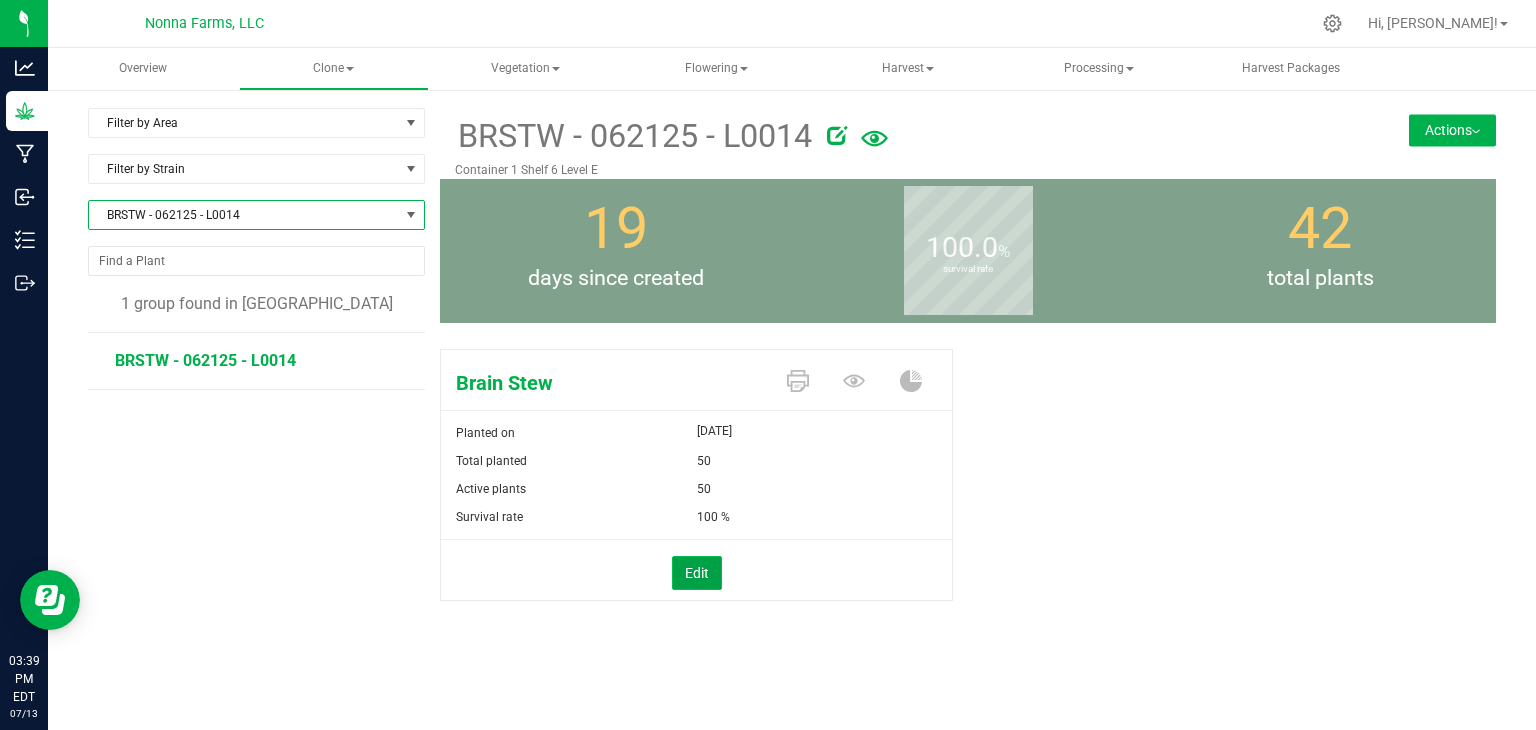 drag, startPoint x: 700, startPoint y: 562, endPoint x: 760, endPoint y: 517, distance: 75 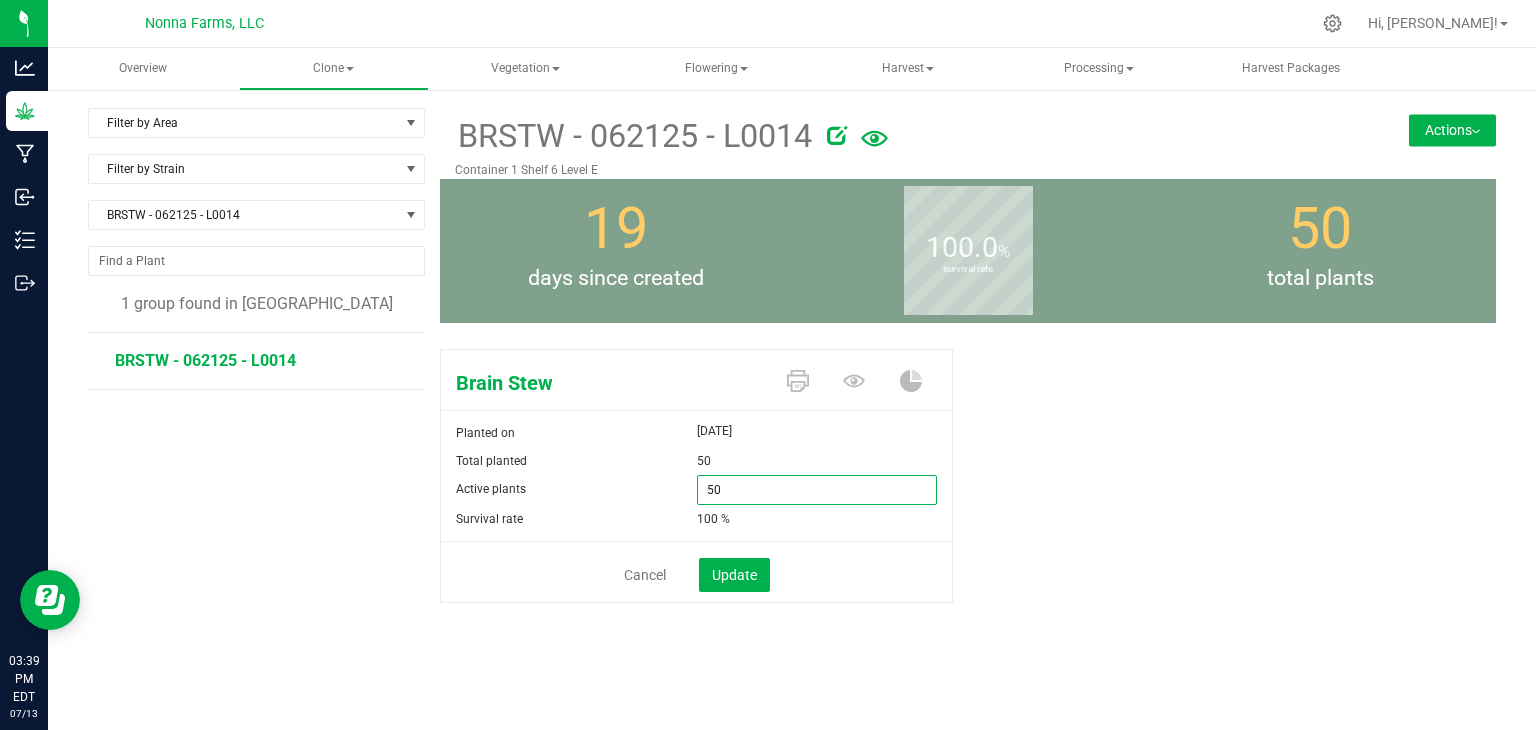 drag, startPoint x: 782, startPoint y: 484, endPoint x: 607, endPoint y: 481, distance: 175.02571 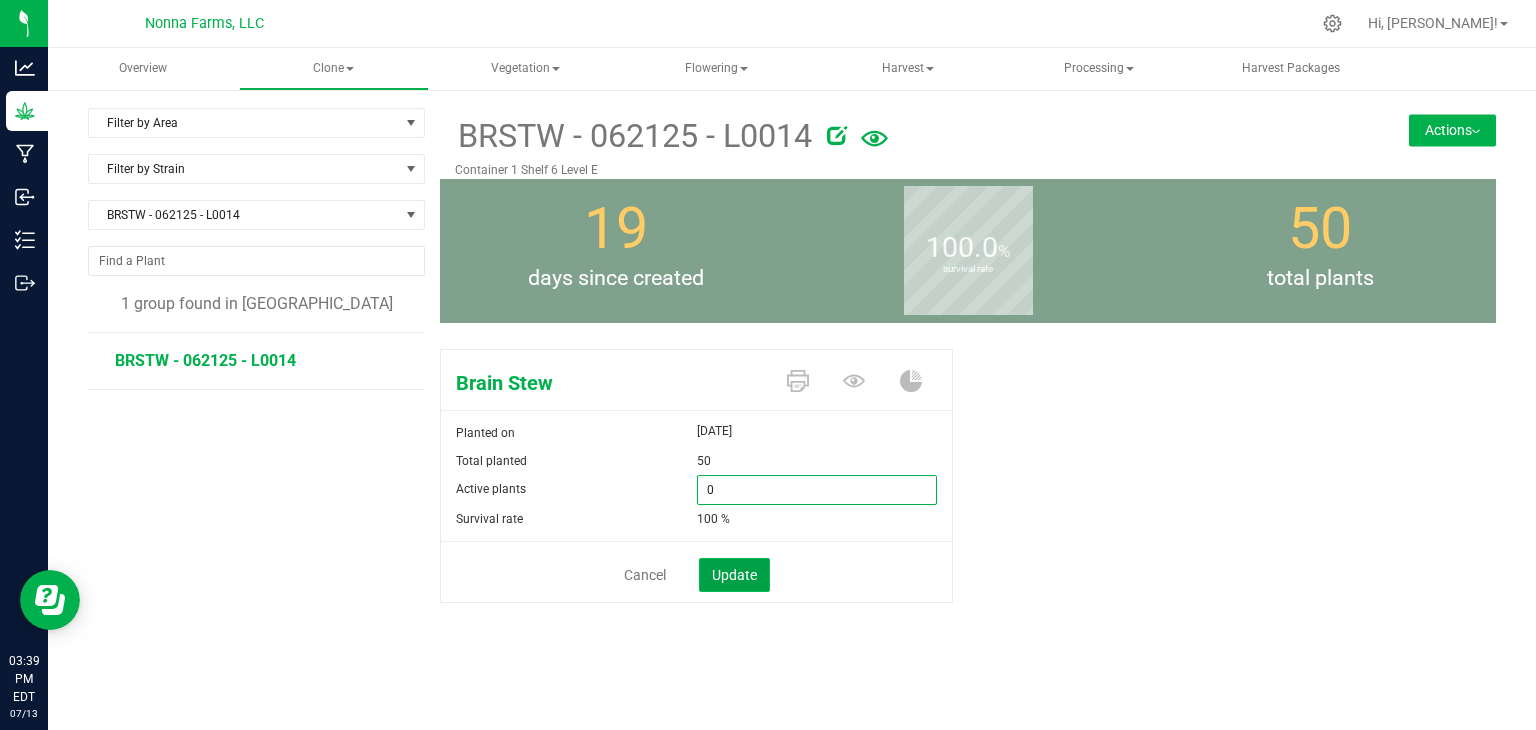 type on "0" 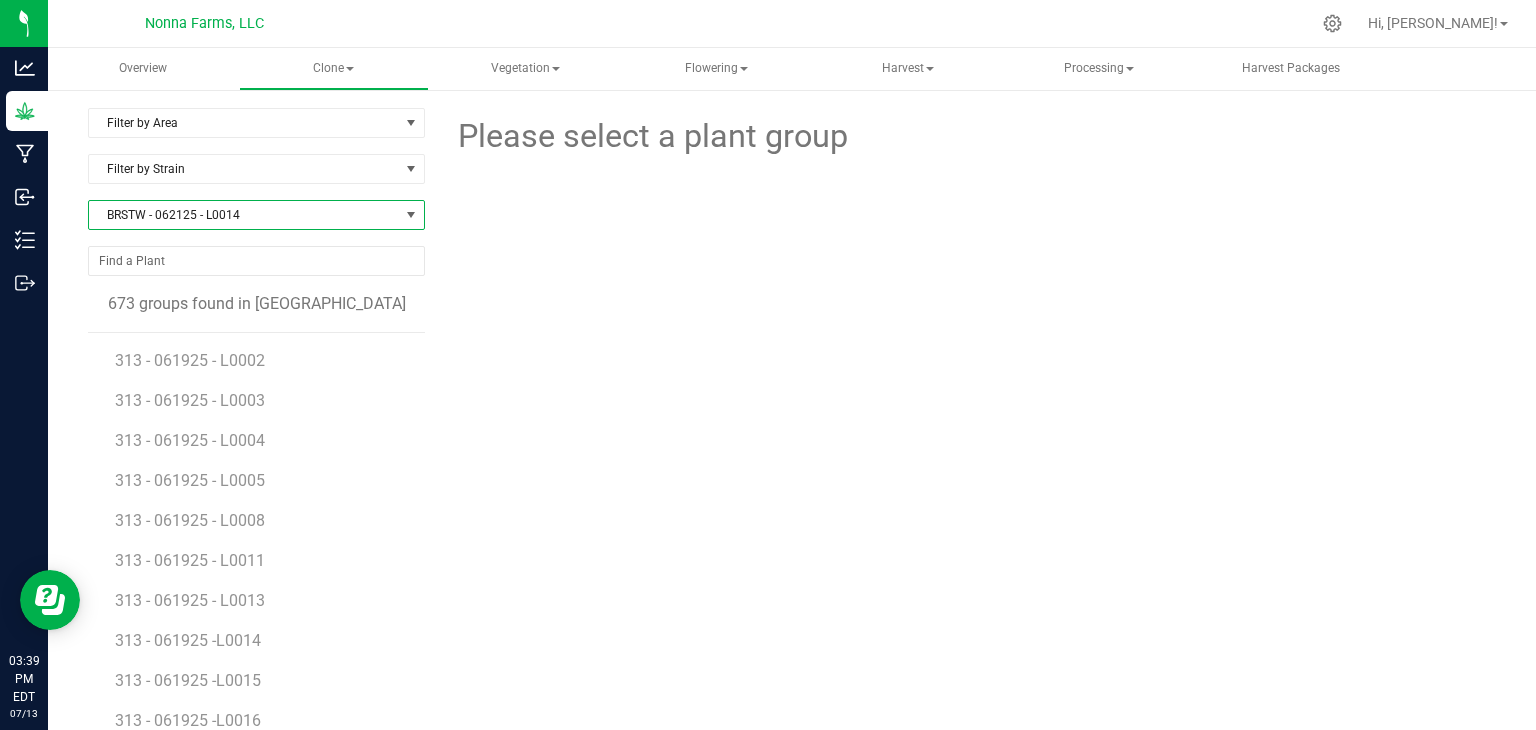 click on "BRSTW - 062125 - L0014" at bounding box center (244, 215) 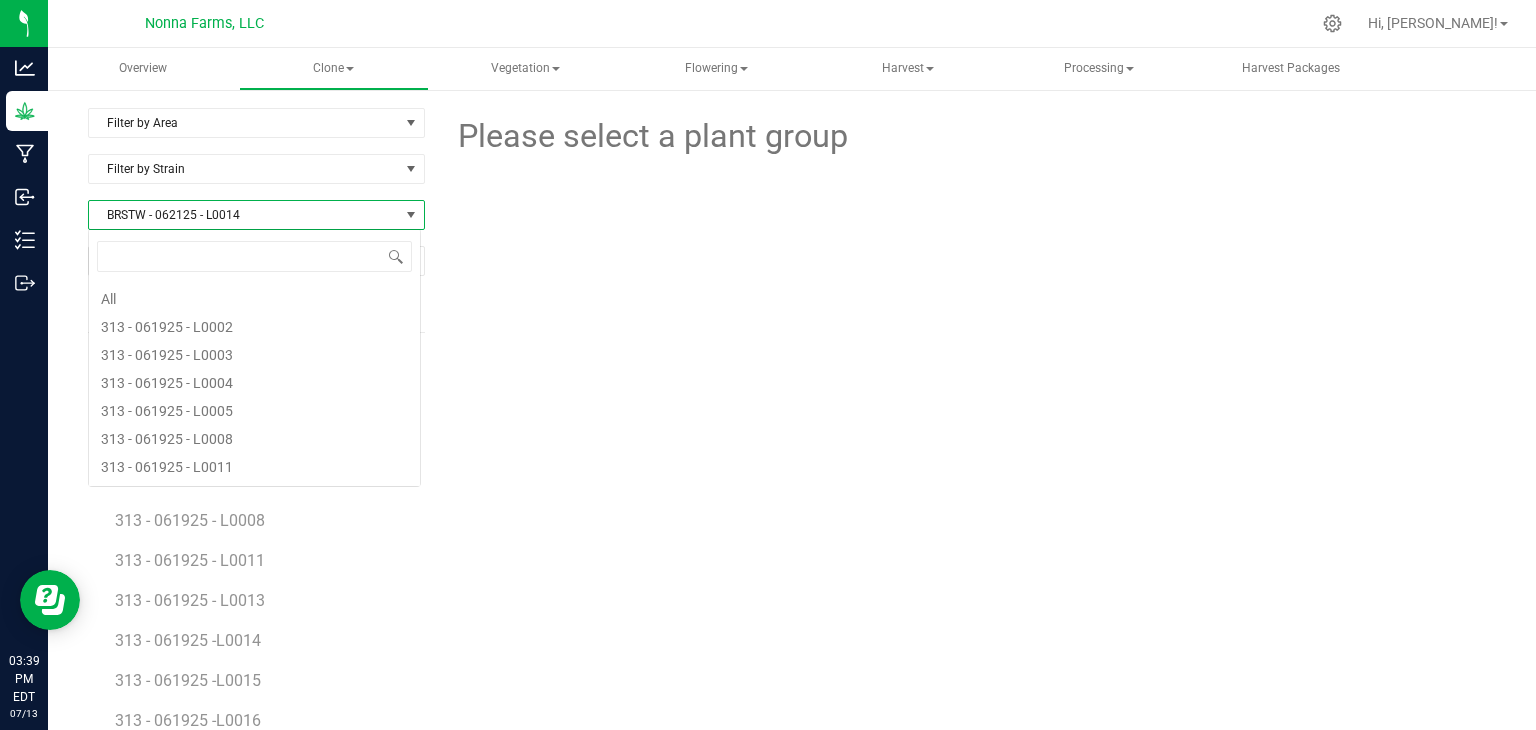 scroll, scrollTop: 836, scrollLeft: 0, axis: vertical 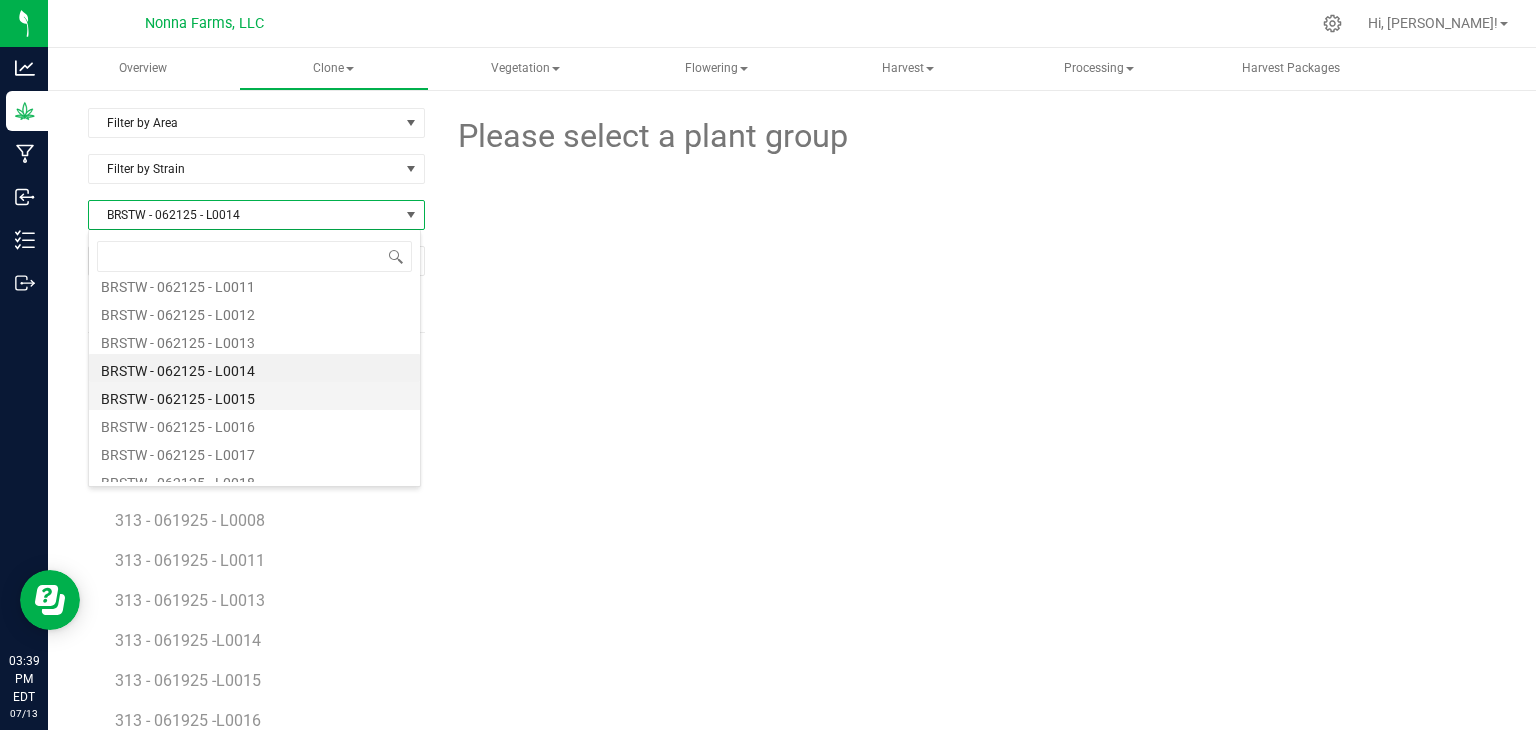 click on "BRSTW - 062125 - L0015" at bounding box center [254, 396] 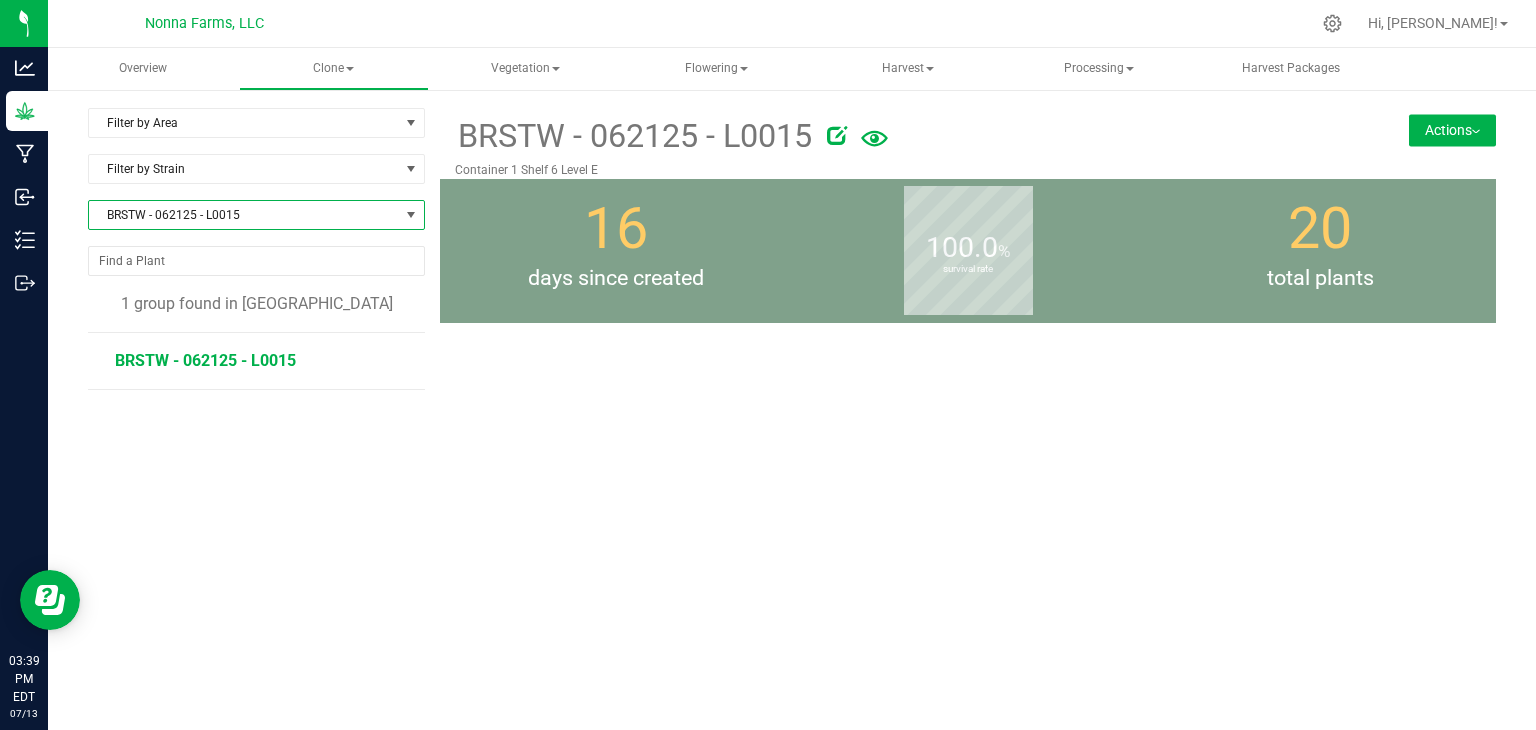 click on "BRSTW - 062125 - L0015" at bounding box center (205, 360) 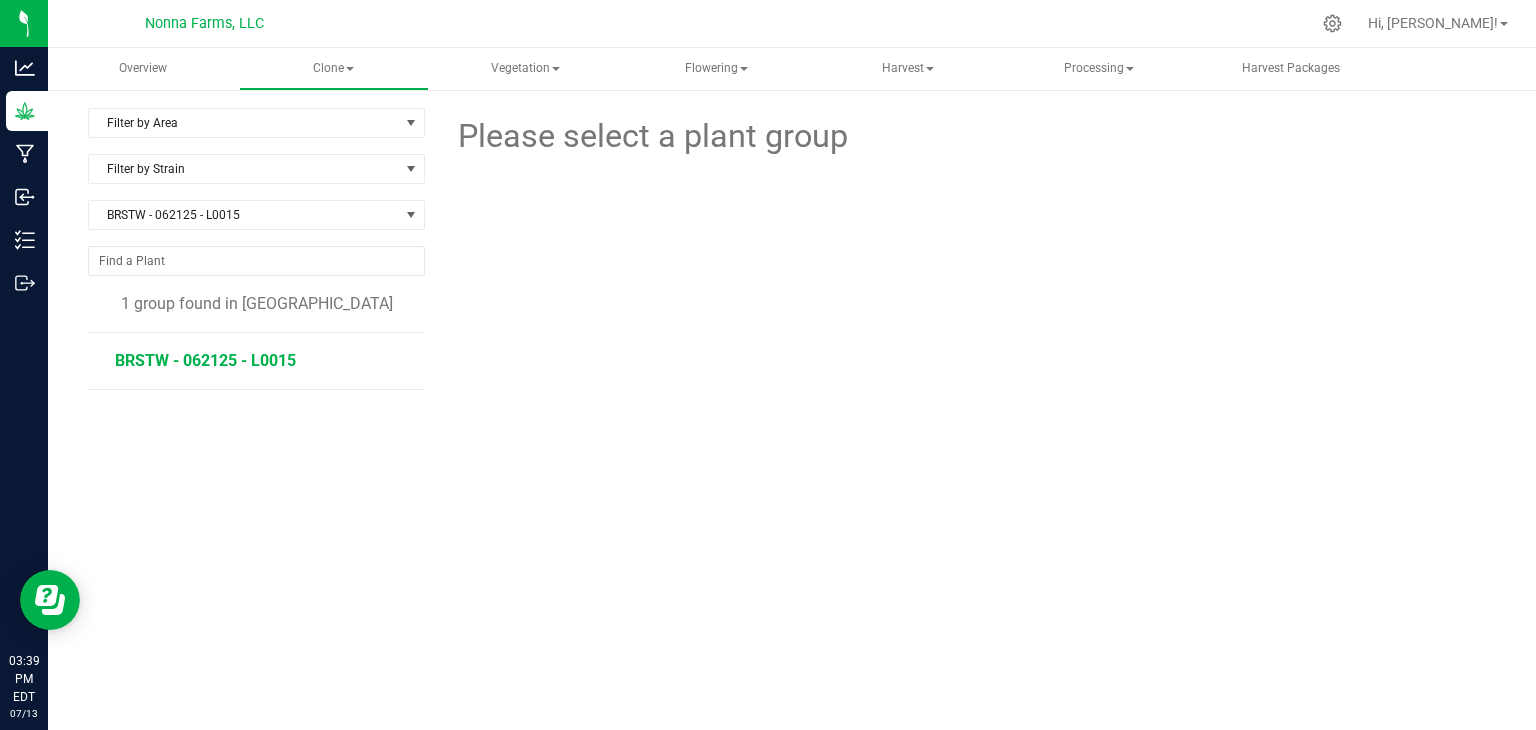 click on "BRSTW - 062125 - L0015" at bounding box center (205, 360) 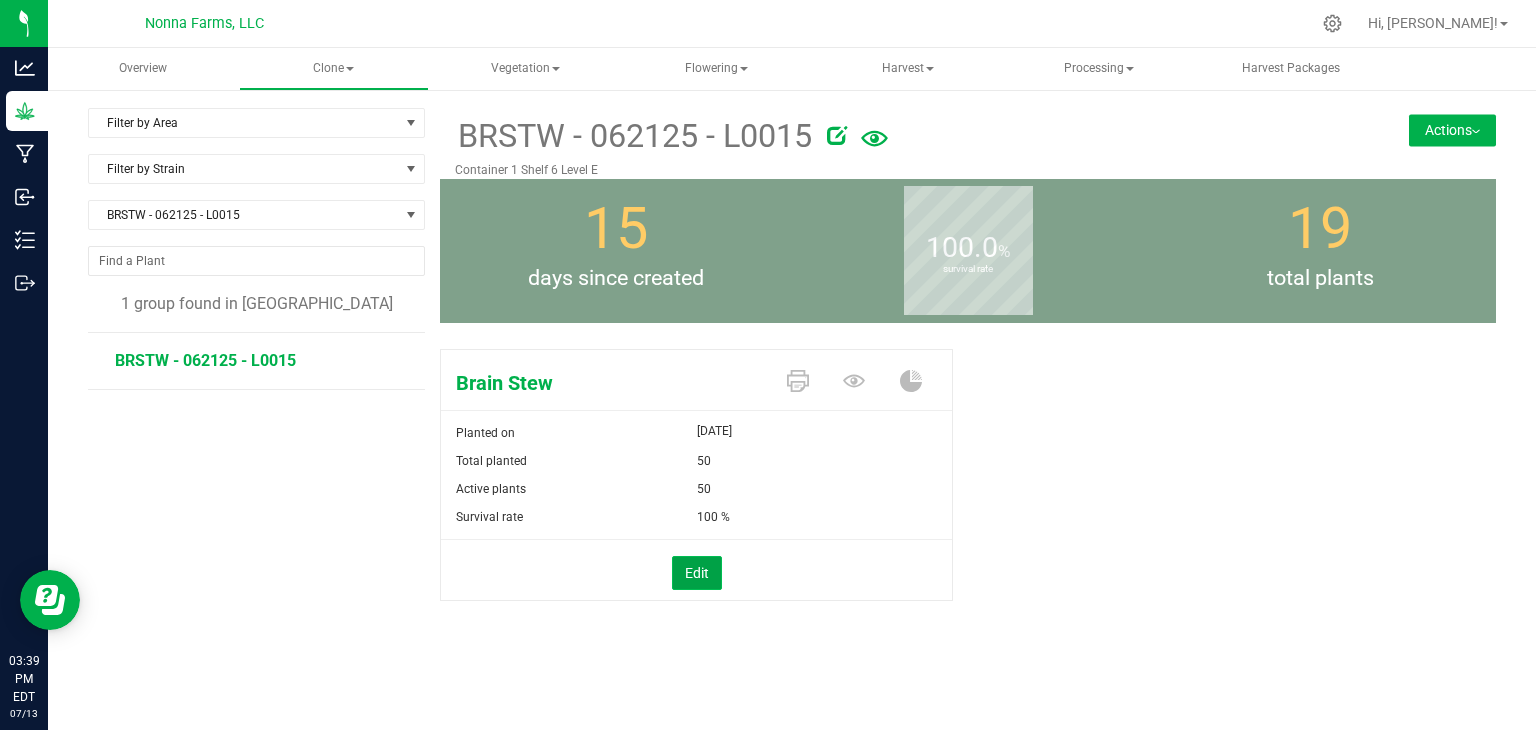 click on "Edit" at bounding box center (697, 573) 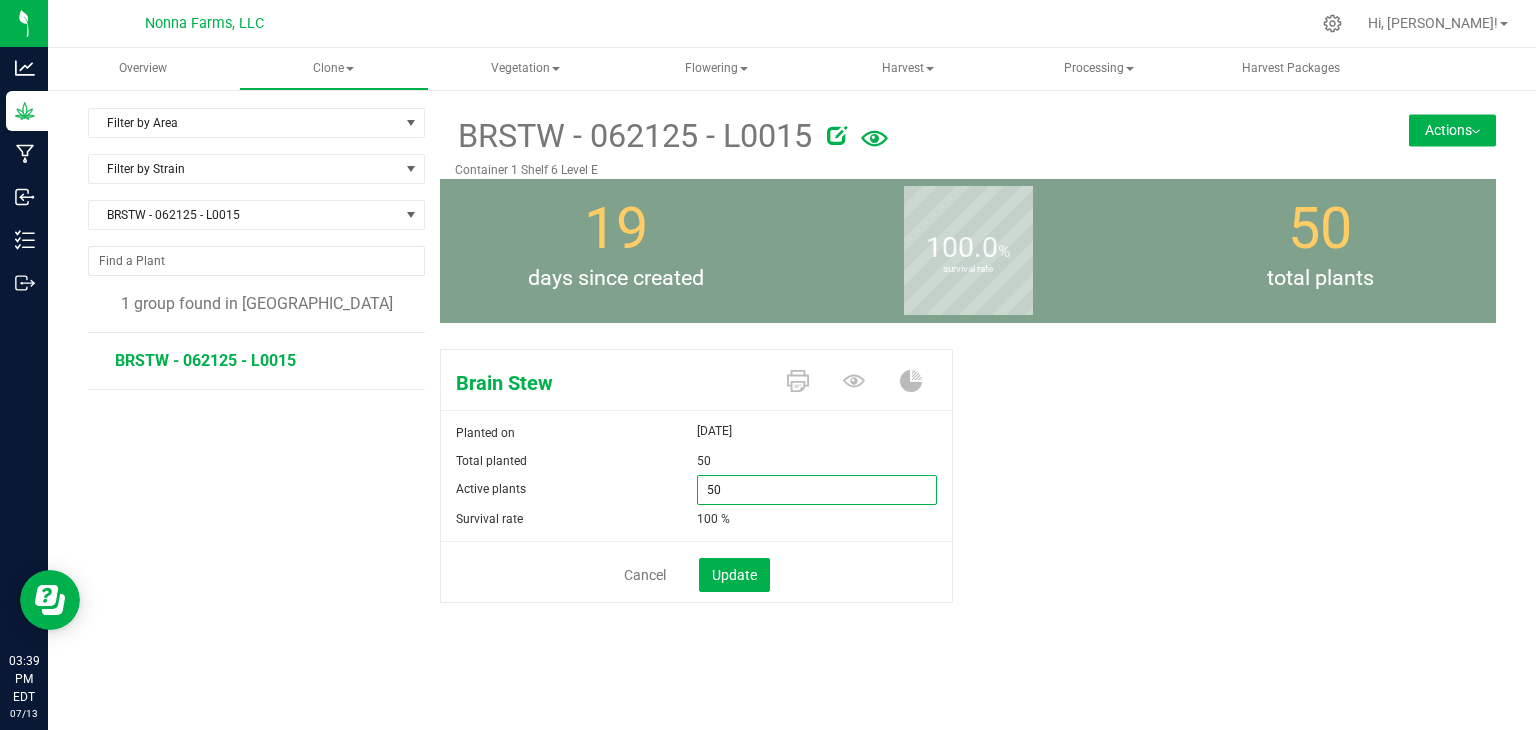 drag, startPoint x: 746, startPoint y: 497, endPoint x: 653, endPoint y: 494, distance: 93.04838 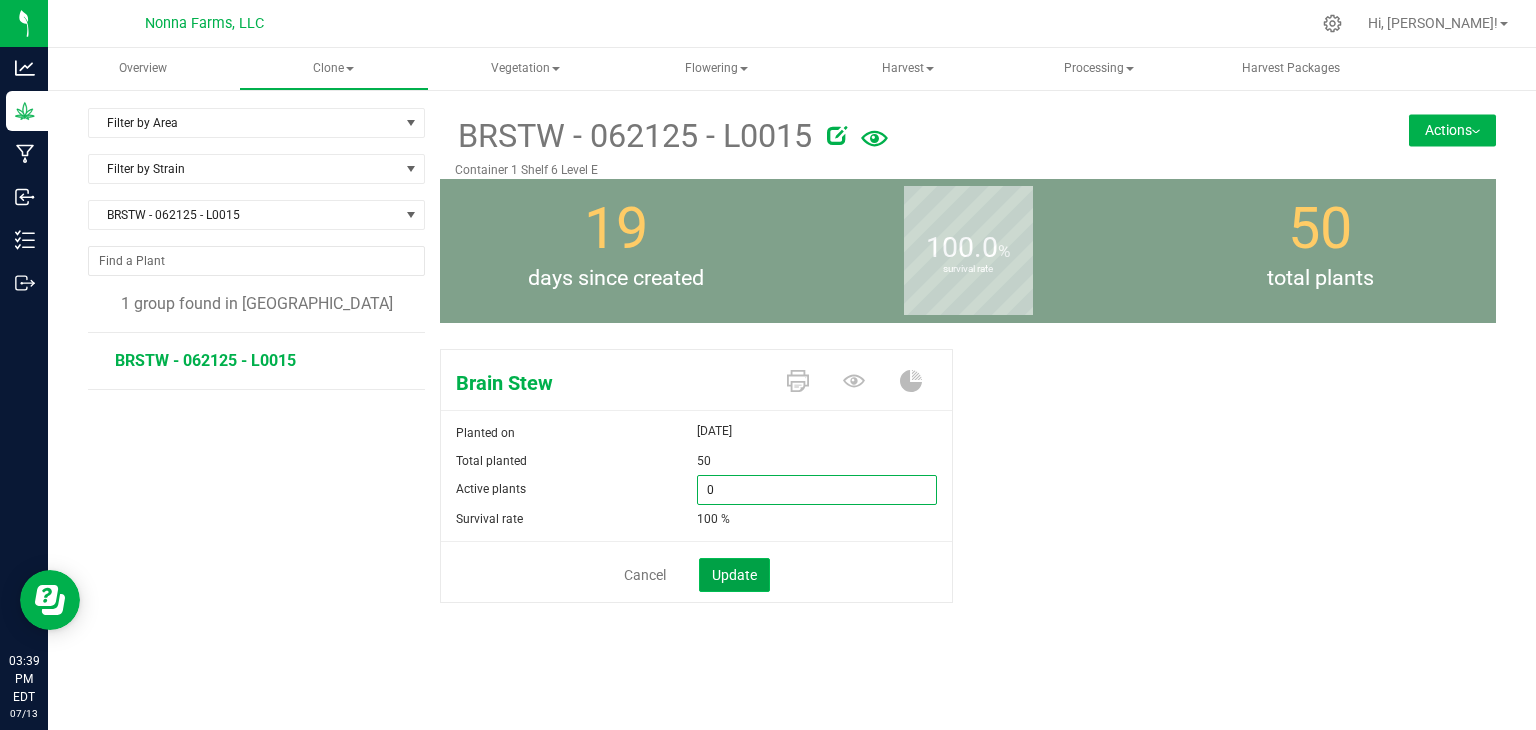 type on "0" 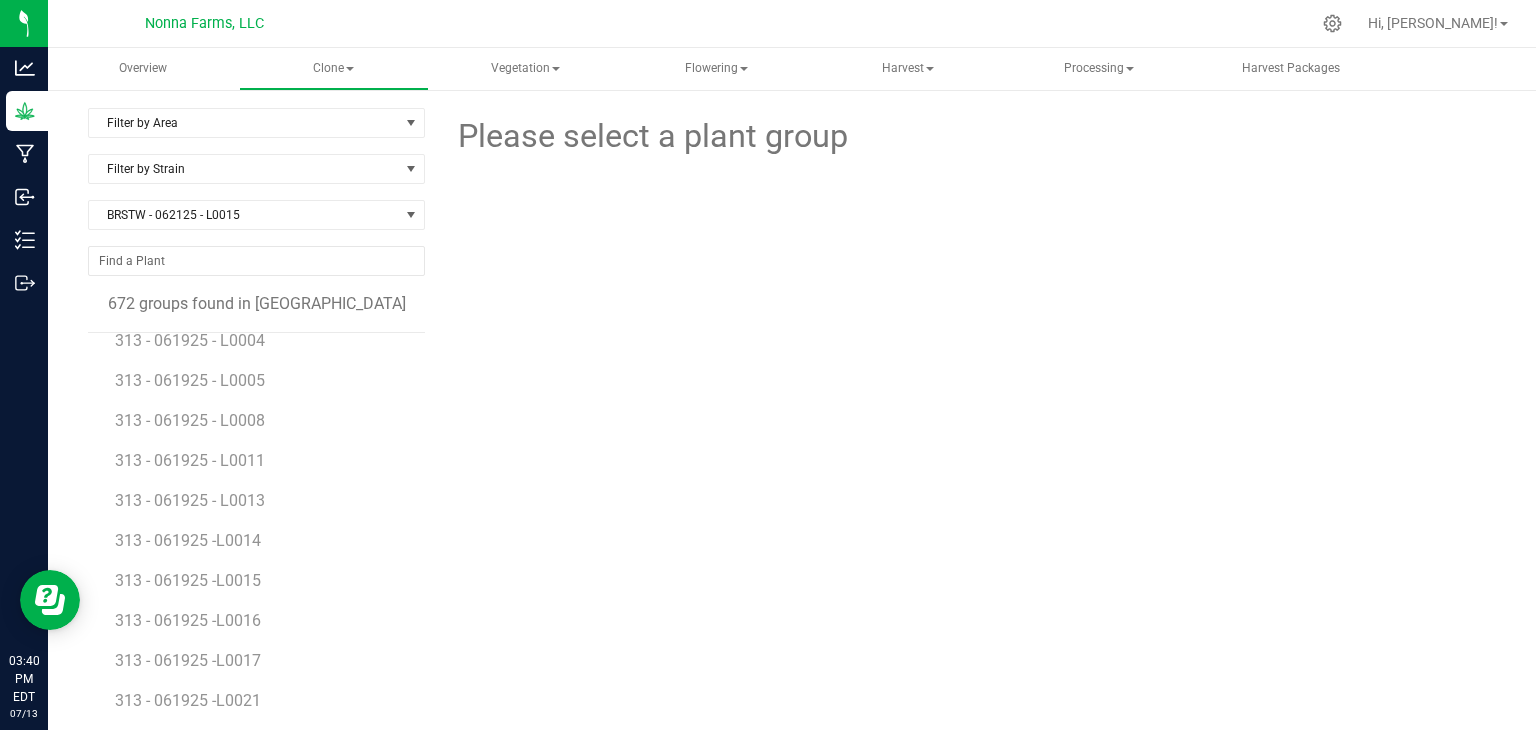 scroll, scrollTop: 0, scrollLeft: 0, axis: both 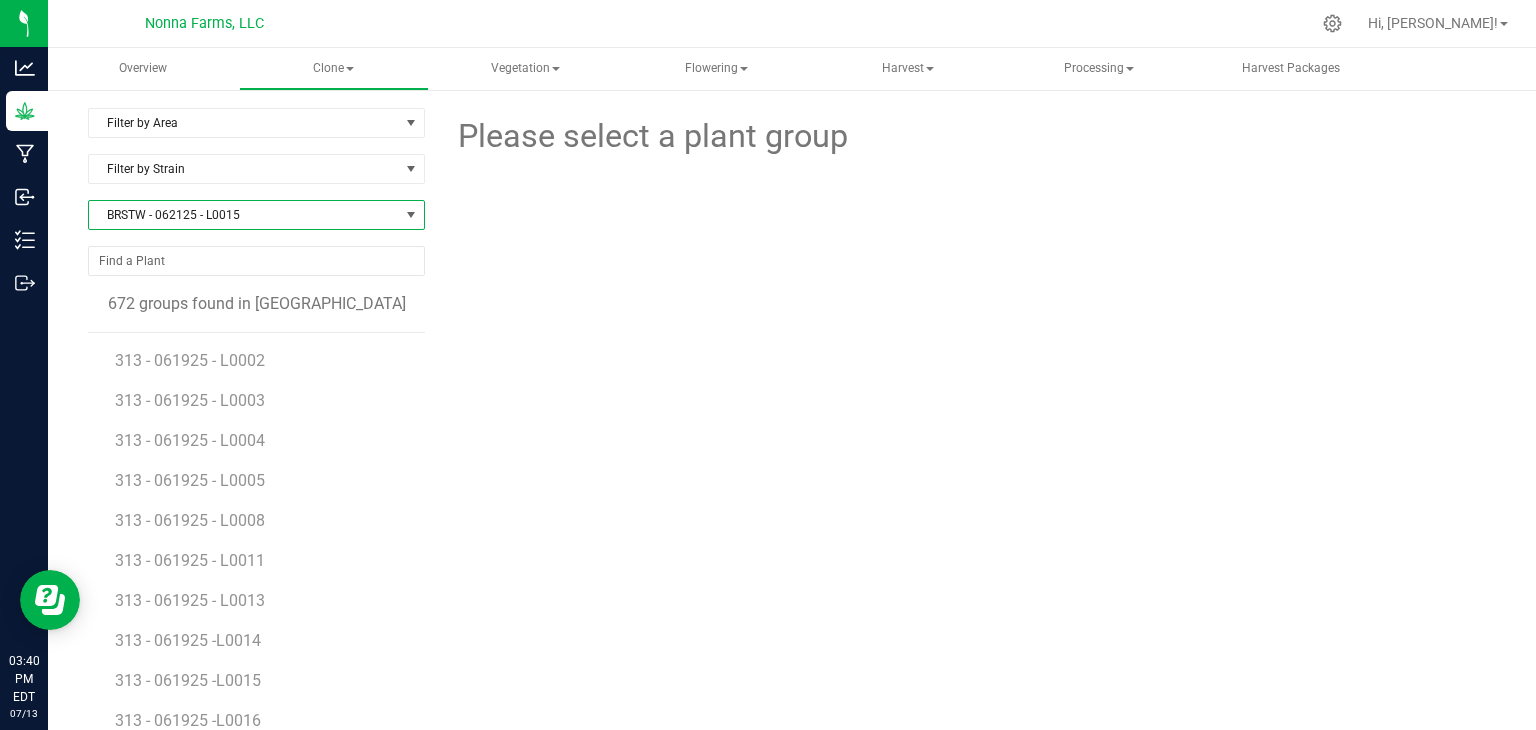 click on "BRSTW - 062125 - L0015" at bounding box center (244, 215) 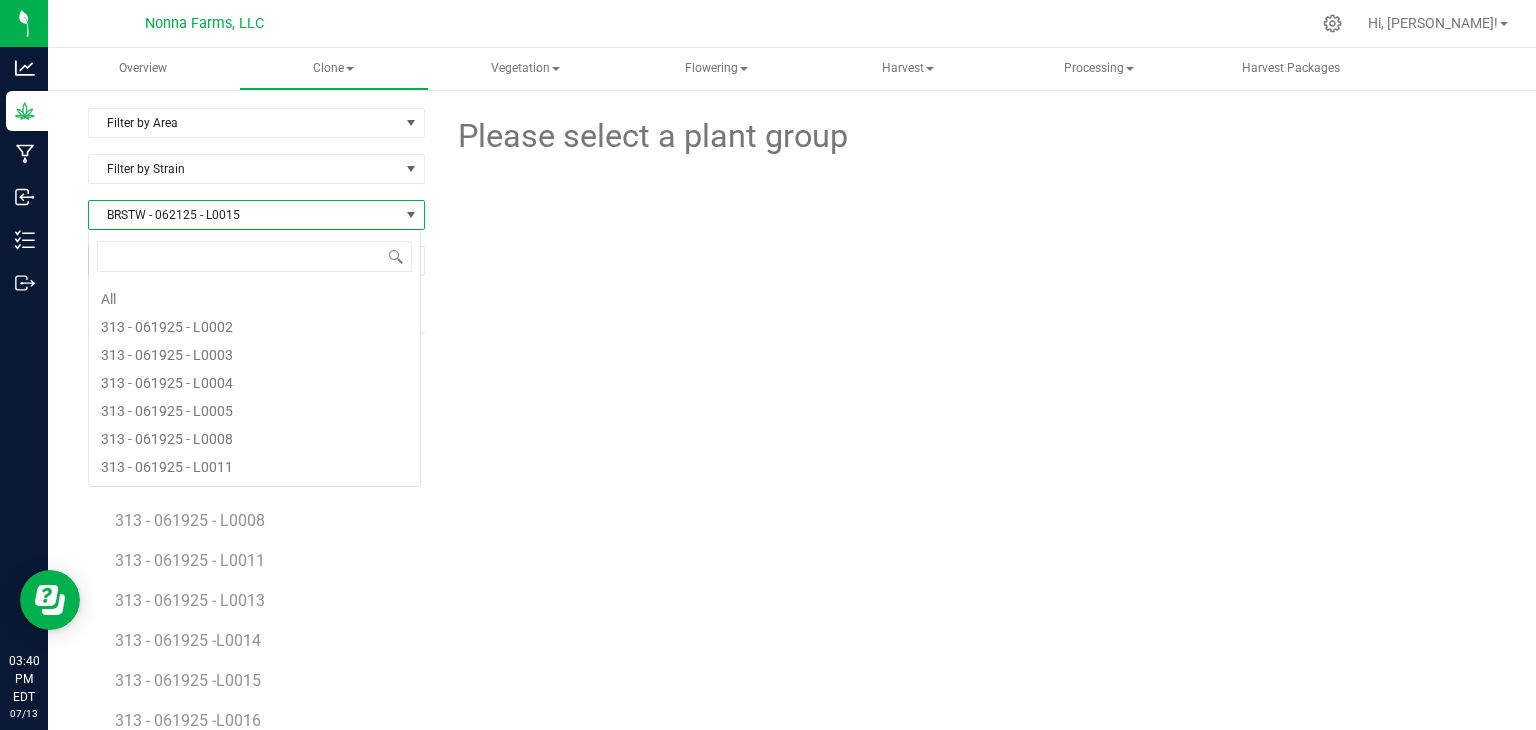 scroll, scrollTop: 864, scrollLeft: 0, axis: vertical 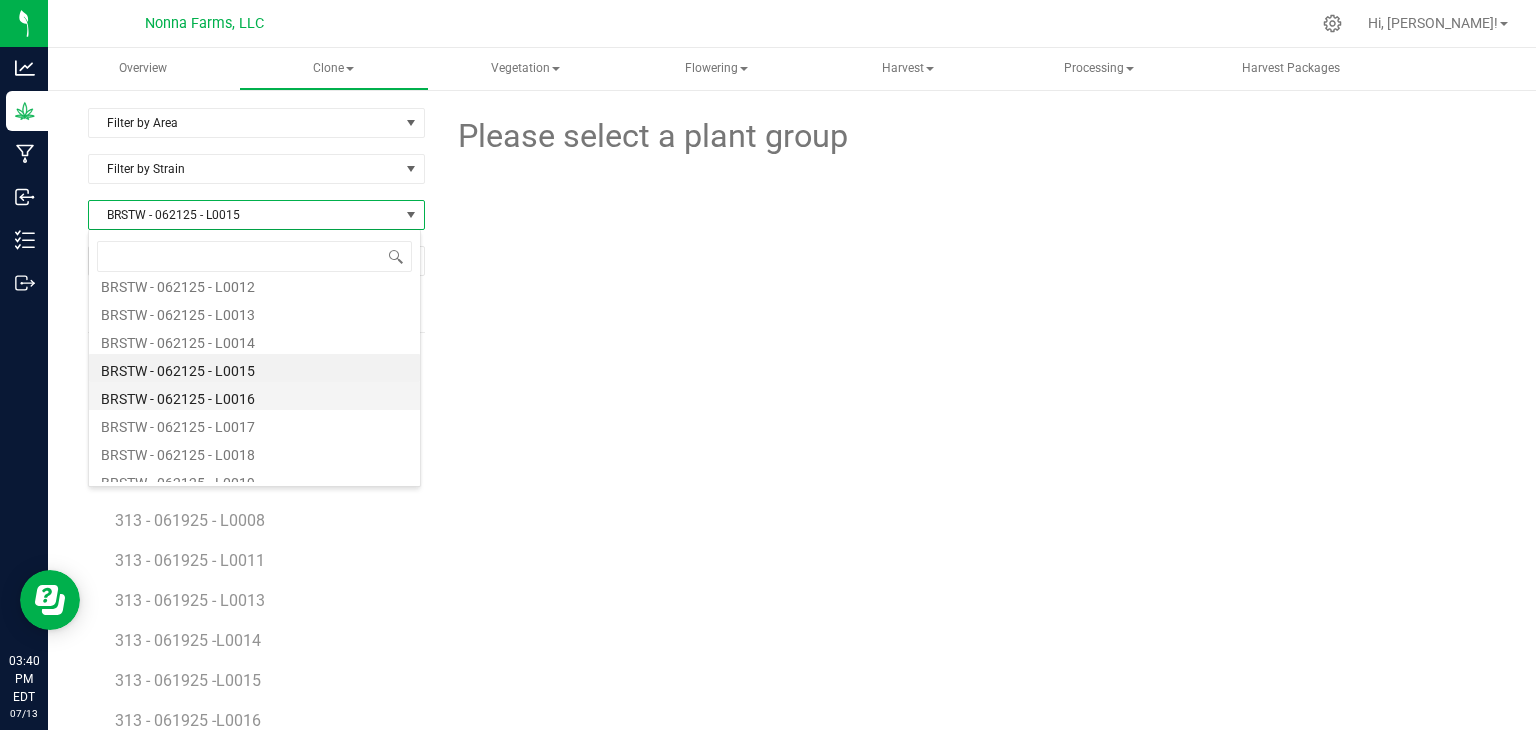 click on "BRSTW - 062125 - L0016" at bounding box center (254, 396) 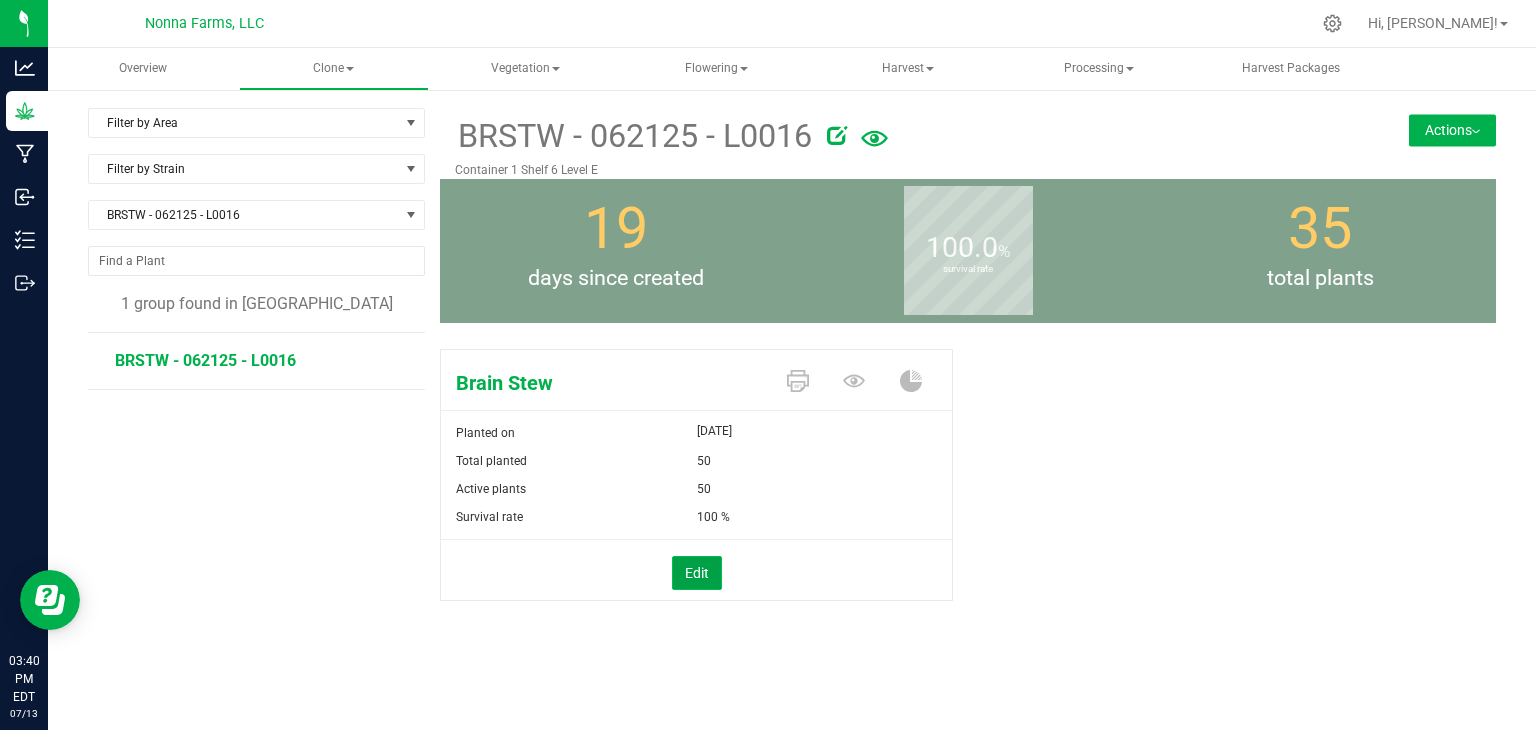 click on "Edit" at bounding box center (697, 573) 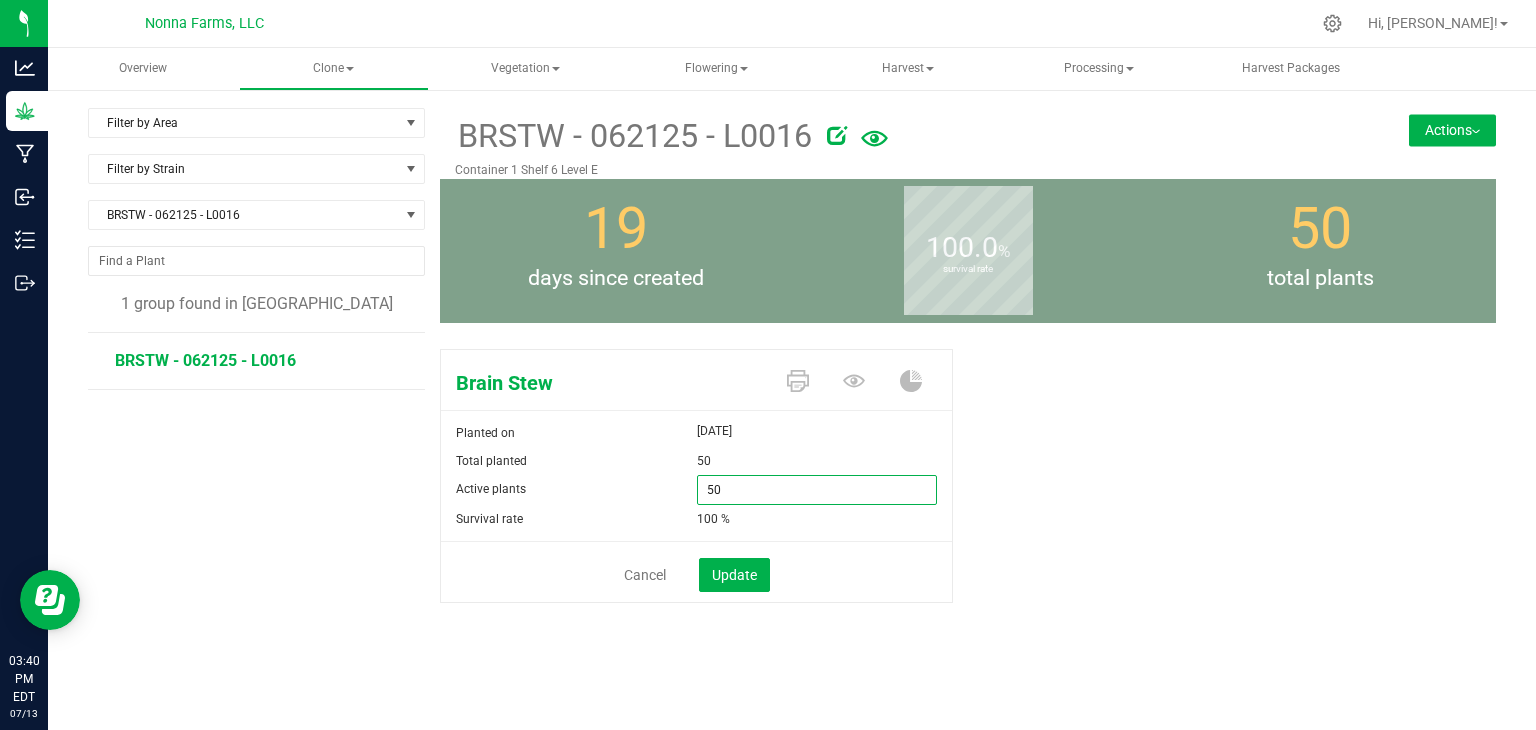 drag, startPoint x: 780, startPoint y: 489, endPoint x: 600, endPoint y: 475, distance: 180.54362 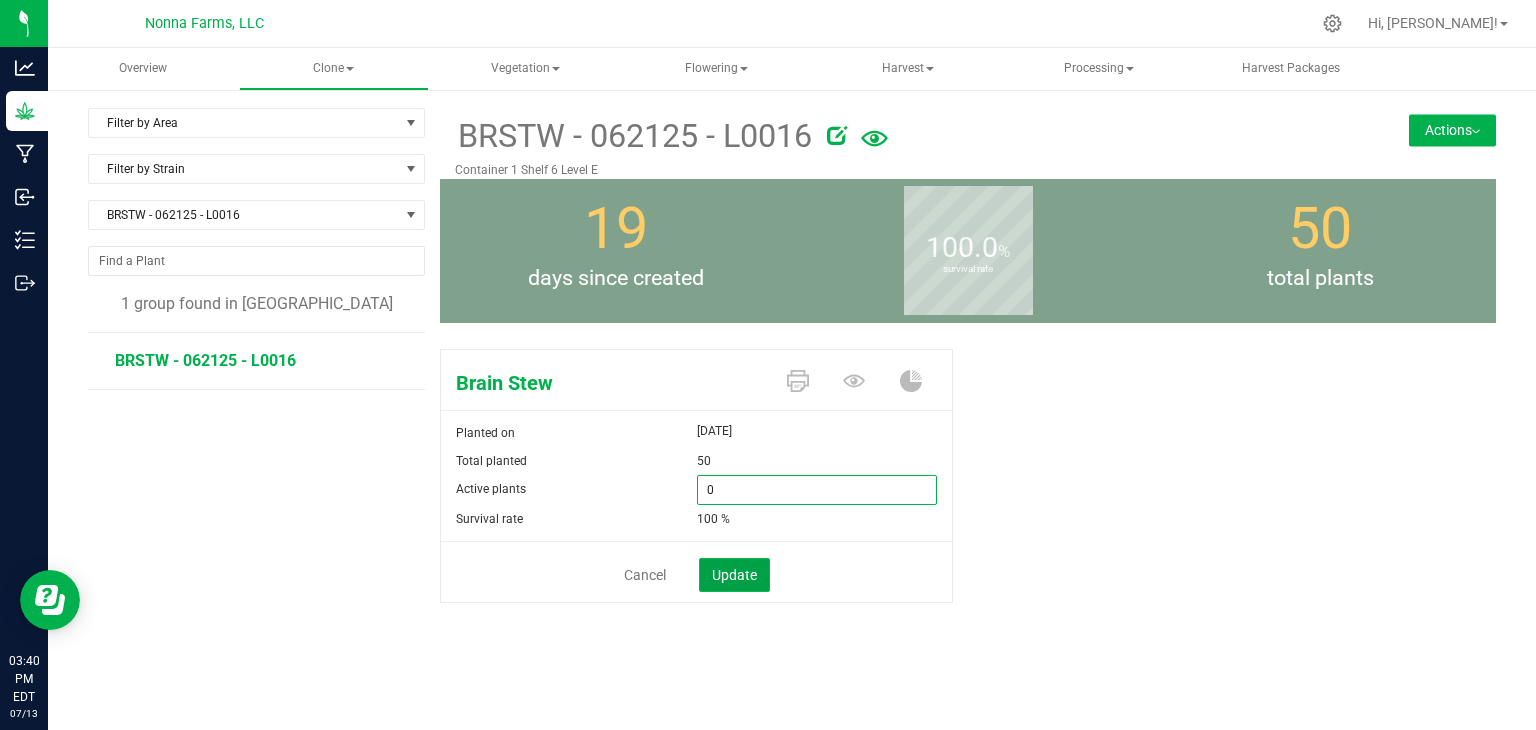type on "0" 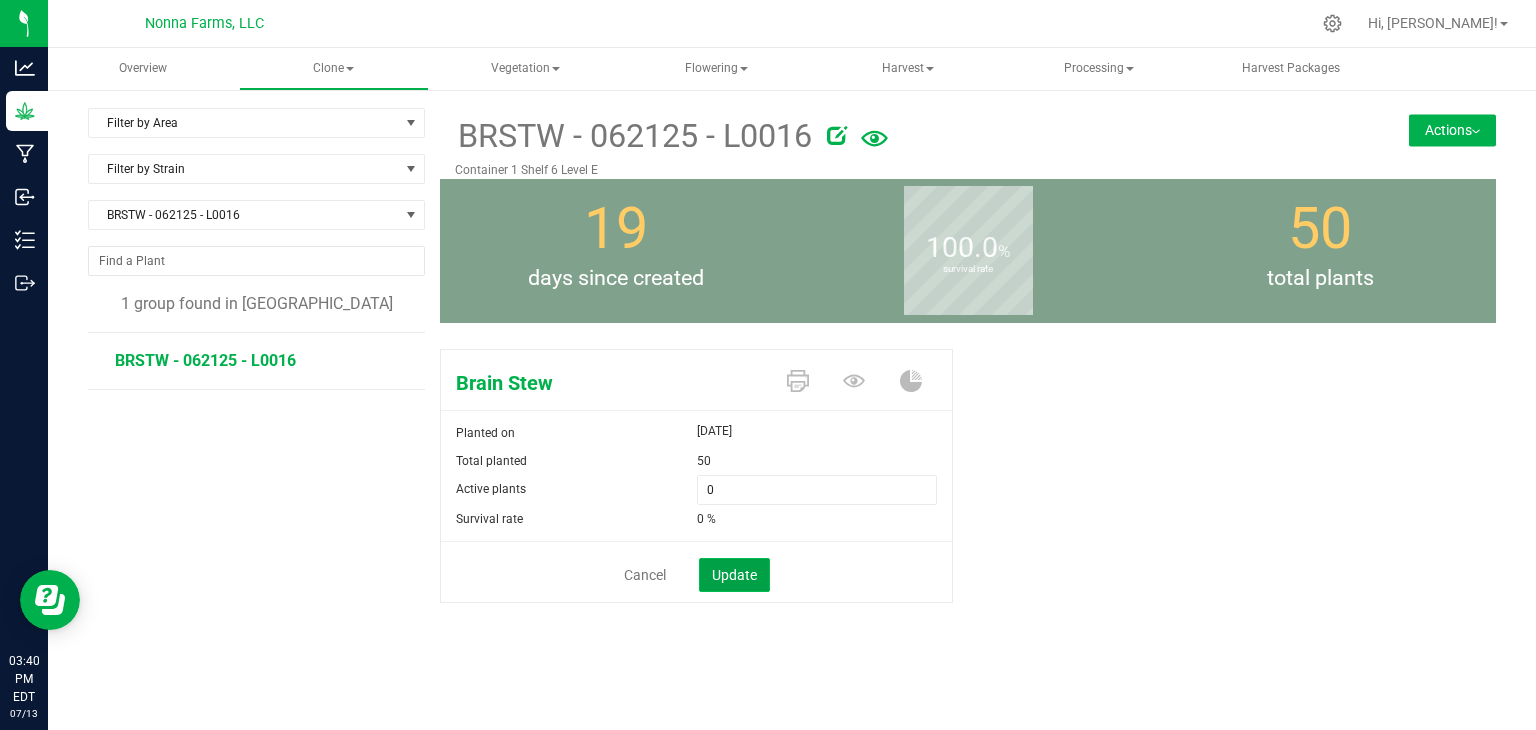 click on "Update" 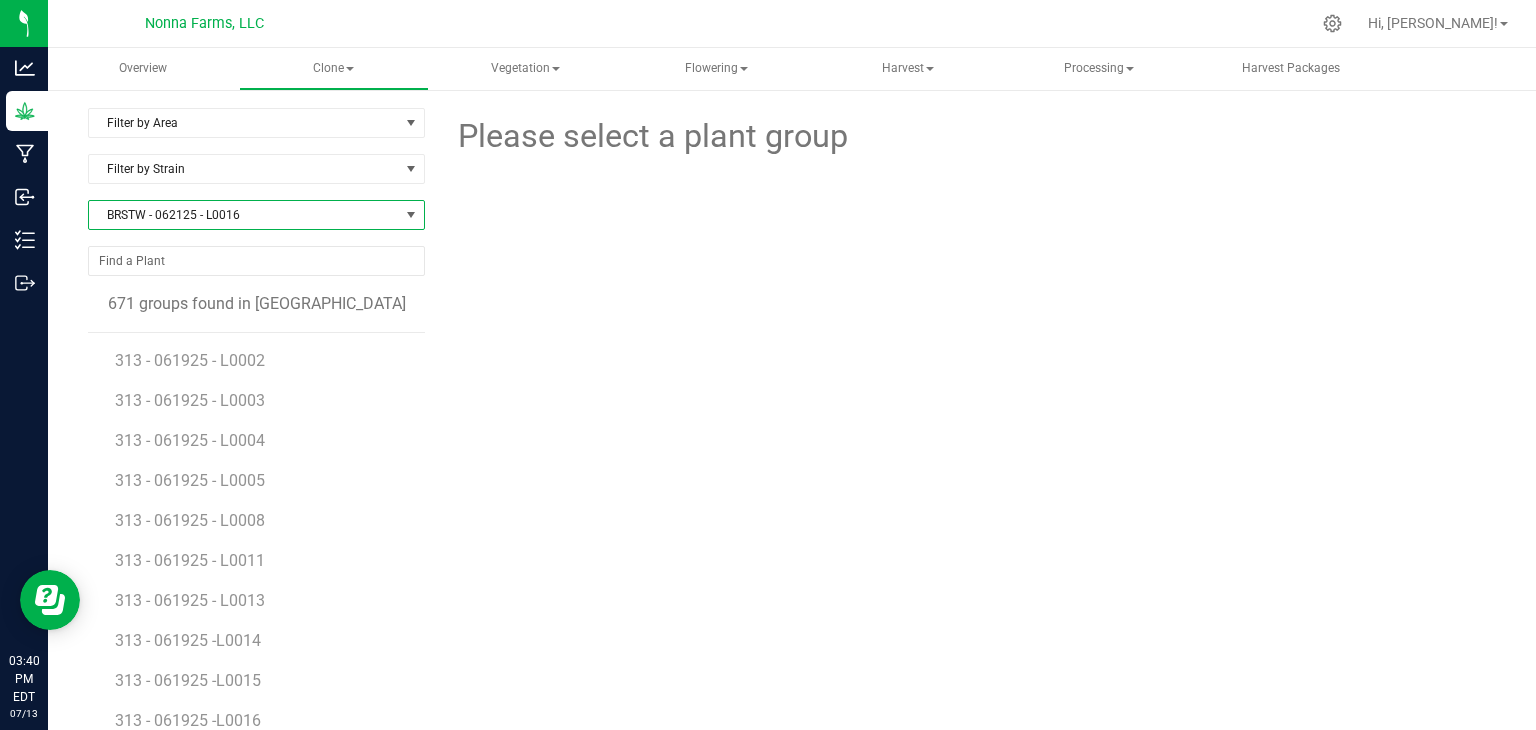 click on "BRSTW - 062125 - L0016" at bounding box center (244, 215) 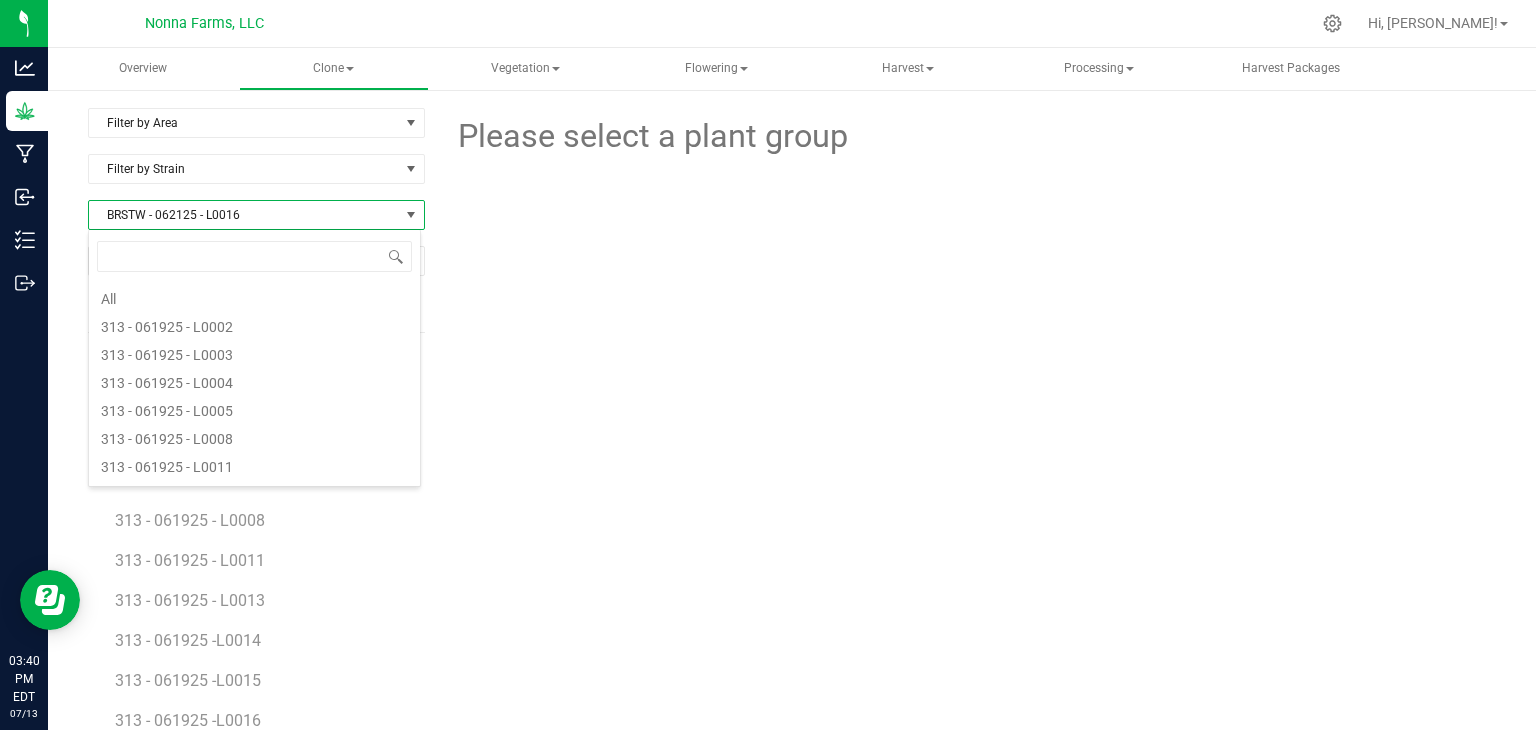scroll, scrollTop: 892, scrollLeft: 0, axis: vertical 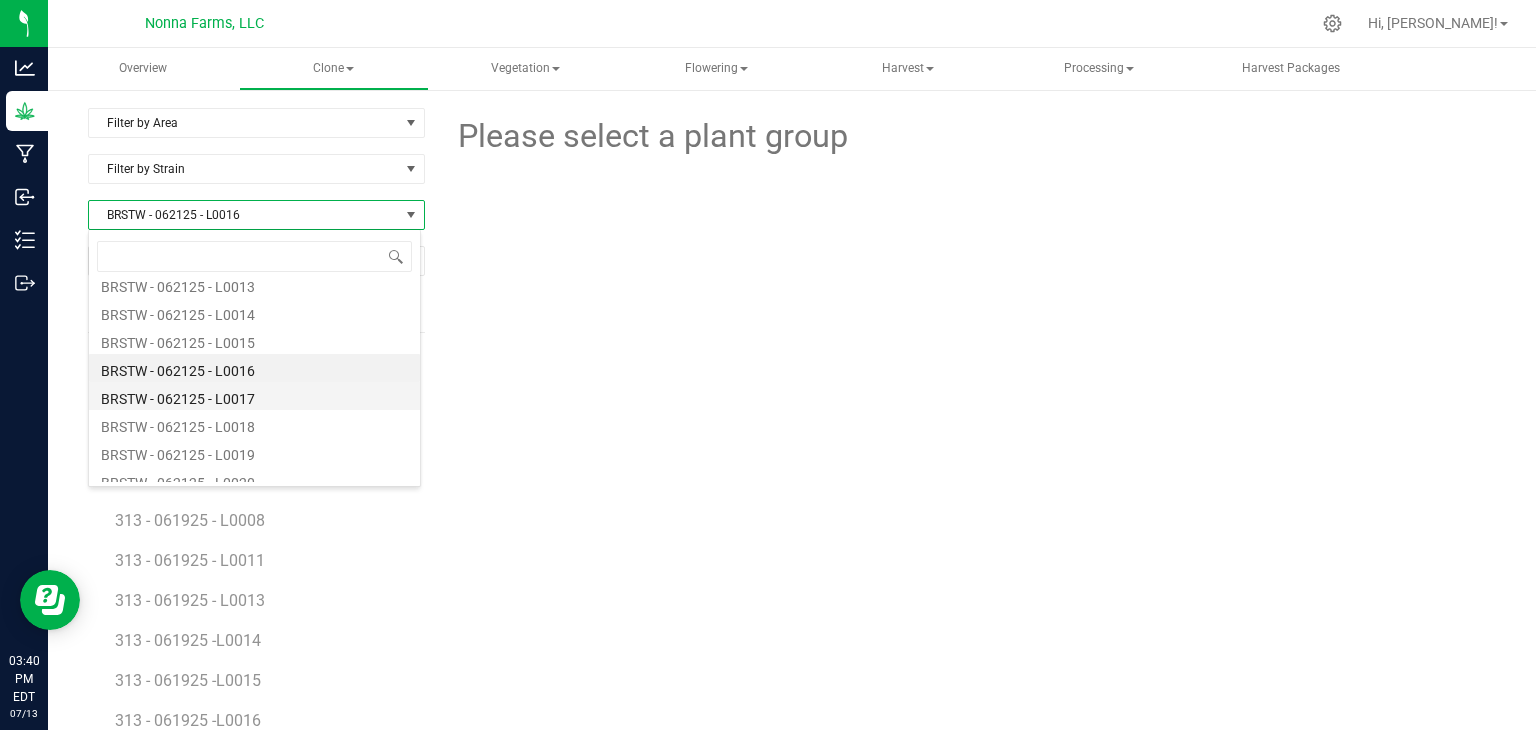 click on "BRSTW - 062125 - L0017" at bounding box center (254, 396) 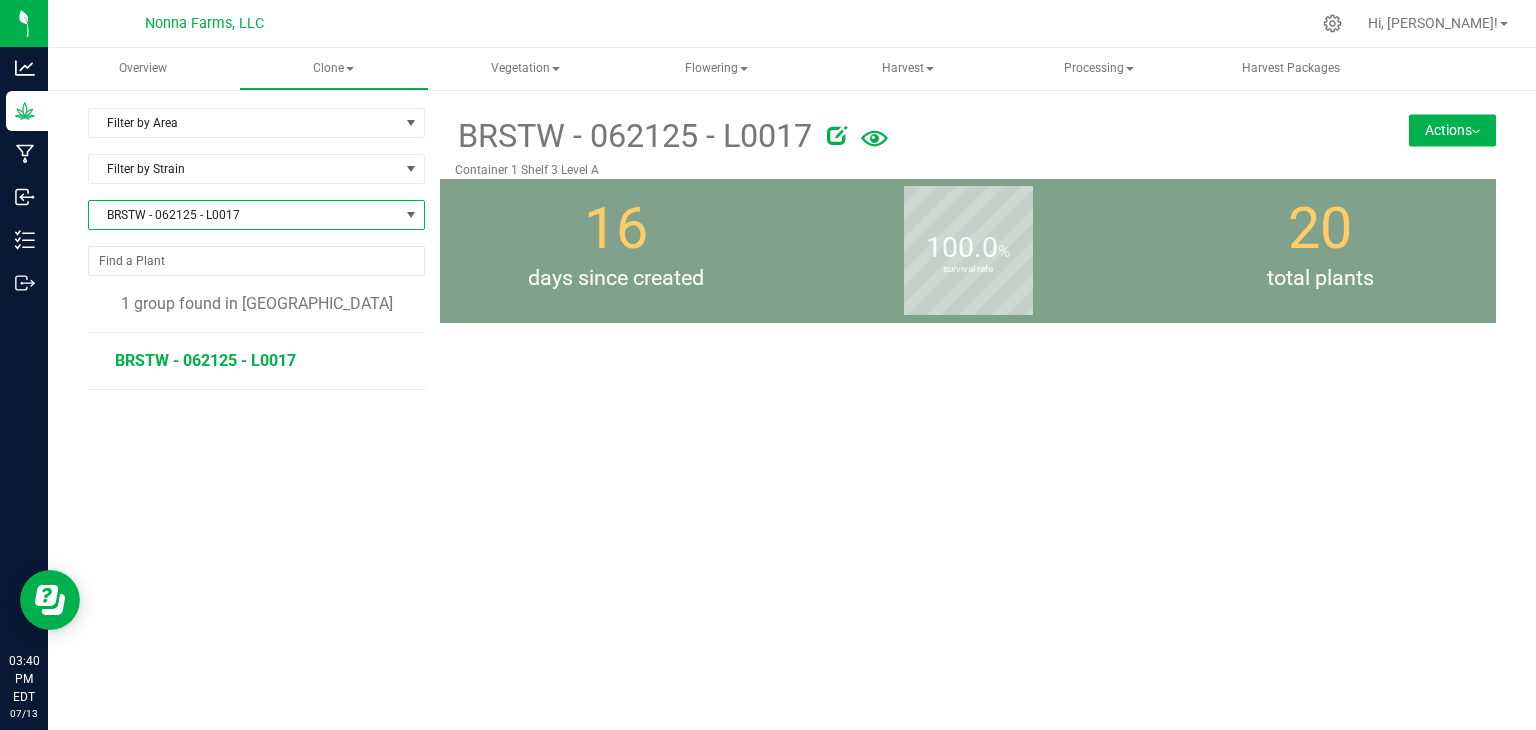 click on "BRSTW - 062125 - L0017" at bounding box center [205, 360] 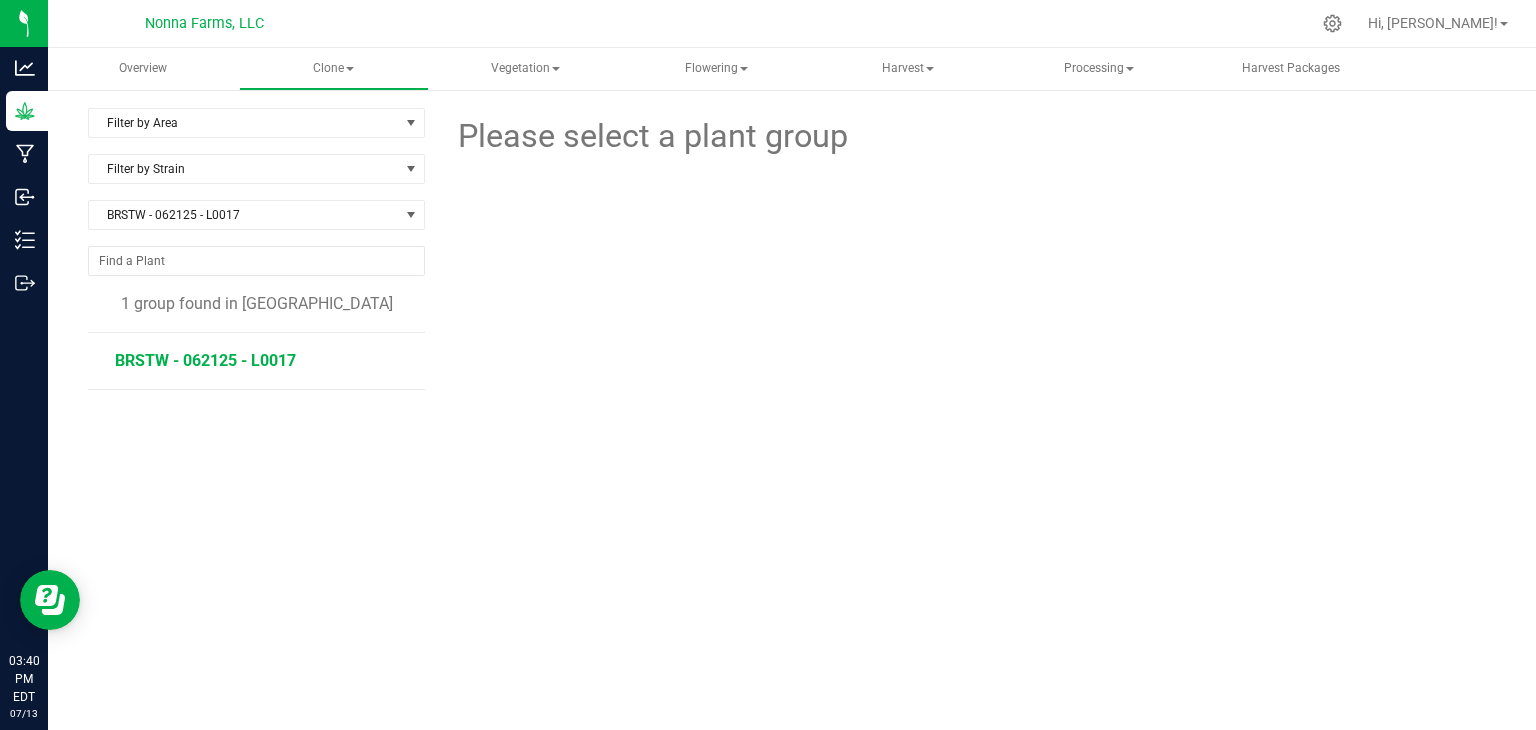 click on "BRSTW - 062125 - L0017" at bounding box center (205, 360) 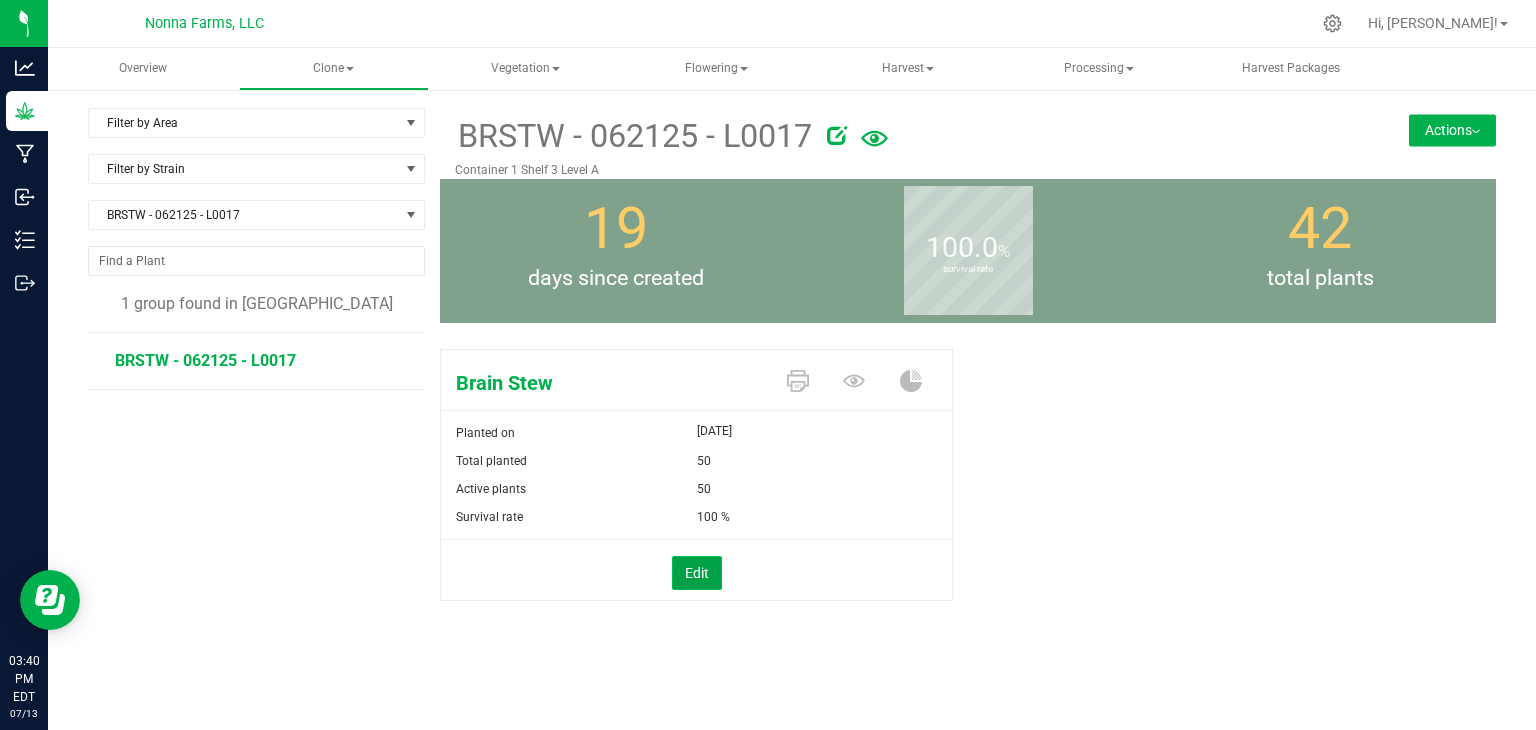 click on "Edit" at bounding box center [697, 573] 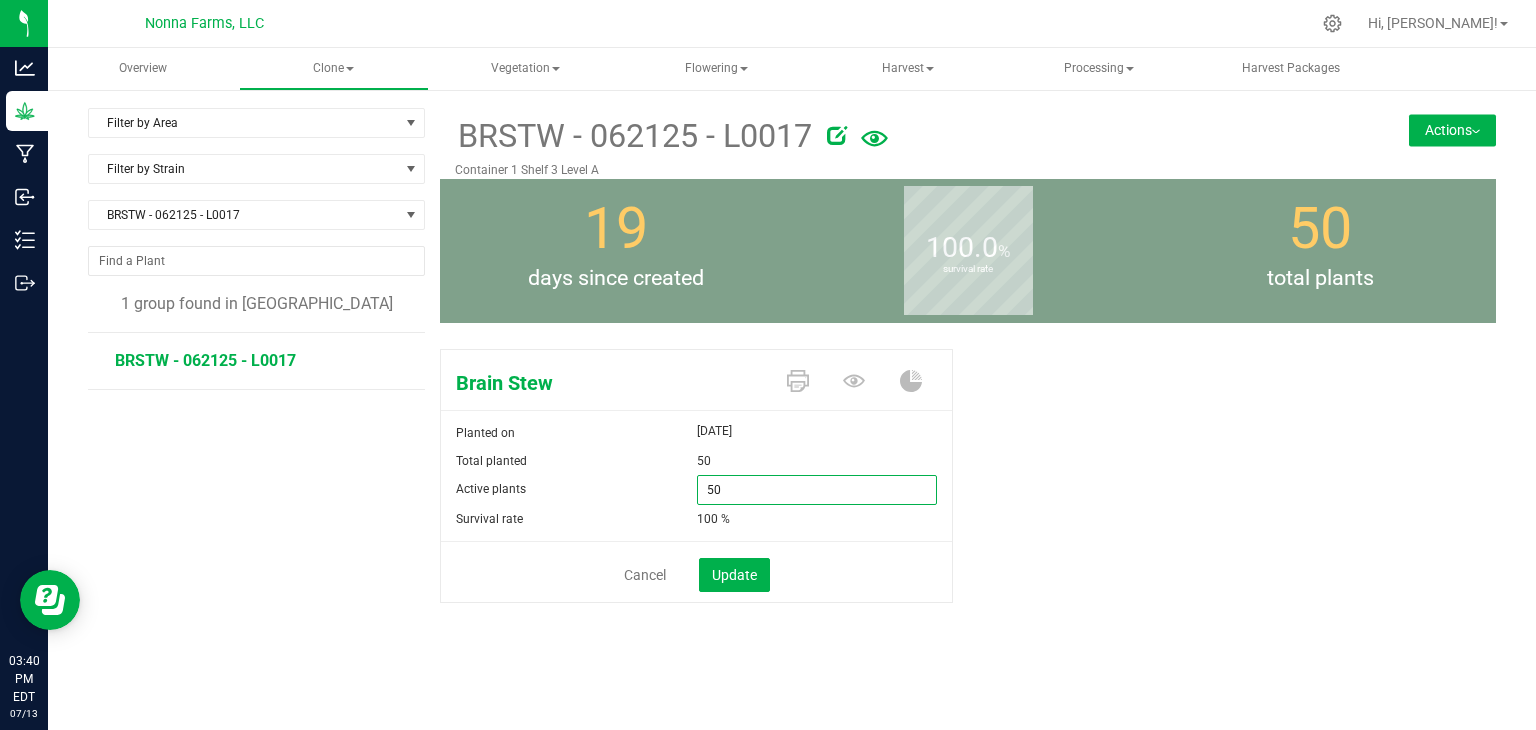 drag, startPoint x: 771, startPoint y: 486, endPoint x: 605, endPoint y: 474, distance: 166.43317 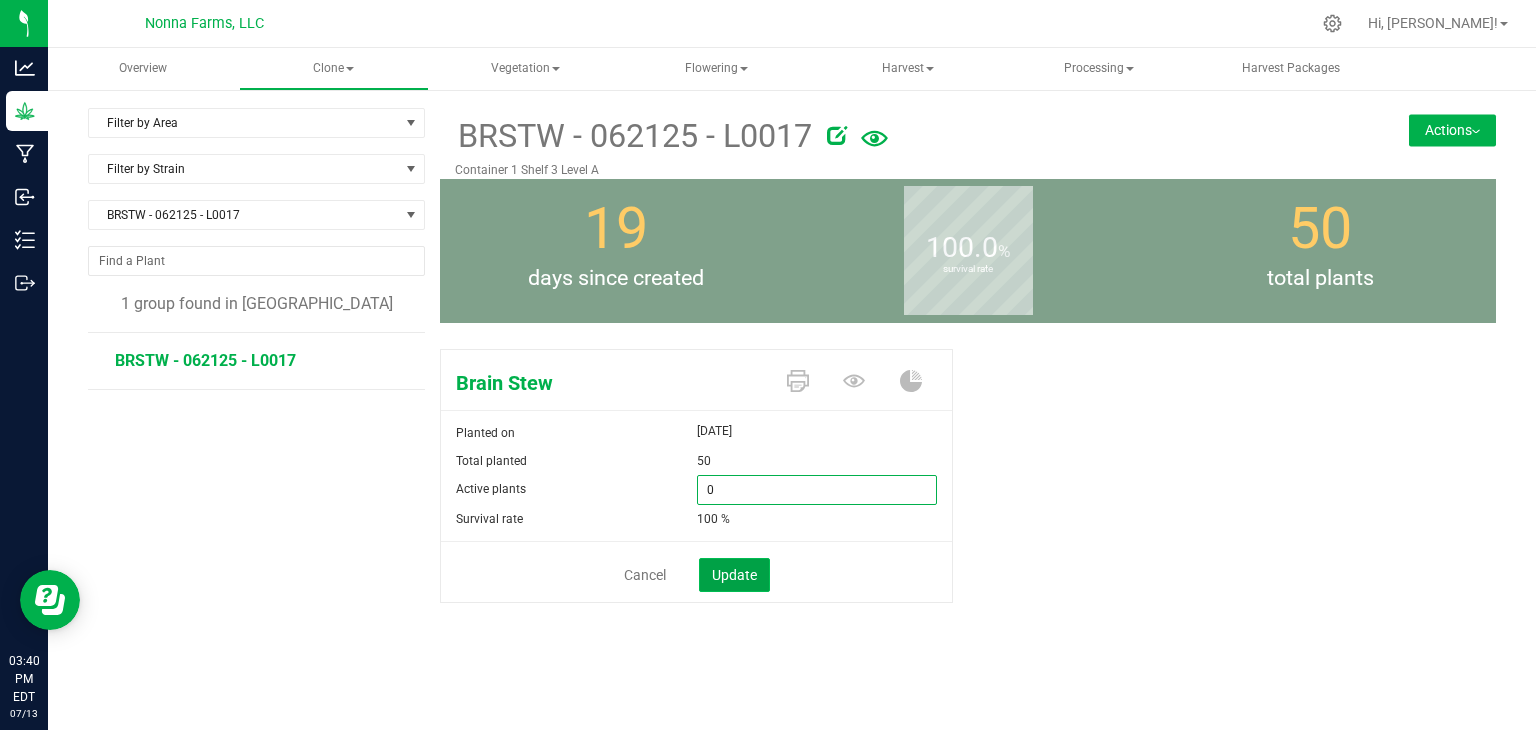 type on "0" 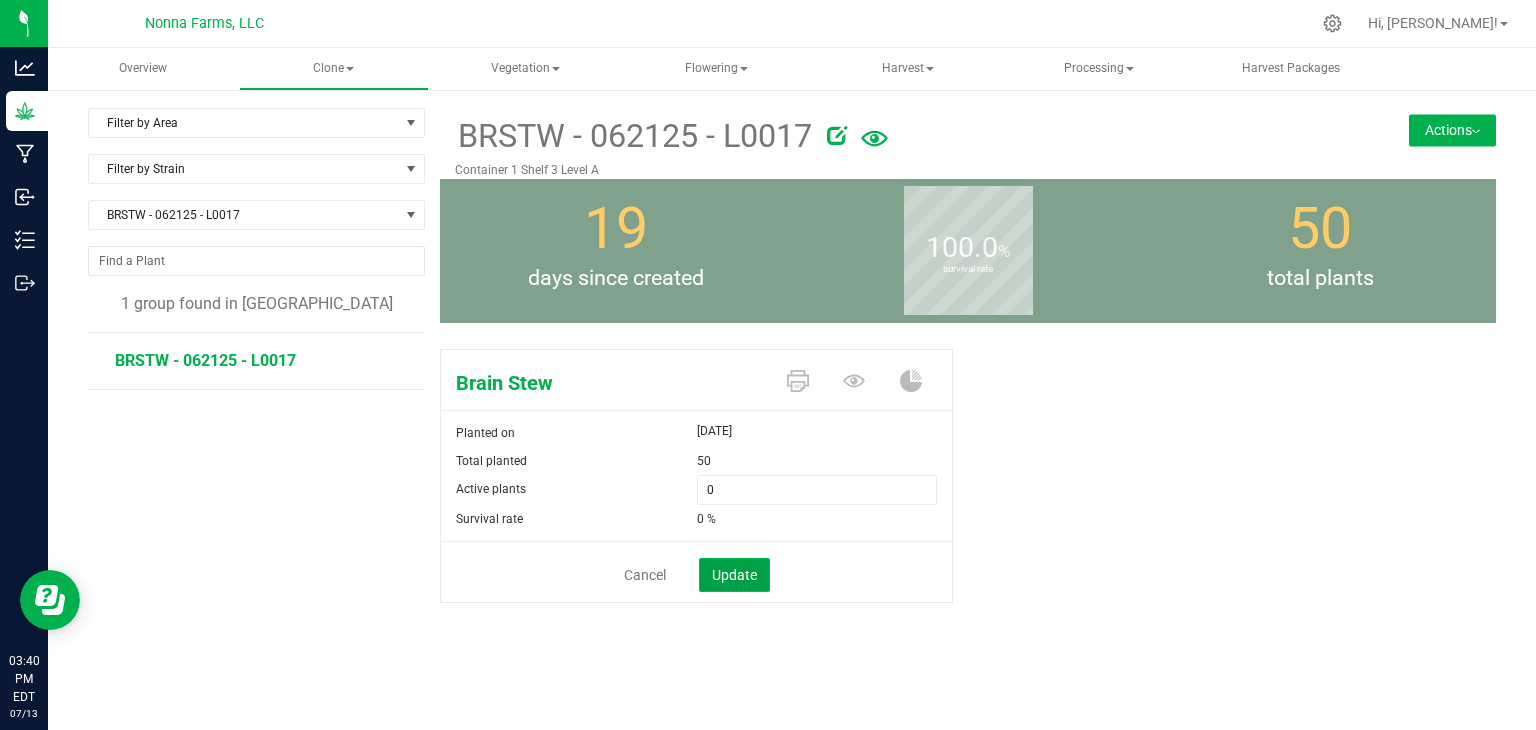 click on "Update" 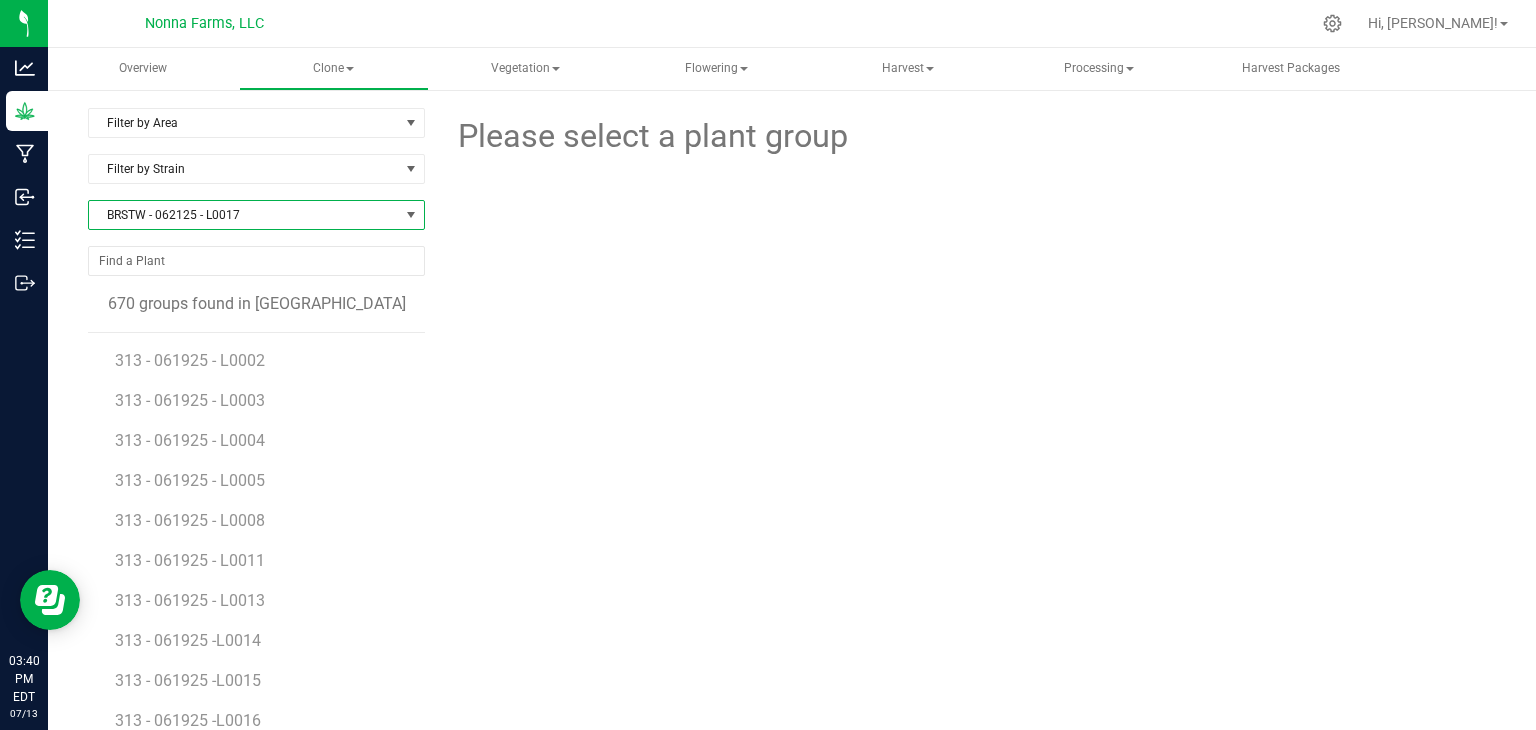click on "BRSTW - 062125 - L0017" at bounding box center (244, 215) 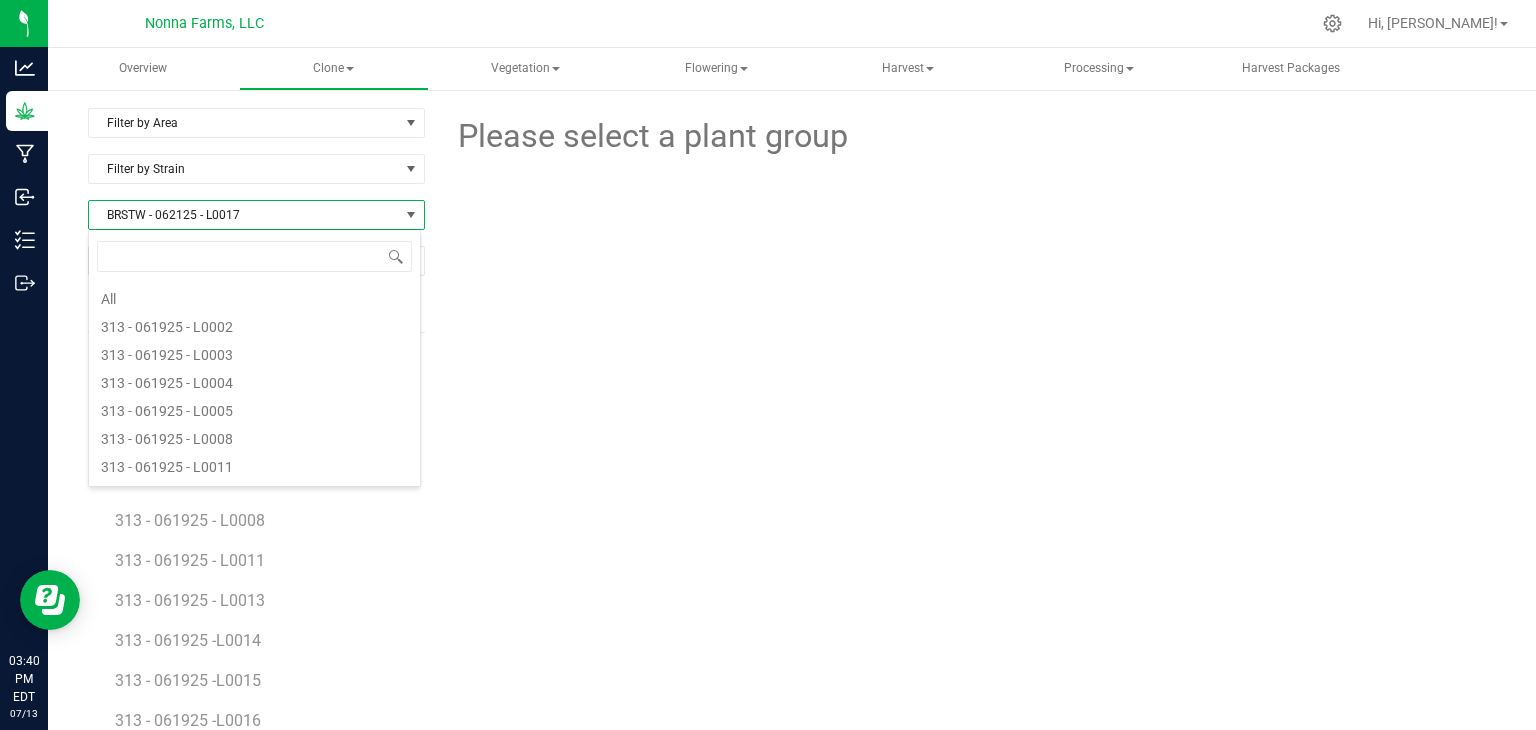 scroll, scrollTop: 920, scrollLeft: 0, axis: vertical 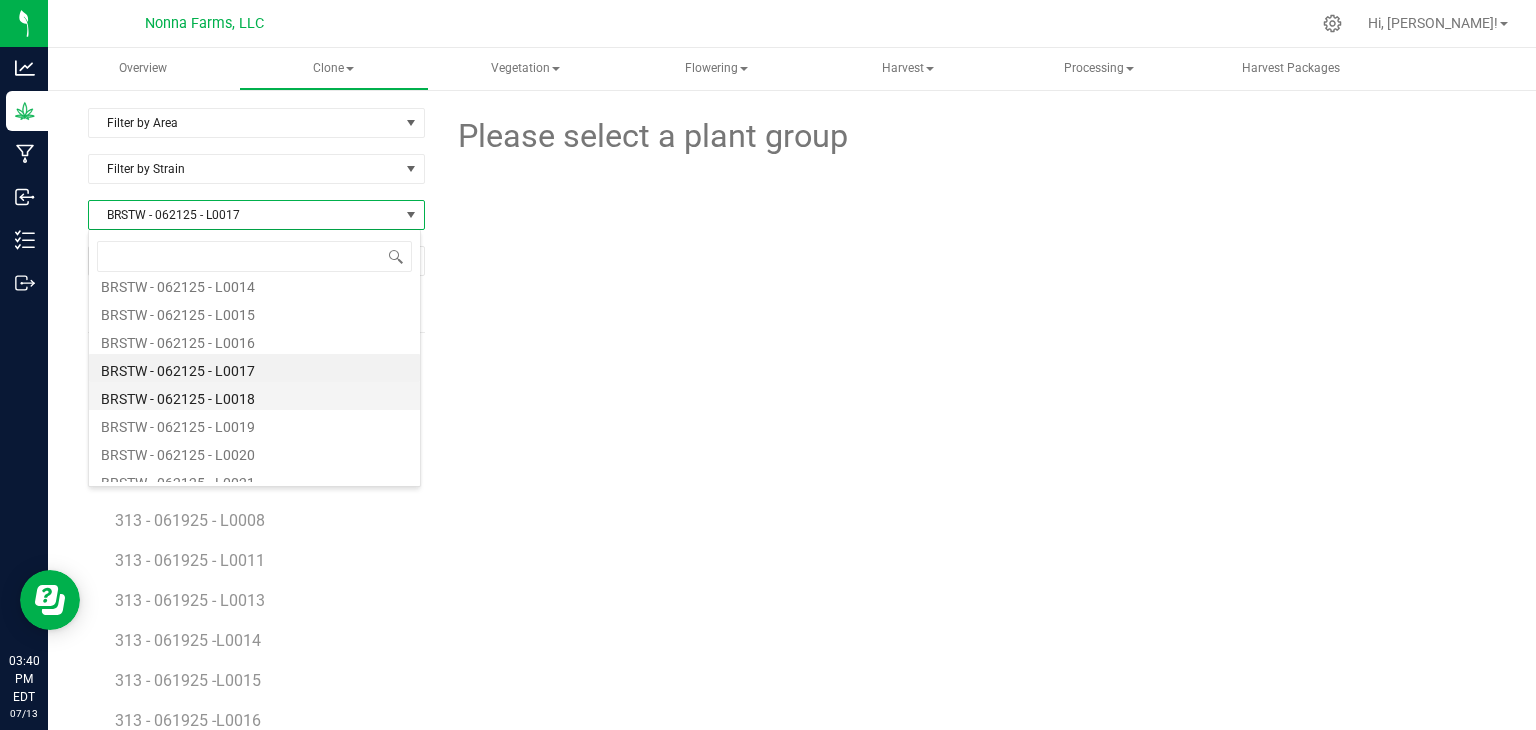 click on "BRSTW - 062125 - L0018" at bounding box center [254, 396] 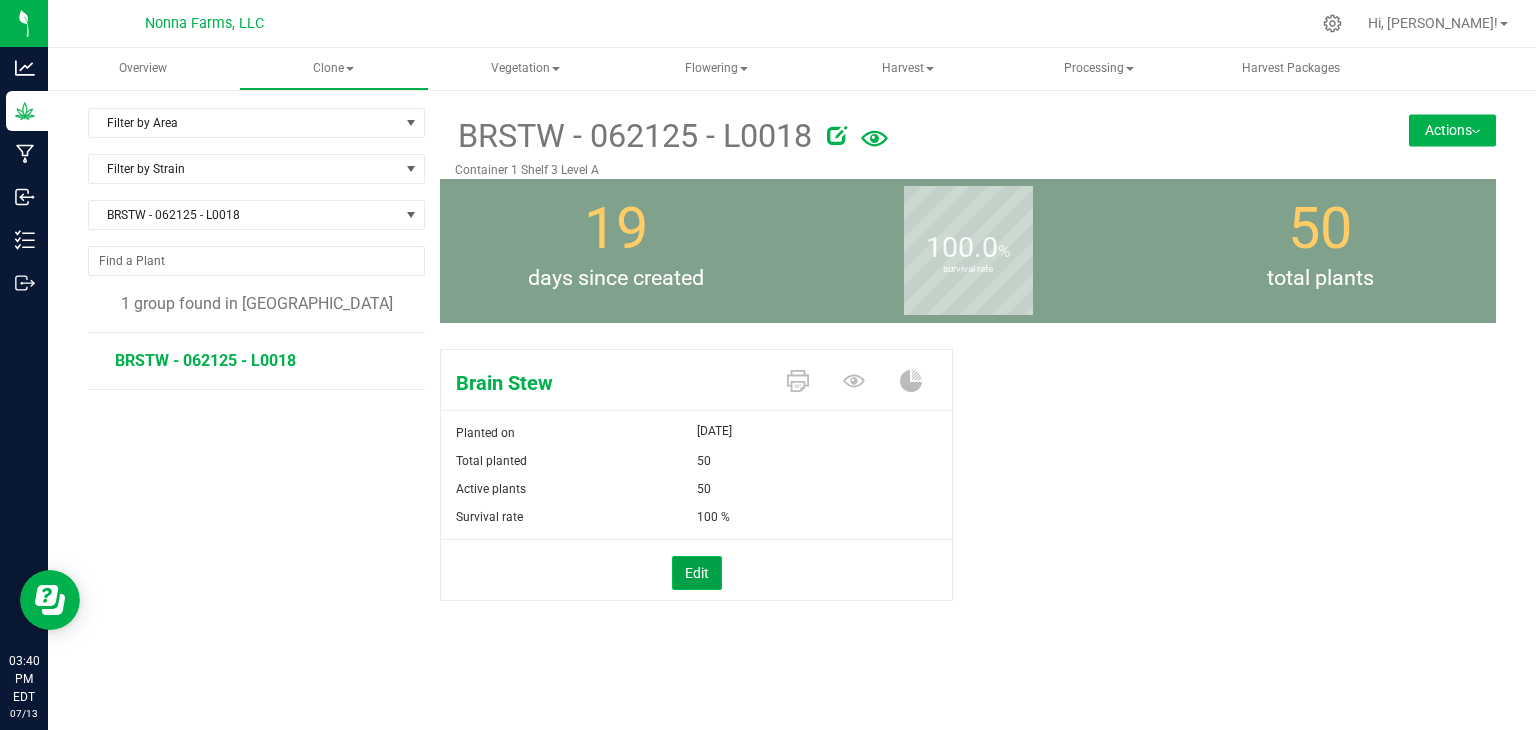click on "Edit" at bounding box center (697, 573) 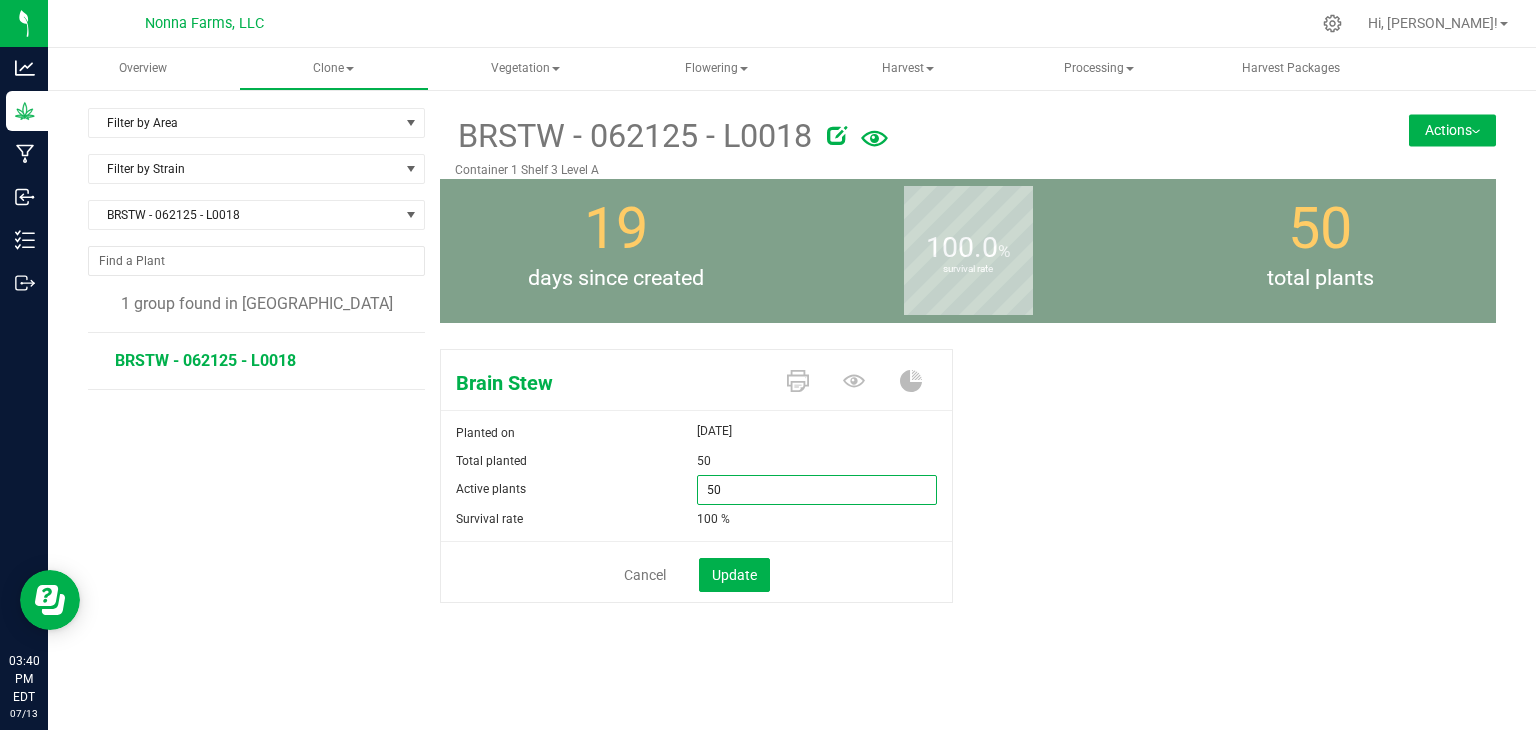drag, startPoint x: 770, startPoint y: 488, endPoint x: 616, endPoint y: 477, distance: 154.39236 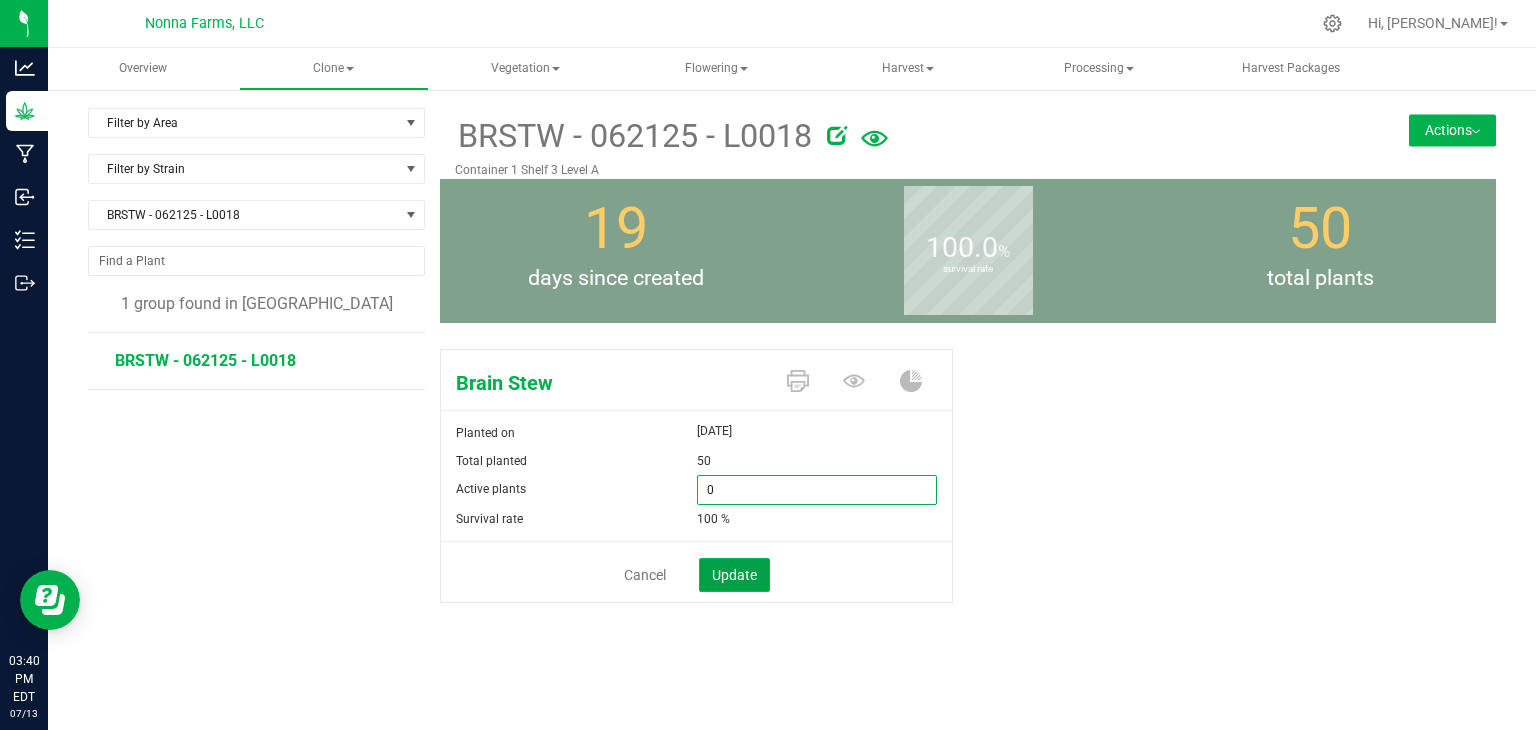 type on "0" 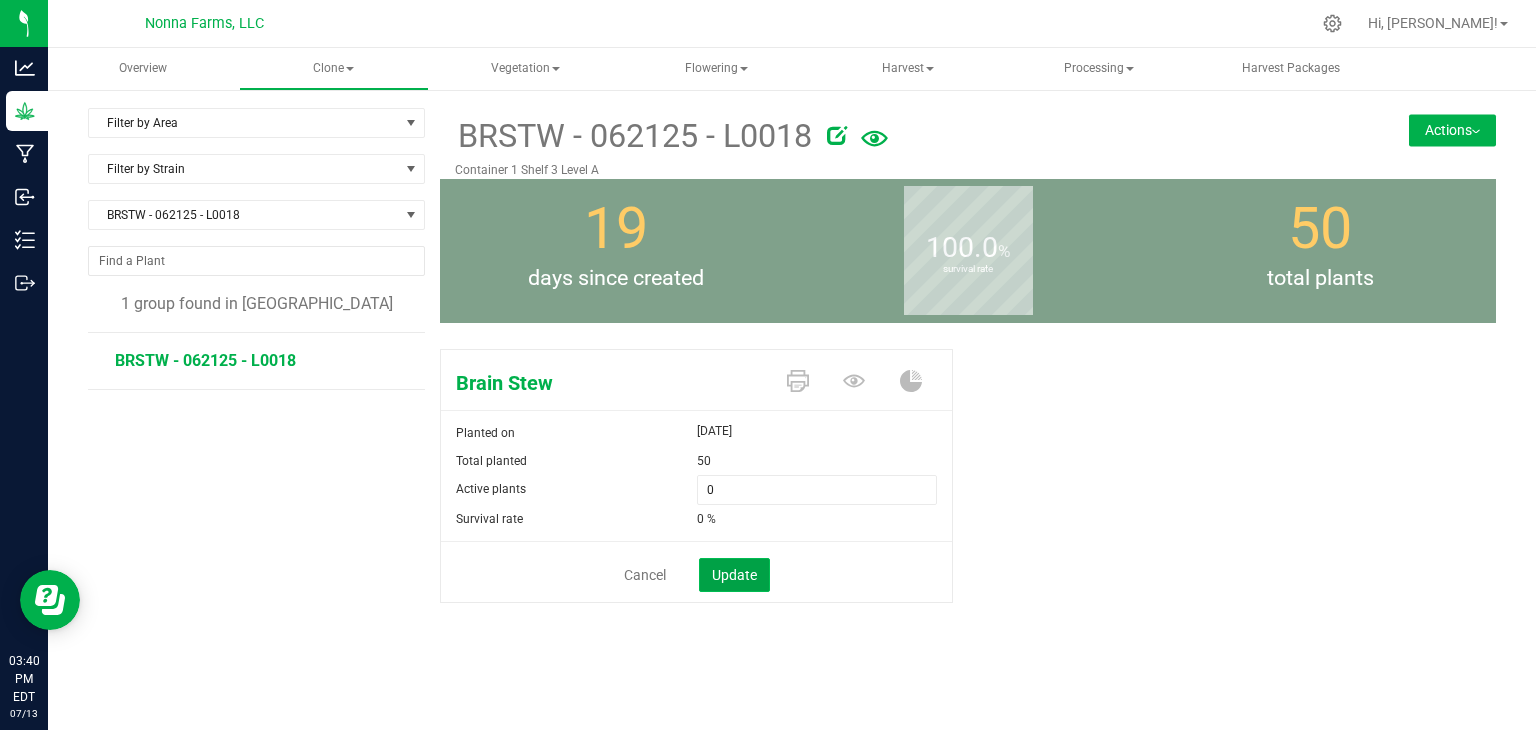 click on "Update" 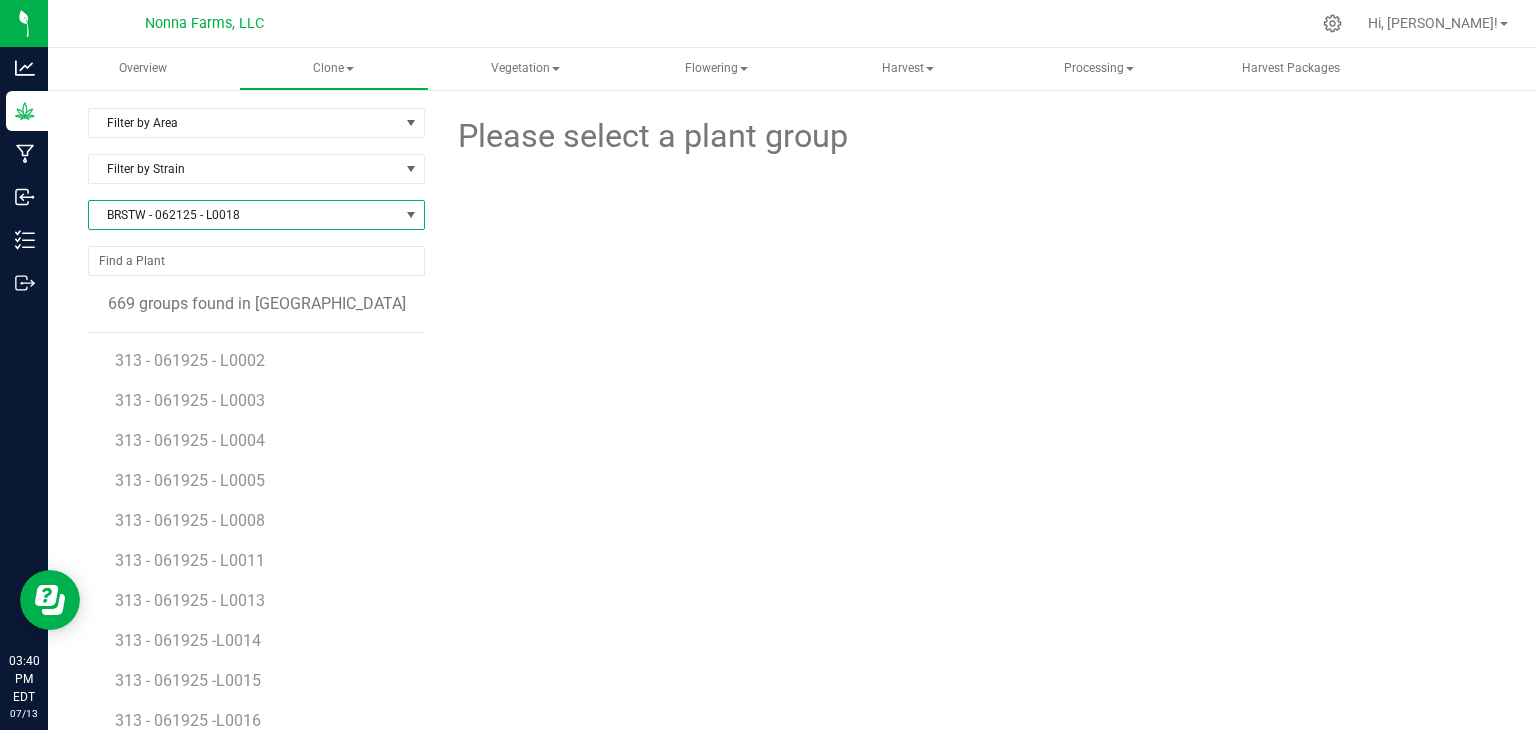 click on "BRSTW - 062125 - L0018" at bounding box center [244, 215] 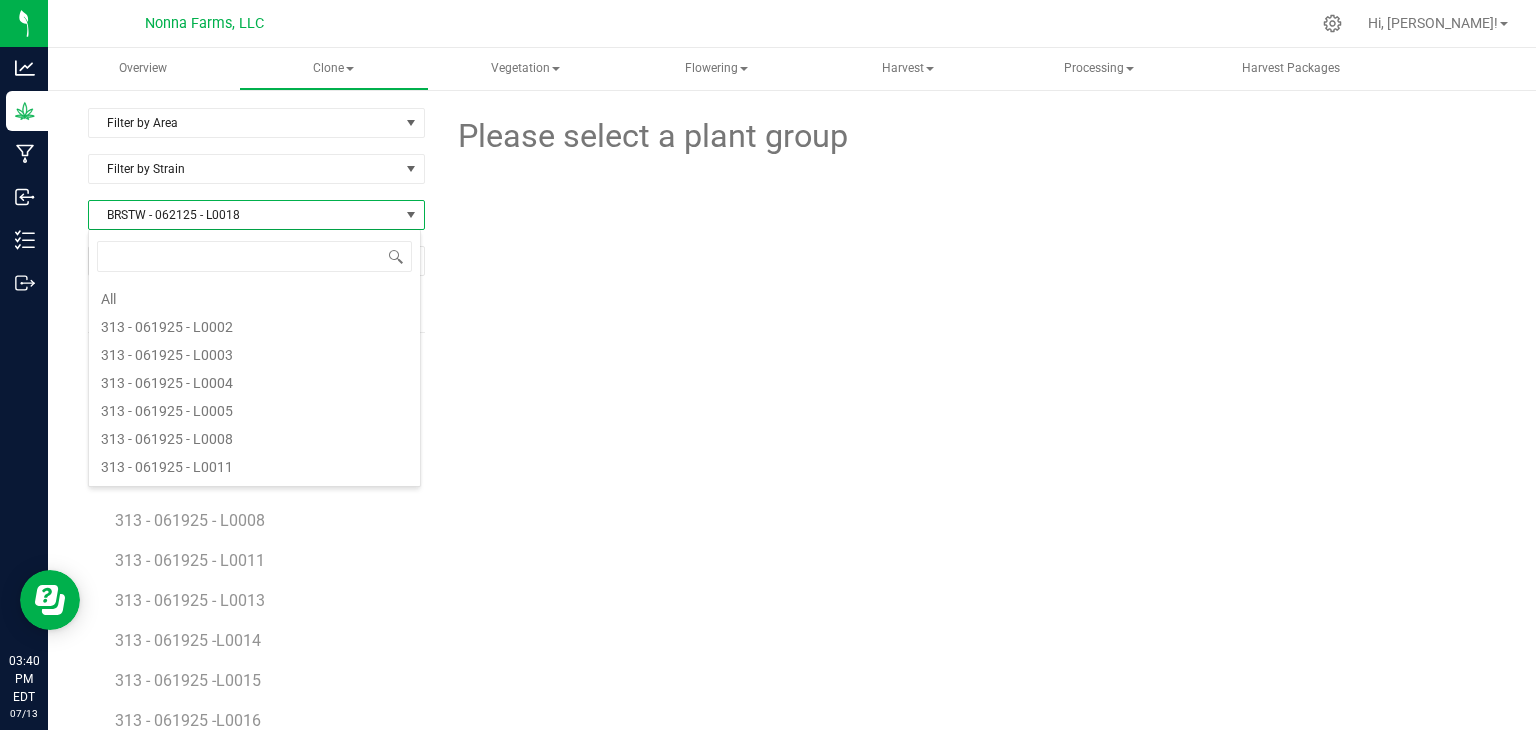 scroll, scrollTop: 948, scrollLeft: 0, axis: vertical 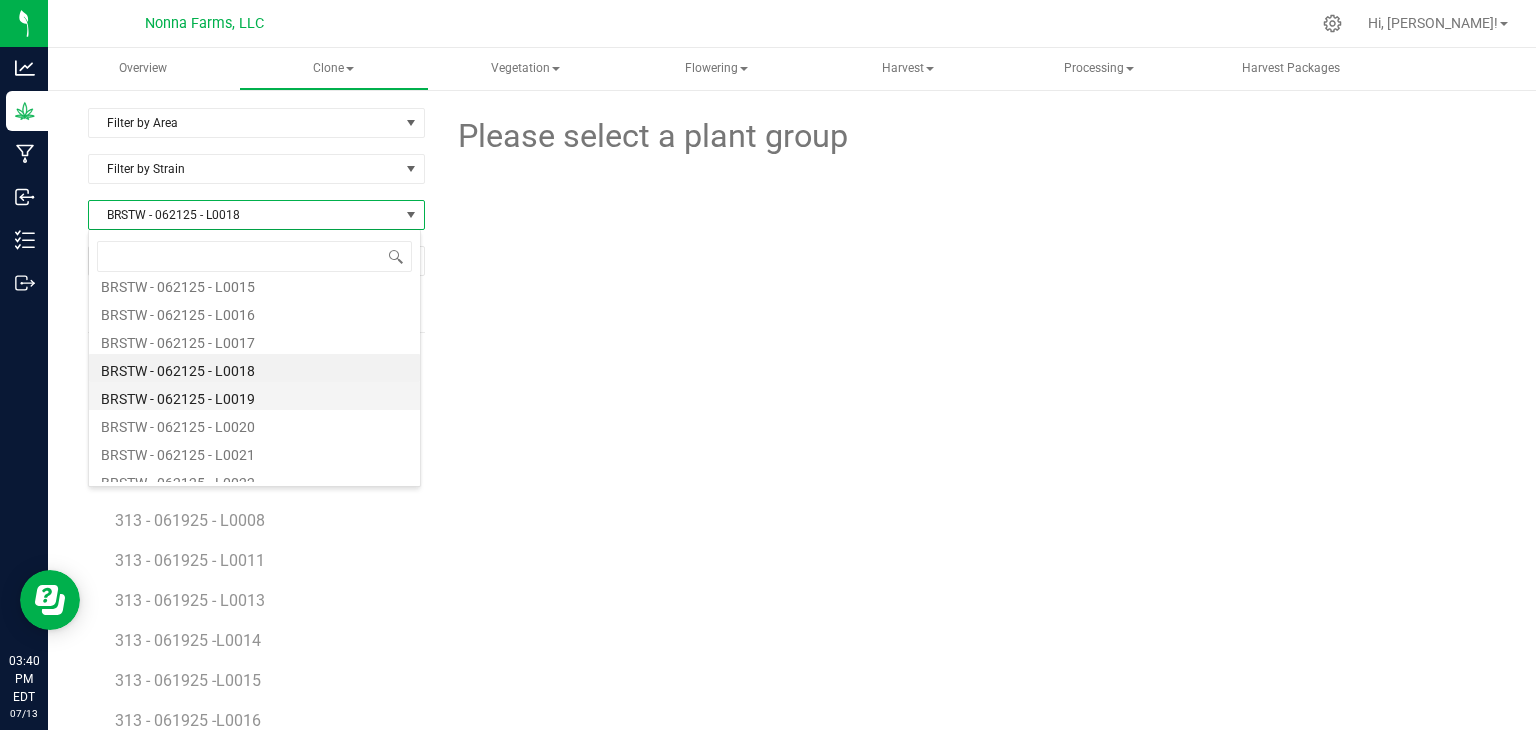 click on "BRSTW - 062125 - L0019" at bounding box center [254, 396] 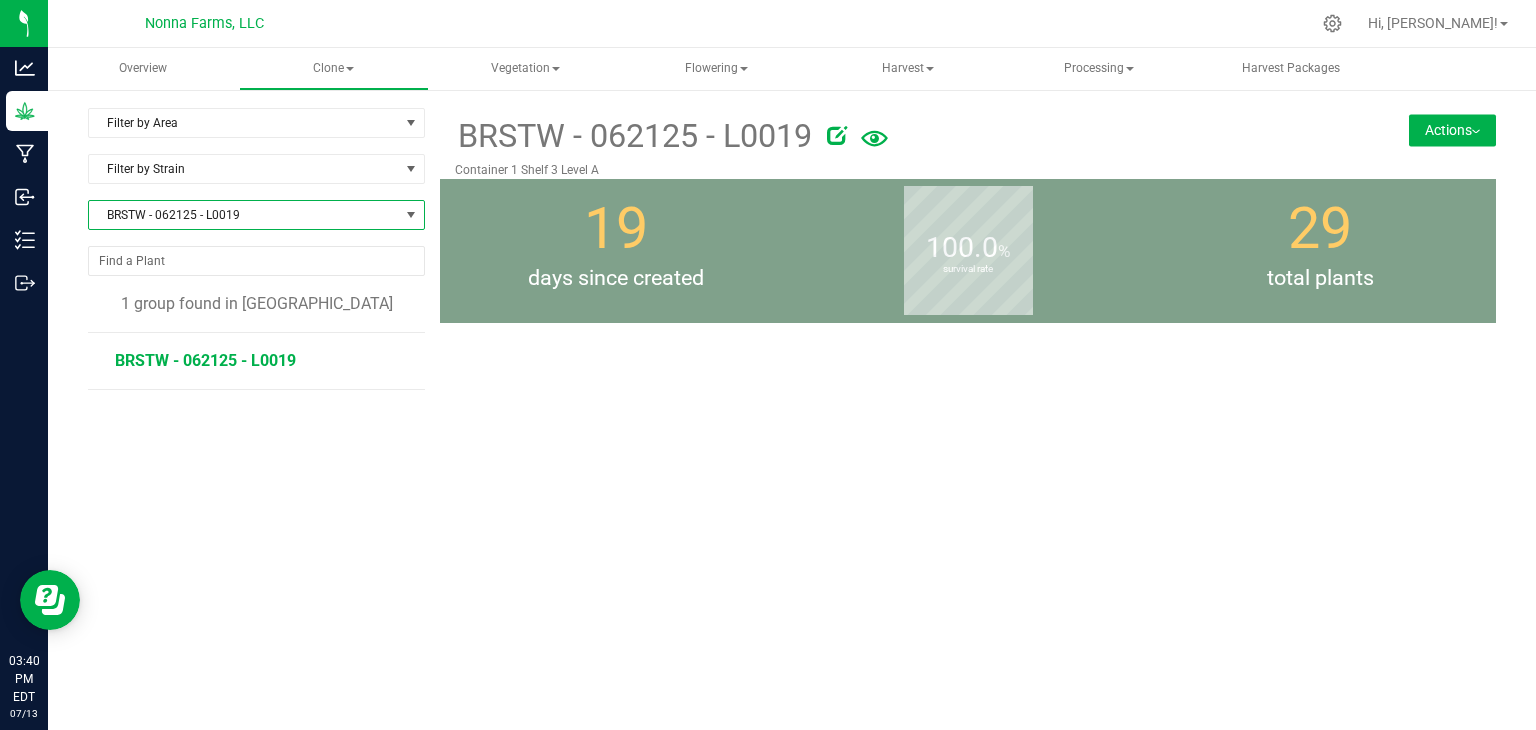 click on "BRSTW - 062125 - L0019" at bounding box center [205, 360] 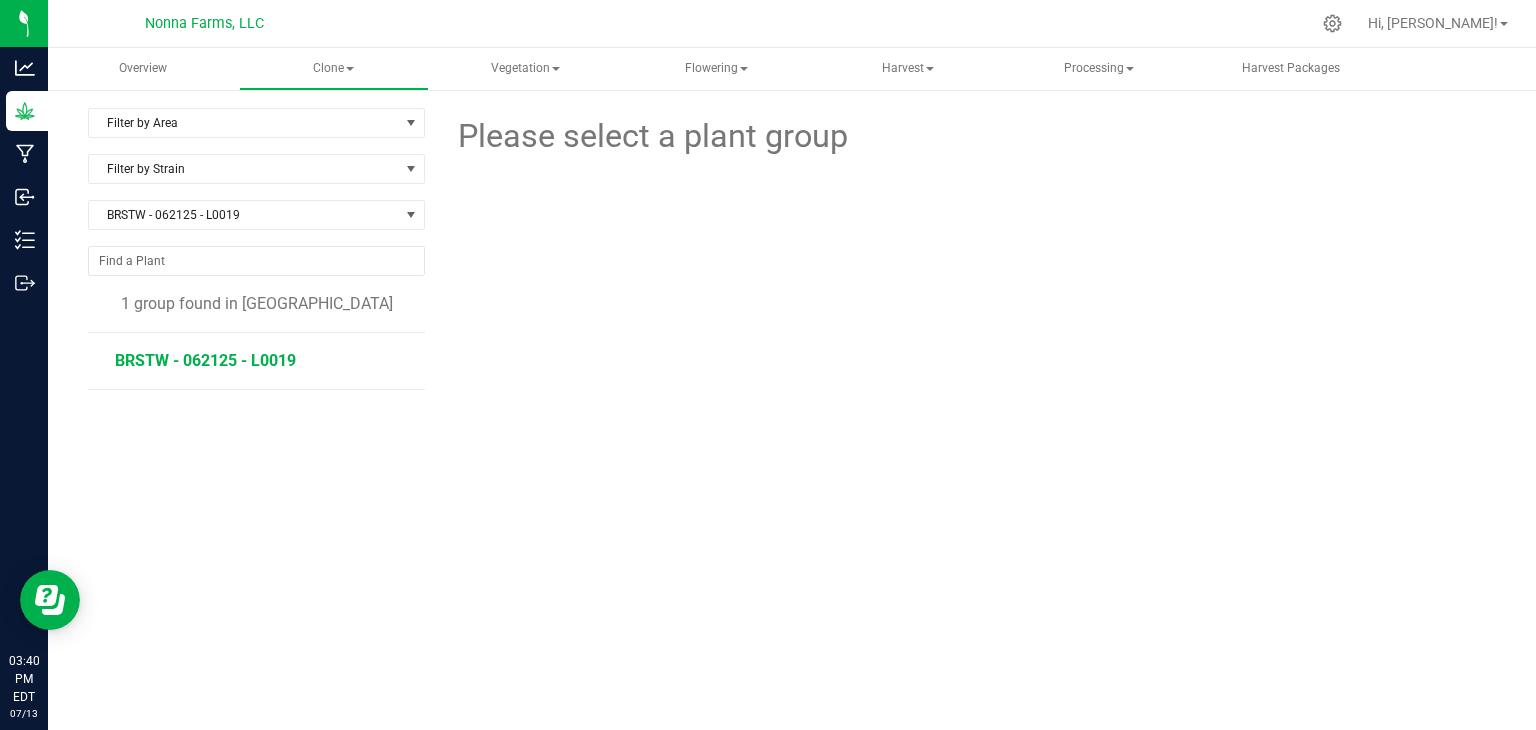 click on "BRSTW - 062125 - L0019" at bounding box center [205, 360] 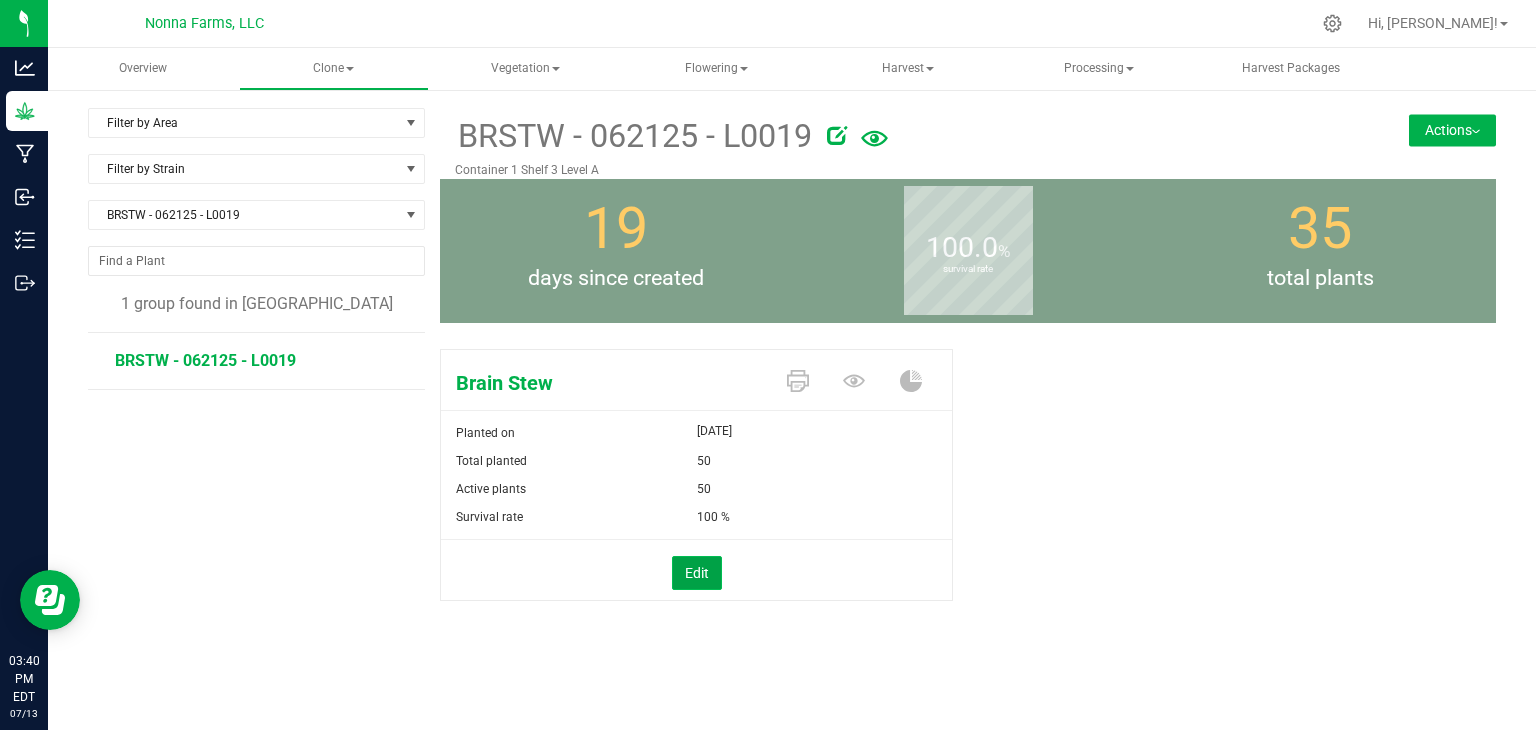 click on "Edit" at bounding box center [697, 573] 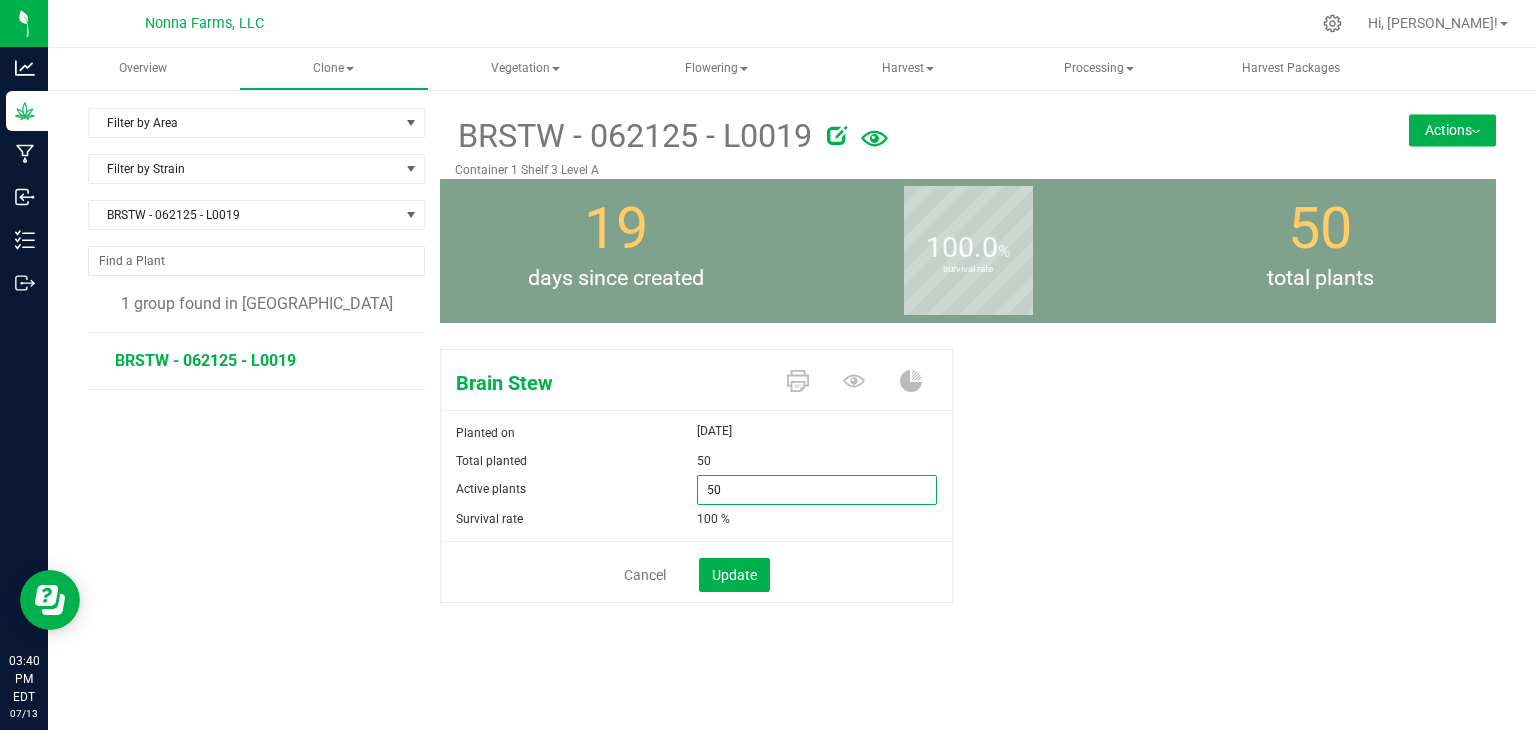 drag, startPoint x: 754, startPoint y: 499, endPoint x: 668, endPoint y: 485, distance: 87.13208 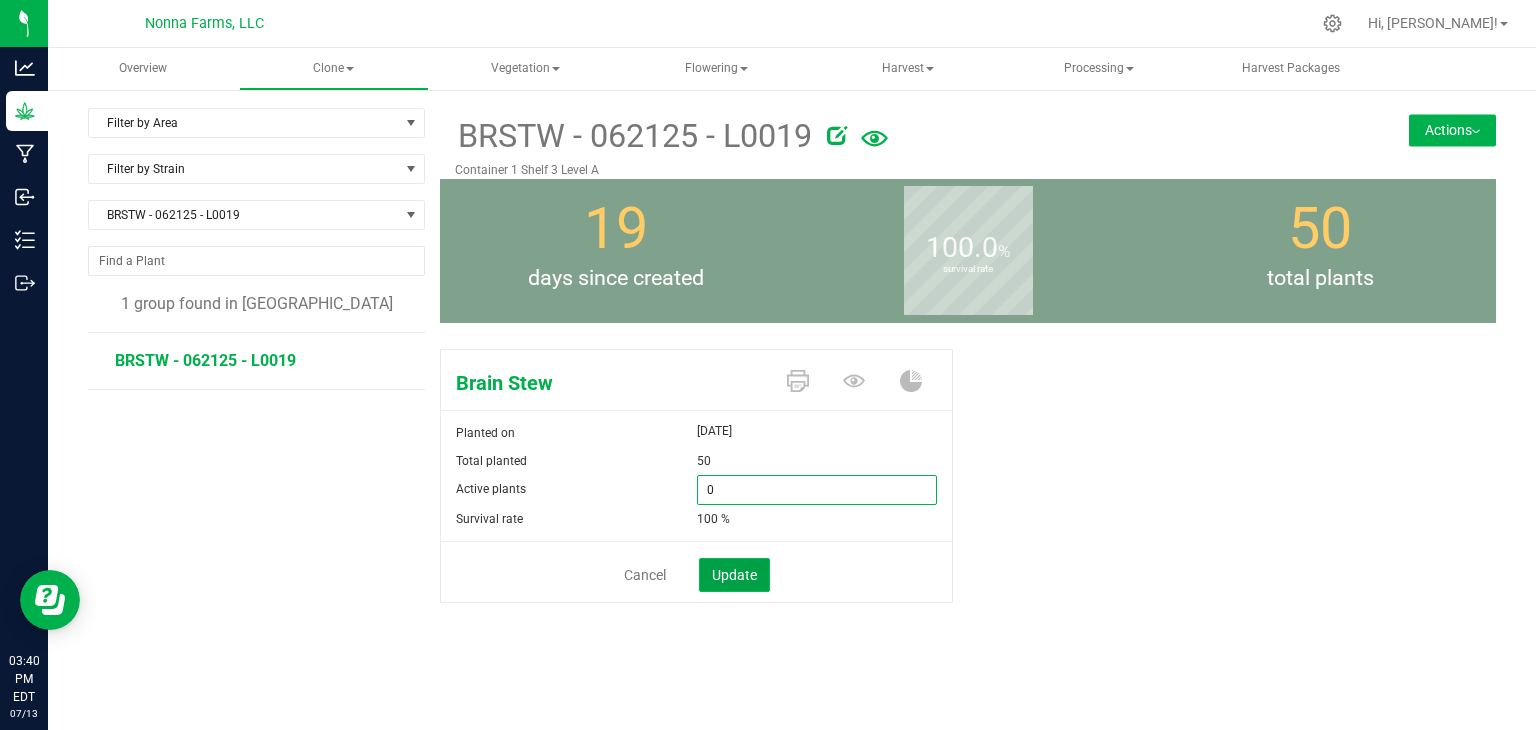 type on "0" 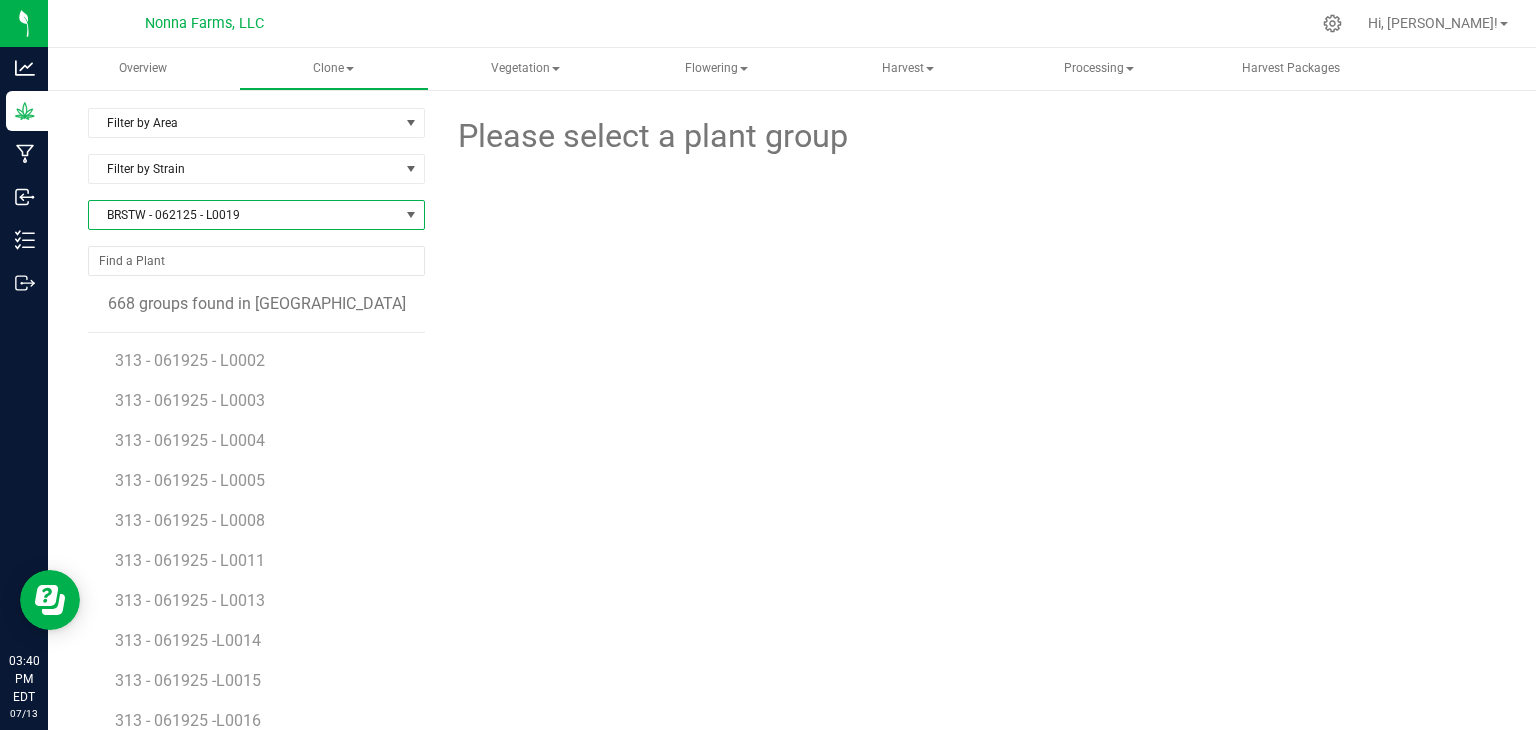 click on "BRSTW - 062125 - L0019" at bounding box center [244, 215] 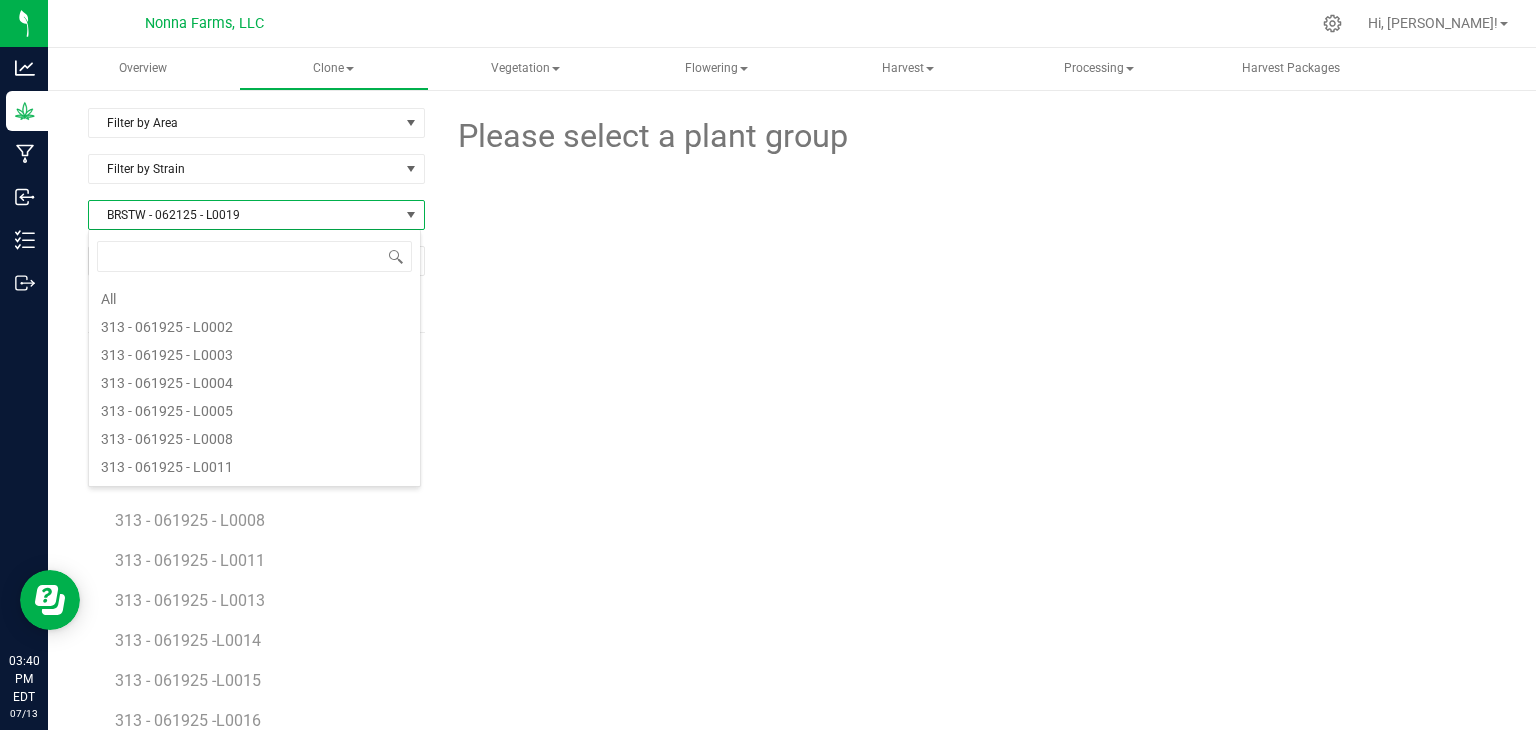 scroll, scrollTop: 976, scrollLeft: 0, axis: vertical 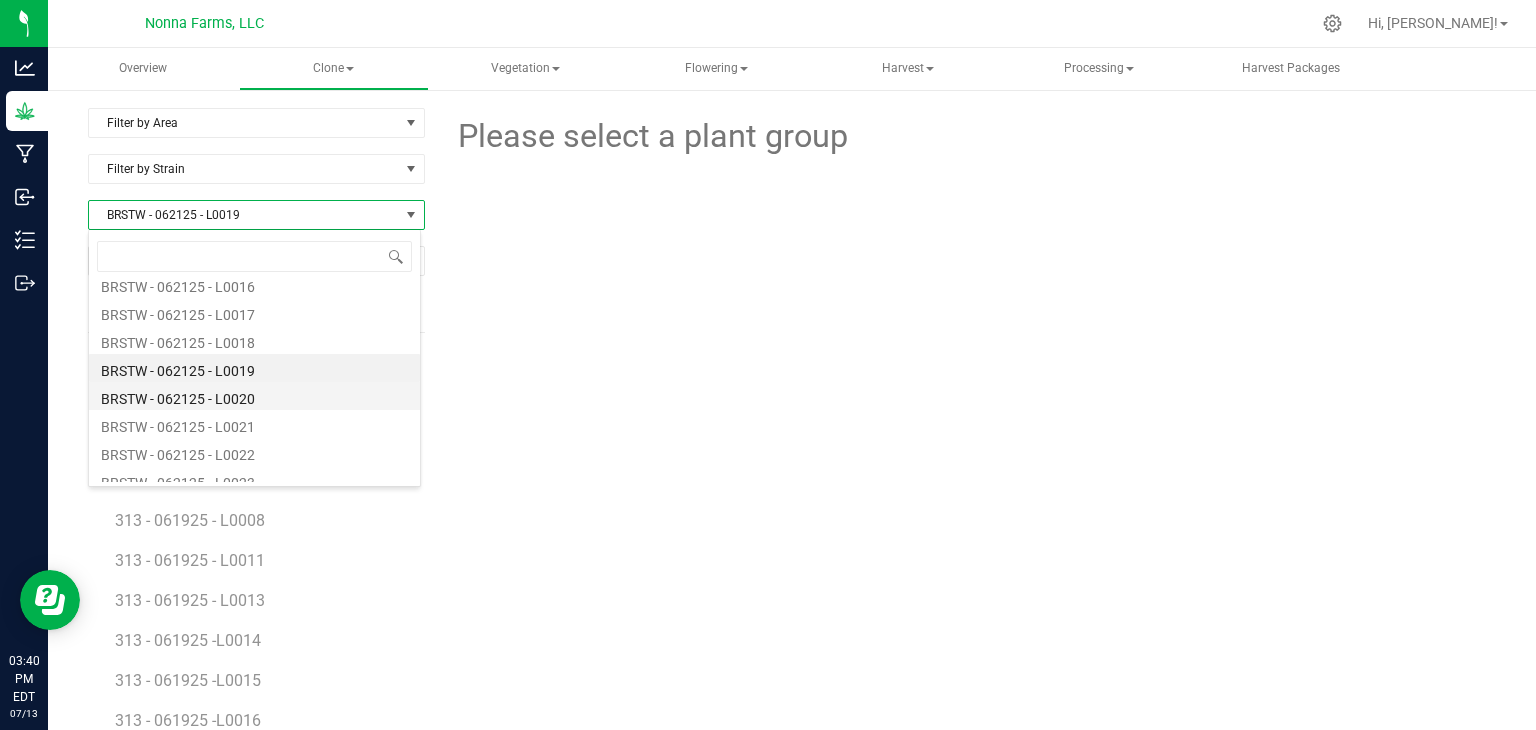 click on "BRSTW - 062125 - L0020" at bounding box center (254, 396) 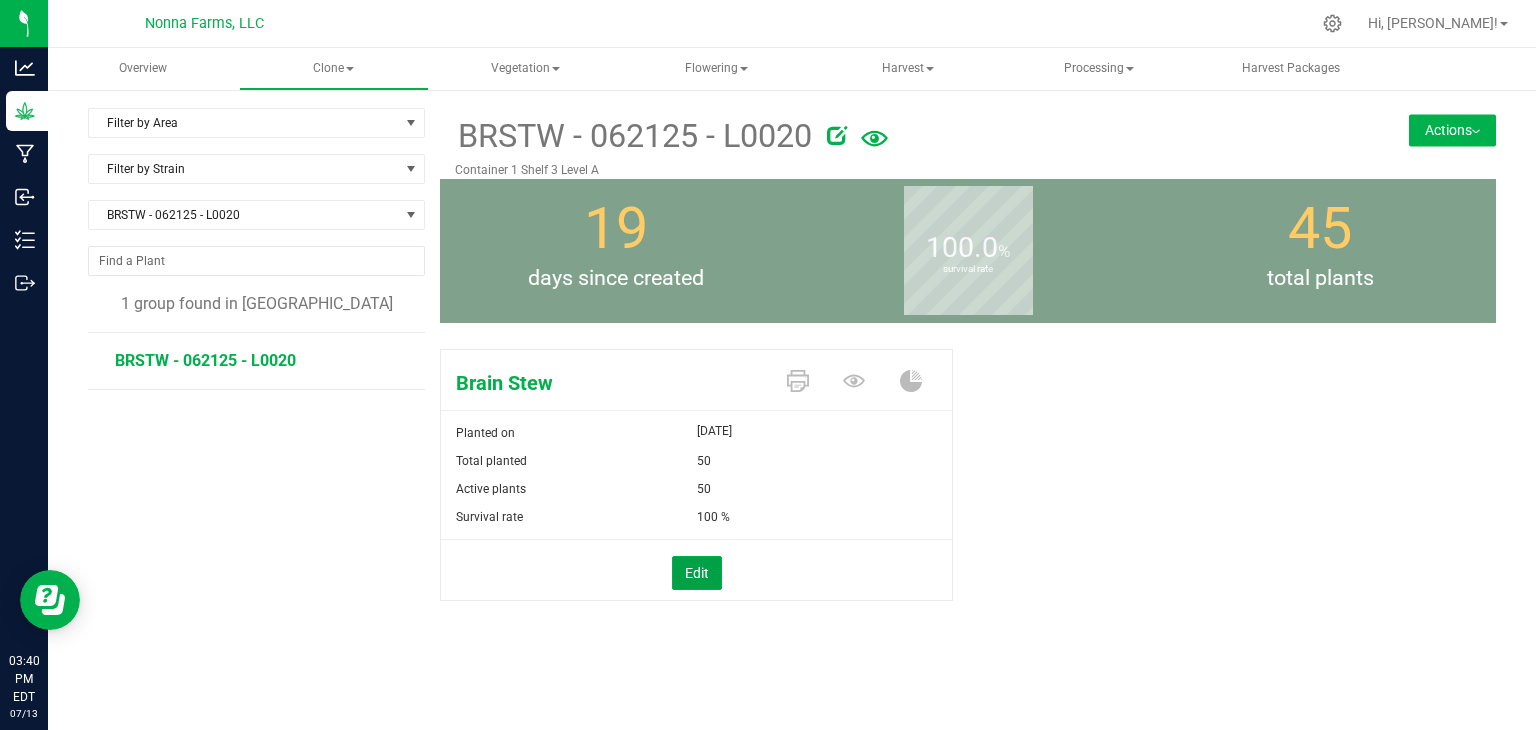 drag, startPoint x: 694, startPoint y: 569, endPoint x: 756, endPoint y: 515, distance: 82.219215 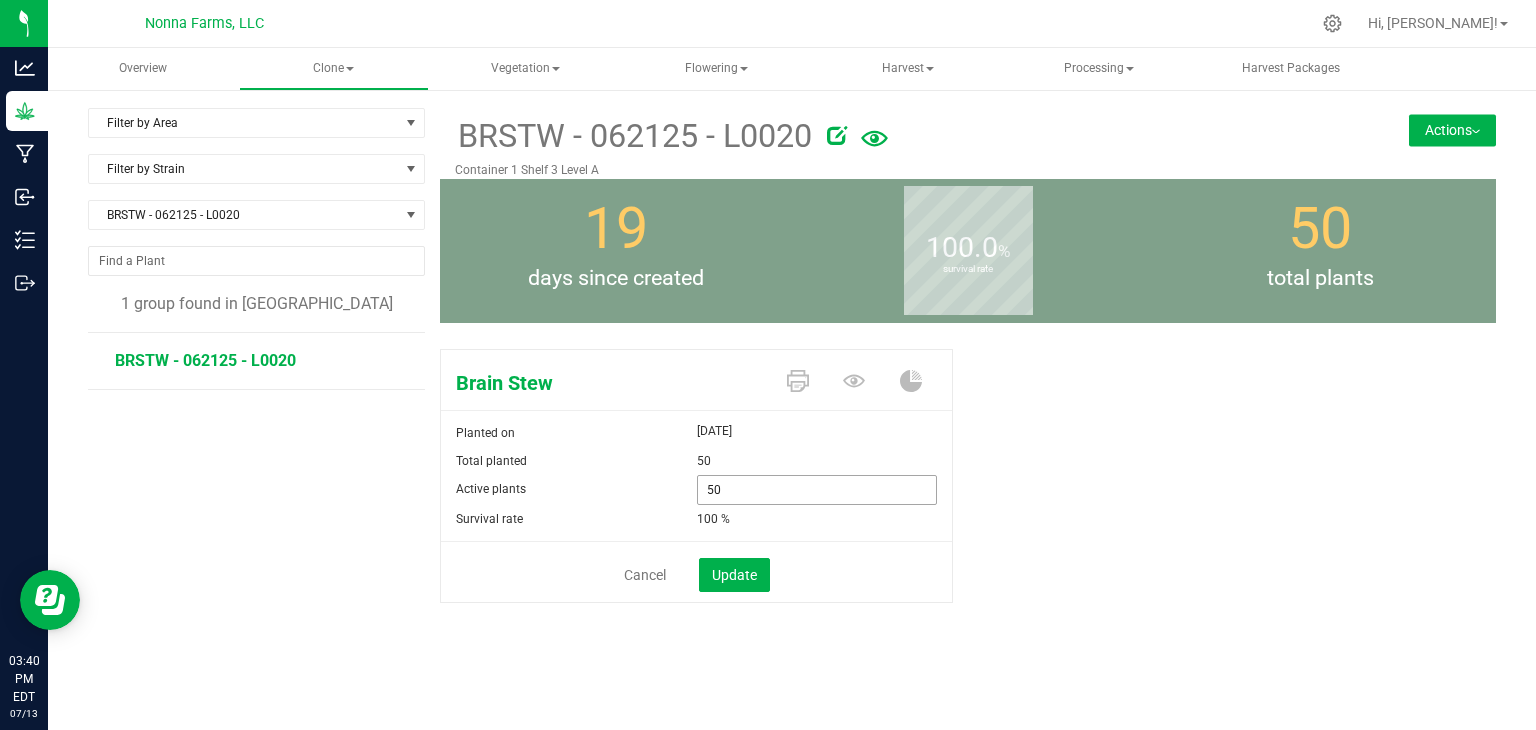 drag, startPoint x: 756, startPoint y: 492, endPoint x: 616, endPoint y: 482, distance: 140.35669 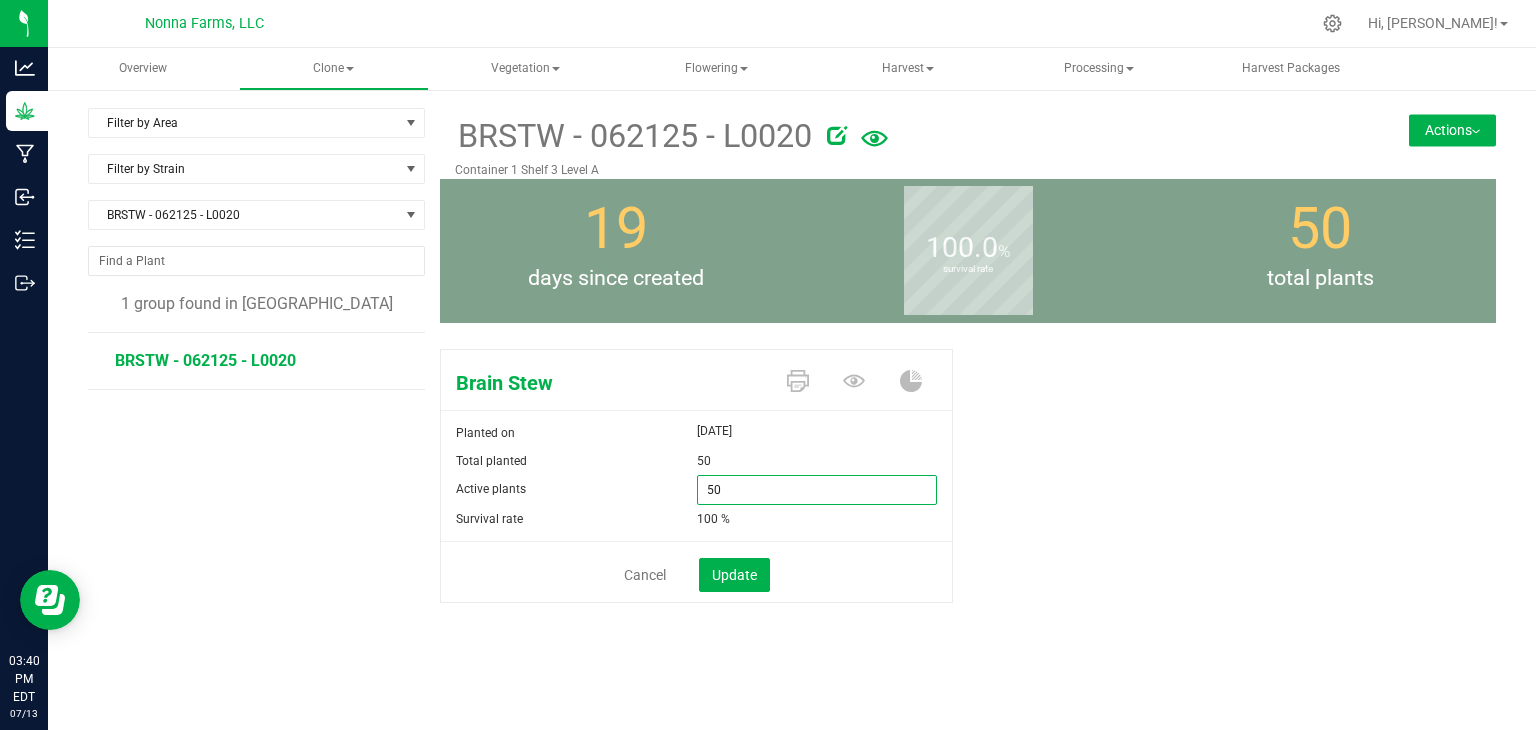 type on "0" 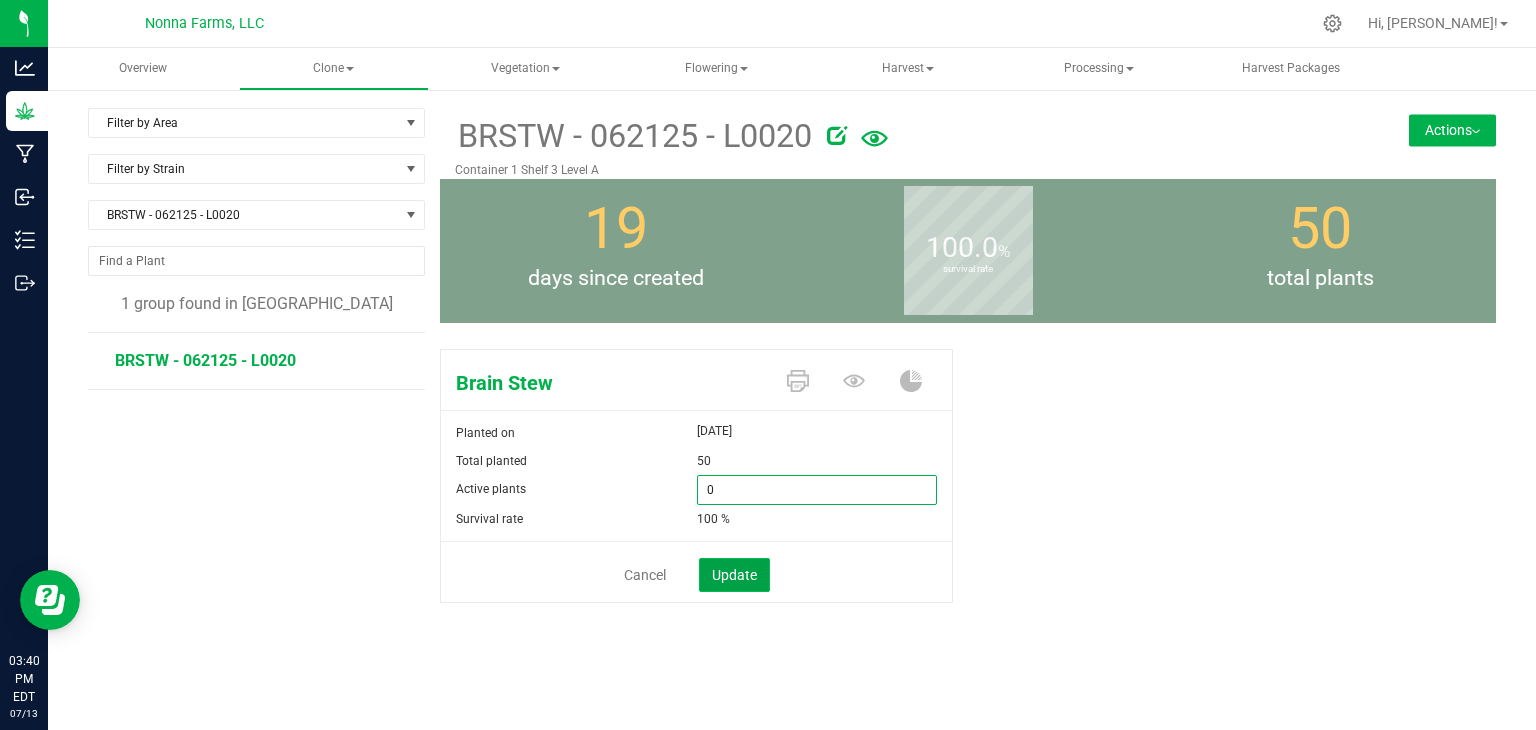 type on "0" 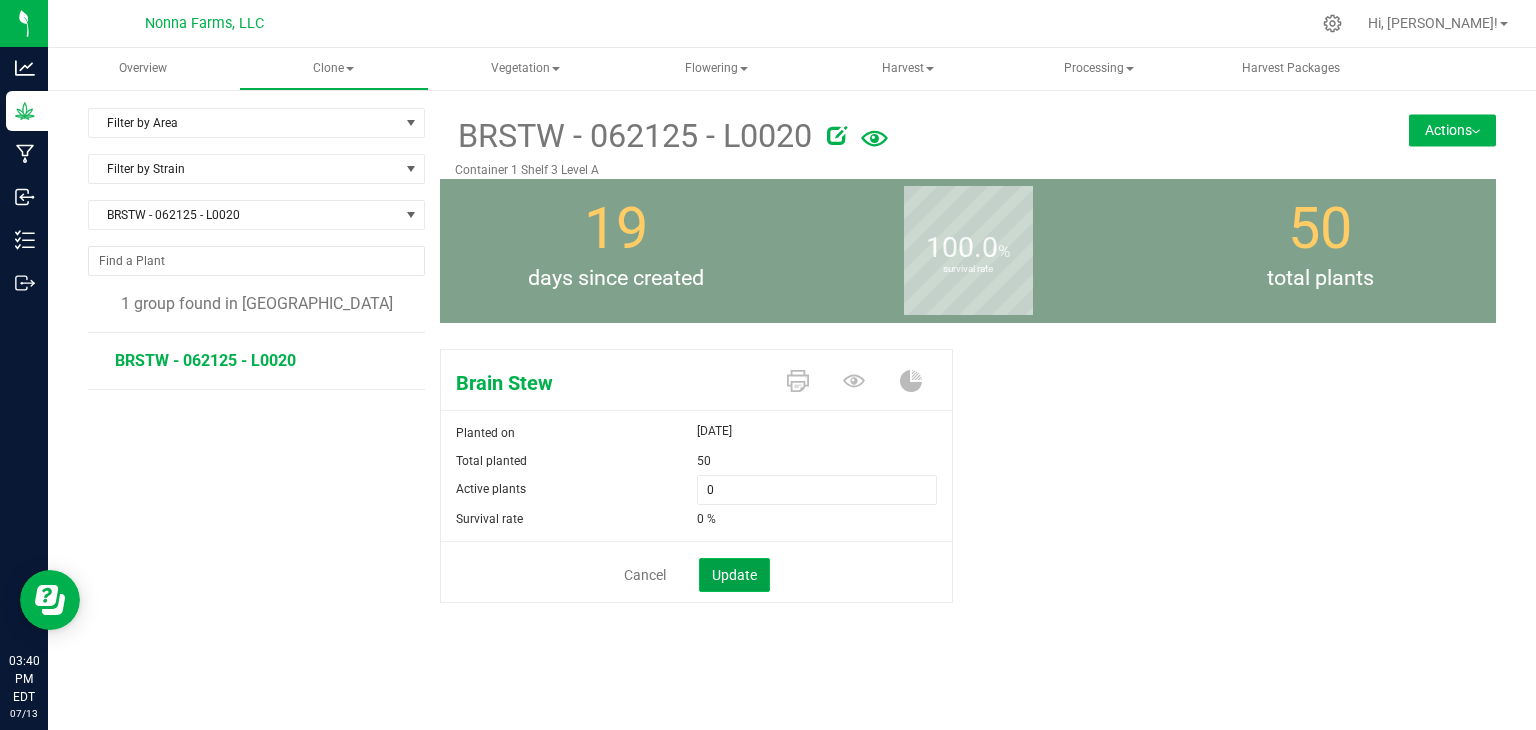 click on "Update" 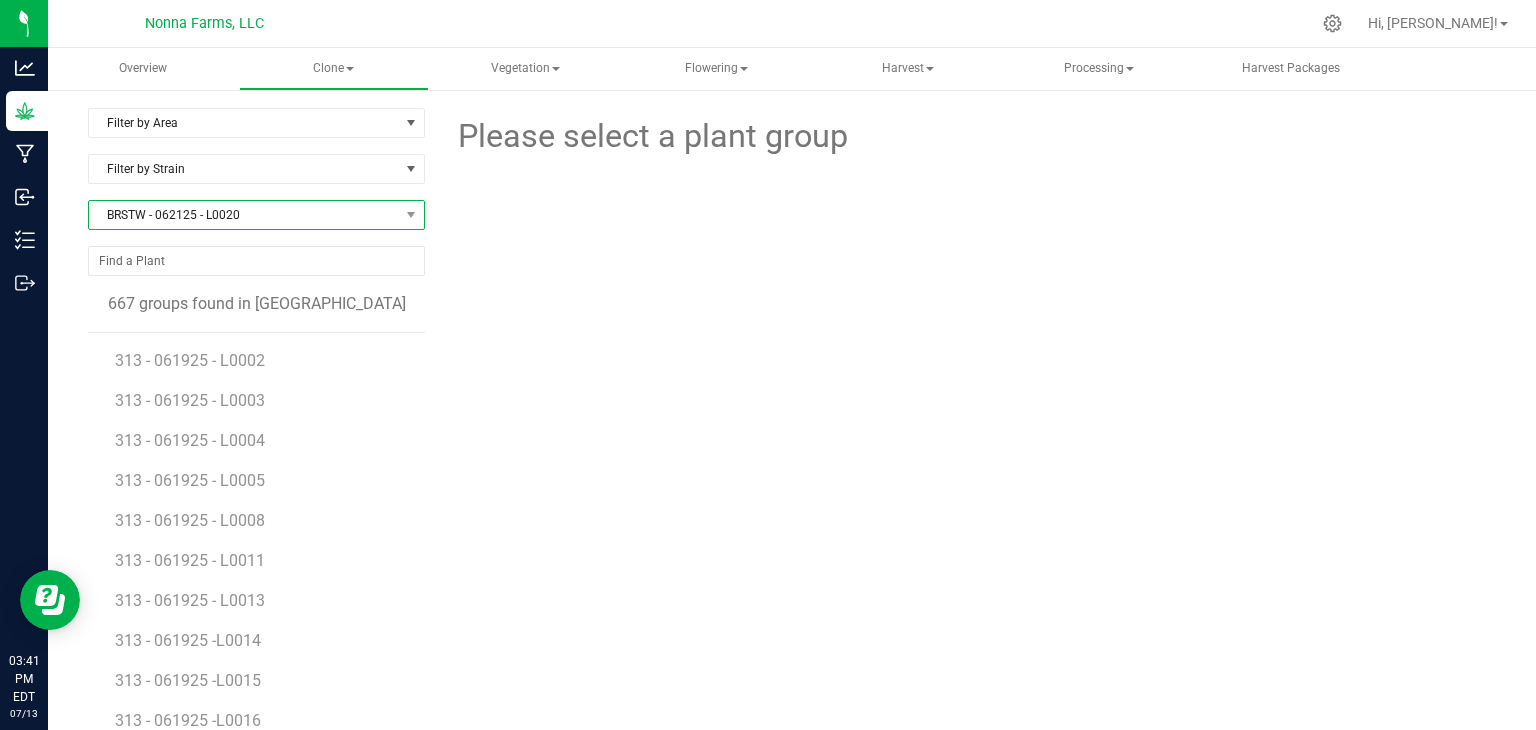 click on "BRSTW - 062125 - L0020" at bounding box center (244, 215) 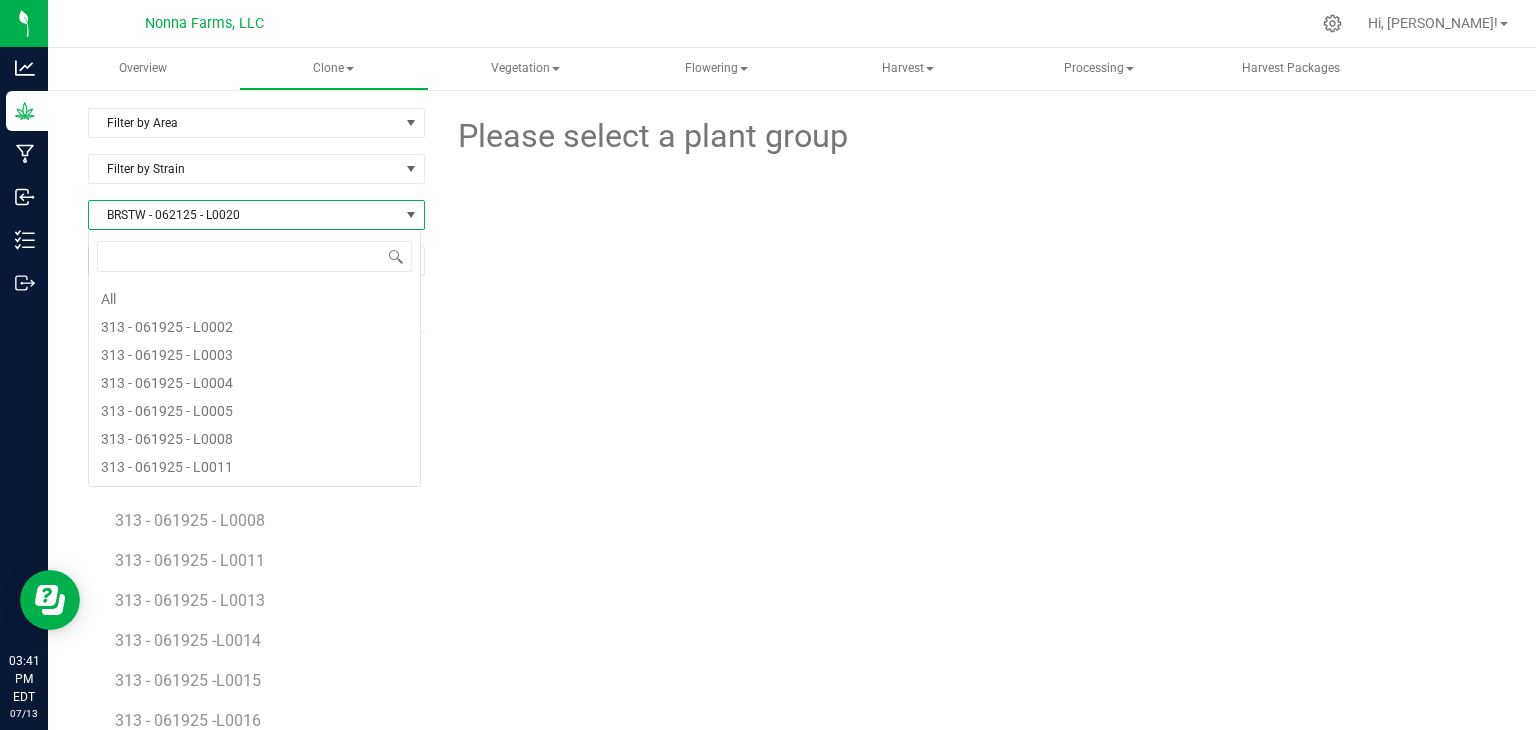 scroll, scrollTop: 99970, scrollLeft: 99666, axis: both 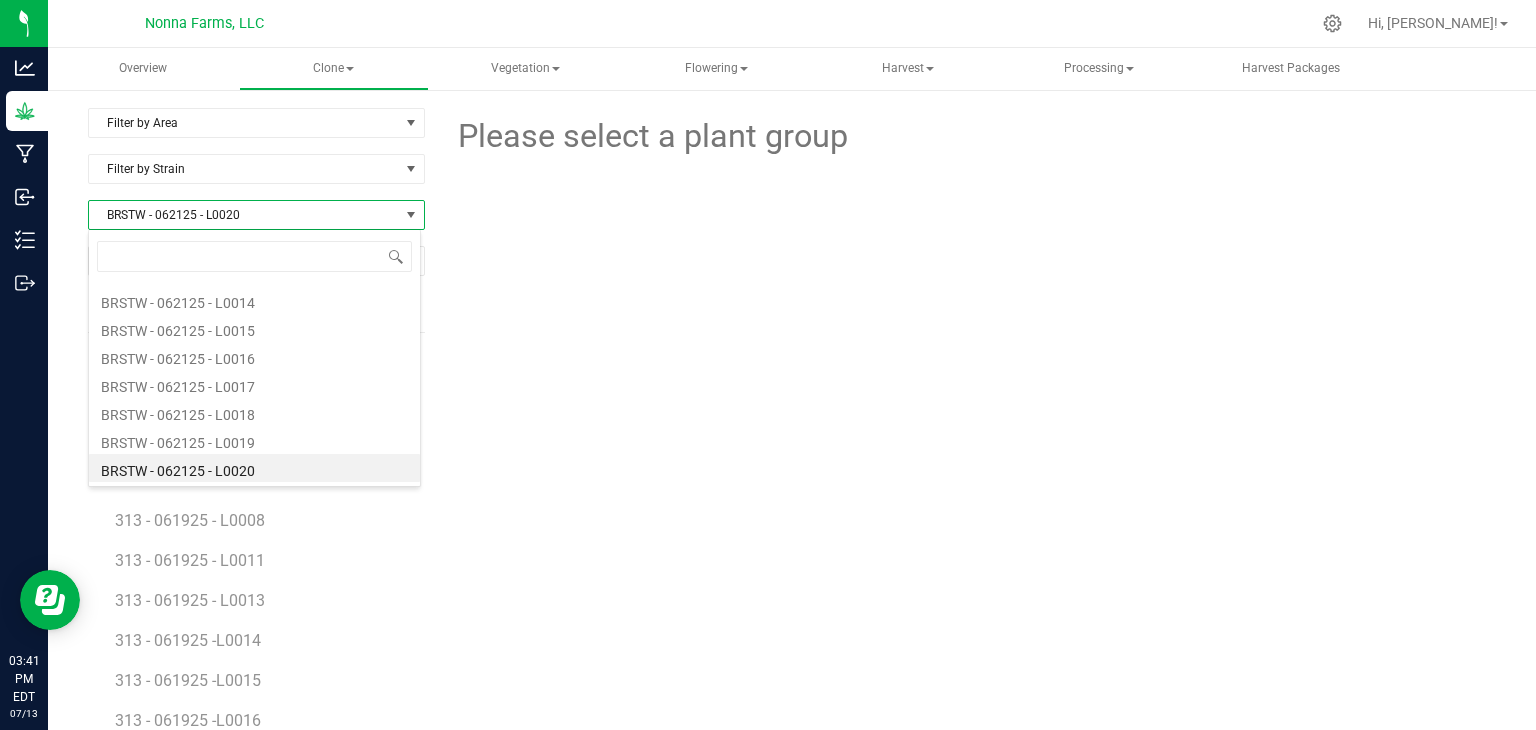 type on "BRSTW - 062125 - L0021" 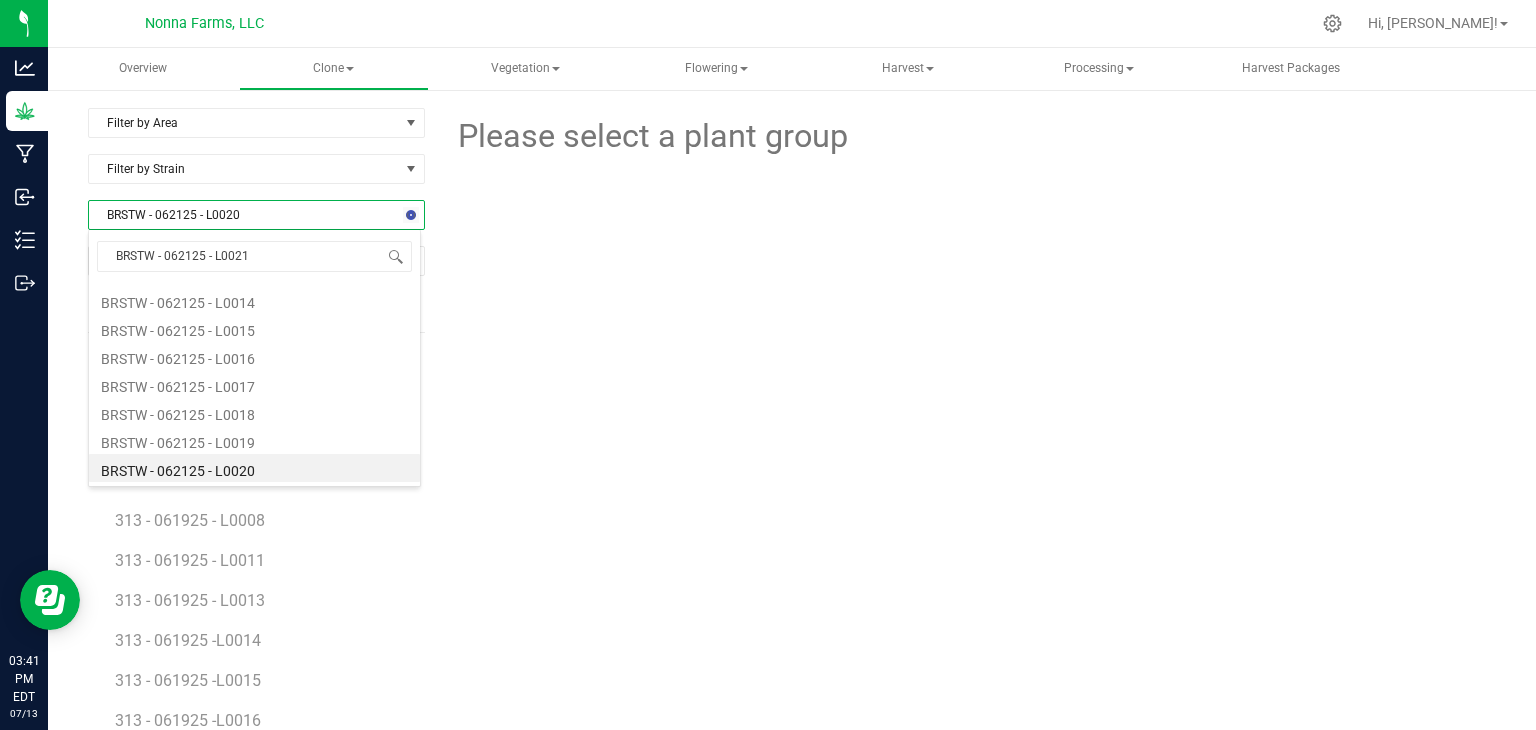 scroll, scrollTop: 0, scrollLeft: 0, axis: both 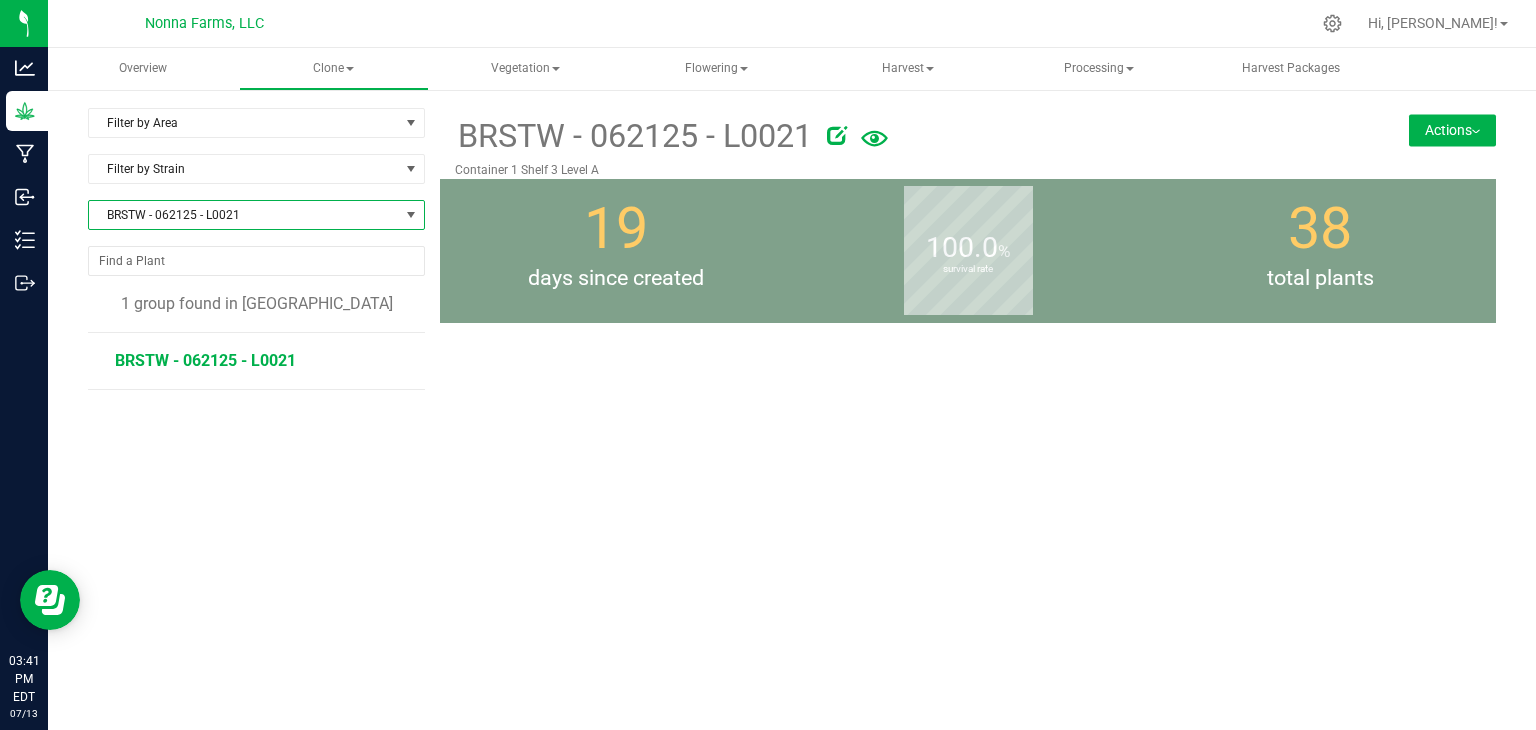 click on "BRSTW - 062125 - L0021" at bounding box center [205, 360] 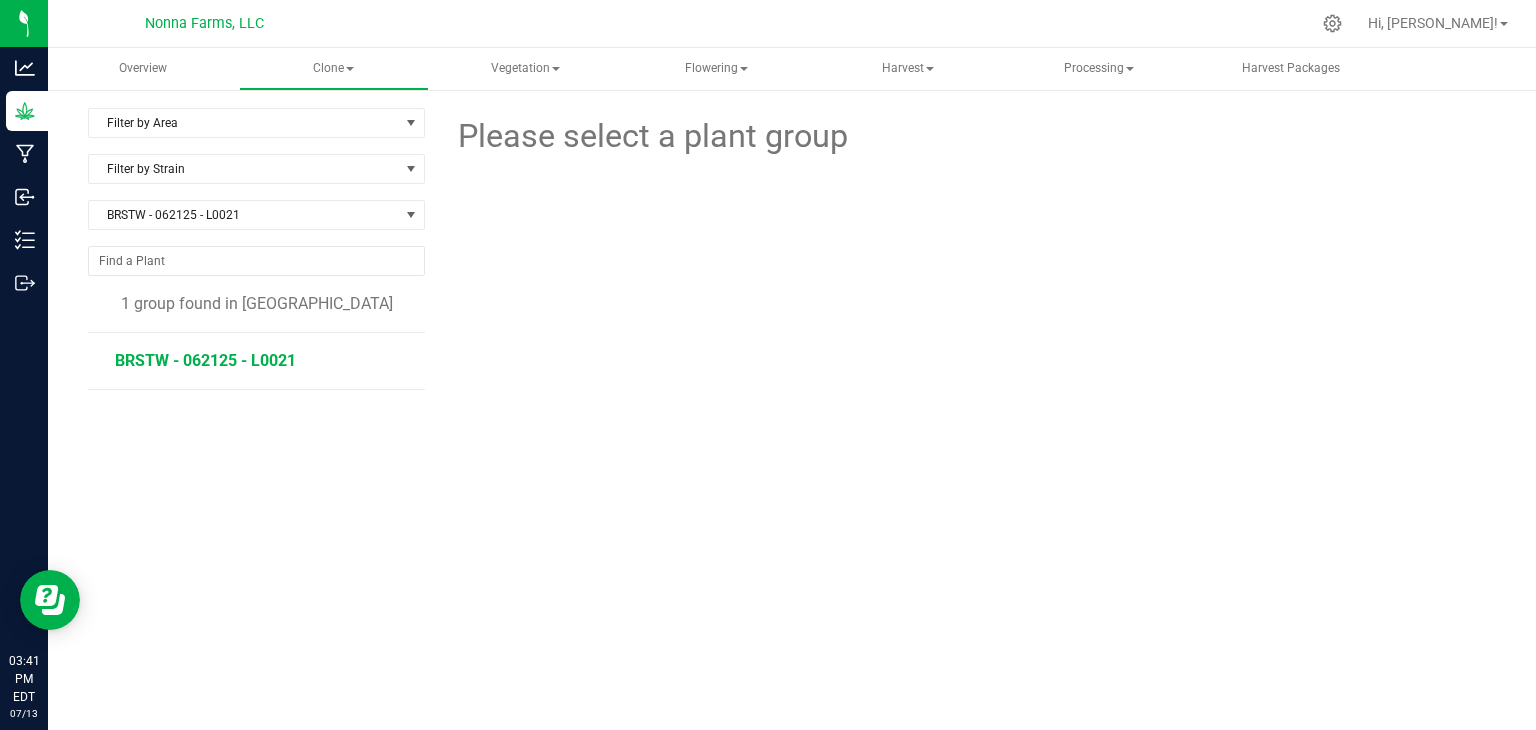 click on "BRSTW - 062125 - L0021" at bounding box center (205, 360) 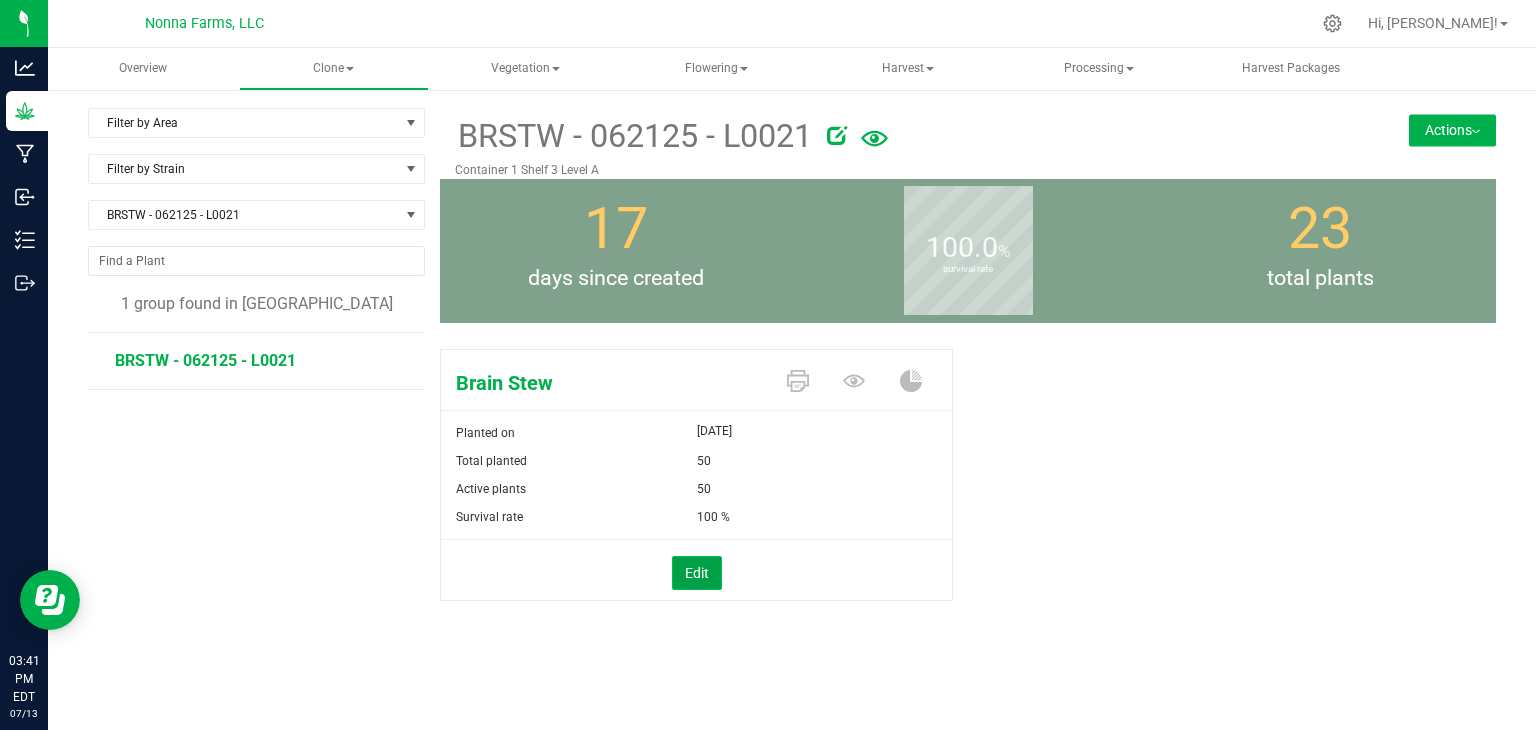 click on "Edit" at bounding box center [697, 573] 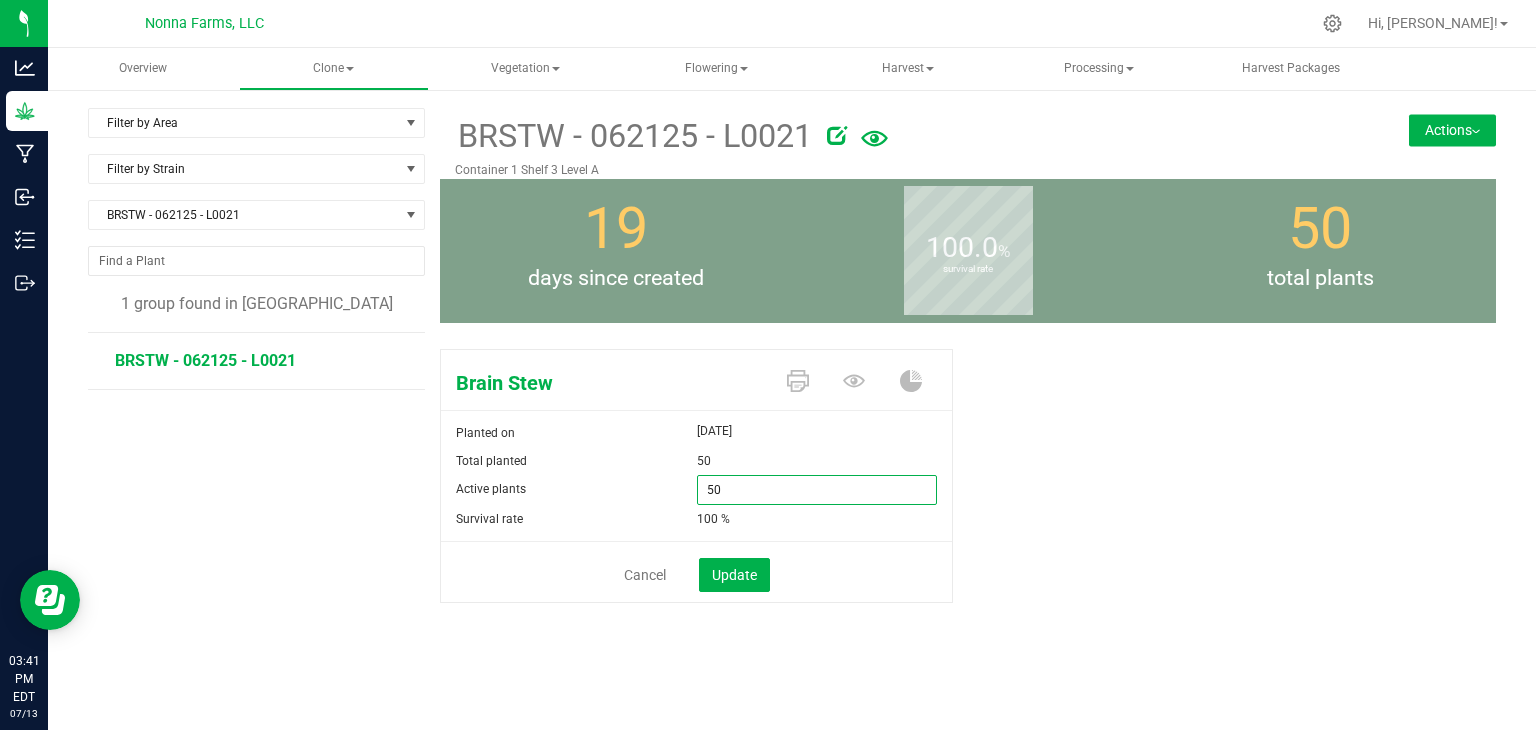 drag, startPoint x: 766, startPoint y: 493, endPoint x: 664, endPoint y: 493, distance: 102 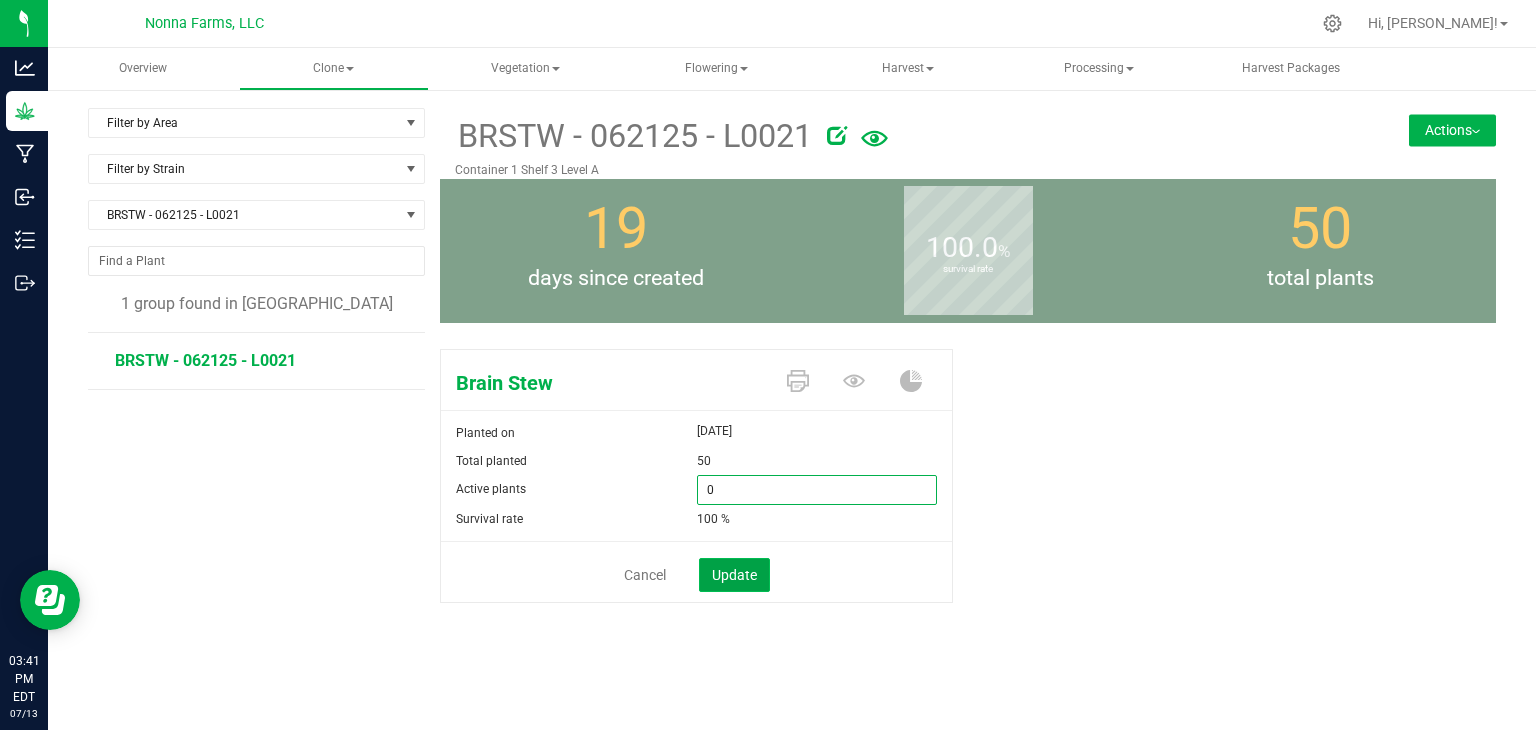 type on "0" 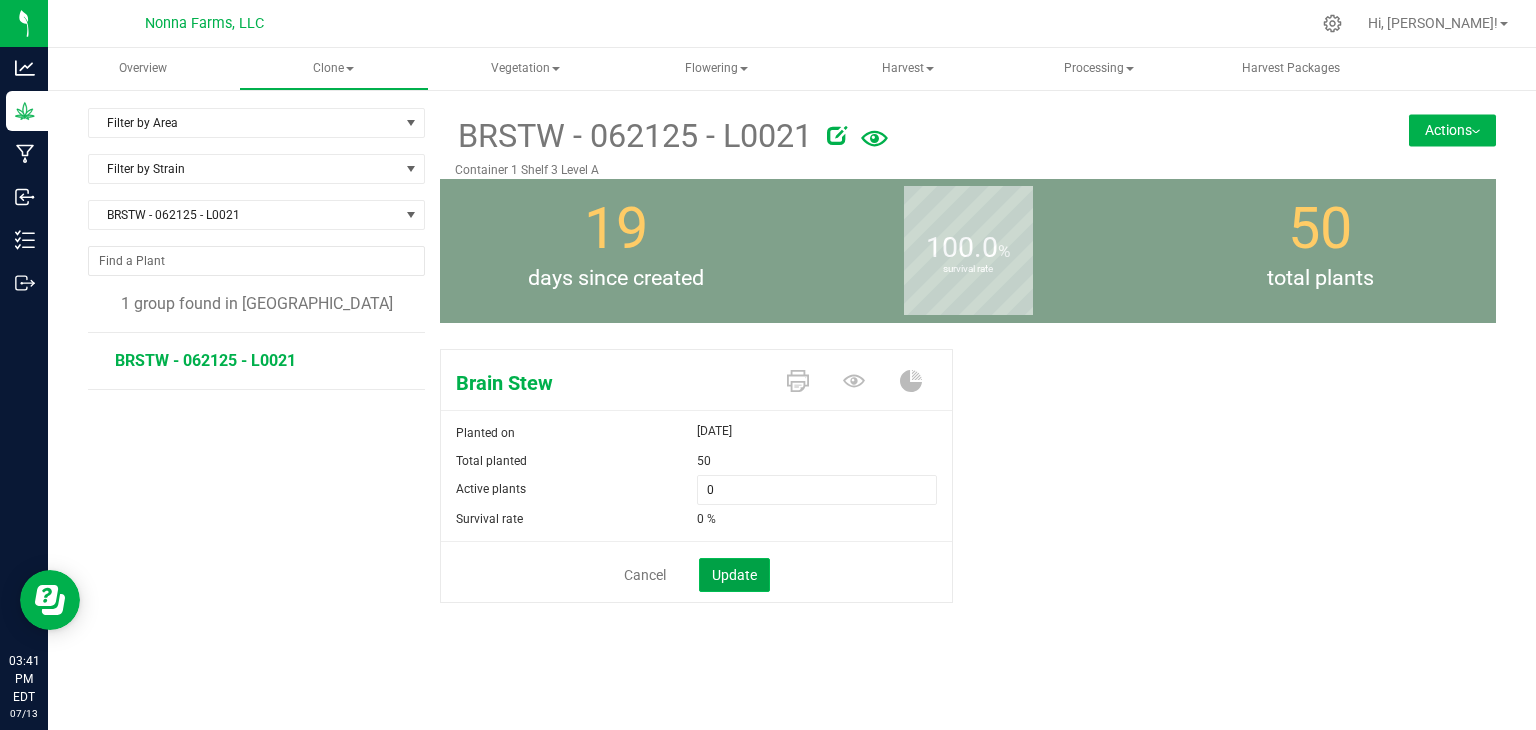 click on "Update" 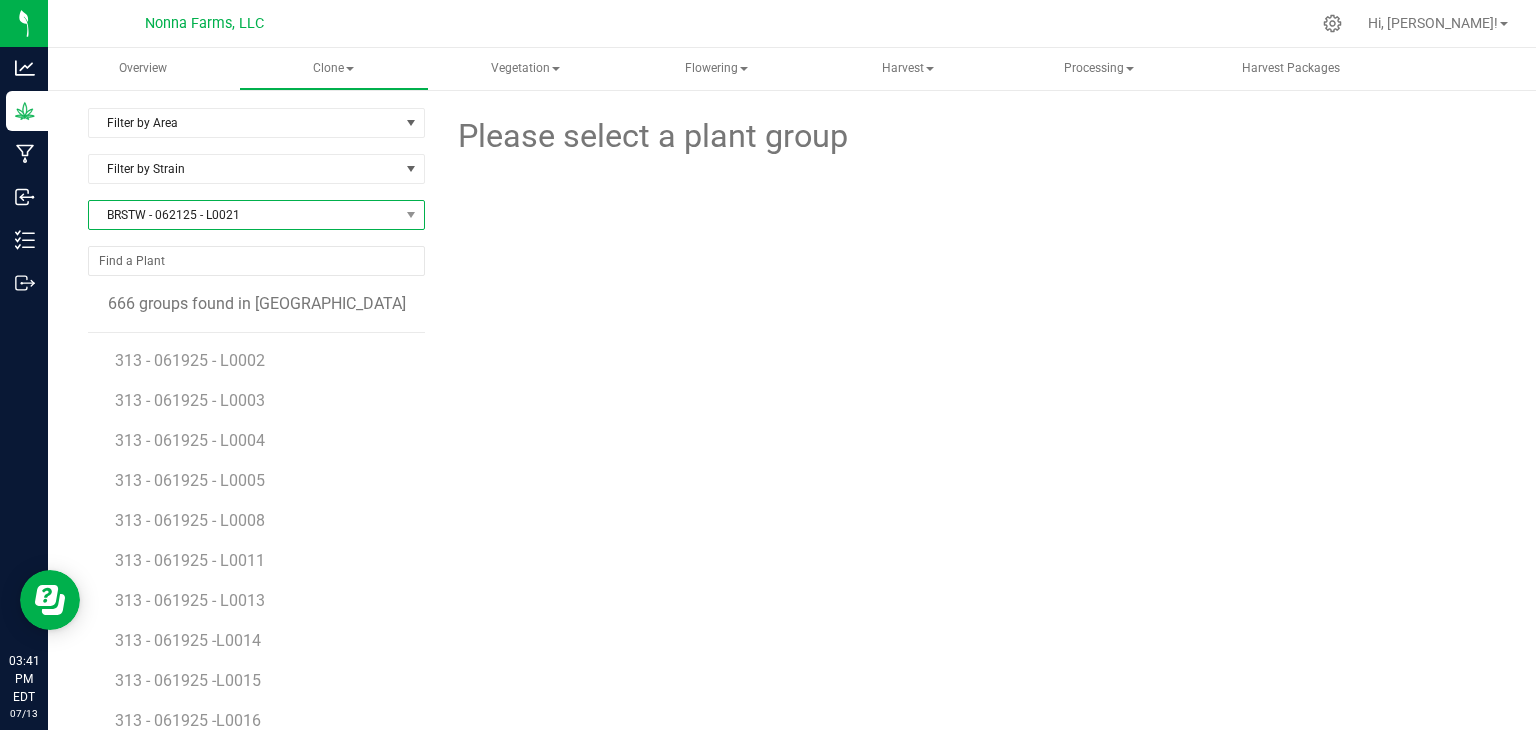 click on "BRSTW - 062125 - L0021" at bounding box center [244, 215] 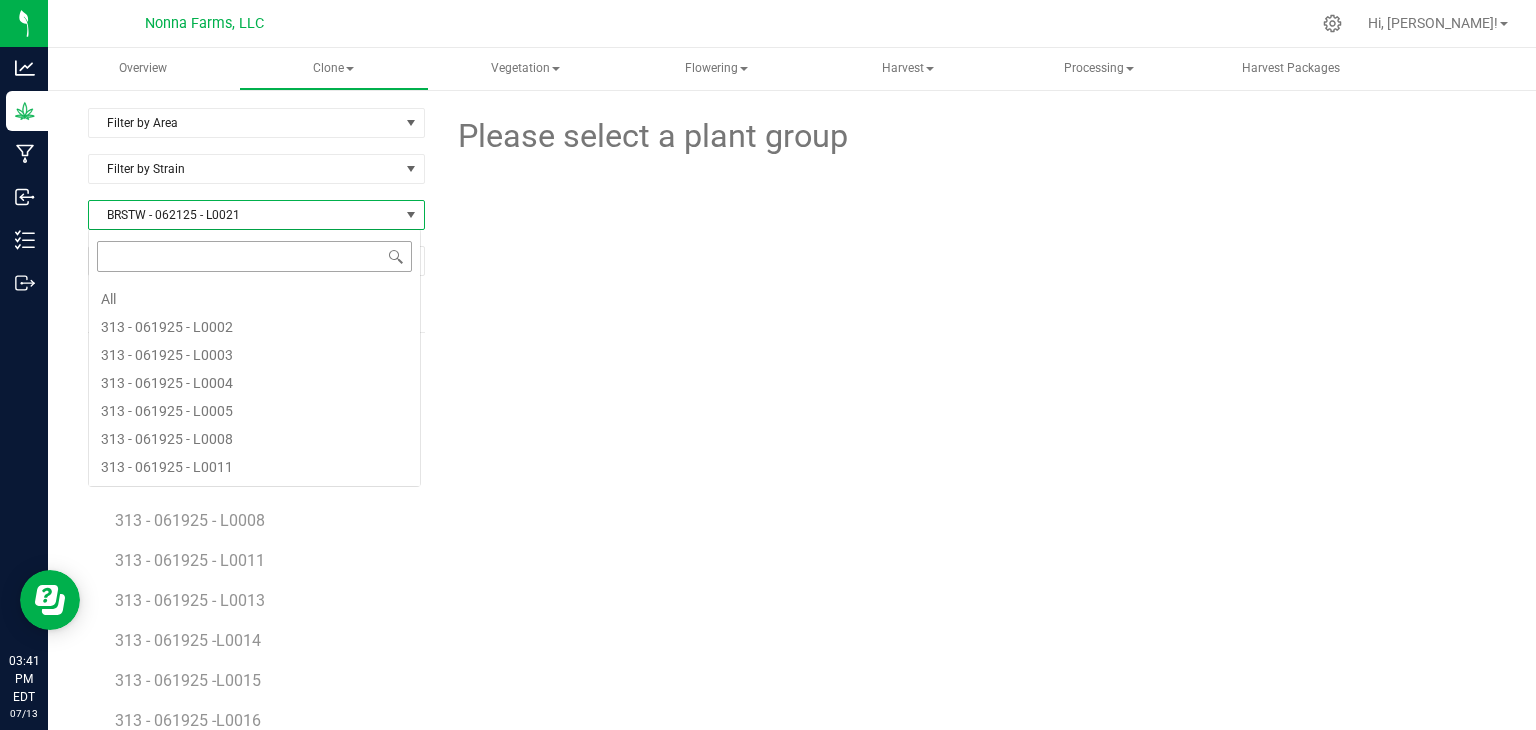 scroll, scrollTop: 99970, scrollLeft: 99666, axis: both 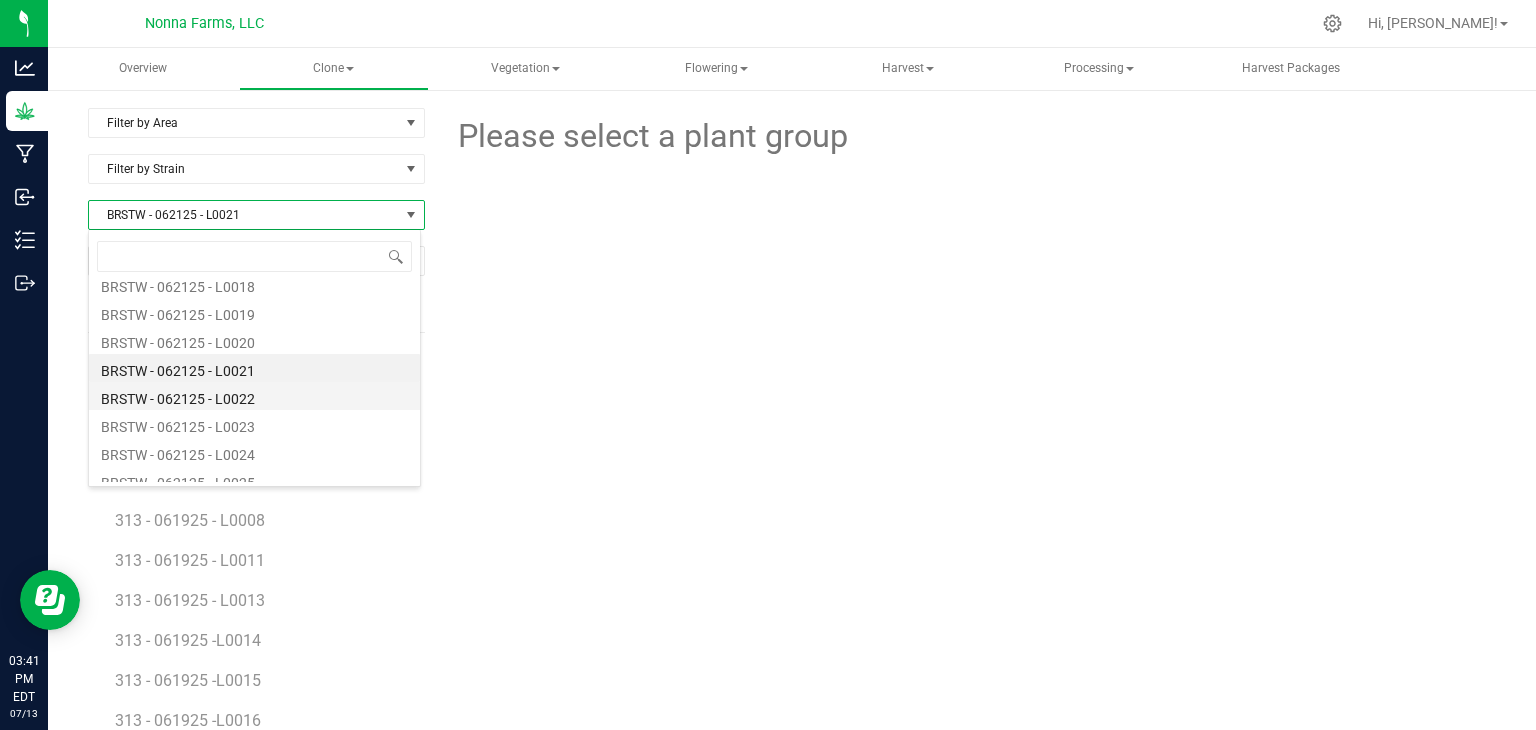 click on "BRSTW - 062125 - L0022" at bounding box center (254, 396) 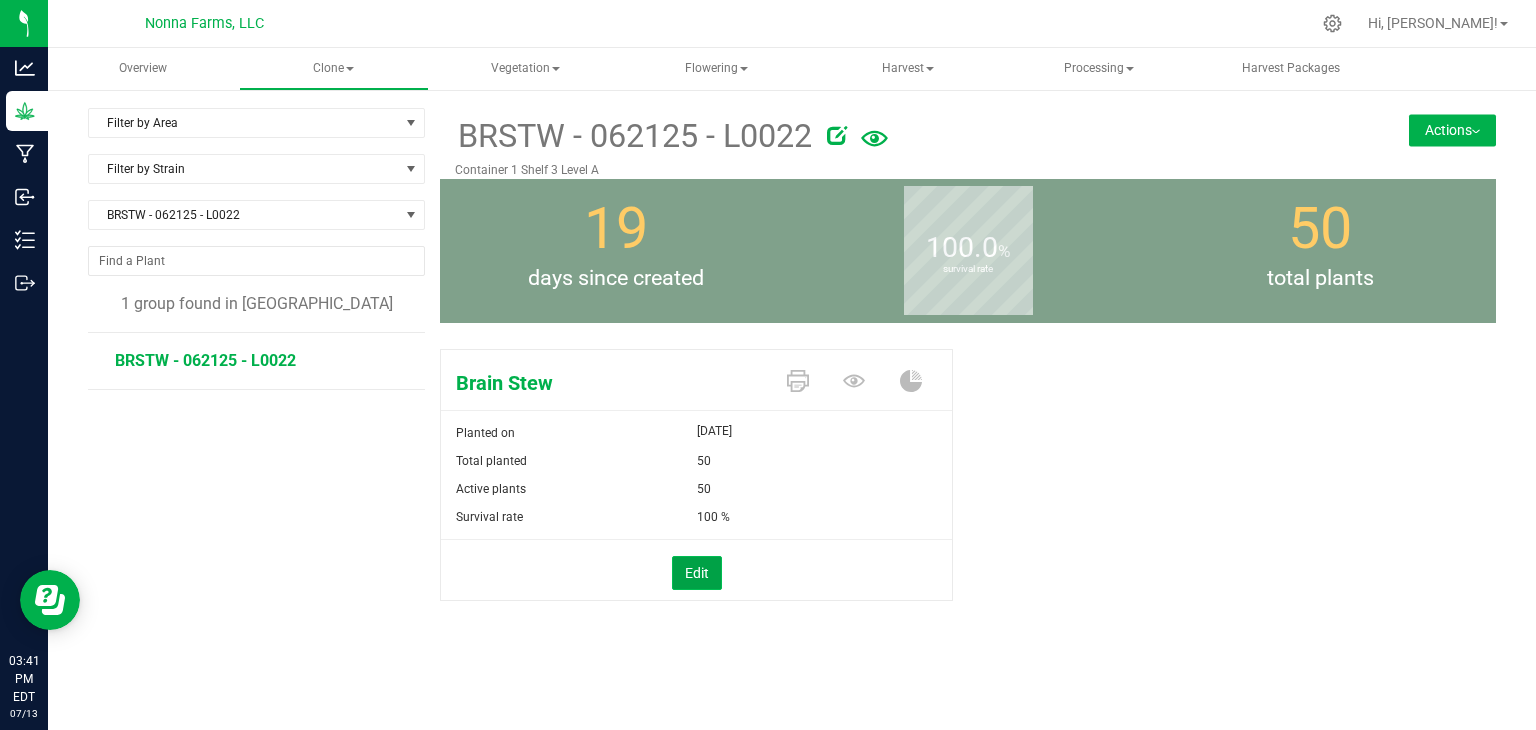 click on "Edit" at bounding box center (697, 573) 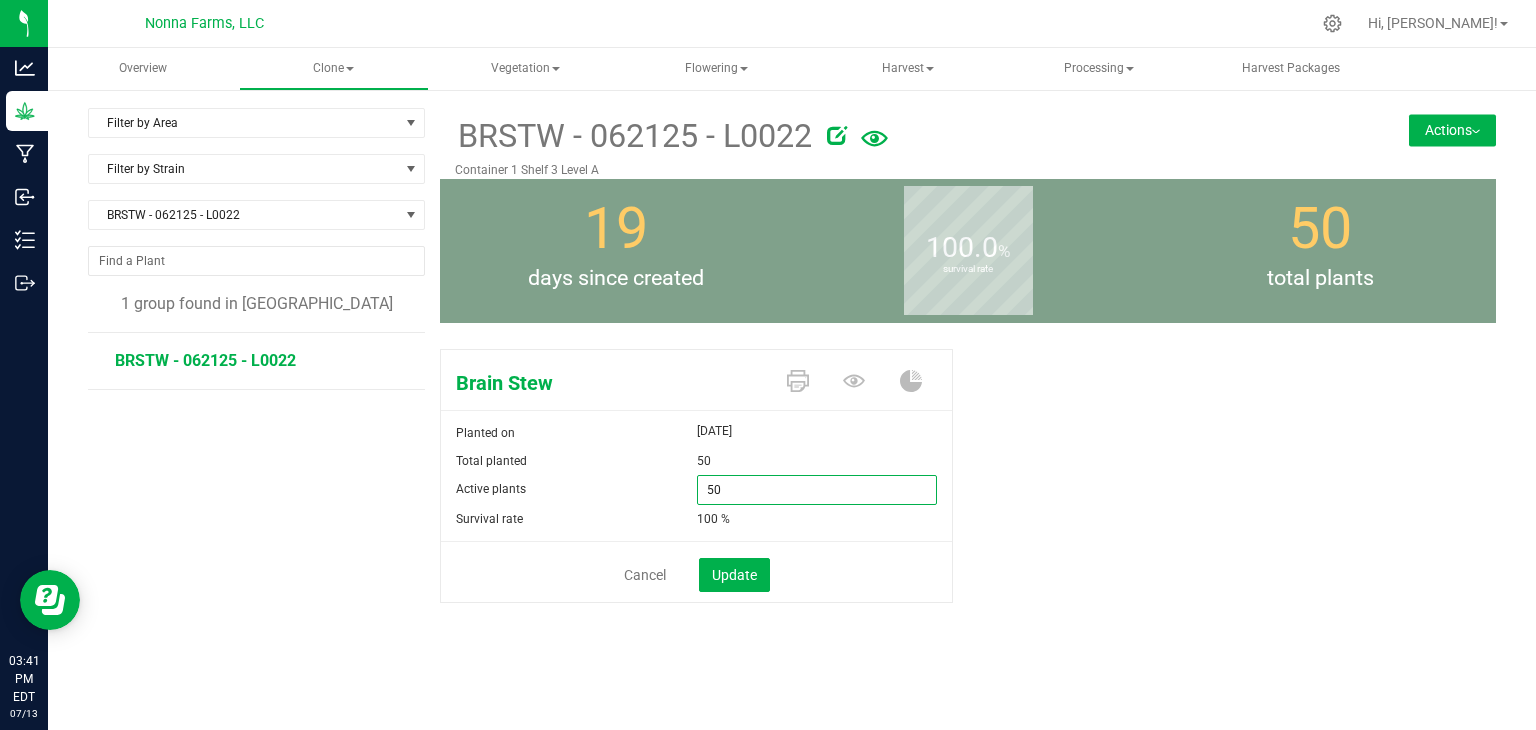 drag, startPoint x: 756, startPoint y: 504, endPoint x: 656, endPoint y: 487, distance: 101.43471 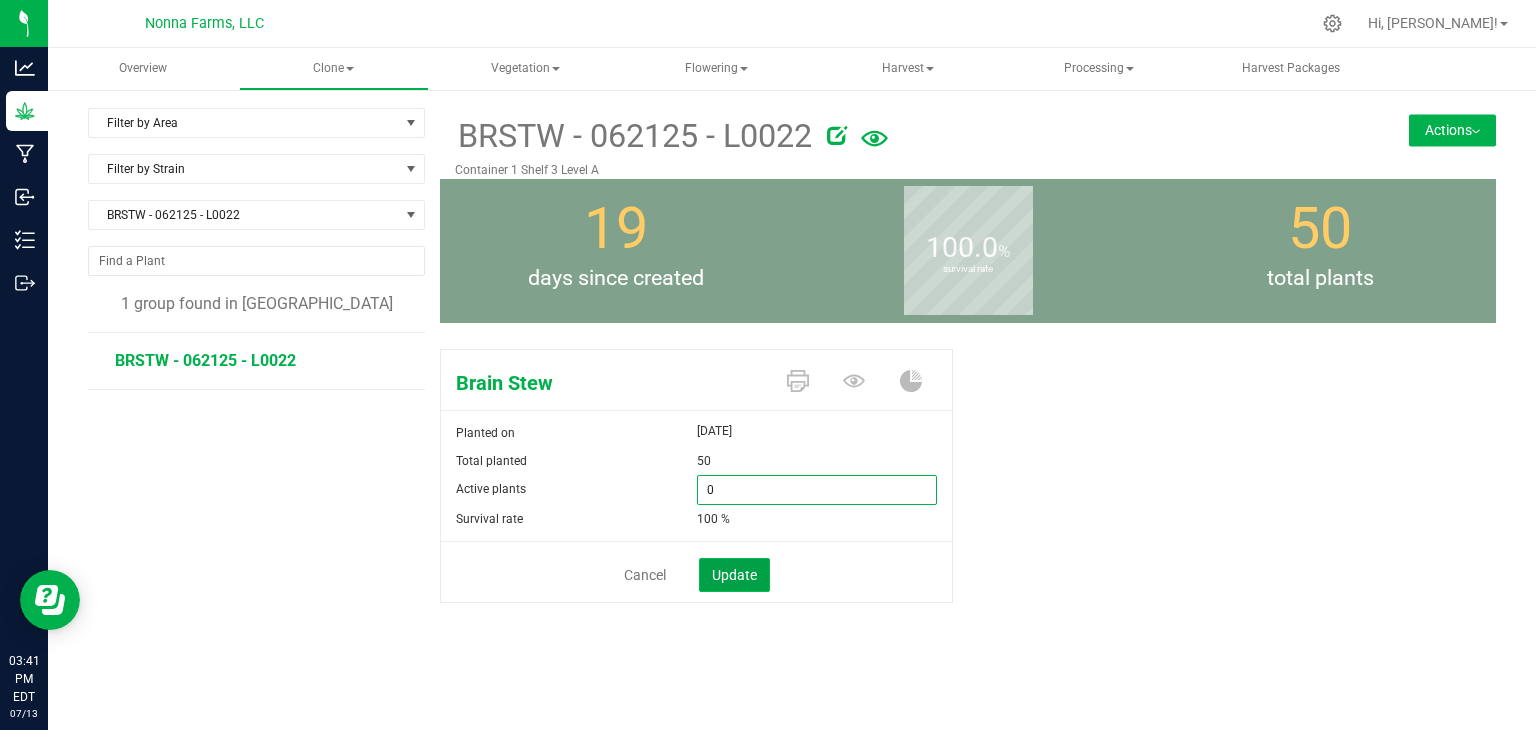 type on "0" 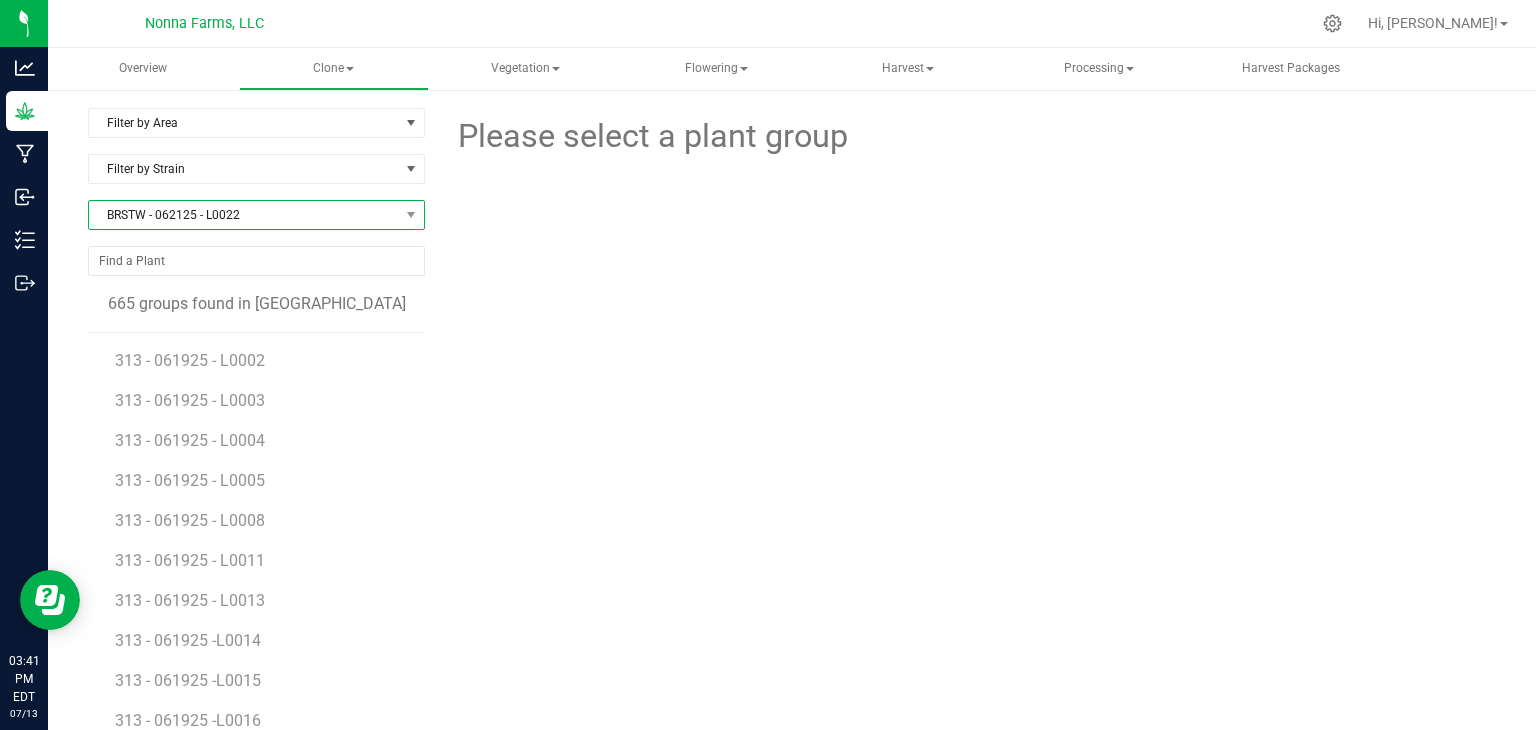 click on "BRSTW - 062125 - L0022" at bounding box center [244, 215] 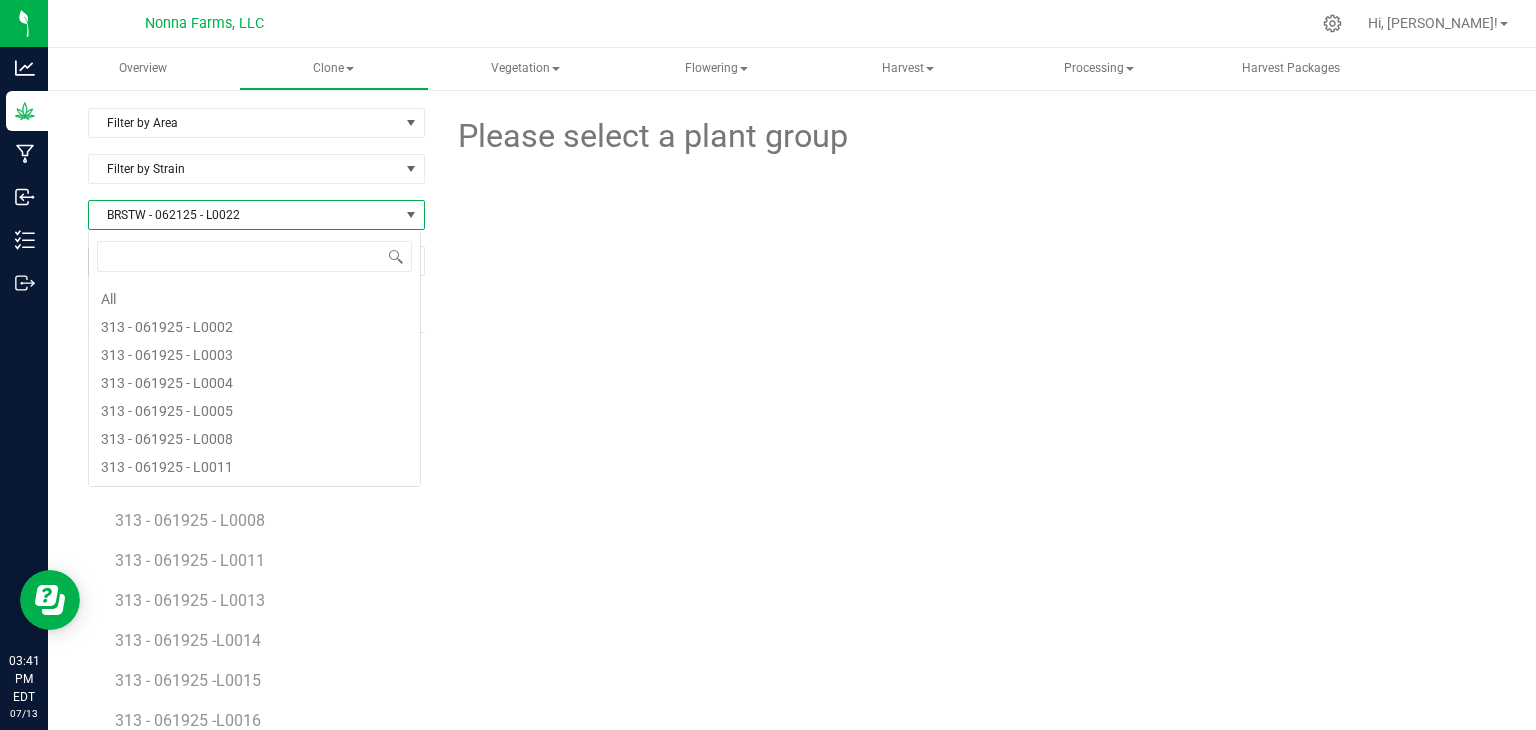 scroll, scrollTop: 1060, scrollLeft: 0, axis: vertical 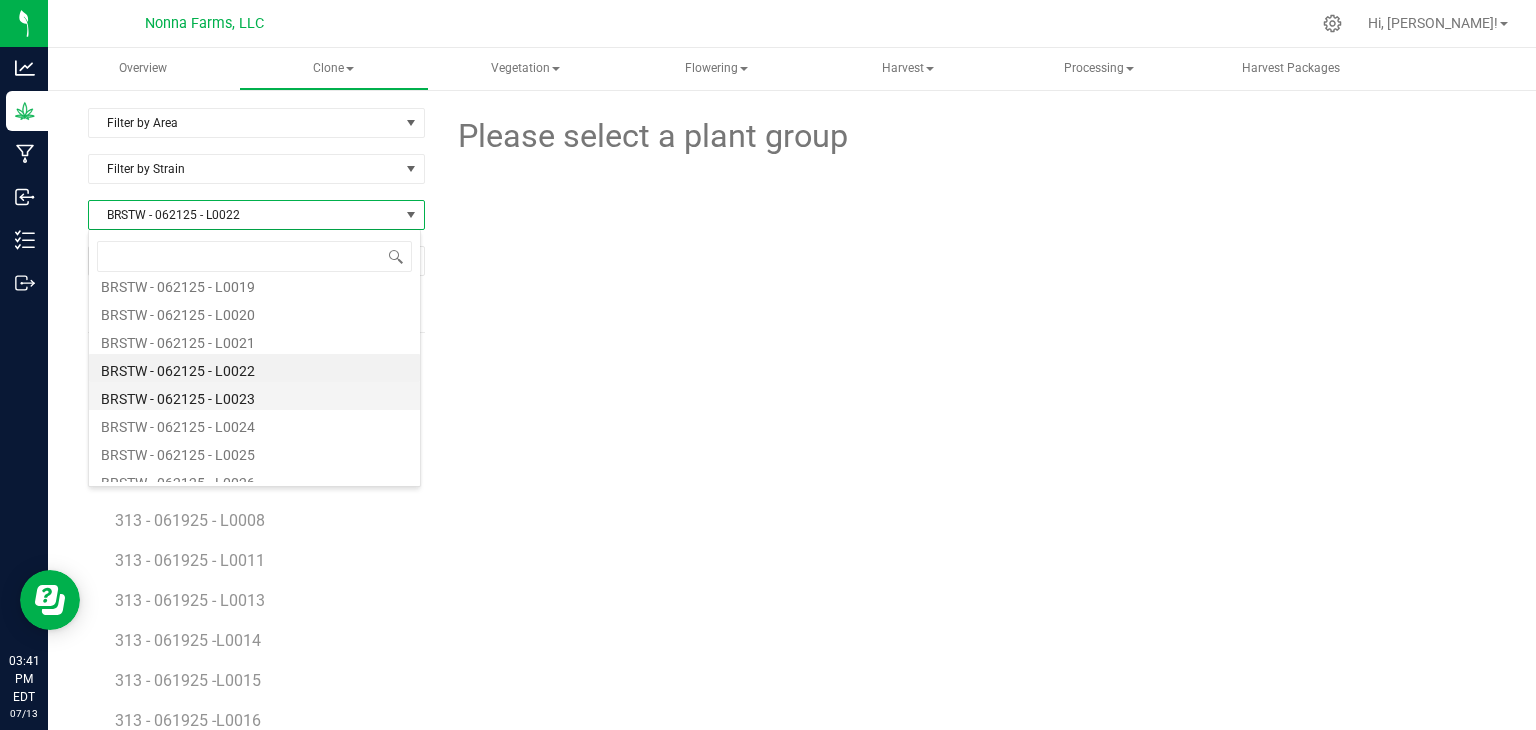click on "BRSTW - 062125 - L0023" at bounding box center [254, 396] 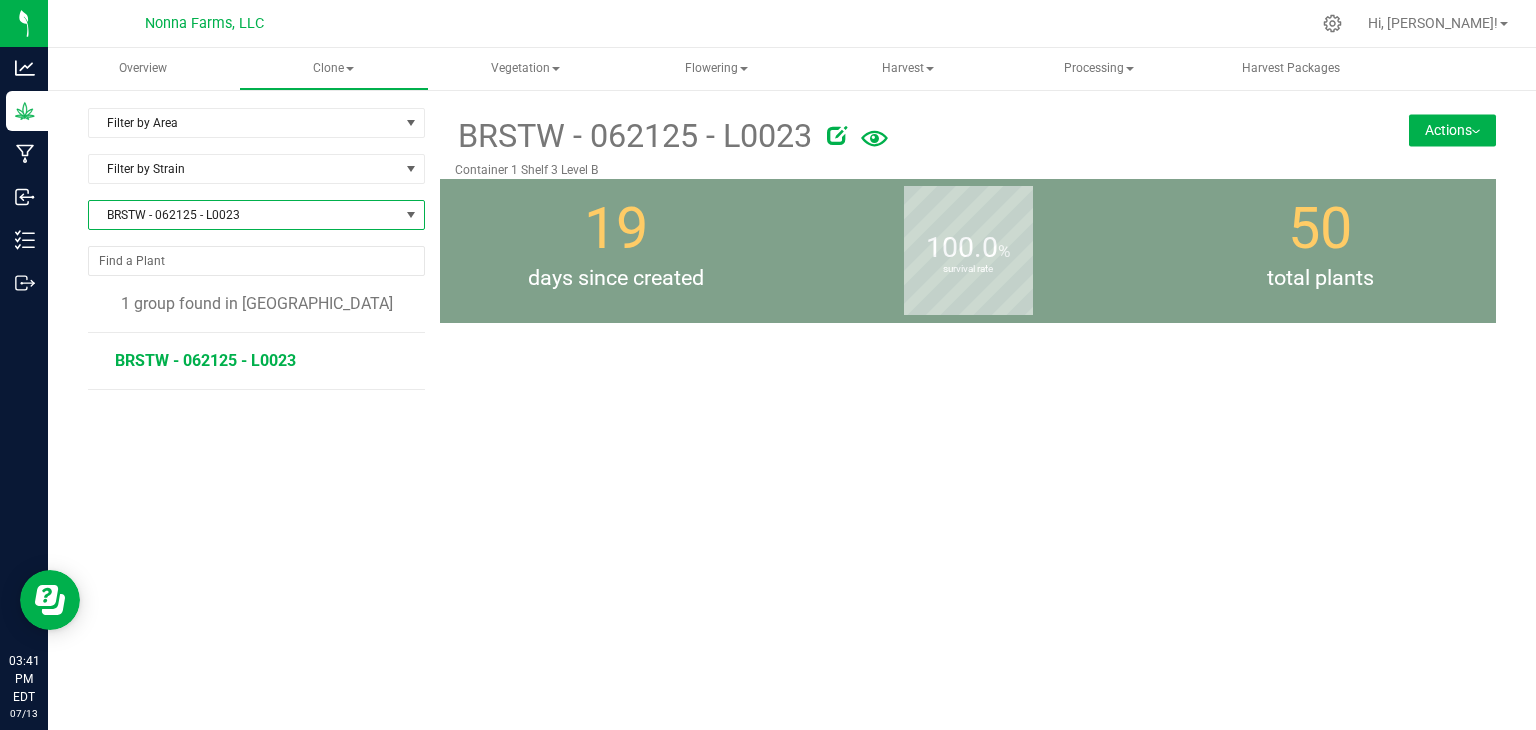 click on "BRSTW - 062125 - L0023" at bounding box center [205, 360] 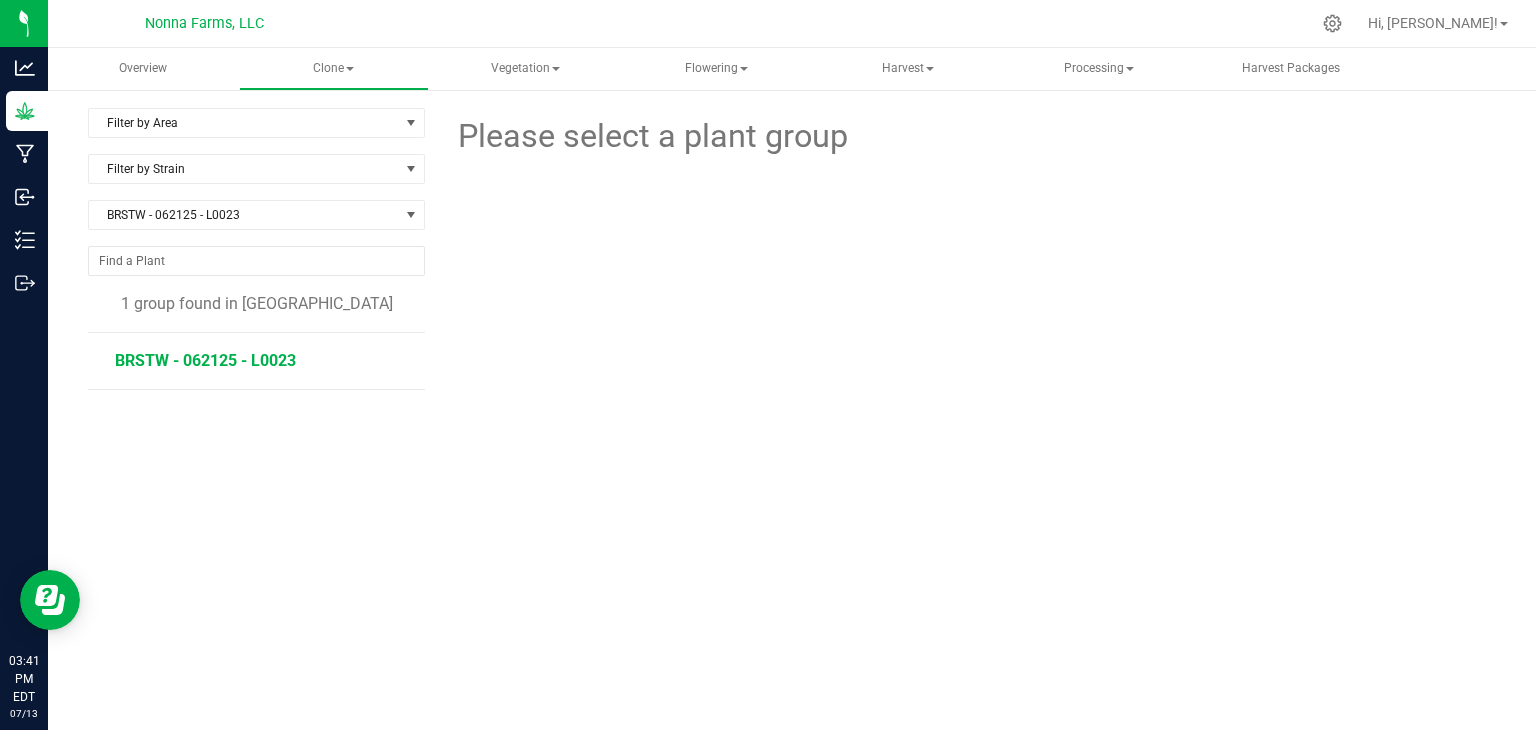 click on "BRSTW - 062125 - L0023" at bounding box center [205, 360] 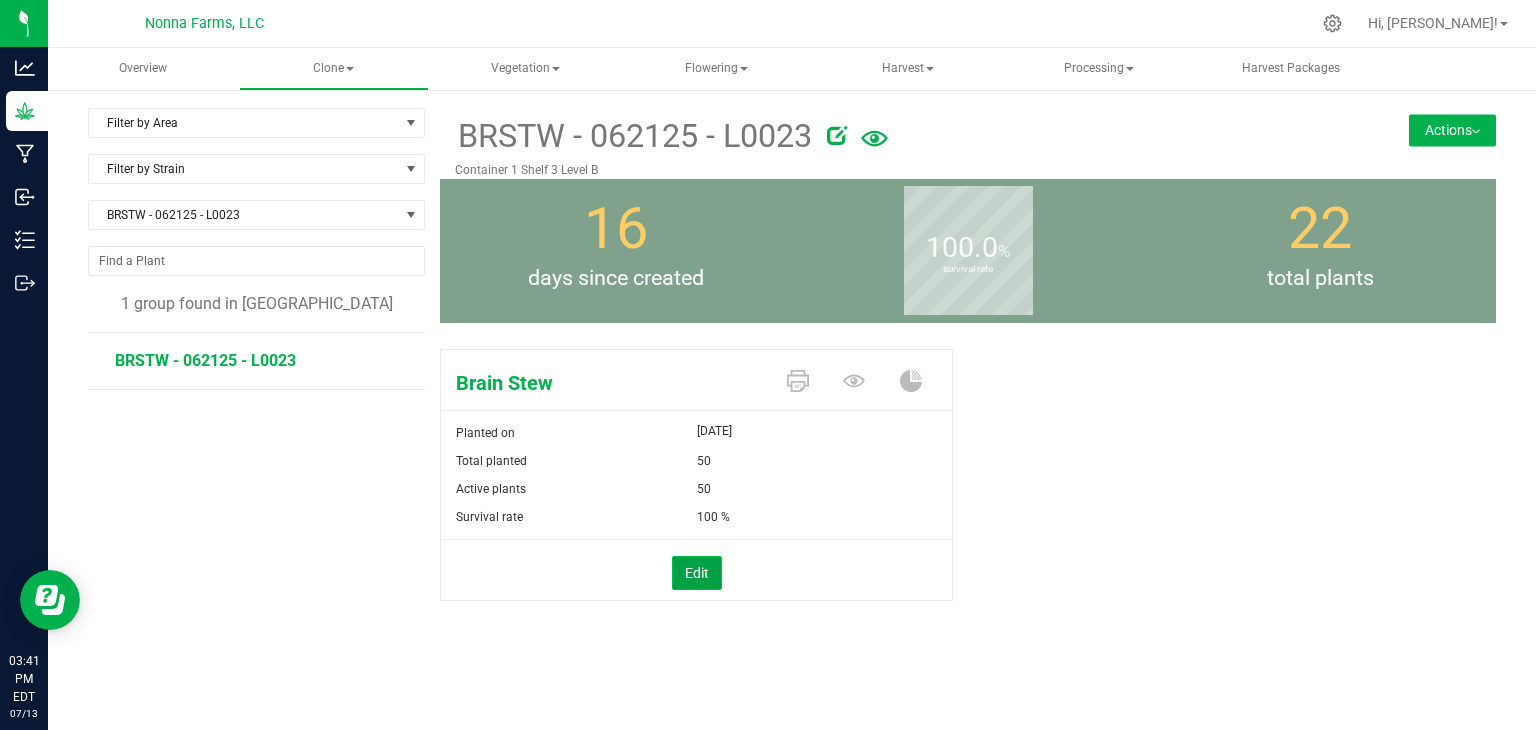 click on "Edit" at bounding box center [697, 573] 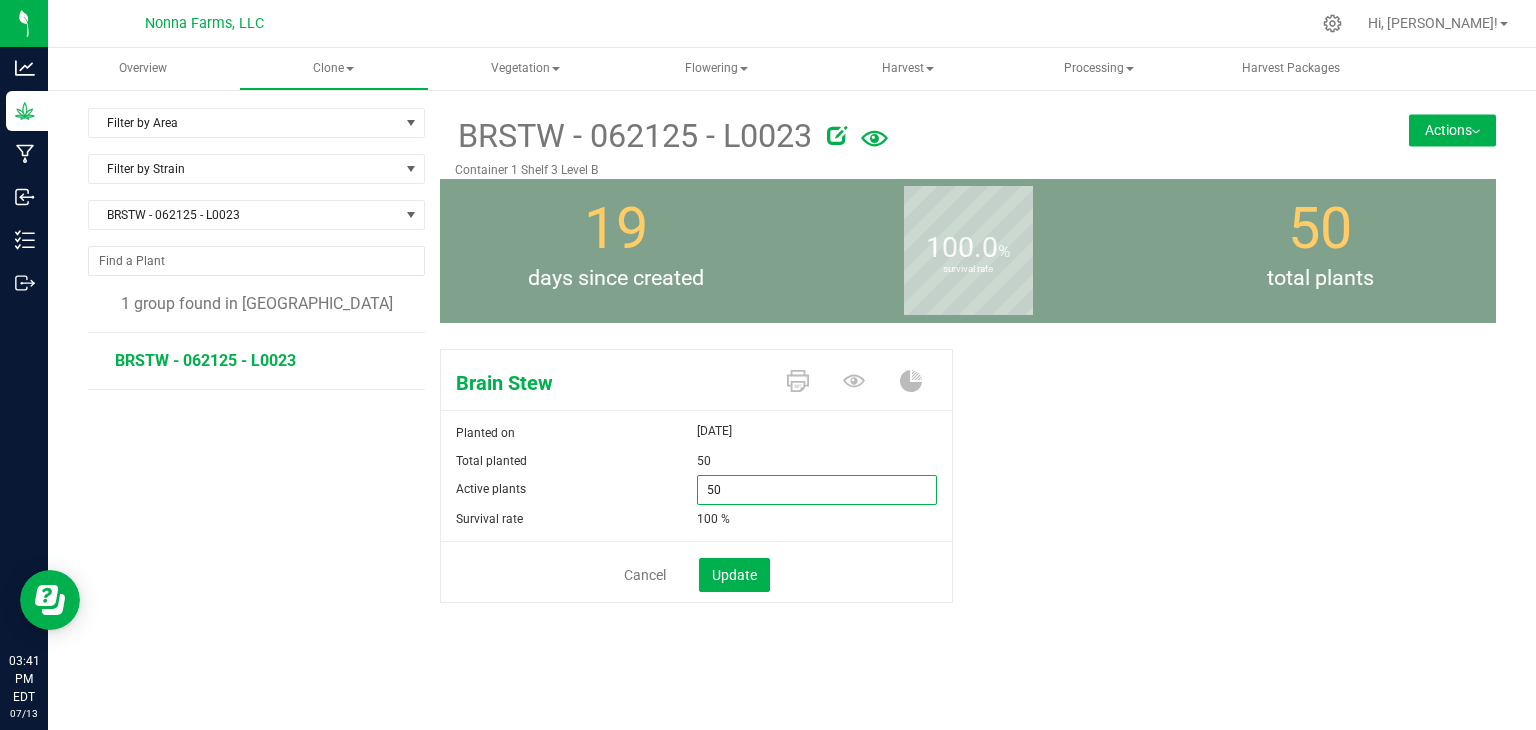 drag, startPoint x: 597, startPoint y: 477, endPoint x: 537, endPoint y: 471, distance: 60.299255 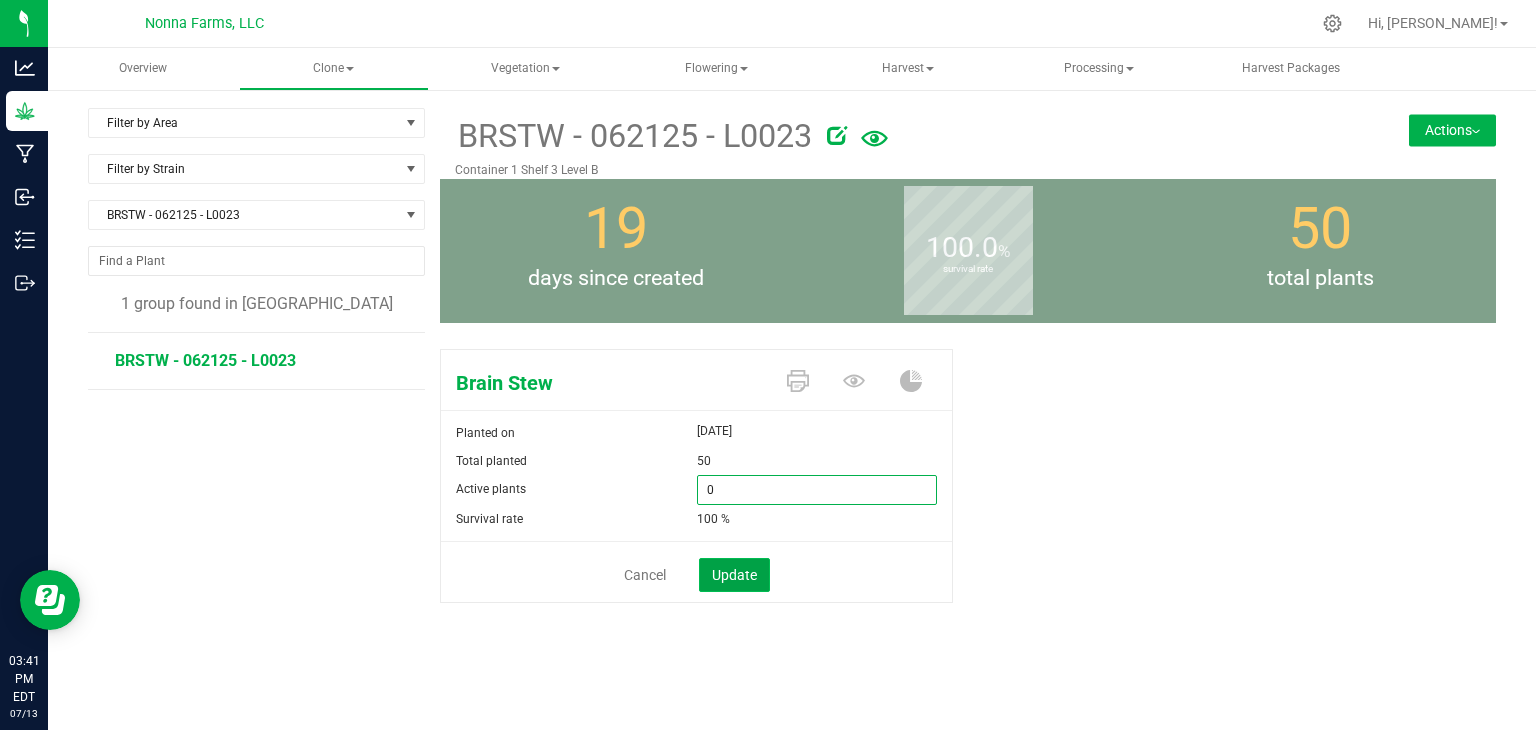 type on "0" 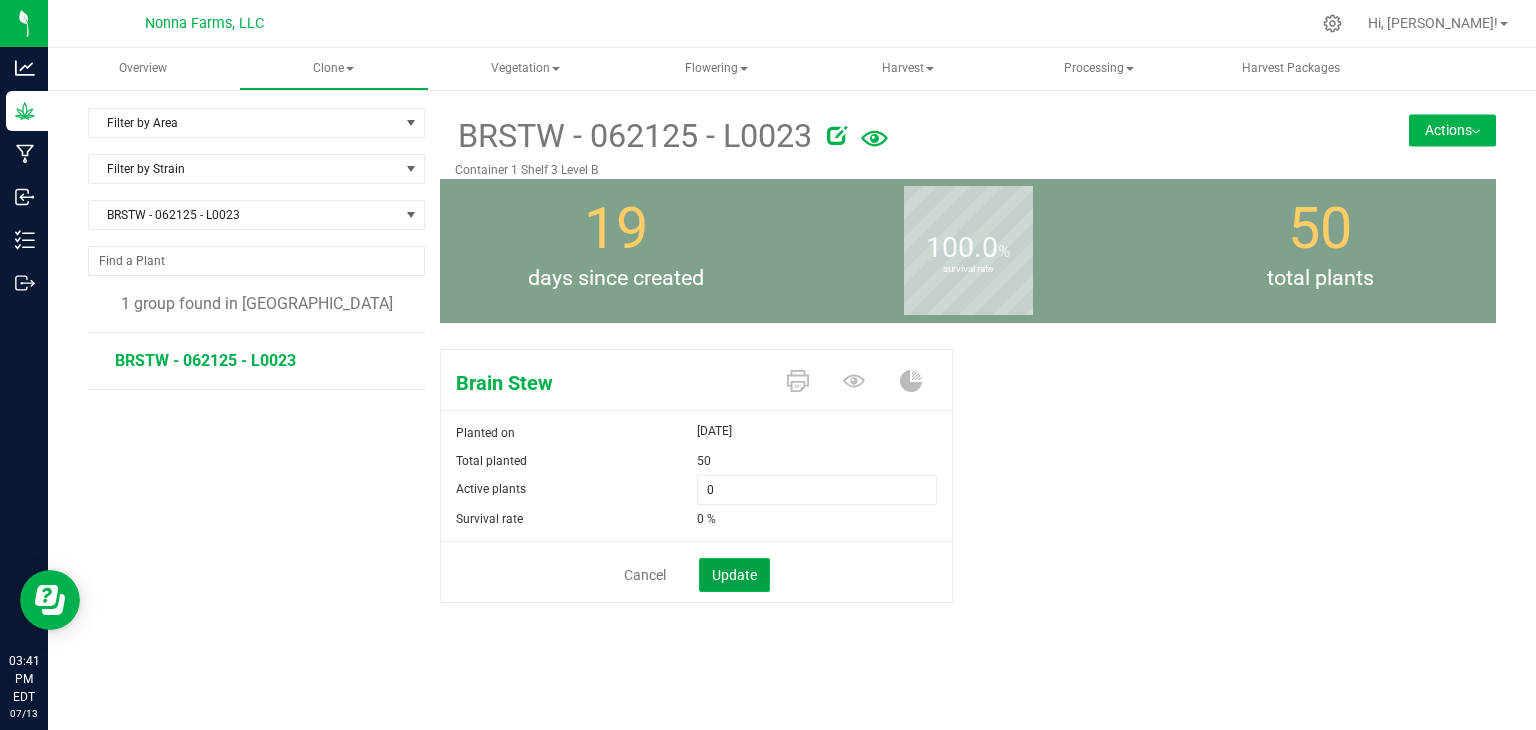 click on "Update" 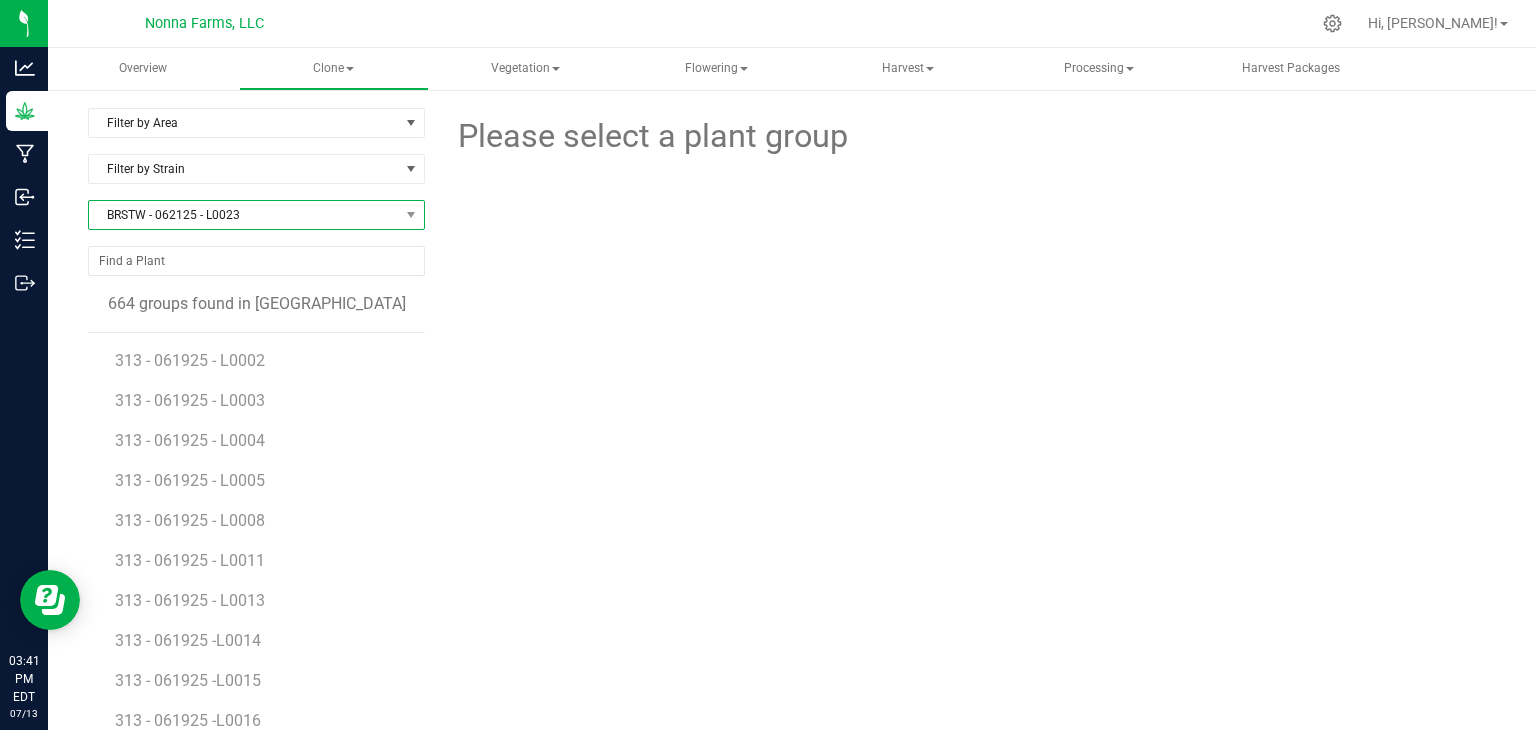 click on "BRSTW - 062125 - L0023" at bounding box center (244, 215) 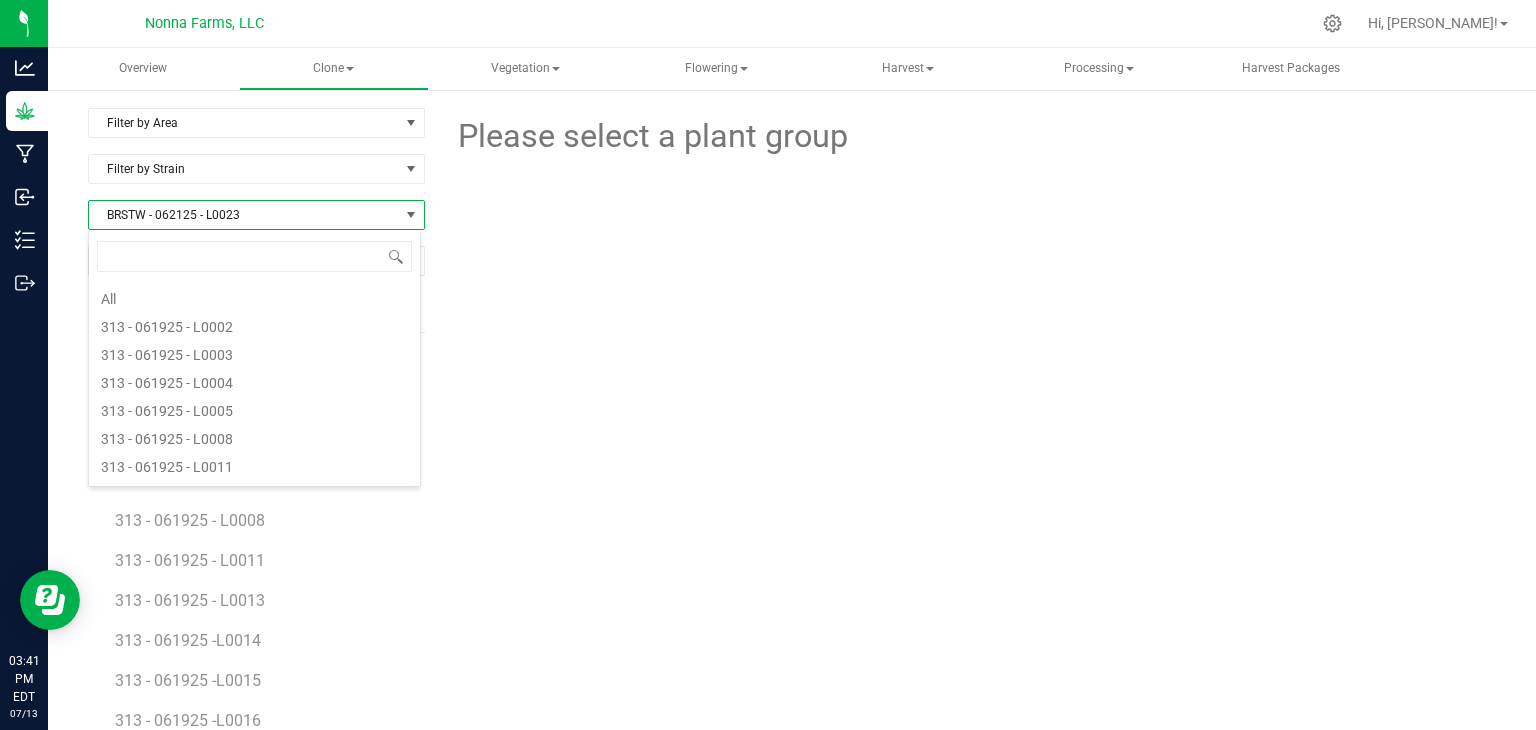 scroll, scrollTop: 1088, scrollLeft: 0, axis: vertical 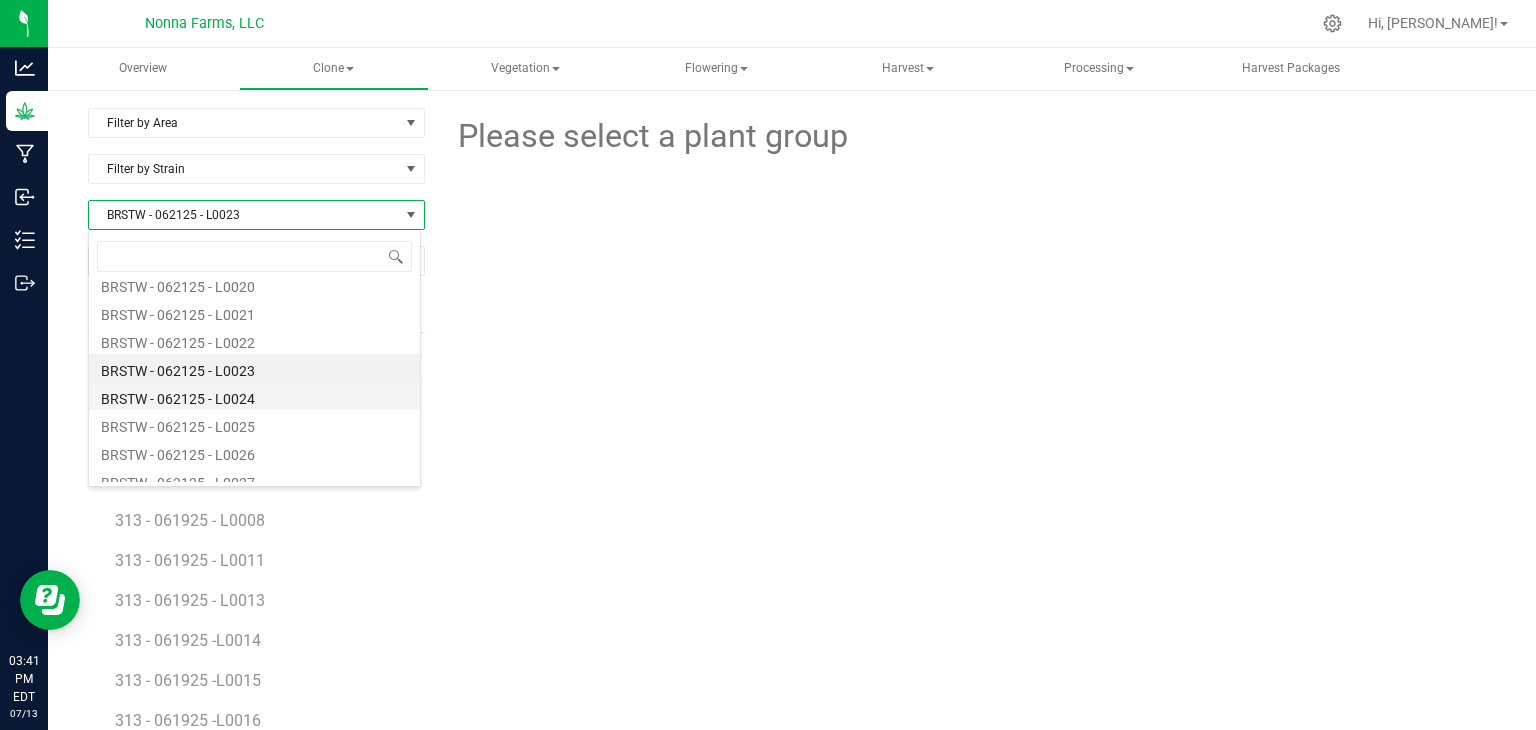 click on "BRSTW - 062125 - L0024" at bounding box center (254, 396) 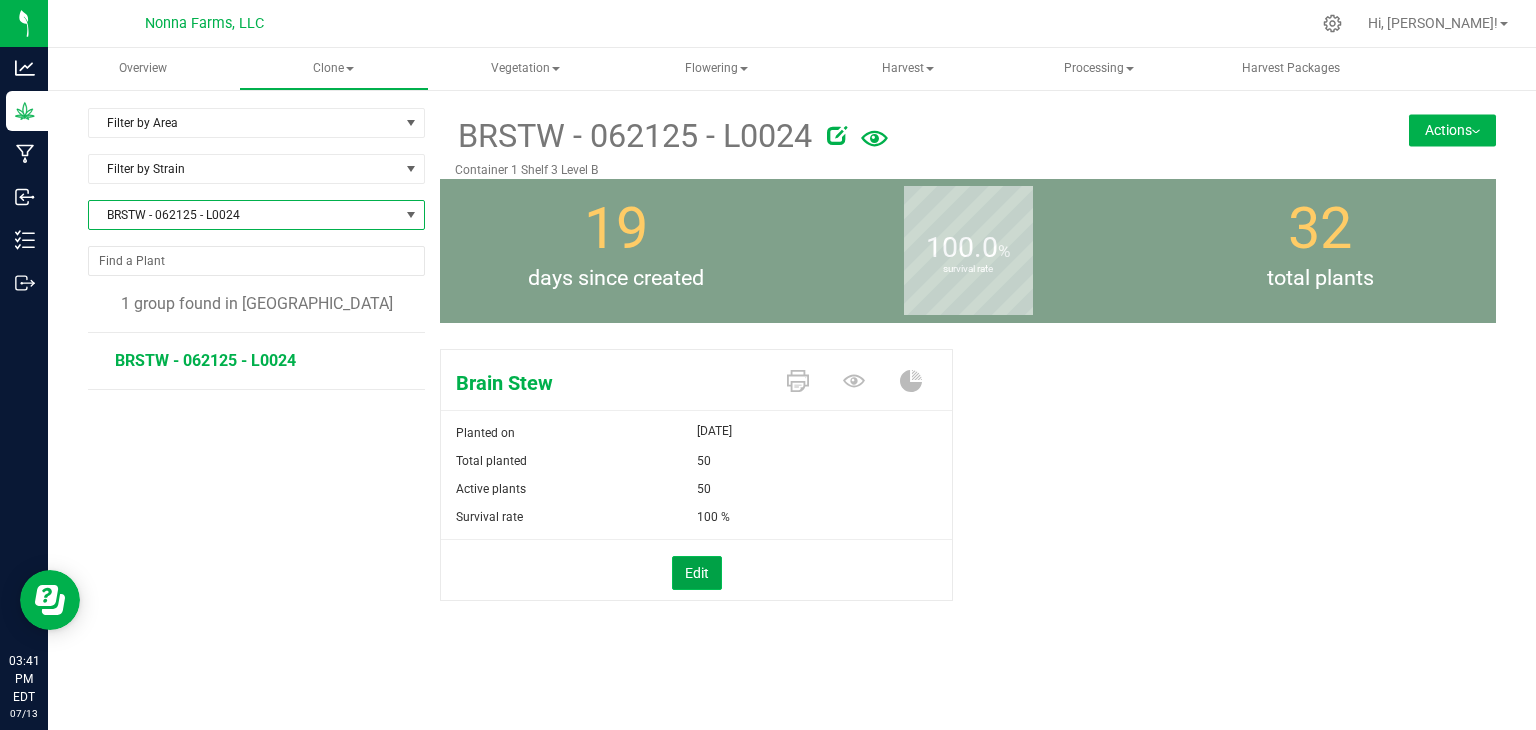 click on "Edit" at bounding box center [697, 573] 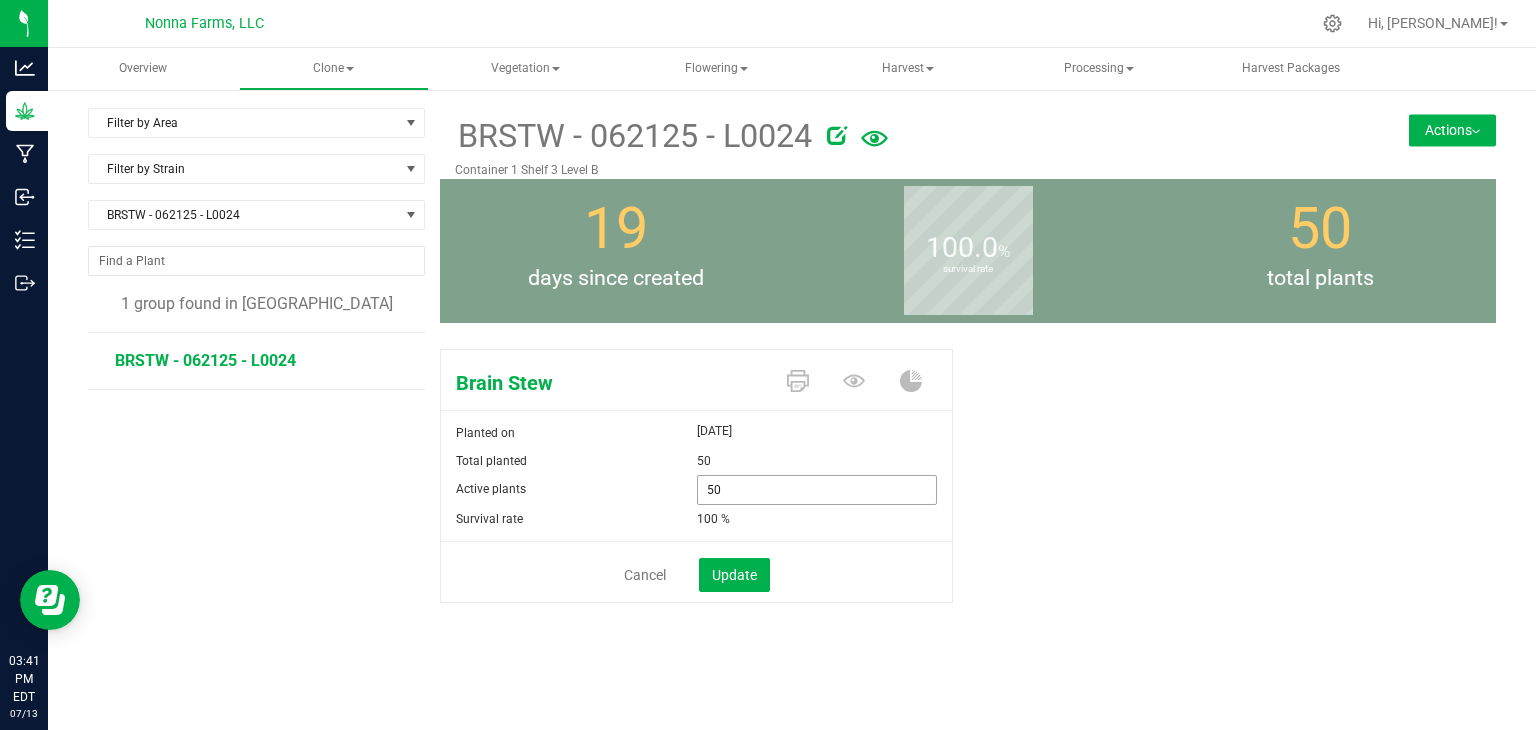 drag, startPoint x: 772, startPoint y: 494, endPoint x: 624, endPoint y: 485, distance: 148.27339 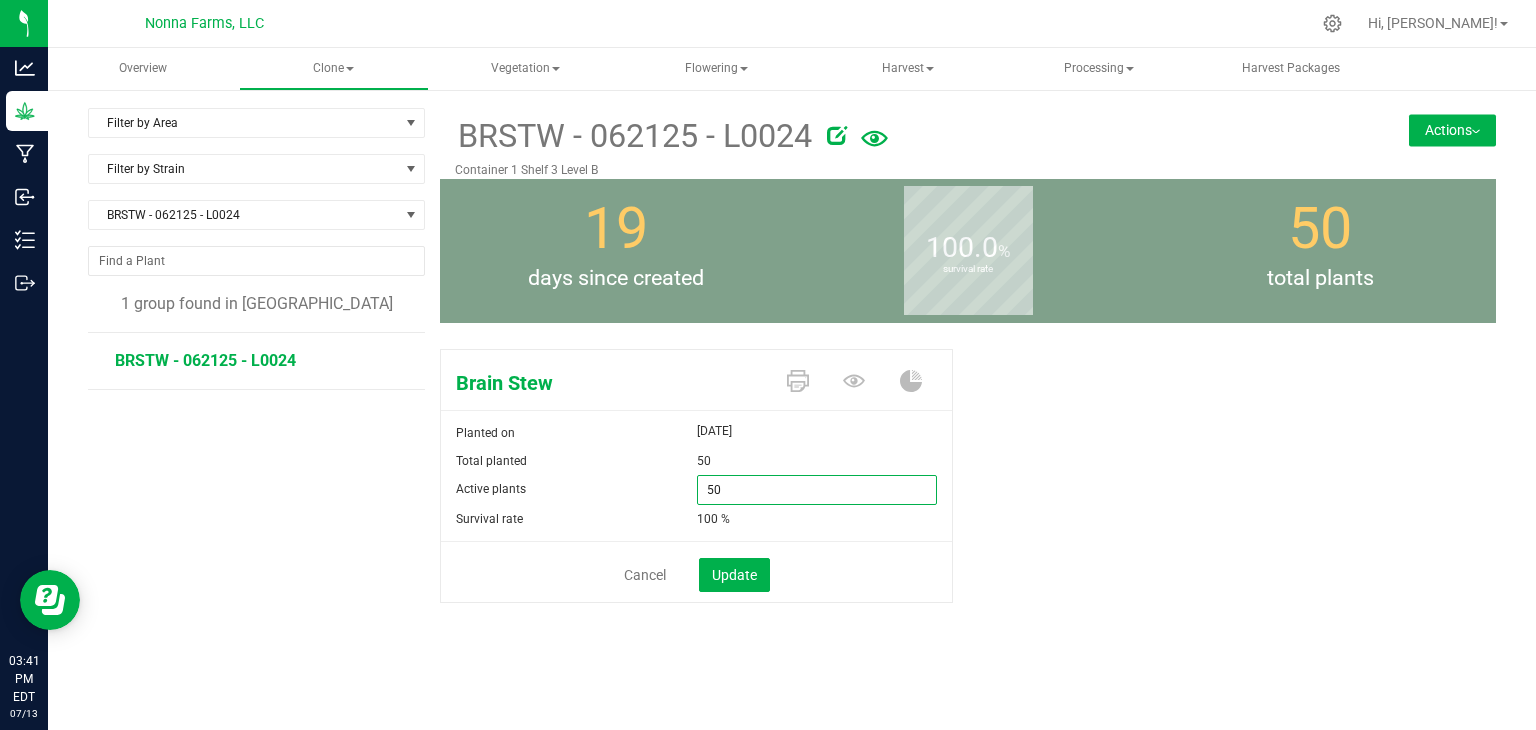 type on "0" 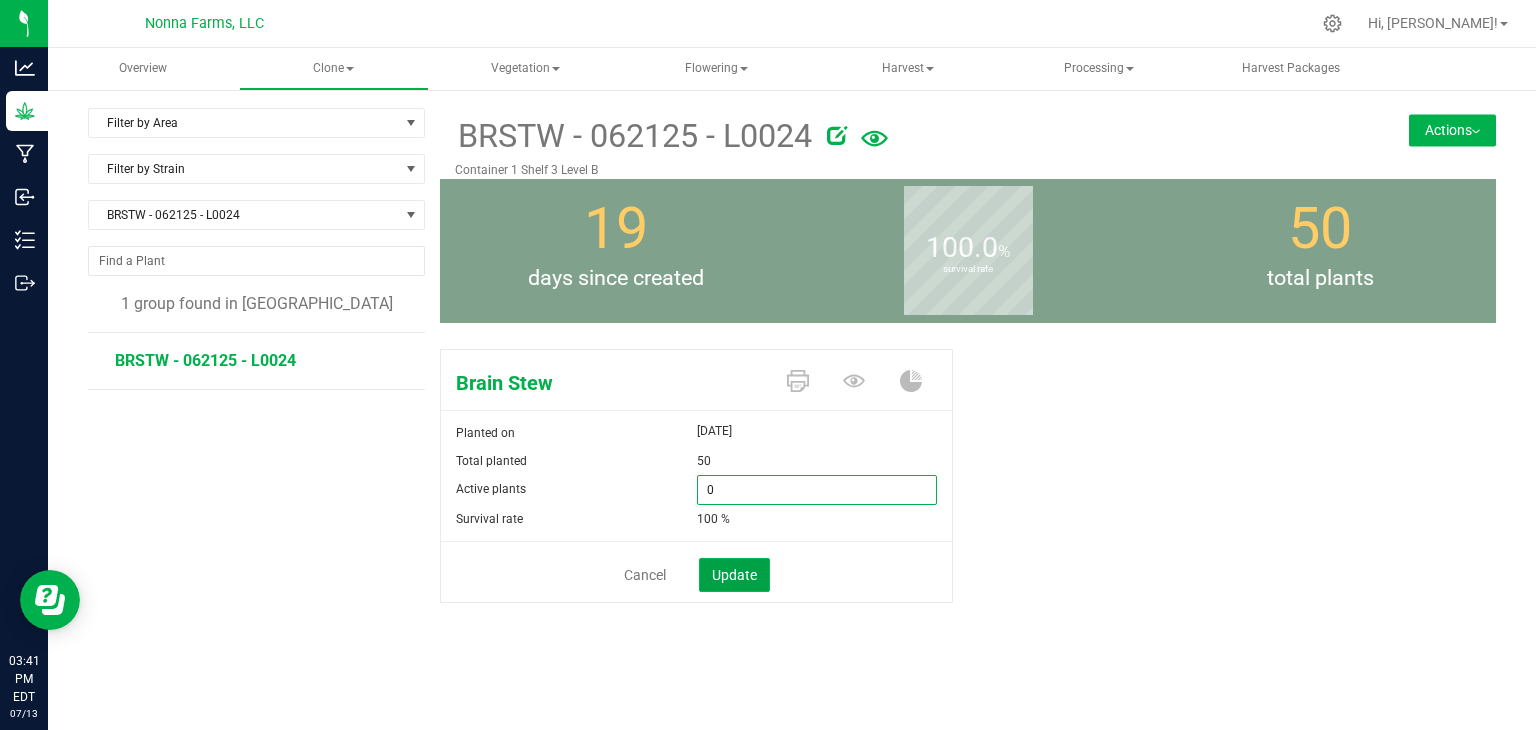 type on "0" 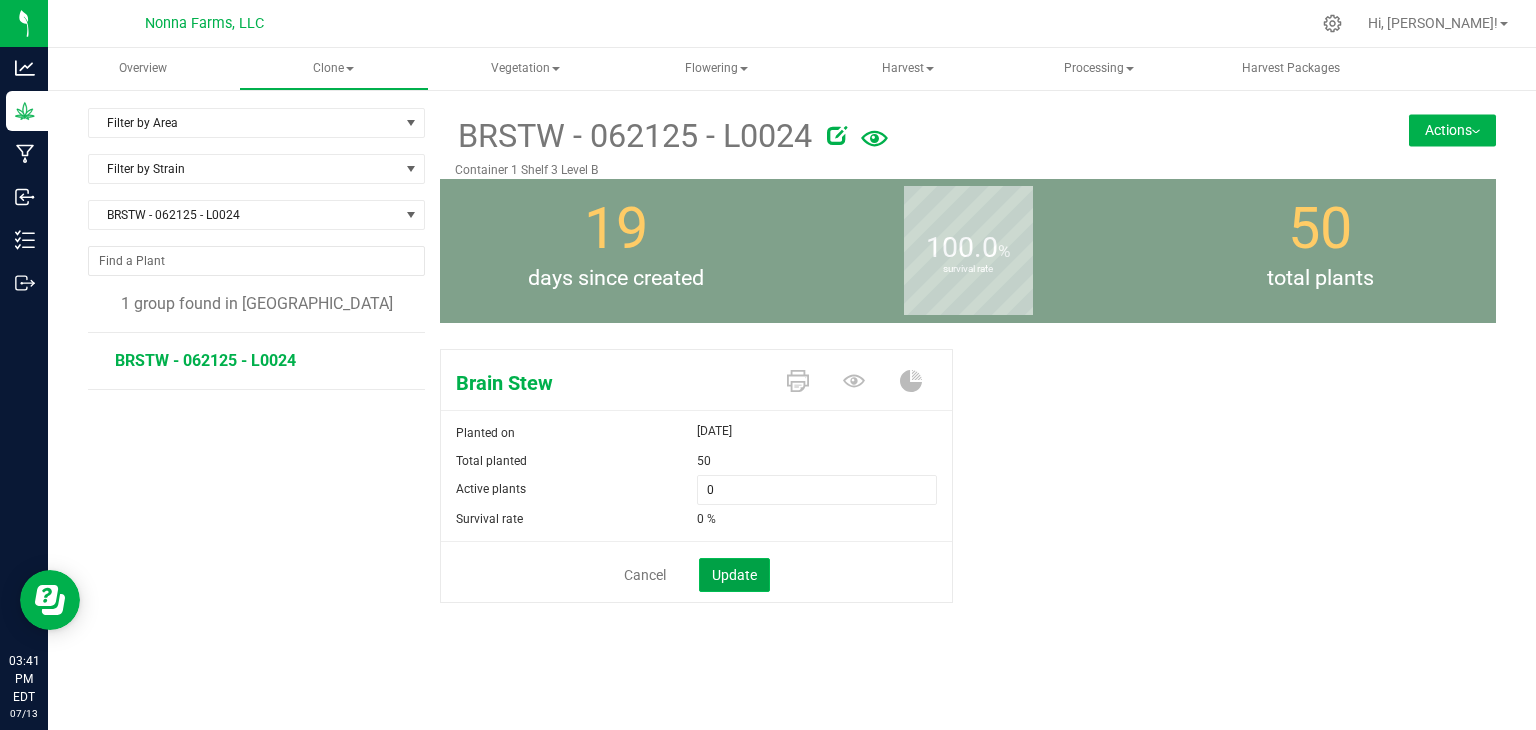 click on "Update" 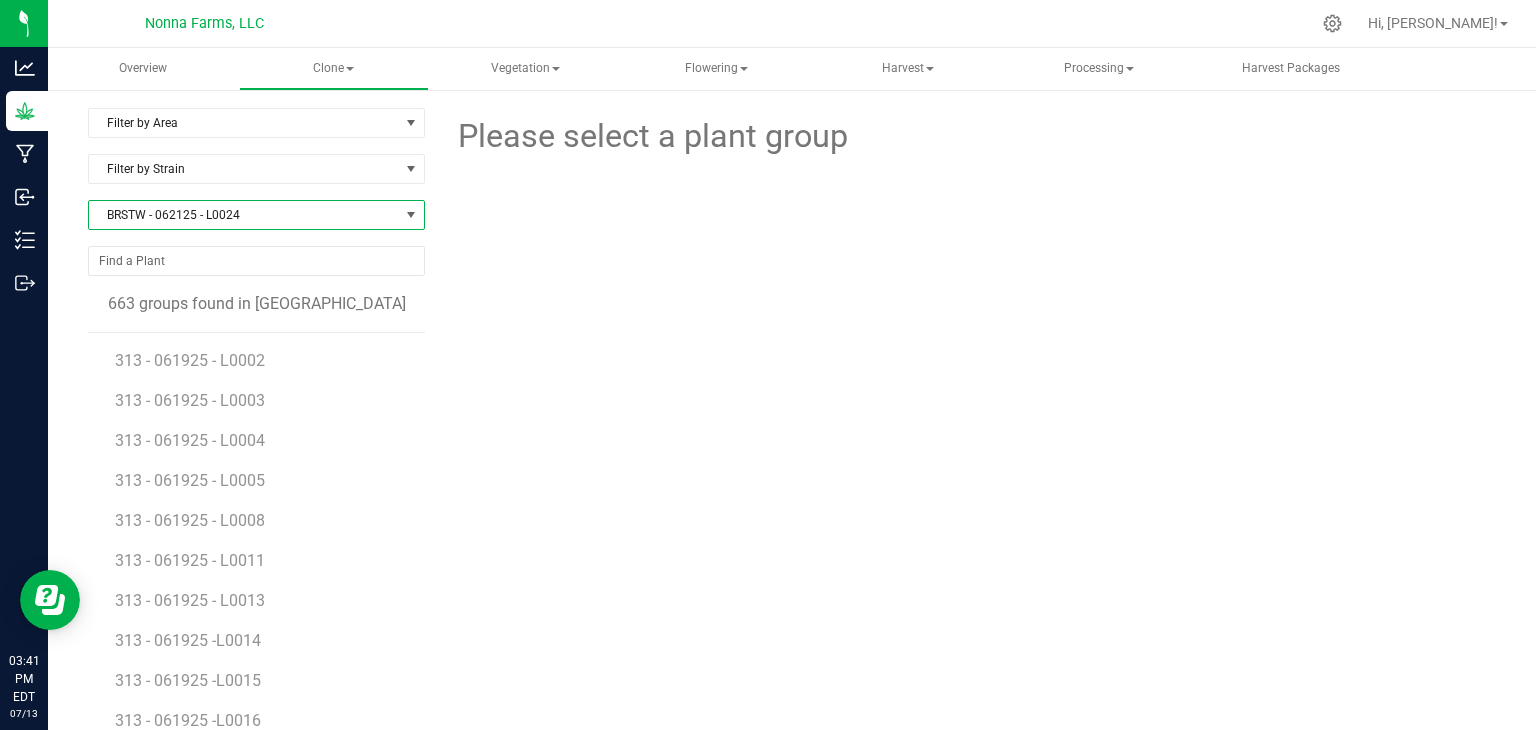 click on "BRSTW - 062125 - L0024" at bounding box center [244, 215] 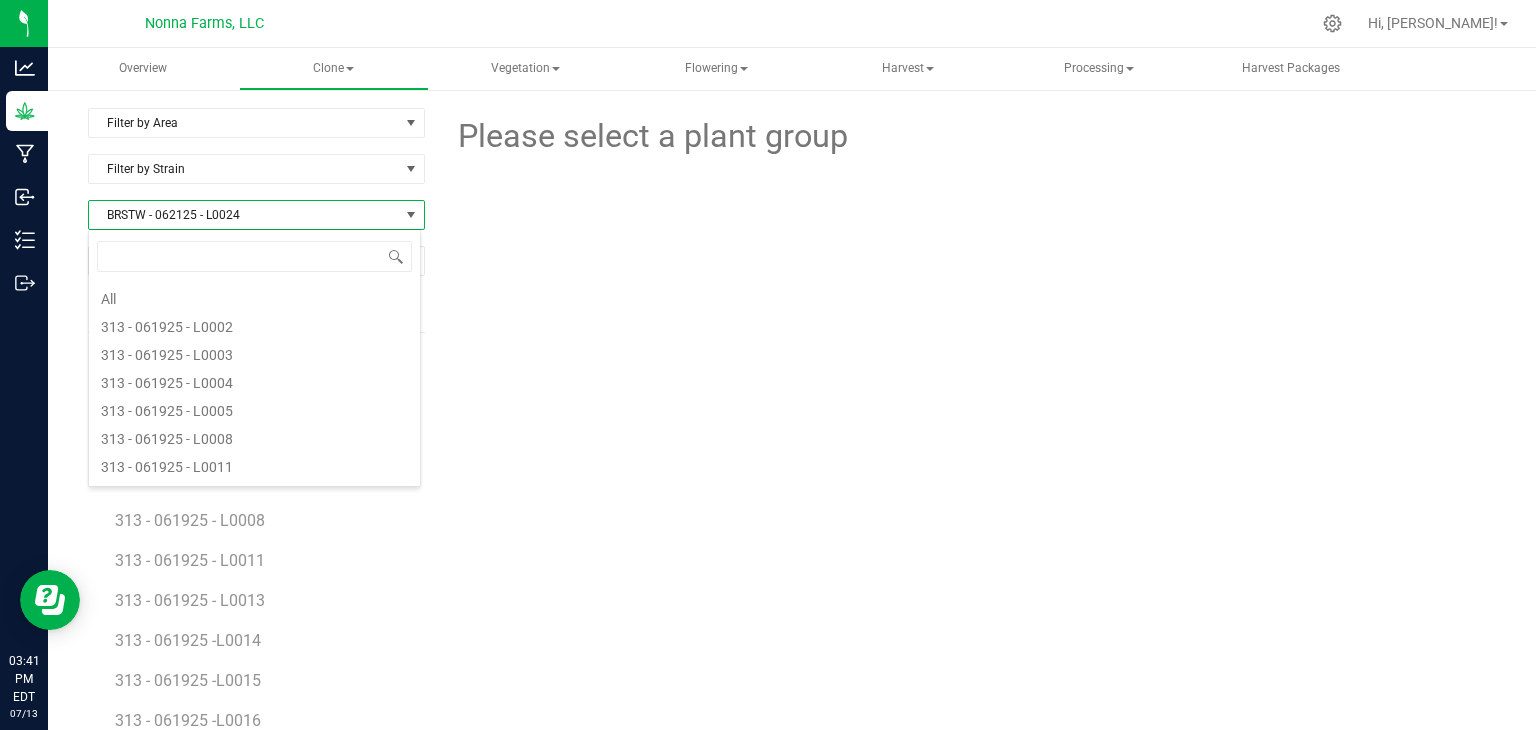scroll, scrollTop: 1116, scrollLeft: 0, axis: vertical 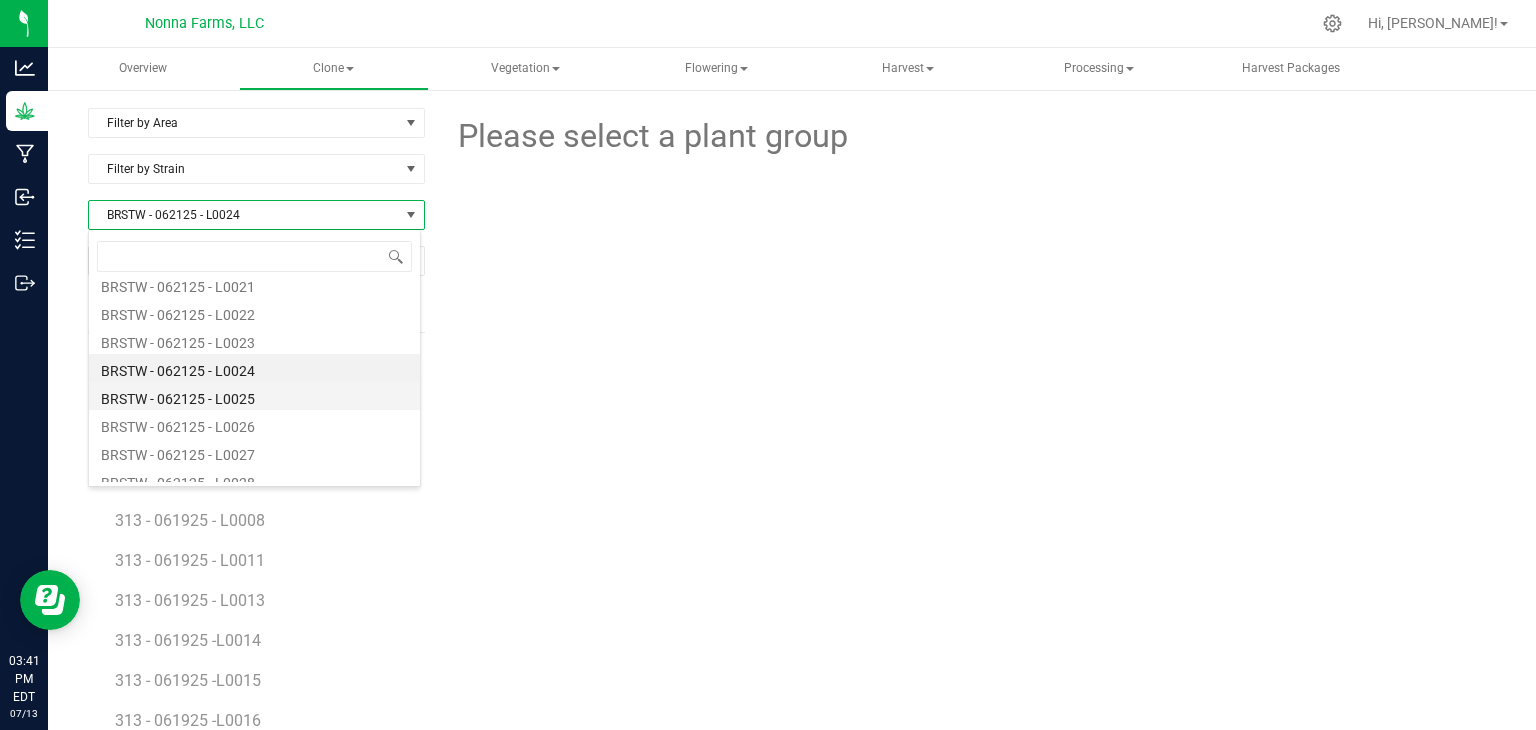 click on "BRSTW - 062125 - L0025" at bounding box center [254, 396] 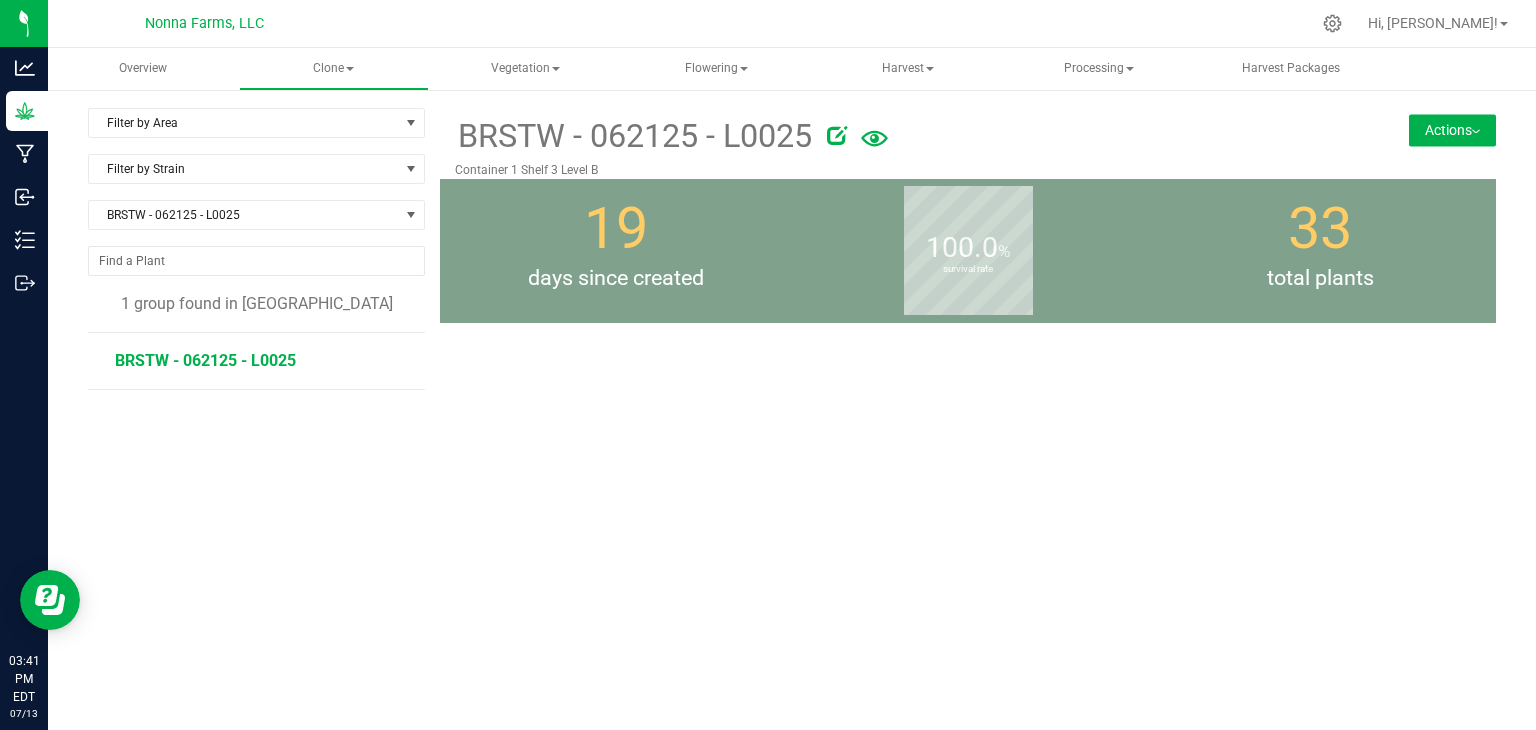click on "BRSTW - 062125 - L0025" at bounding box center [205, 360] 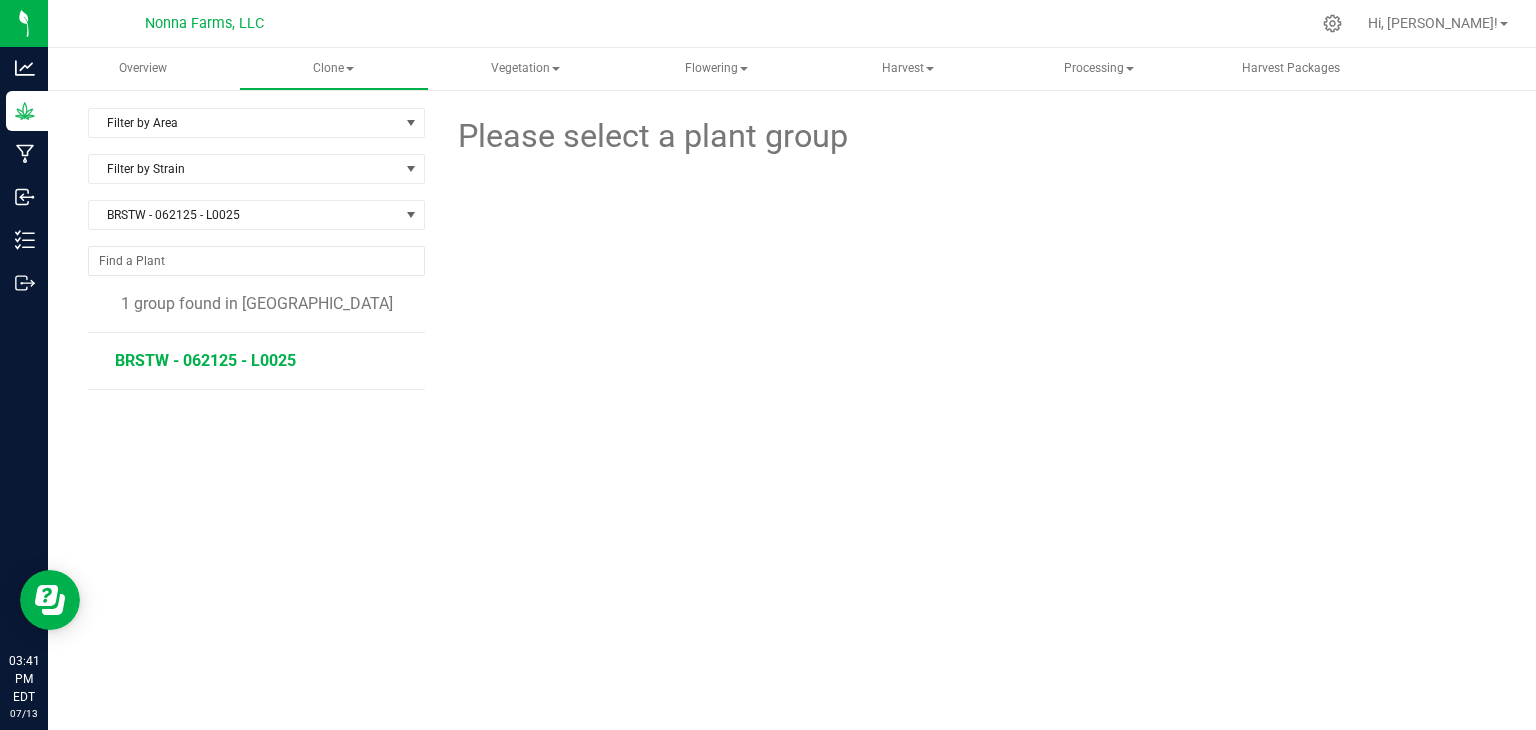 click on "BRSTW - 062125 - L0025" at bounding box center [205, 360] 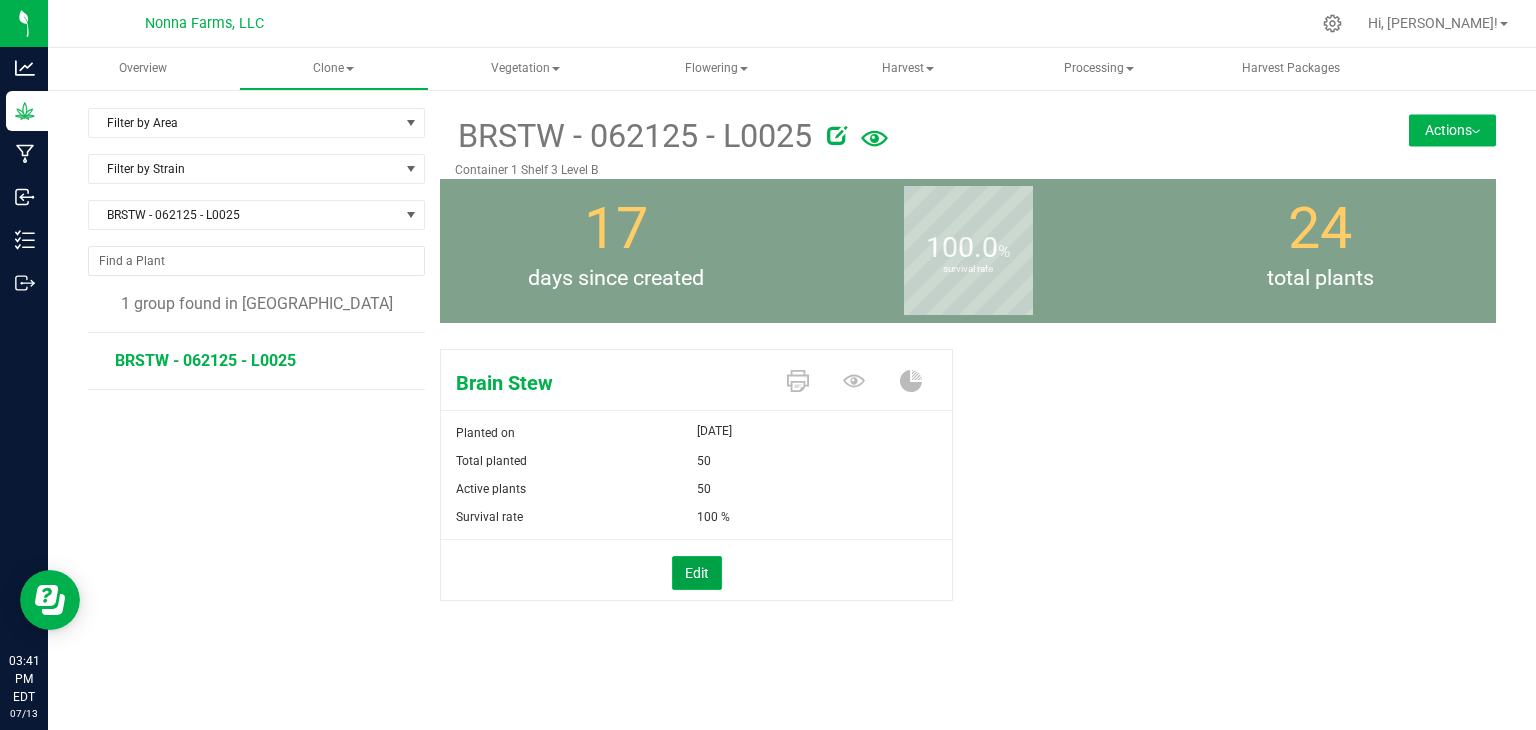 click on "Edit" at bounding box center (697, 573) 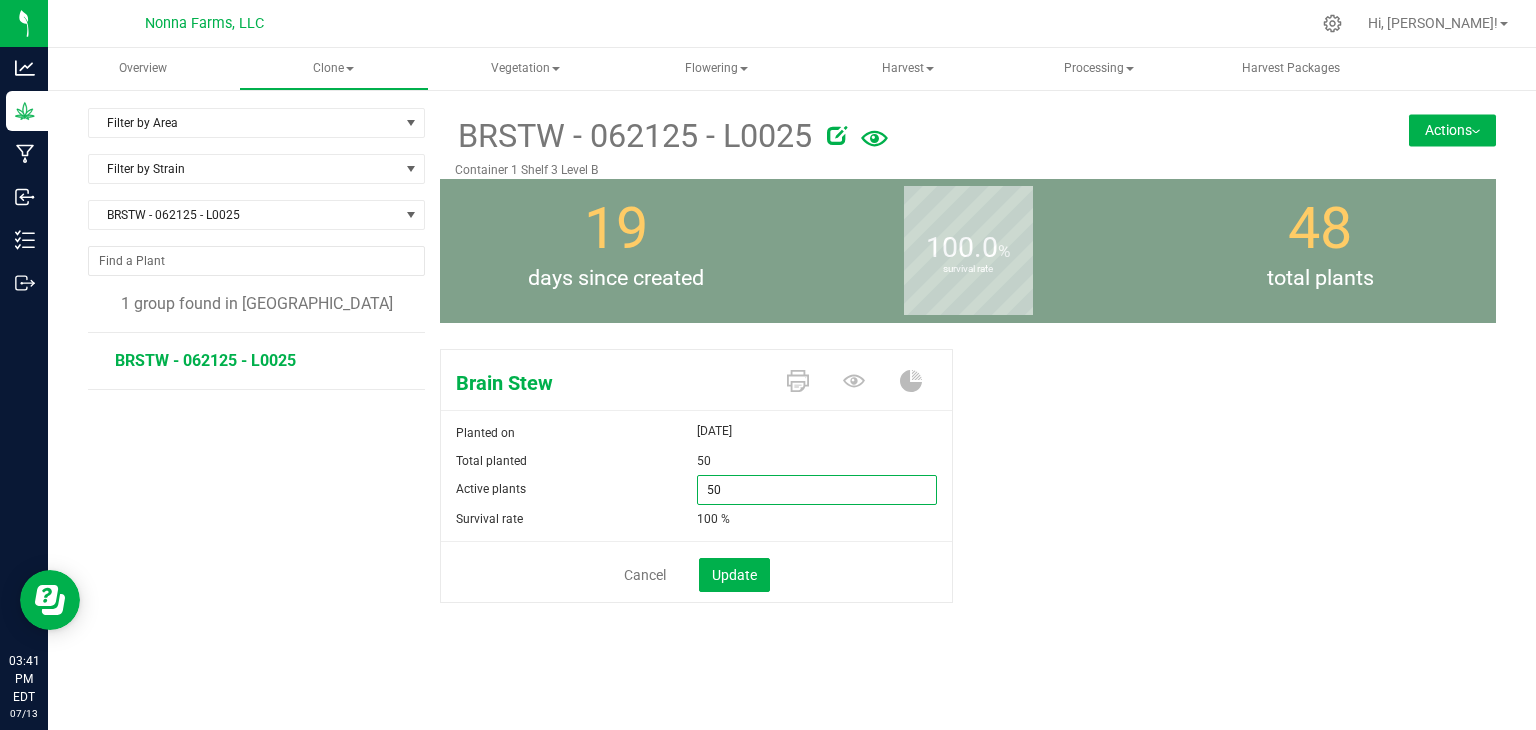 drag, startPoint x: 803, startPoint y: 487, endPoint x: 571, endPoint y: 481, distance: 232.07758 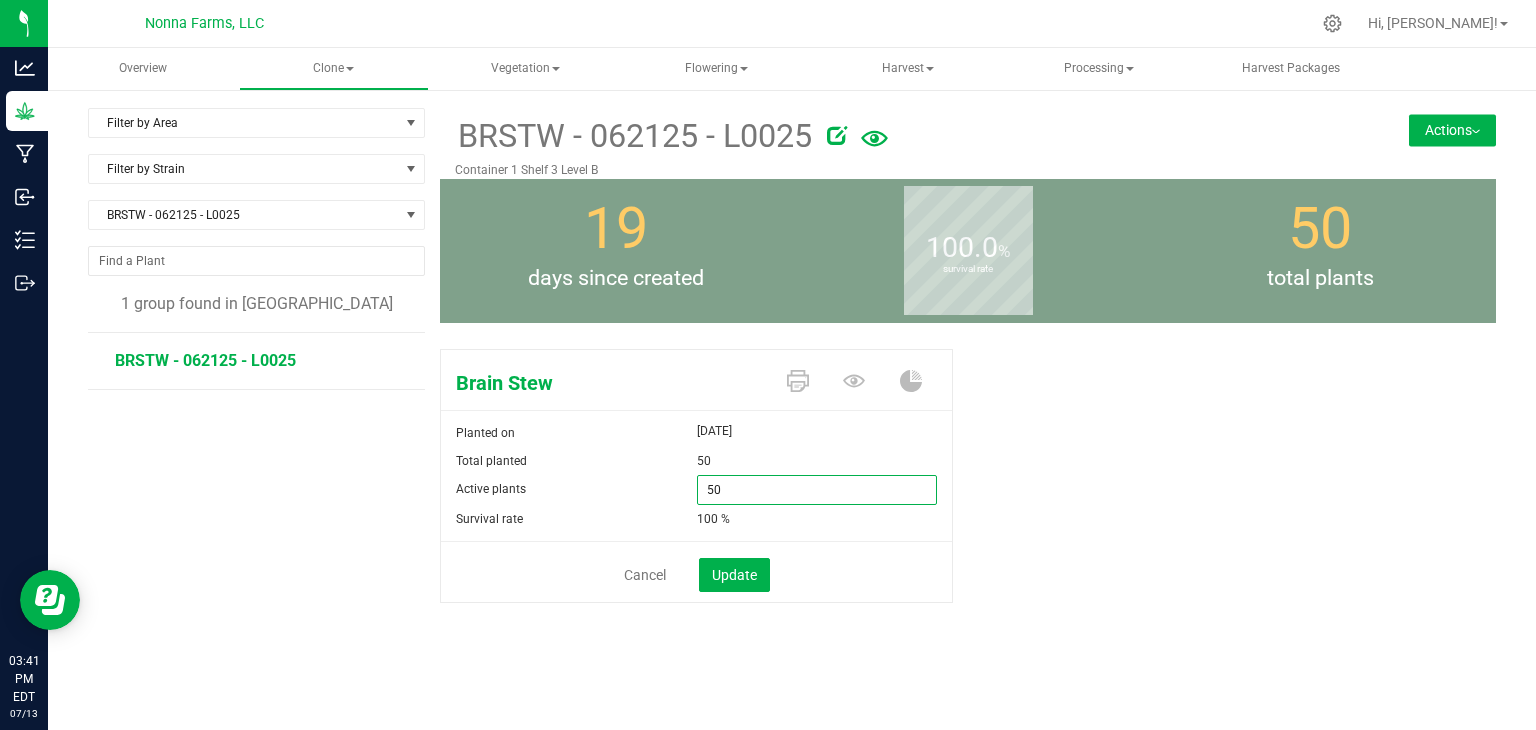 type on "0" 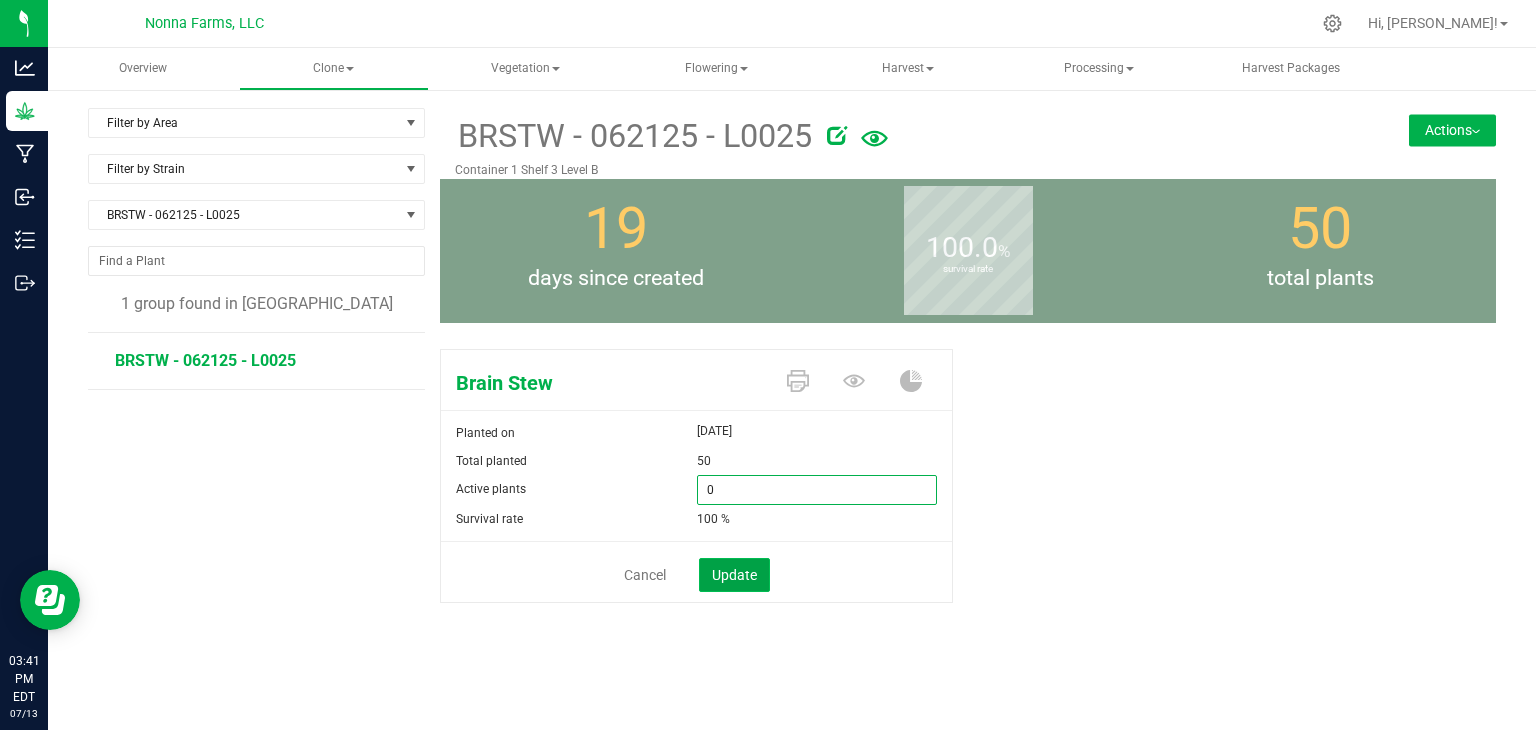 type on "0" 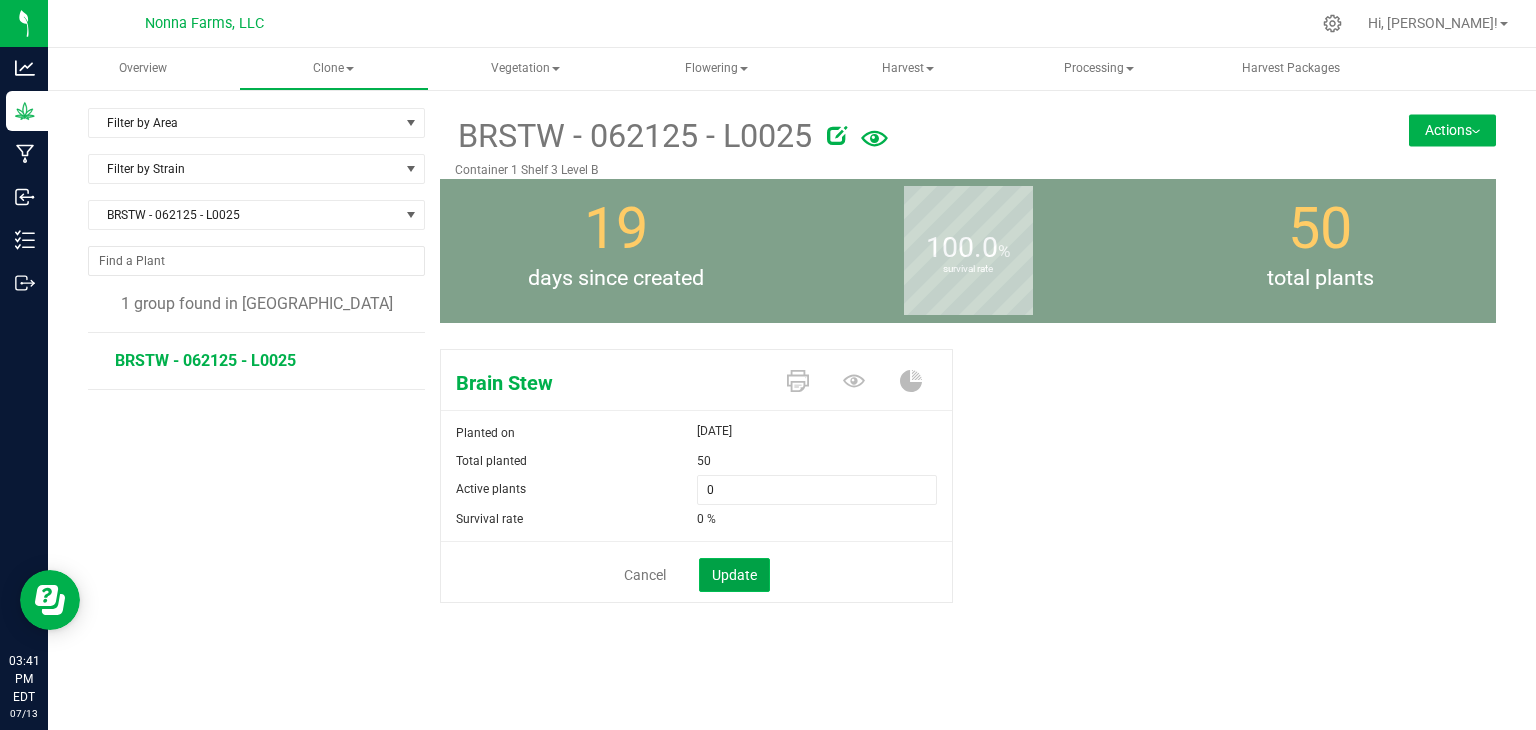 click on "Update" 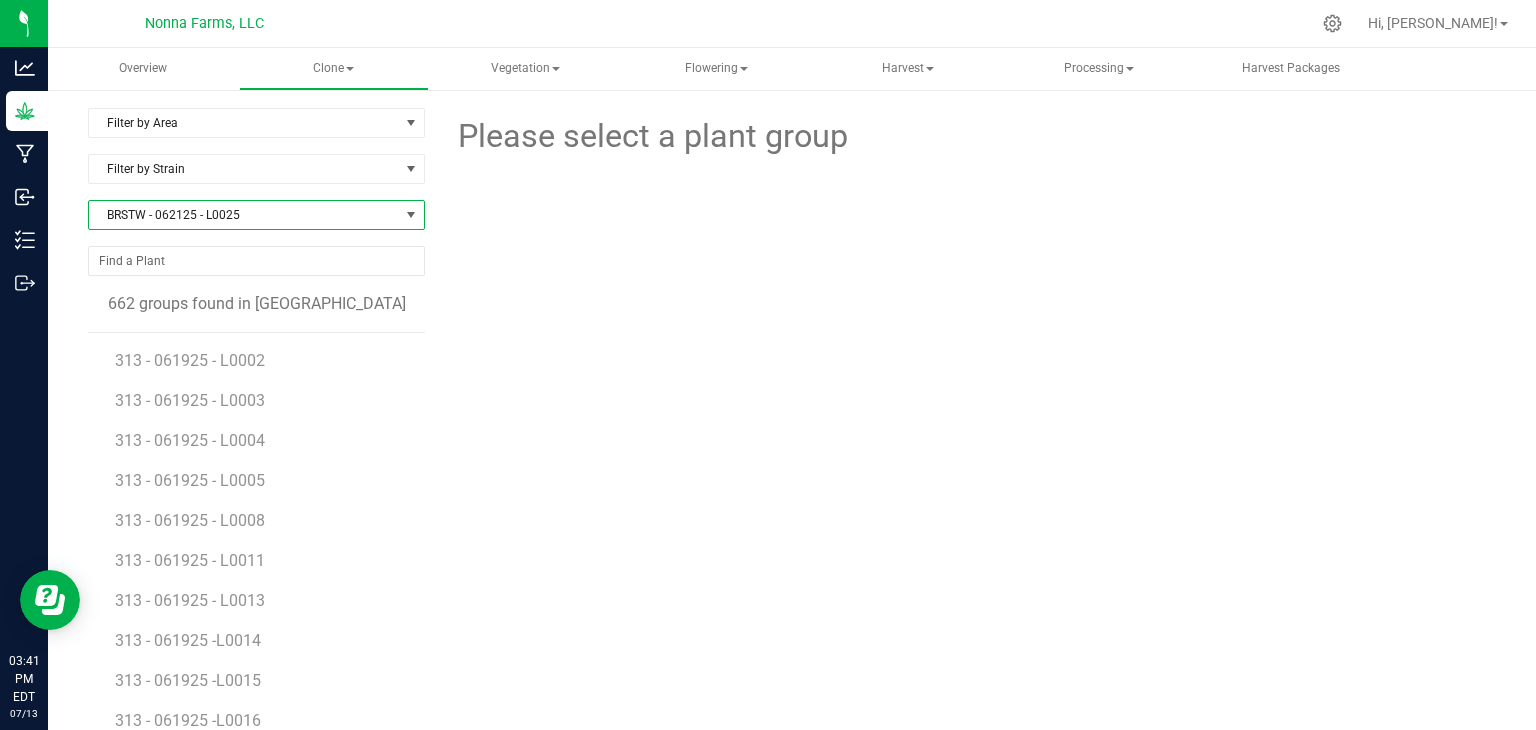 click on "BRSTW - 062125 - L0025" at bounding box center (244, 215) 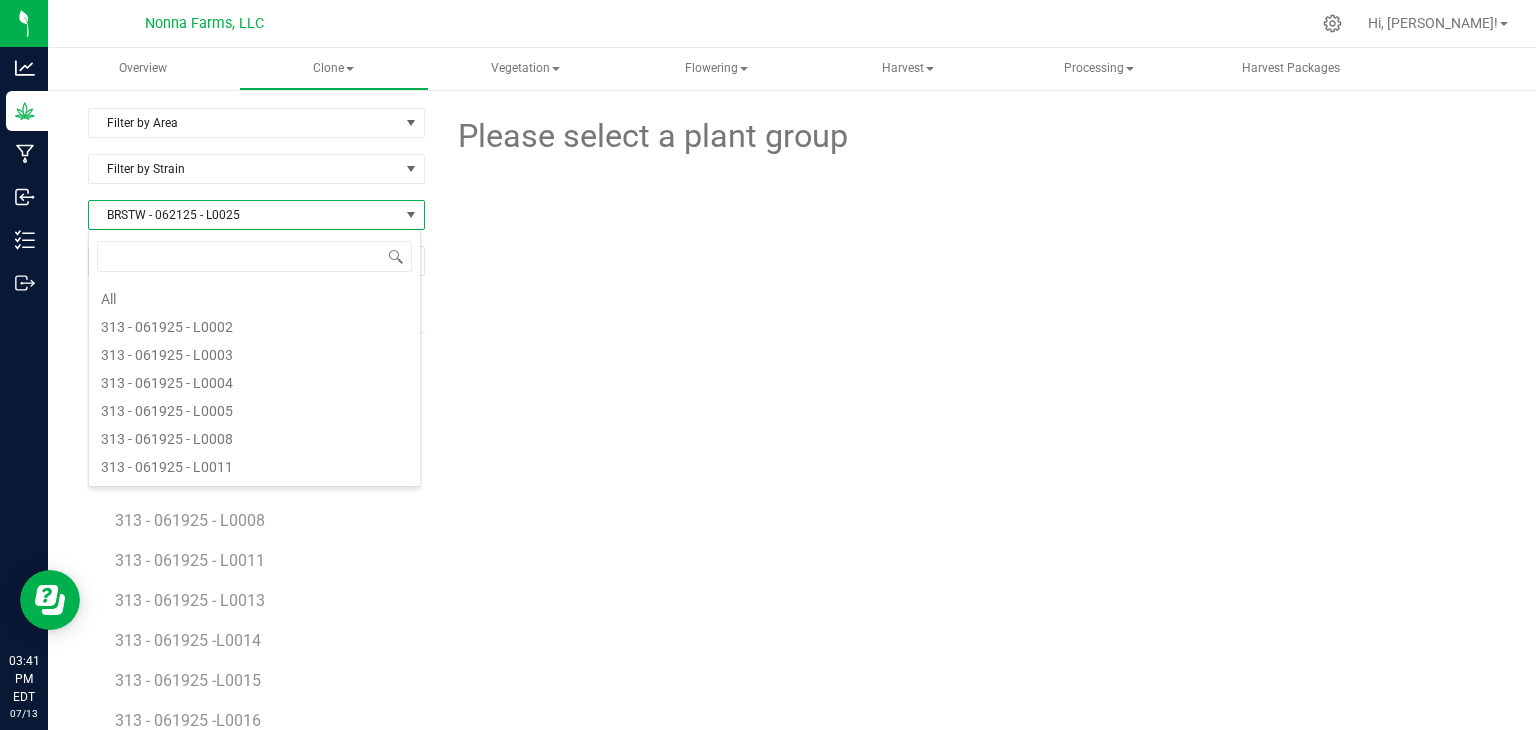 scroll, scrollTop: 1144, scrollLeft: 0, axis: vertical 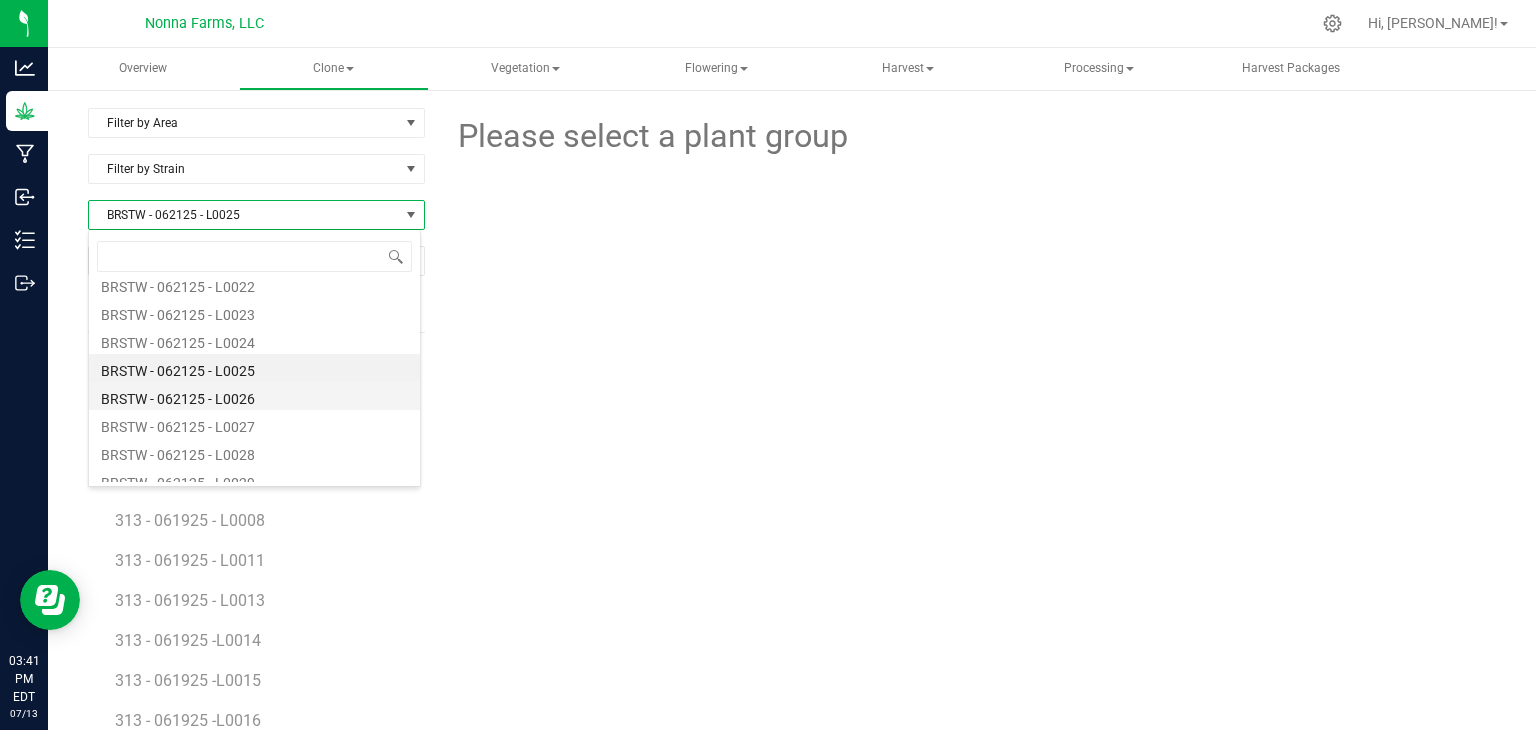 click on "BRSTW - 062125 - L0026" at bounding box center [254, 396] 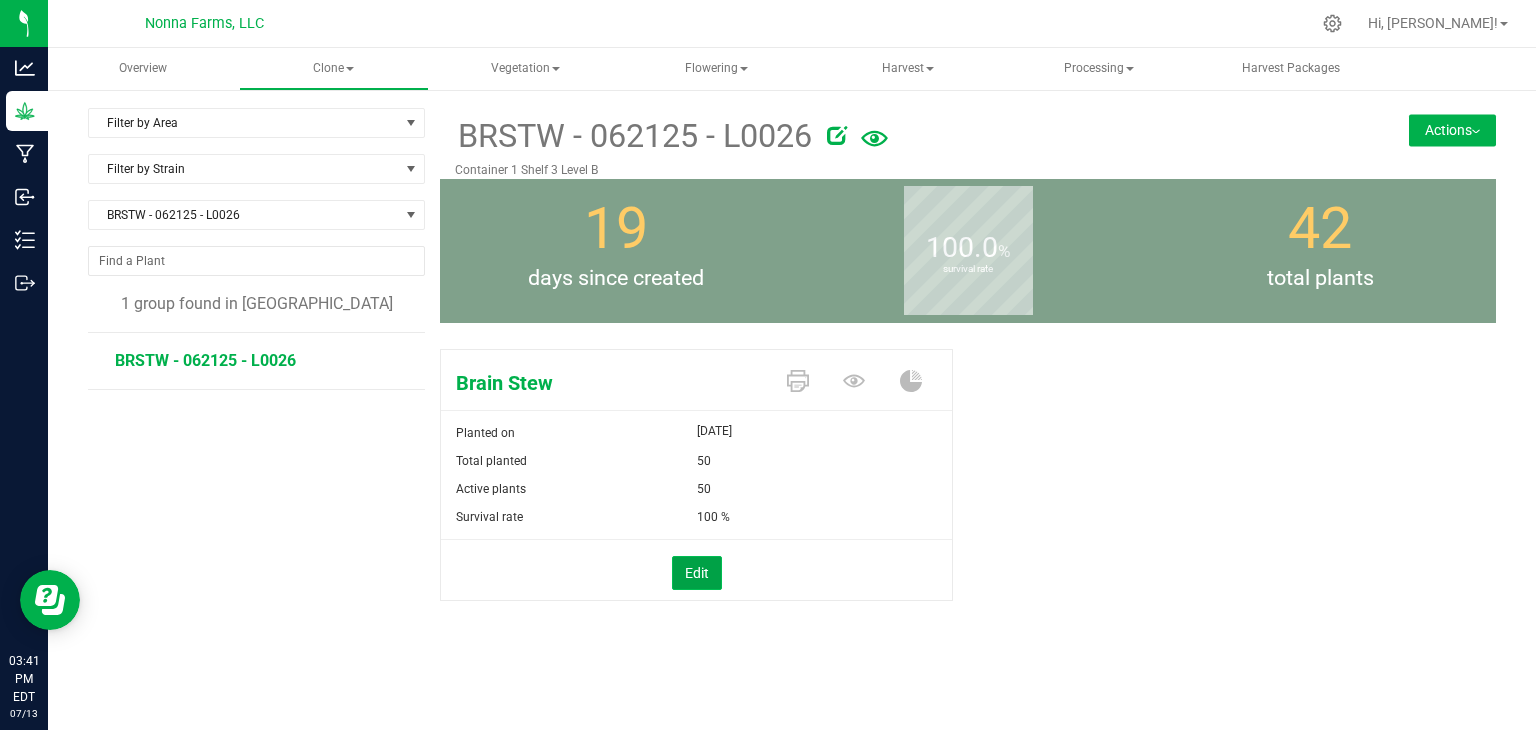 click on "Edit" at bounding box center [697, 573] 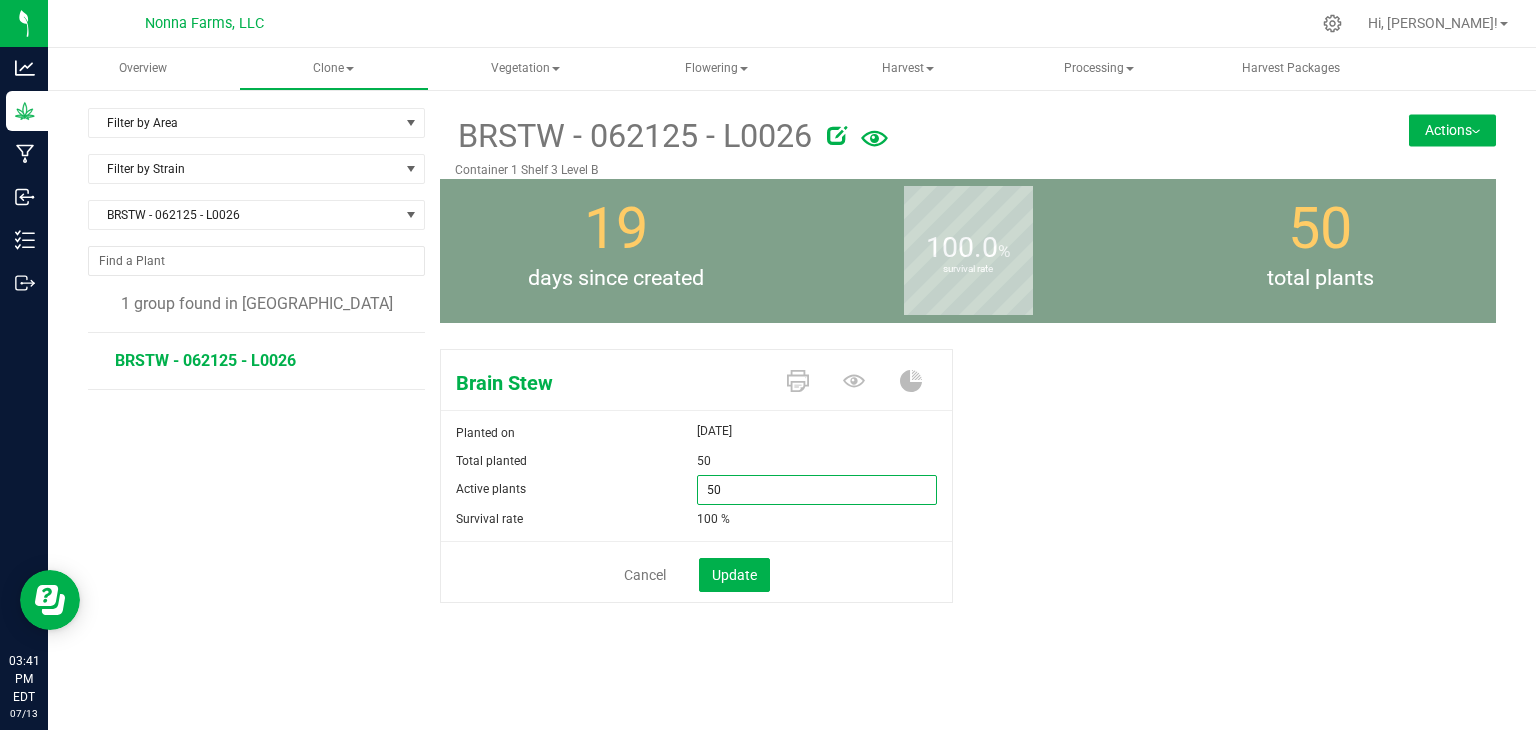 drag, startPoint x: 780, startPoint y: 500, endPoint x: 585, endPoint y: 472, distance: 197 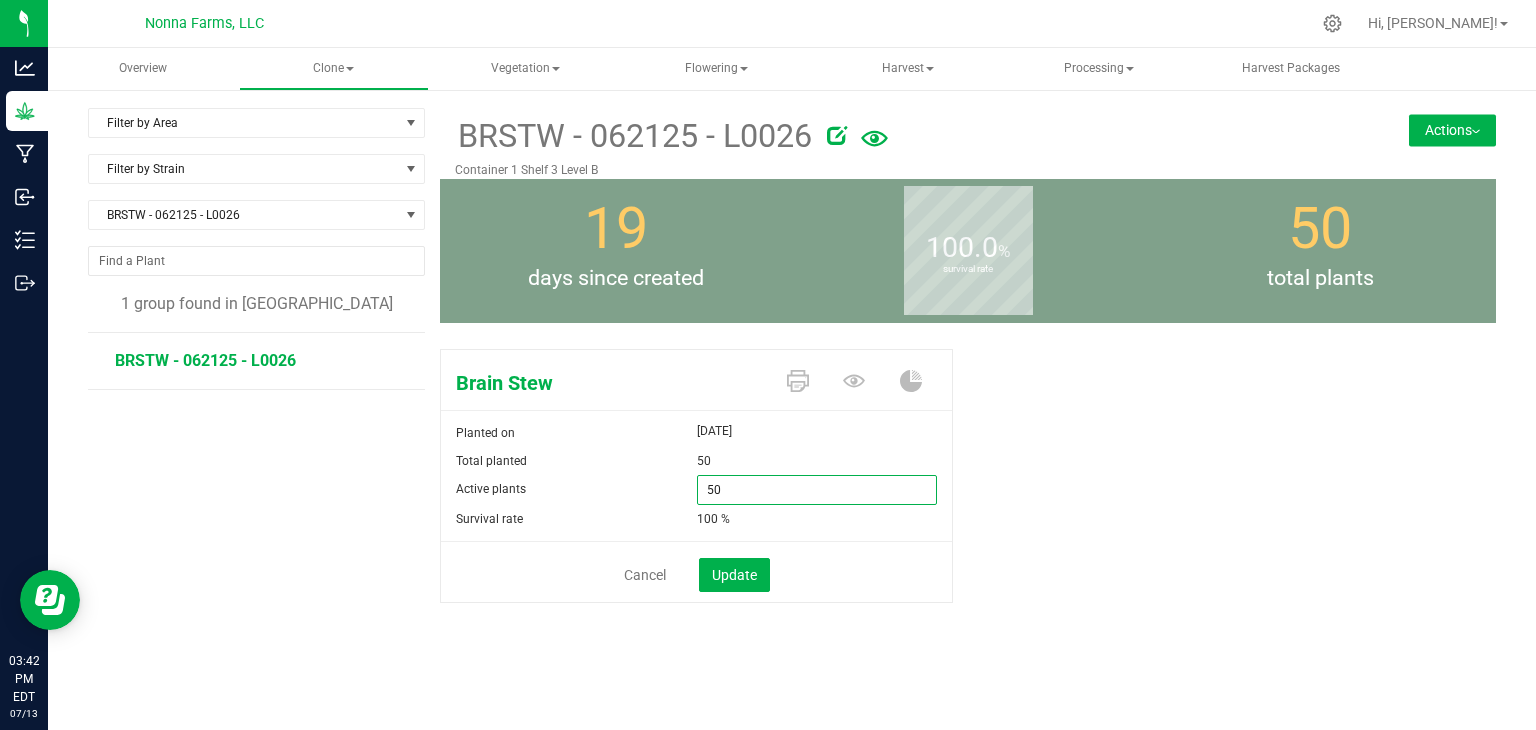type on "0" 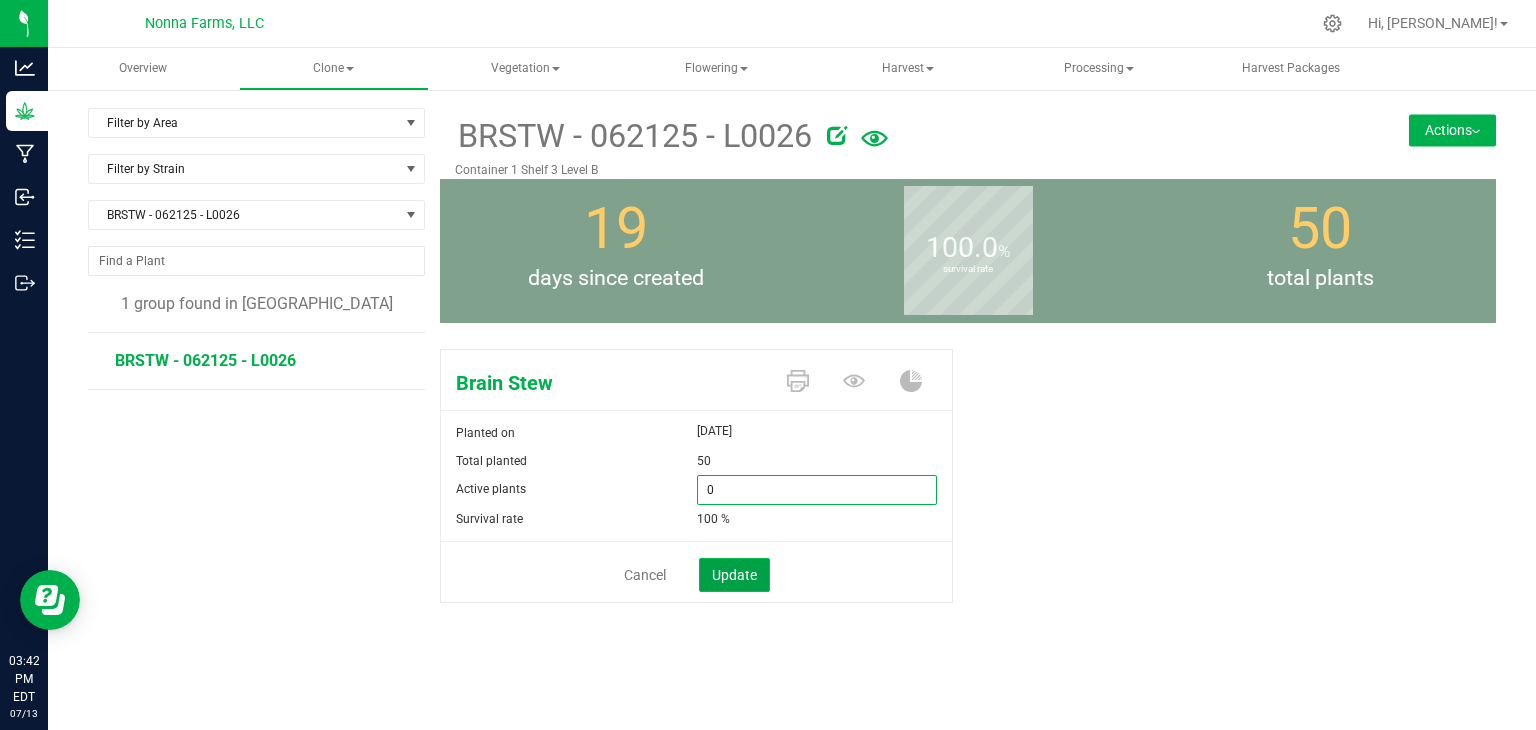 type on "0" 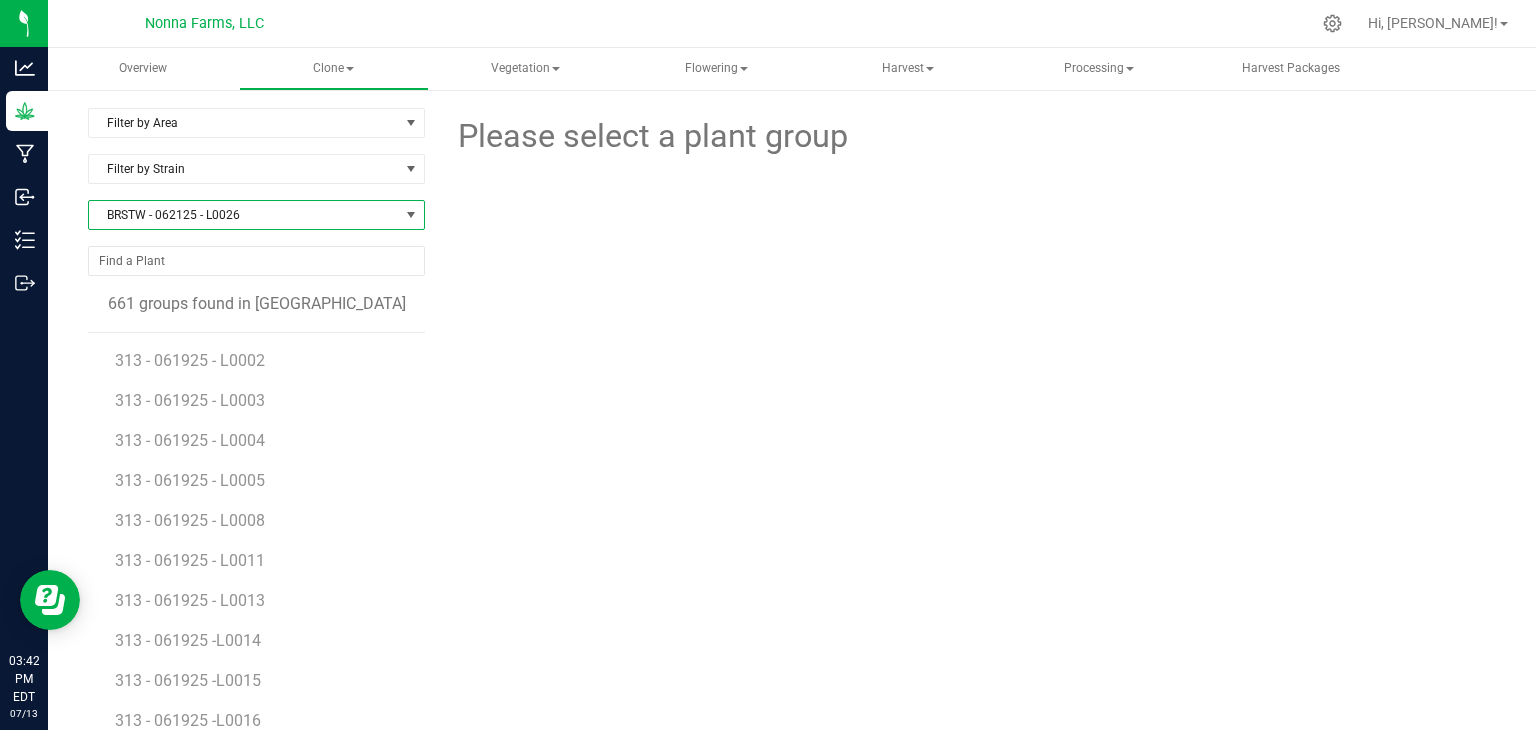 click on "BRSTW - 062125 - L0026" at bounding box center [244, 215] 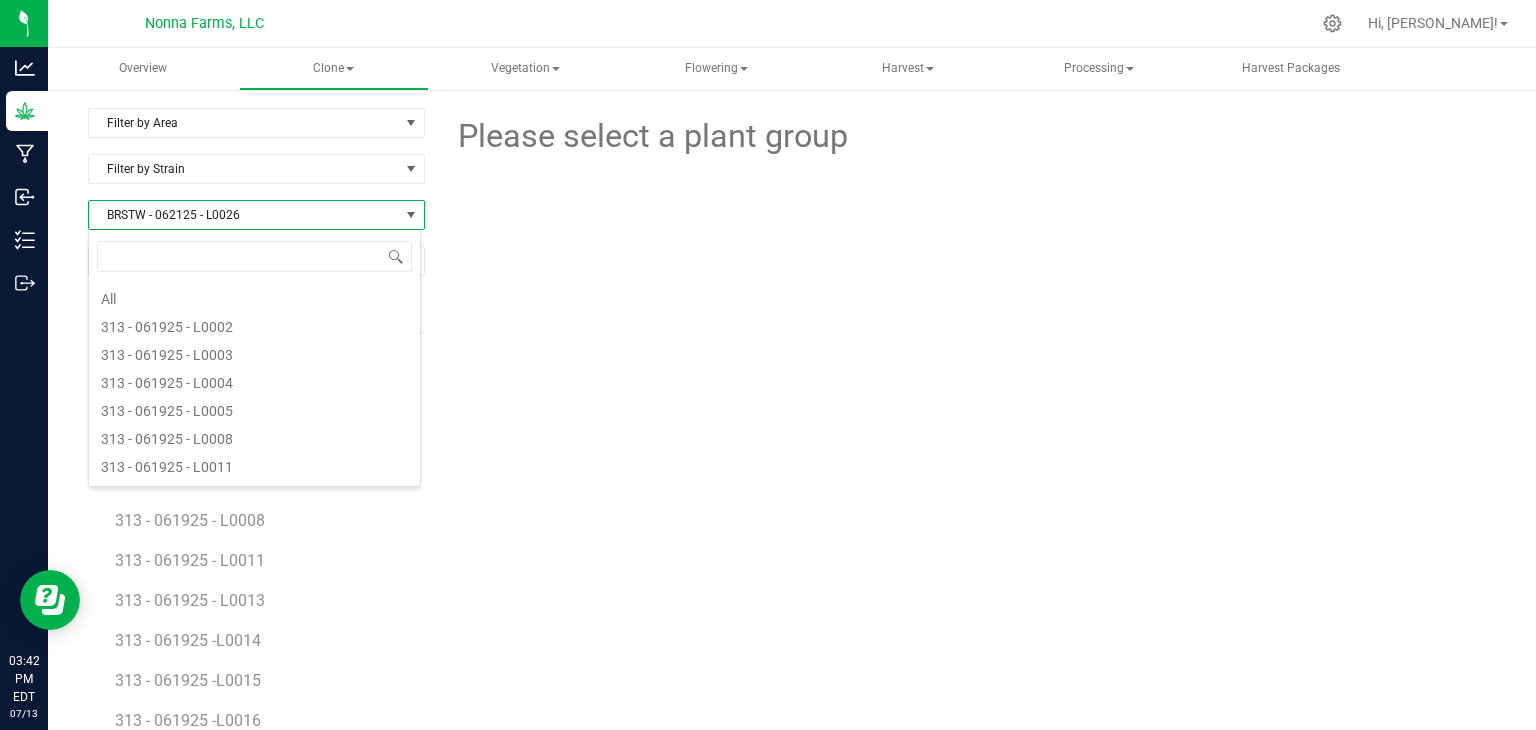 scroll, scrollTop: 1172, scrollLeft: 0, axis: vertical 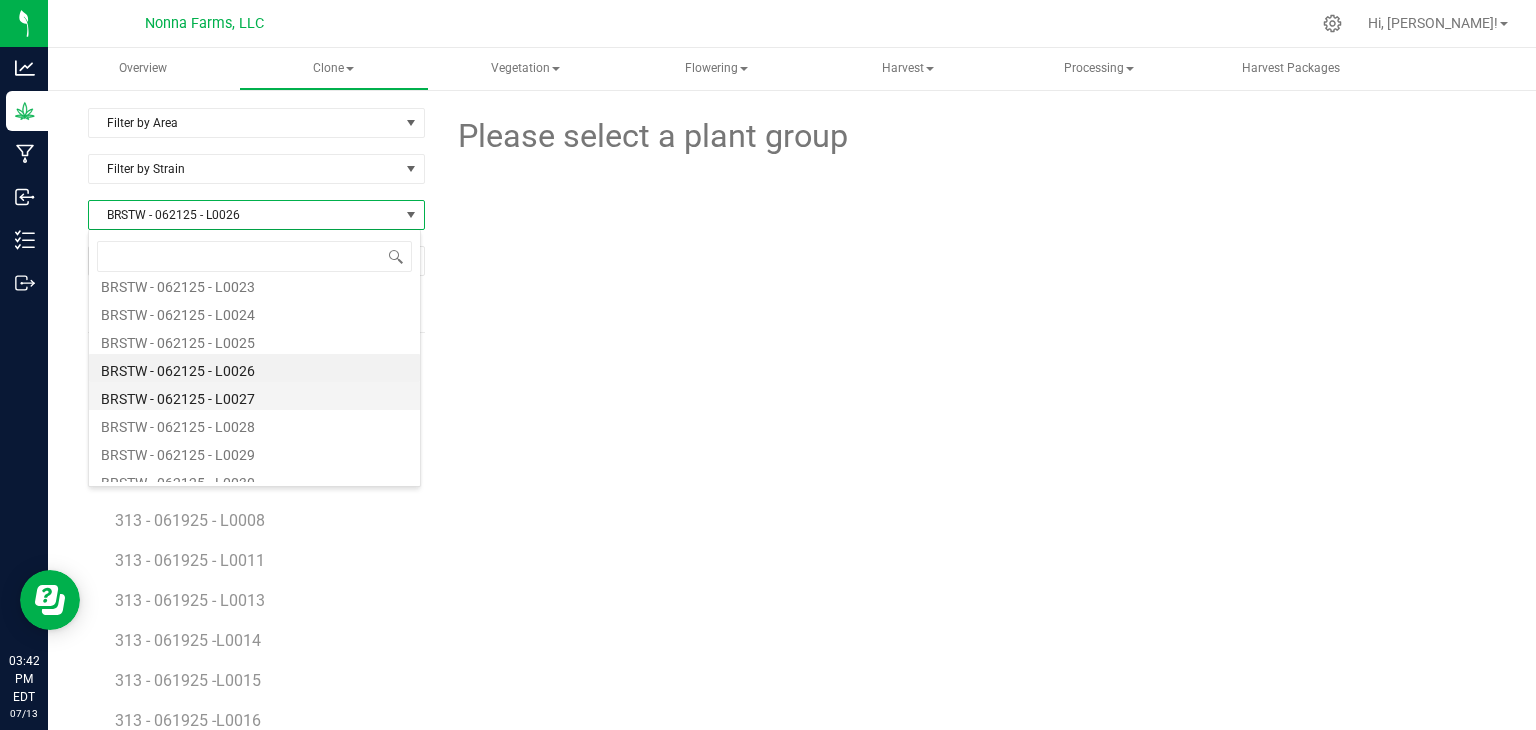 click on "BRSTW - 062125 - L0027" at bounding box center (254, 396) 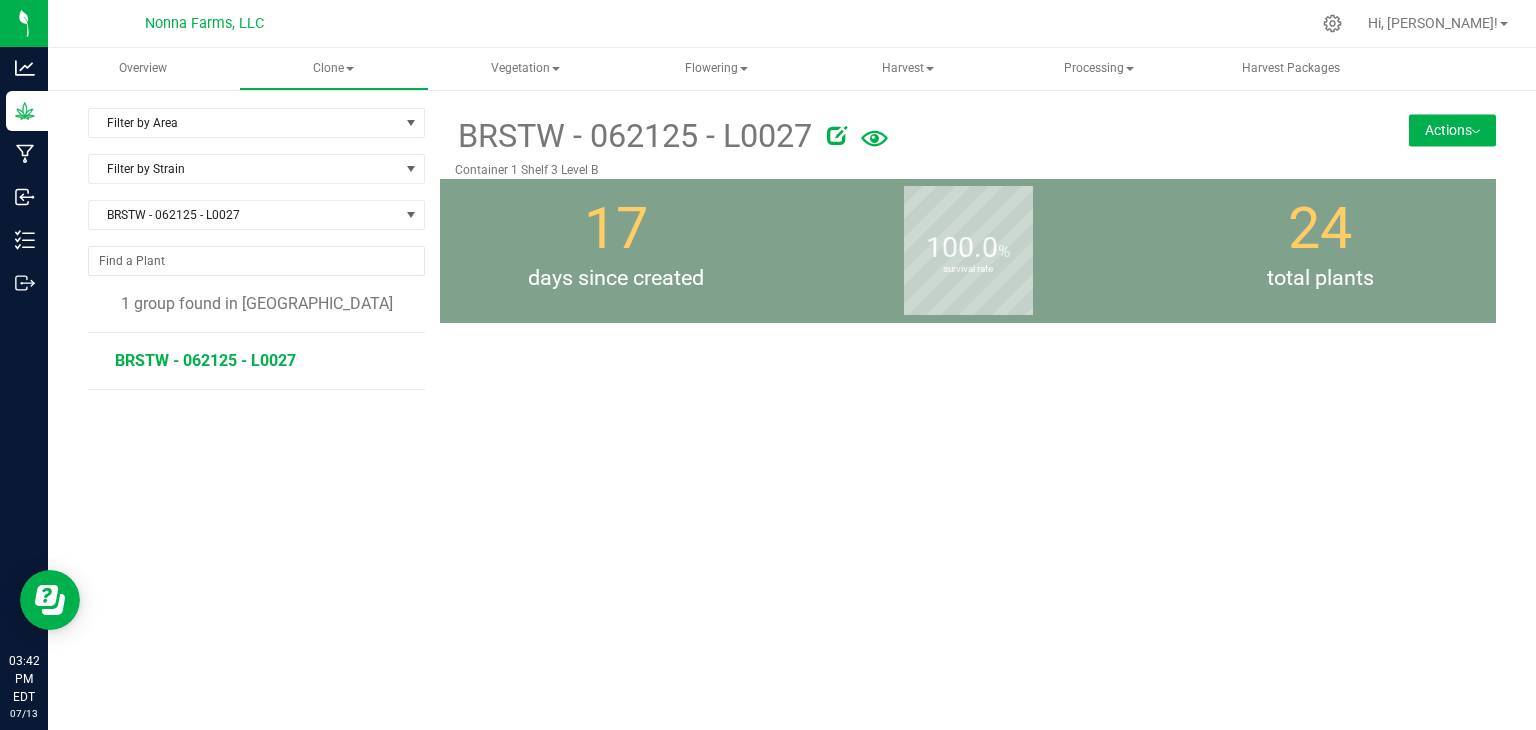 click on "BRSTW - 062125 - L0027" at bounding box center [205, 360] 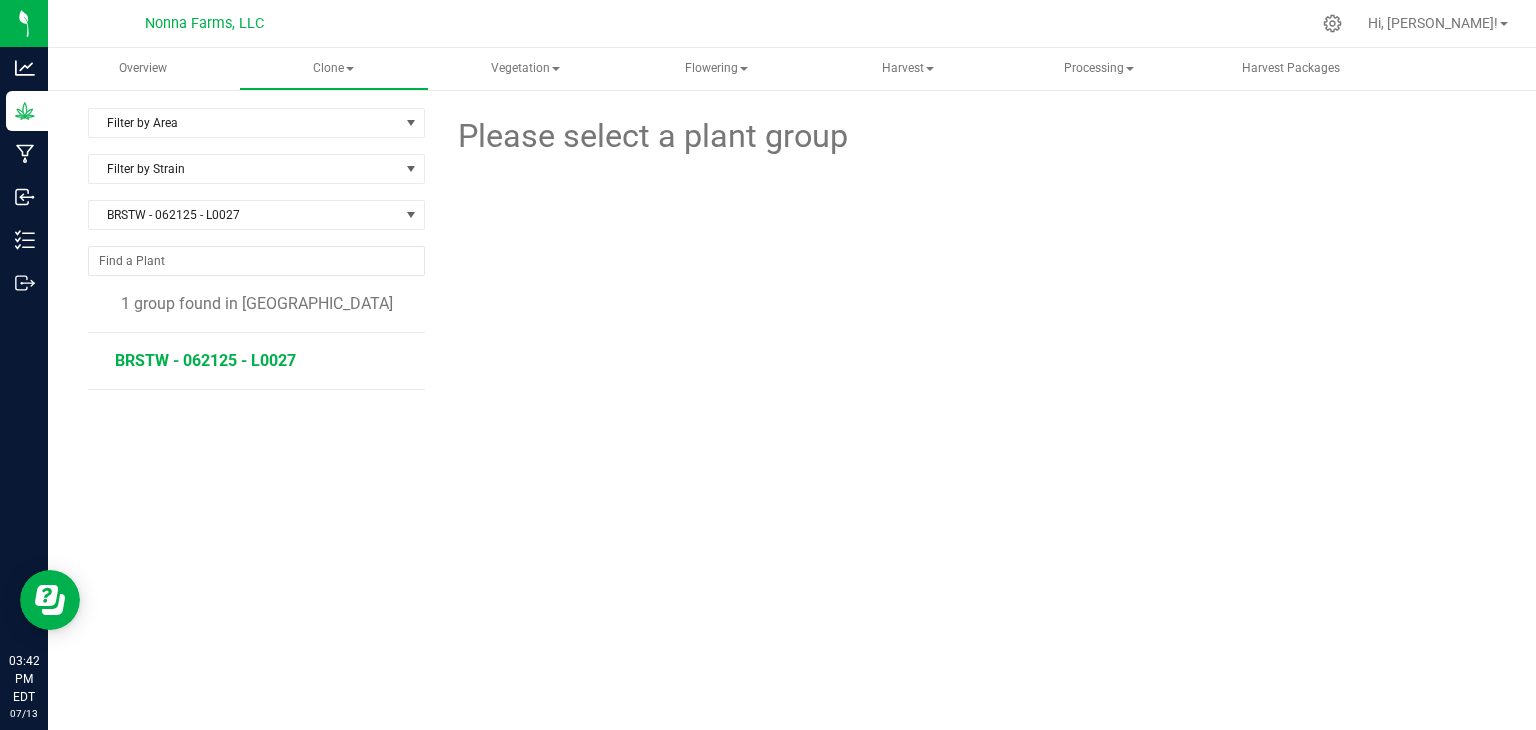 click on "BRSTW - 062125 - L0027" at bounding box center (205, 360) 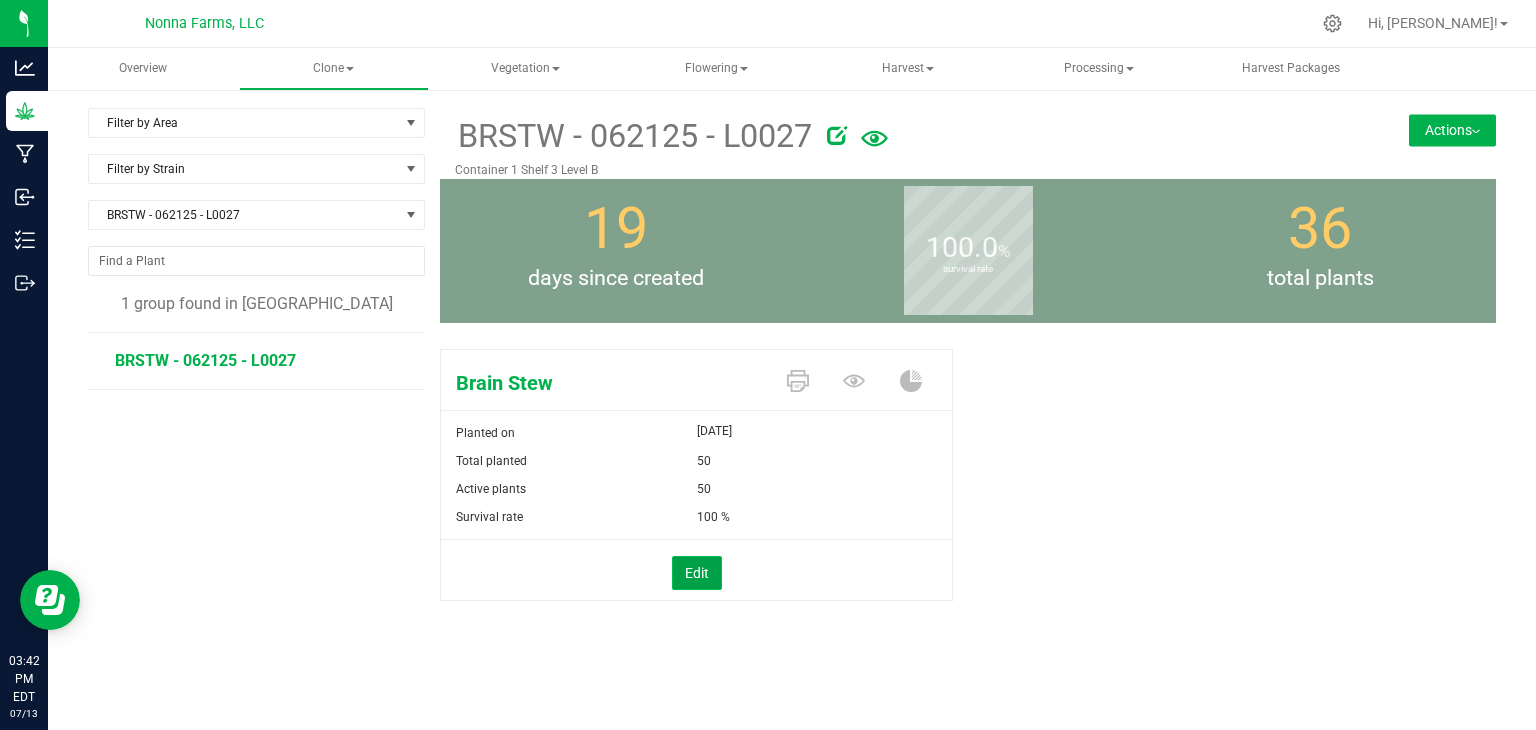 click on "Edit" at bounding box center [697, 573] 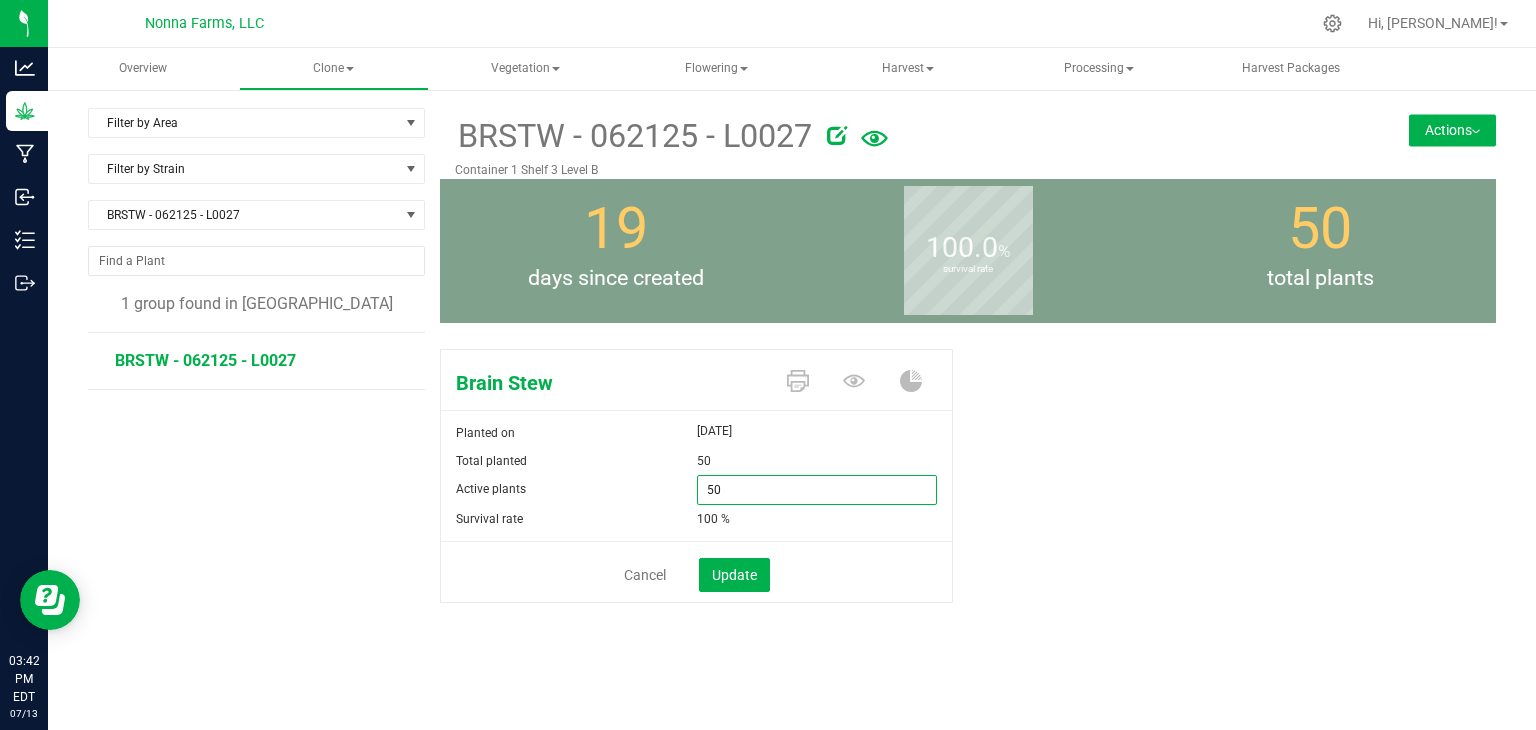 drag, startPoint x: 752, startPoint y: 493, endPoint x: 519, endPoint y: 473, distance: 233.8568 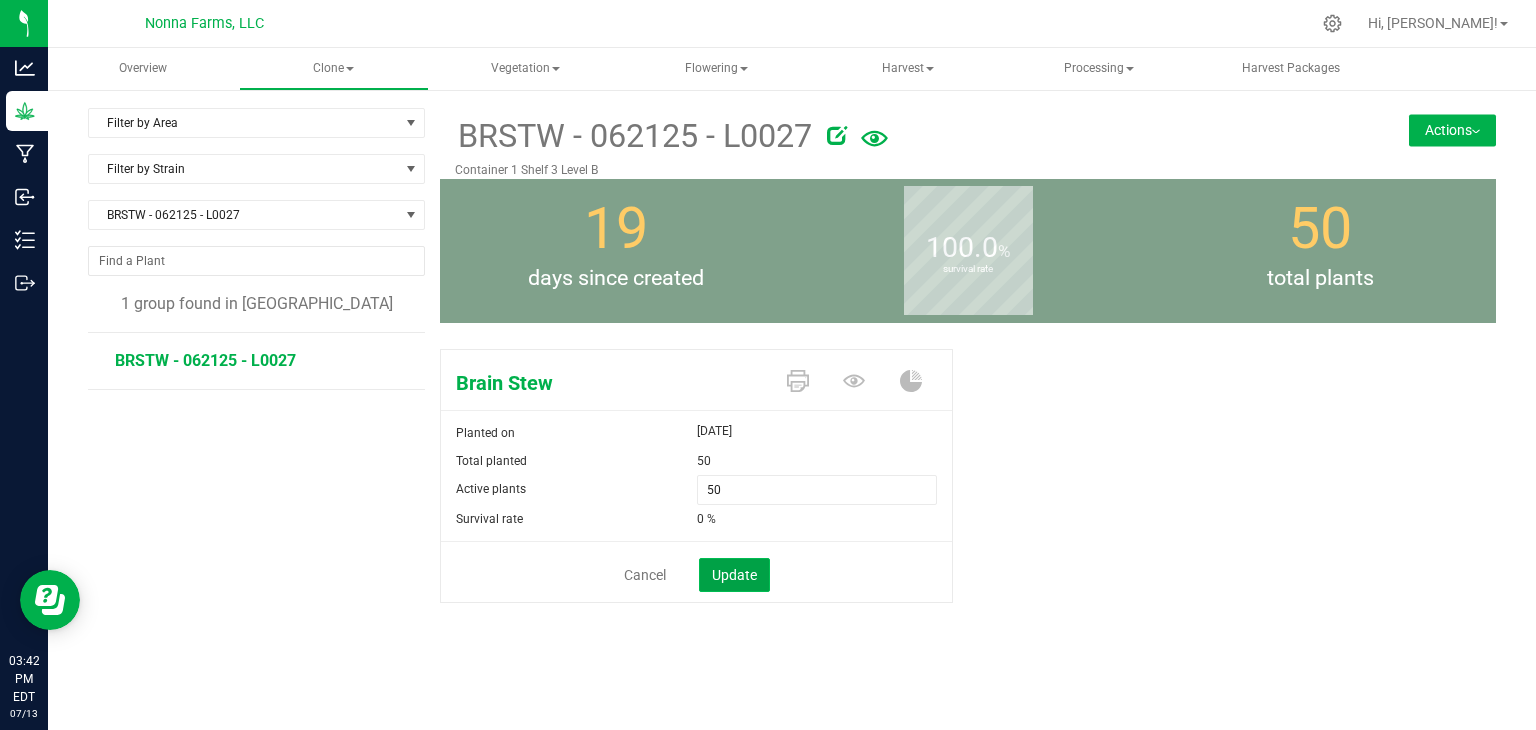 type on "0" 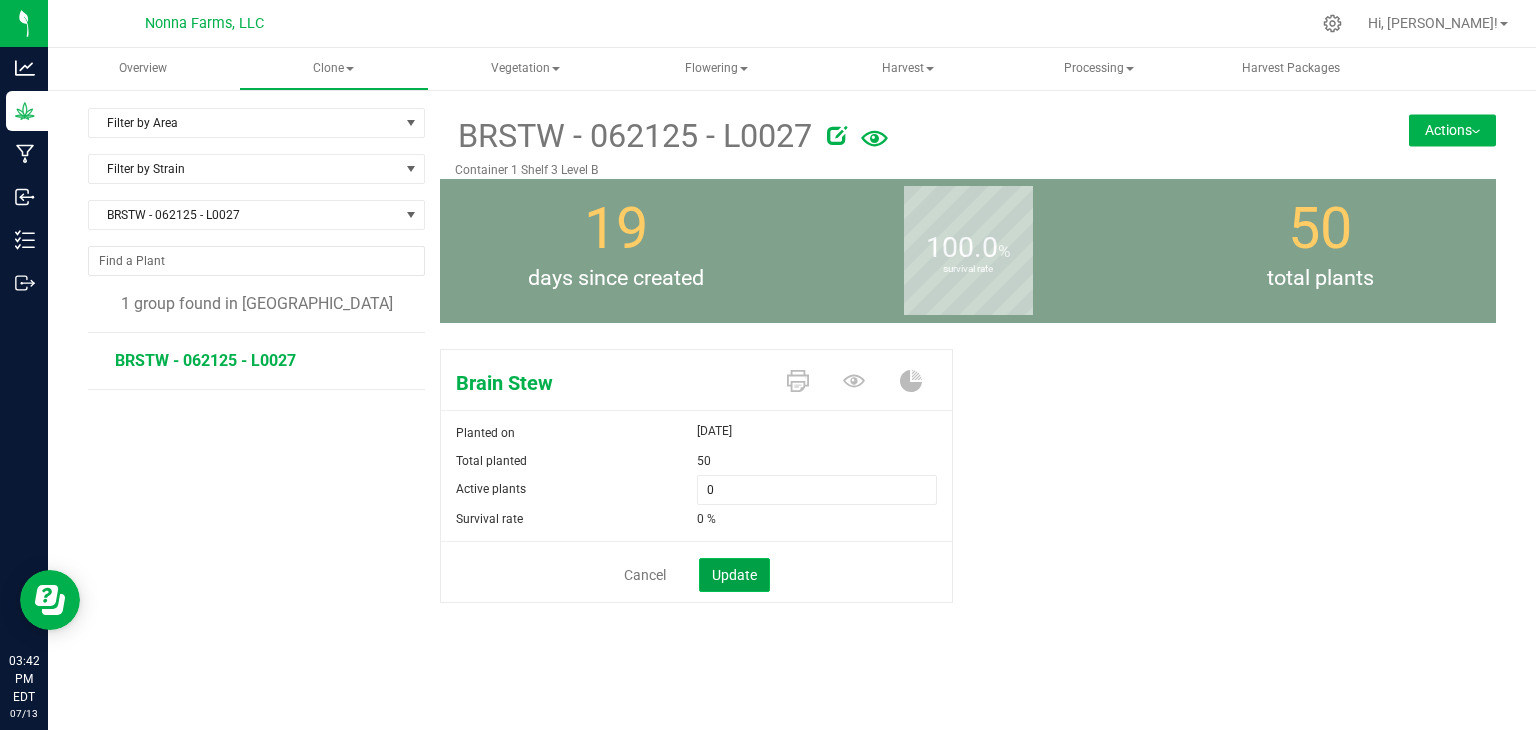 click on "Update" 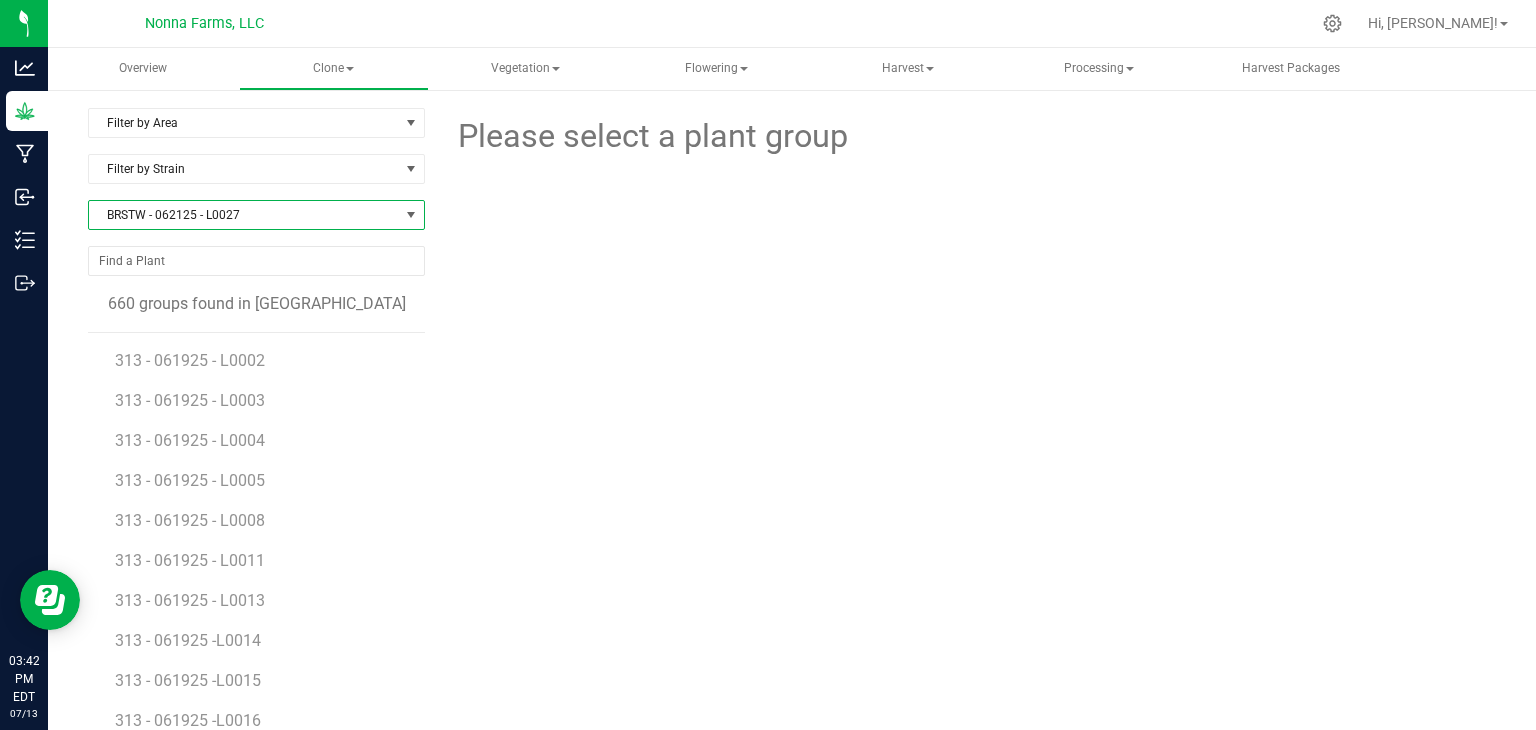 click on "BRSTW - 062125 - L0027" at bounding box center (244, 215) 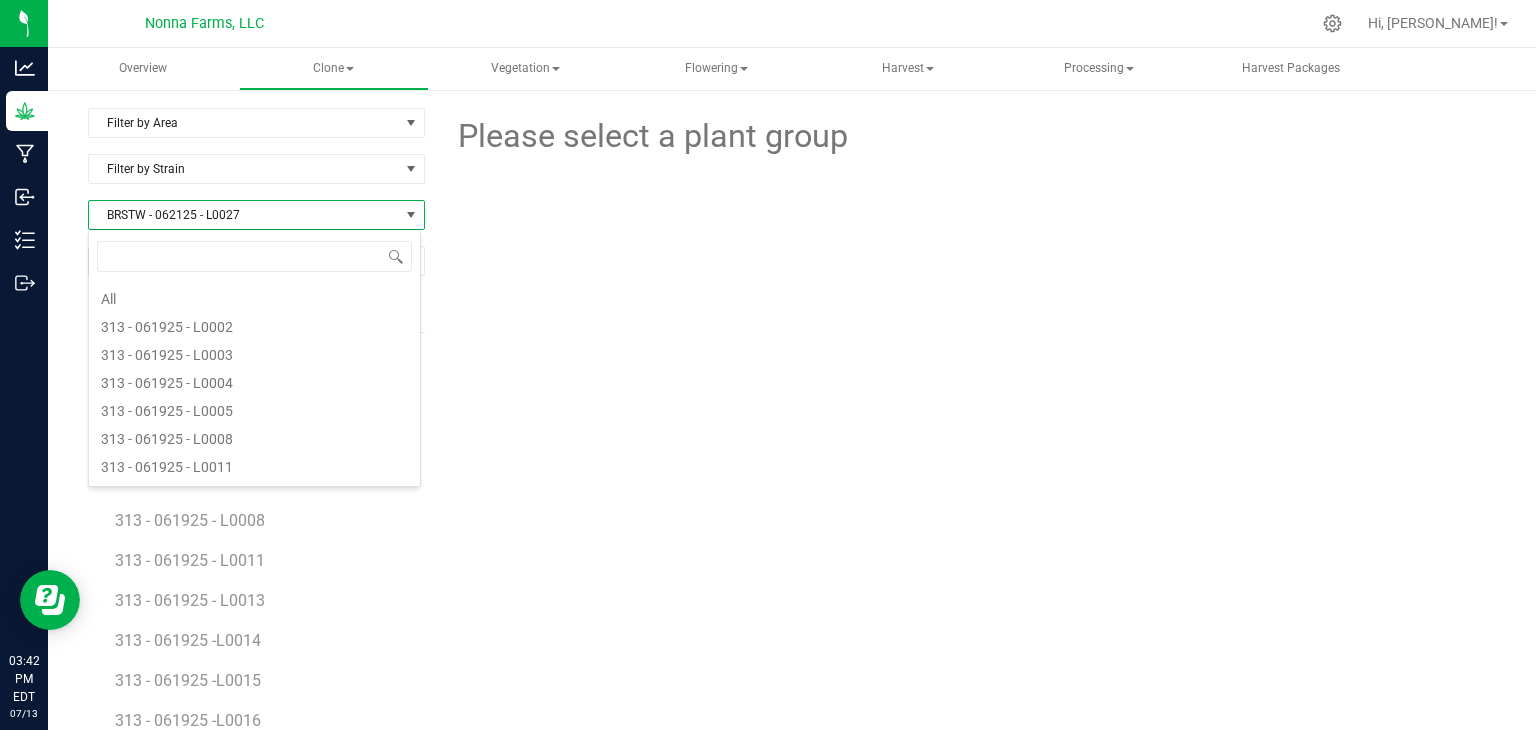 scroll, scrollTop: 1200, scrollLeft: 0, axis: vertical 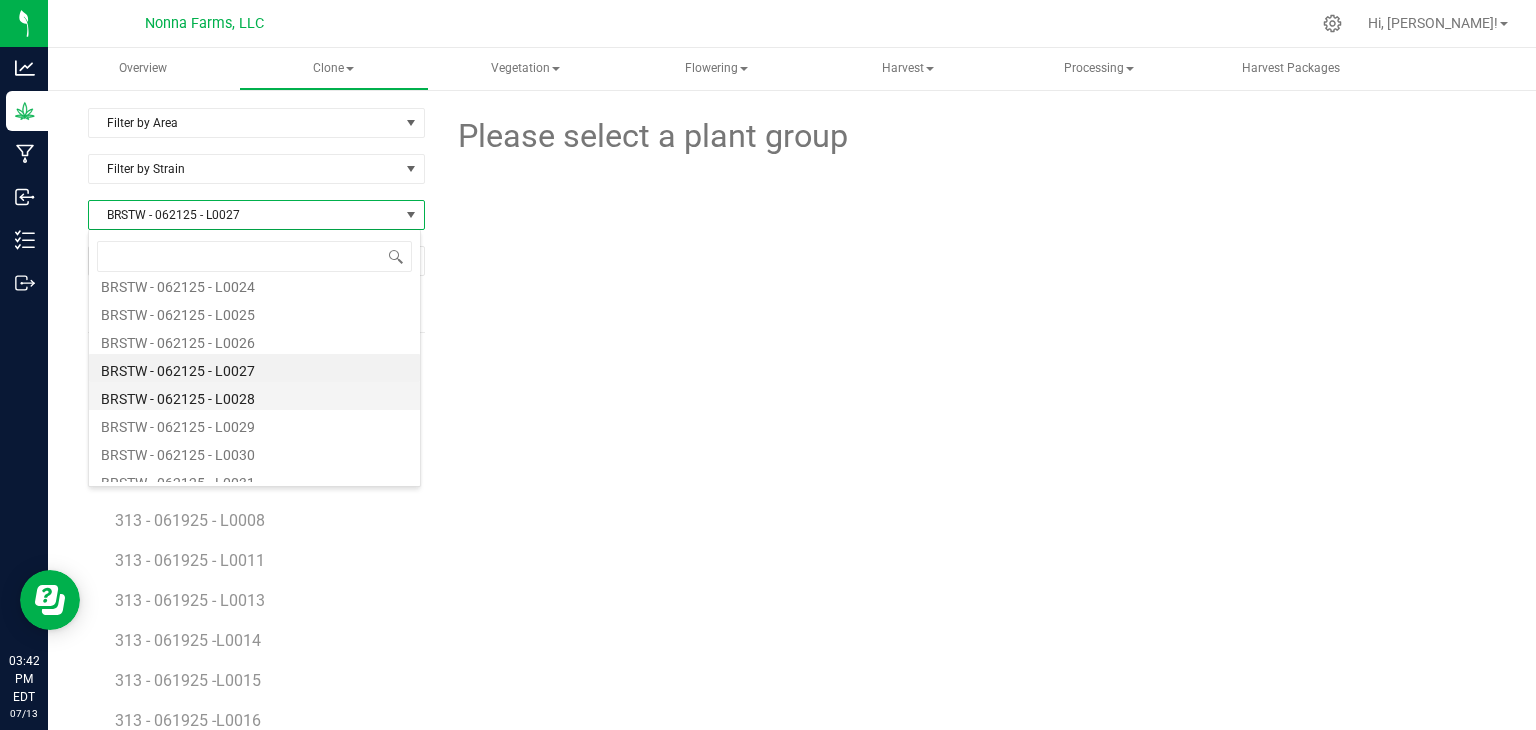 click on "BRSTW - 062125 - L0028" at bounding box center [254, 396] 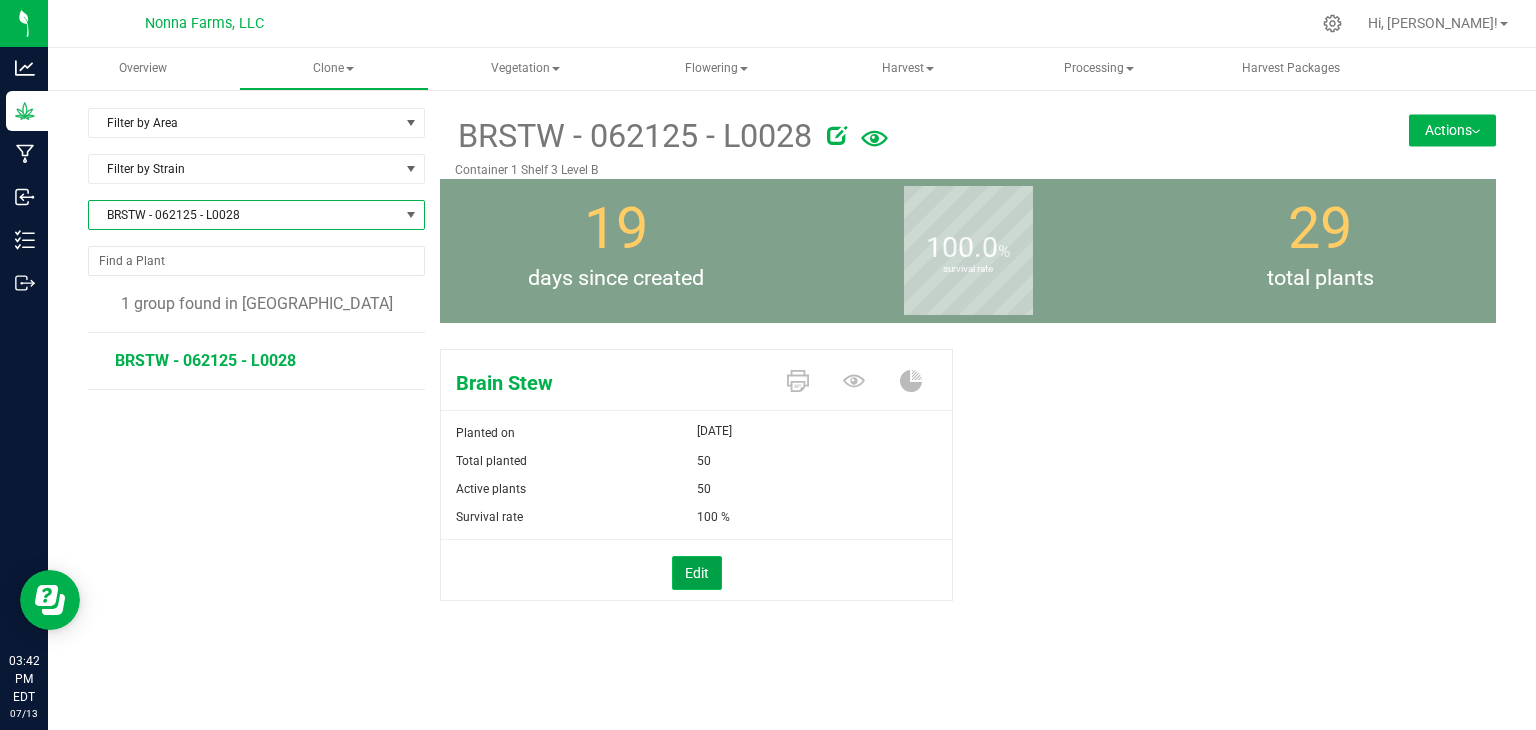 click on "Edit" at bounding box center (697, 573) 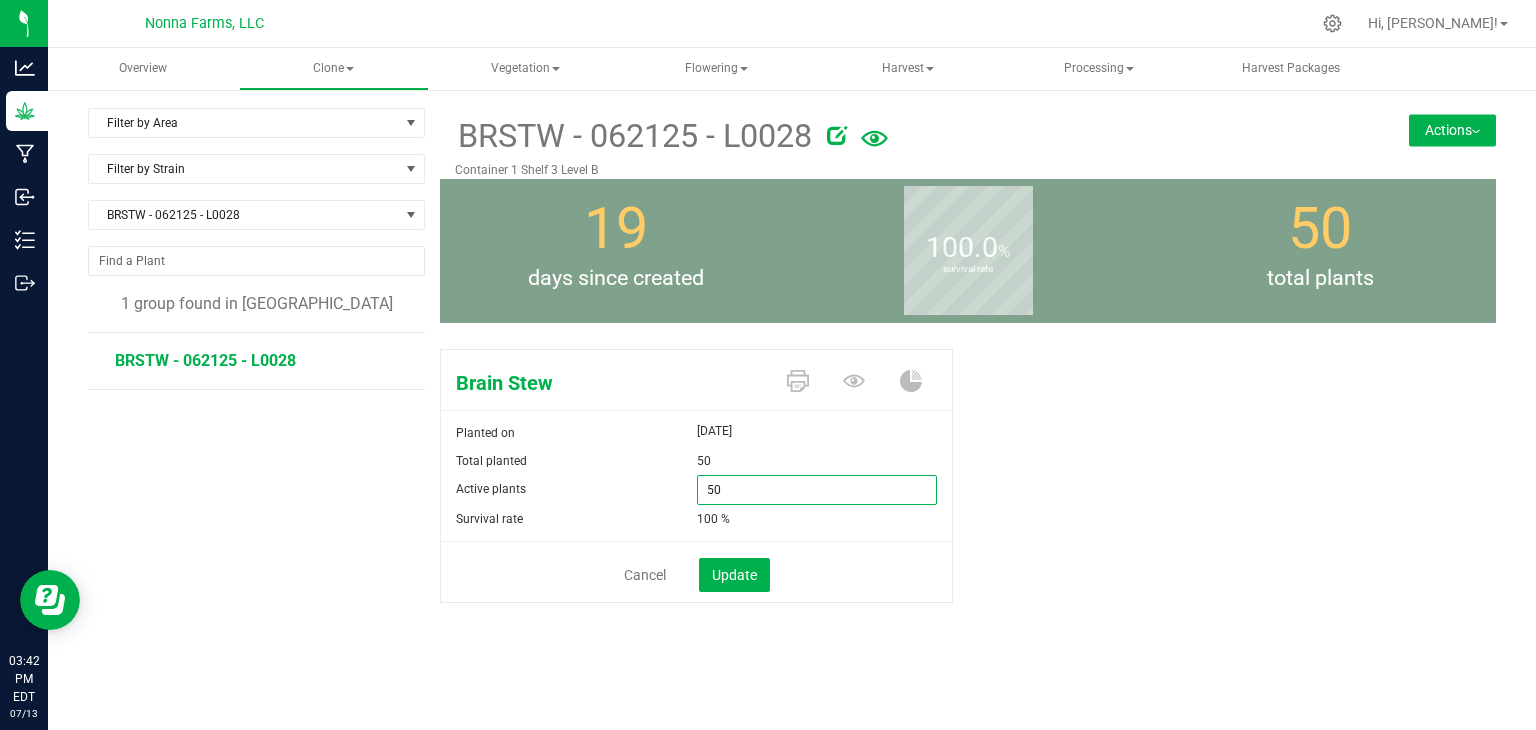 drag, startPoint x: 712, startPoint y: 491, endPoint x: 660, endPoint y: 491, distance: 52 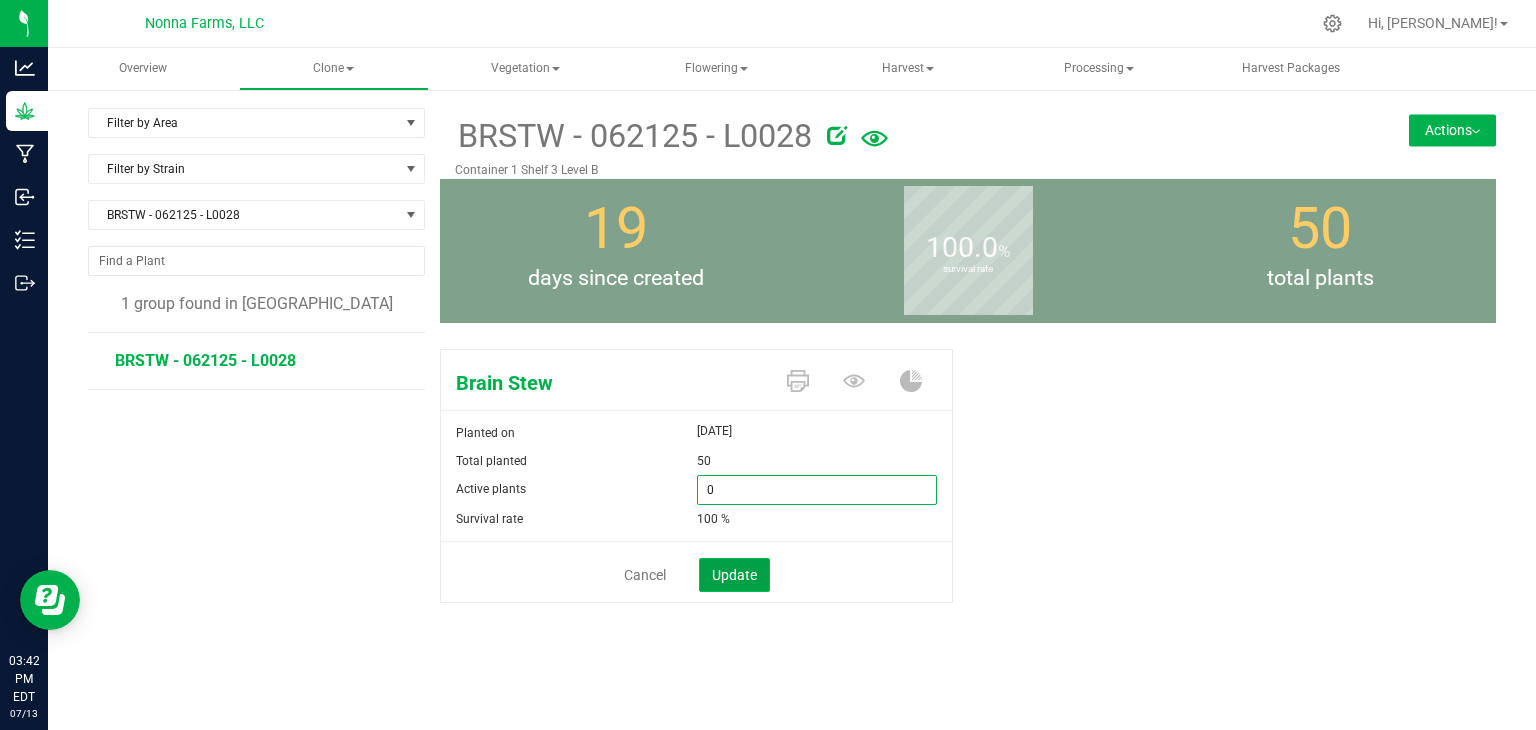 type on "0" 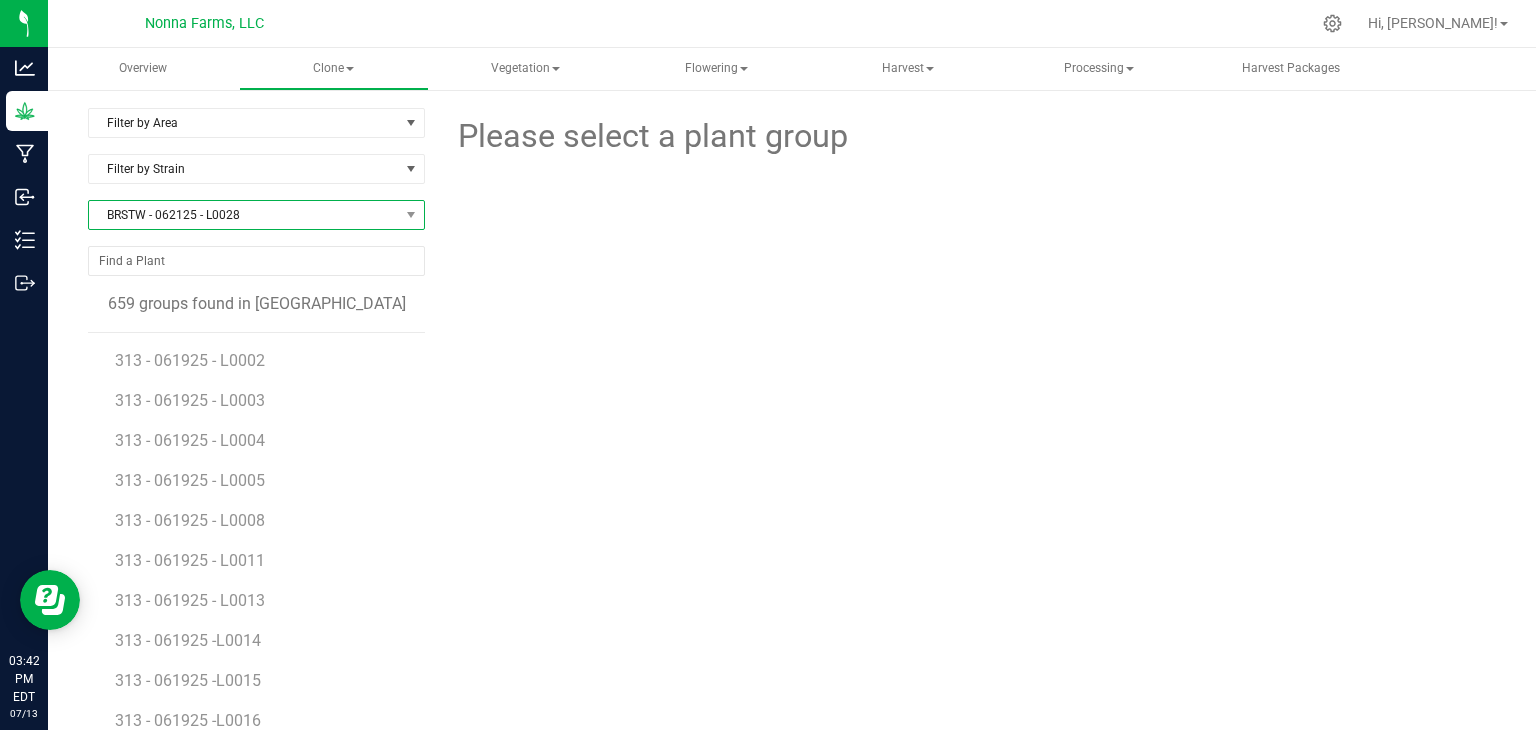 click on "BRSTW - 062125 - L0028" at bounding box center (244, 215) 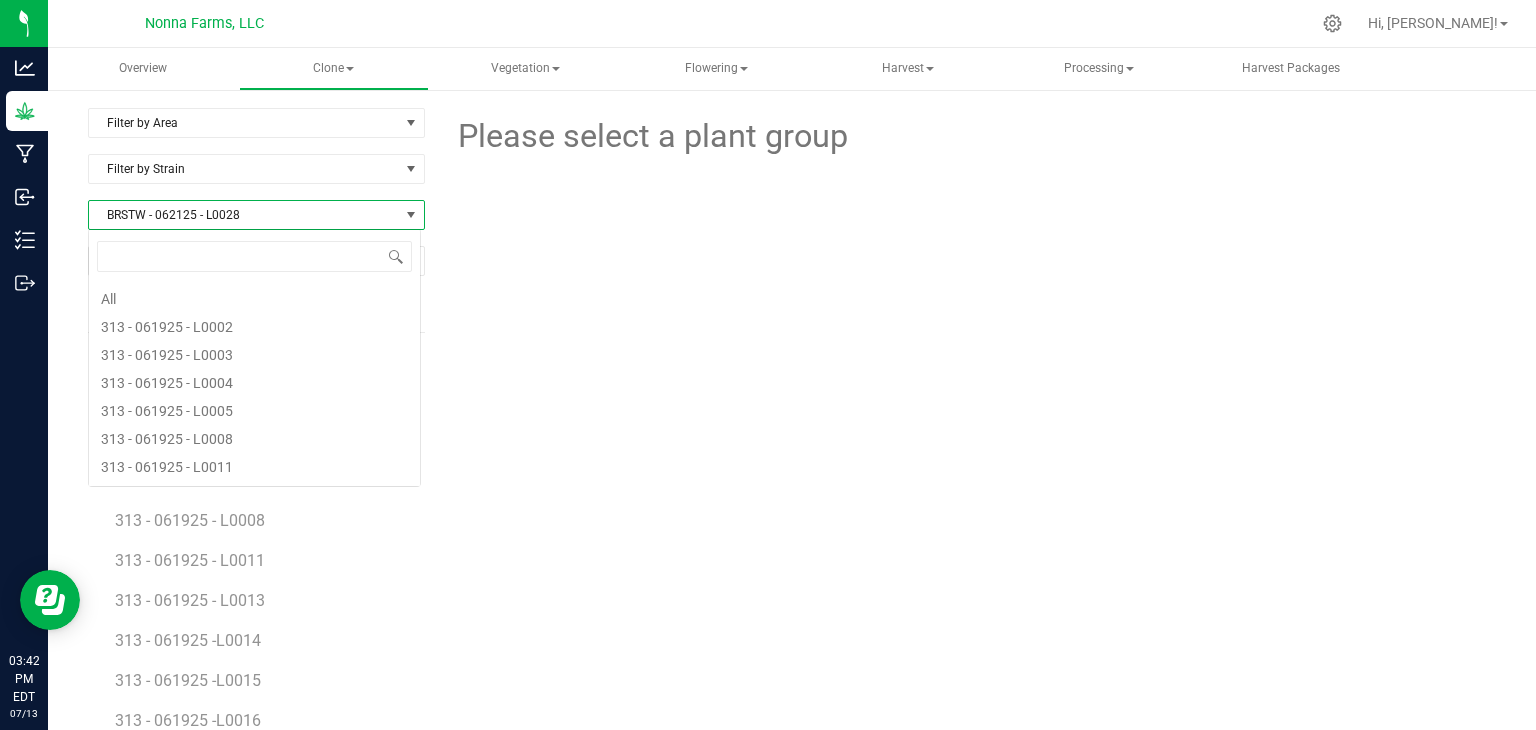 scroll, scrollTop: 99970, scrollLeft: 99666, axis: both 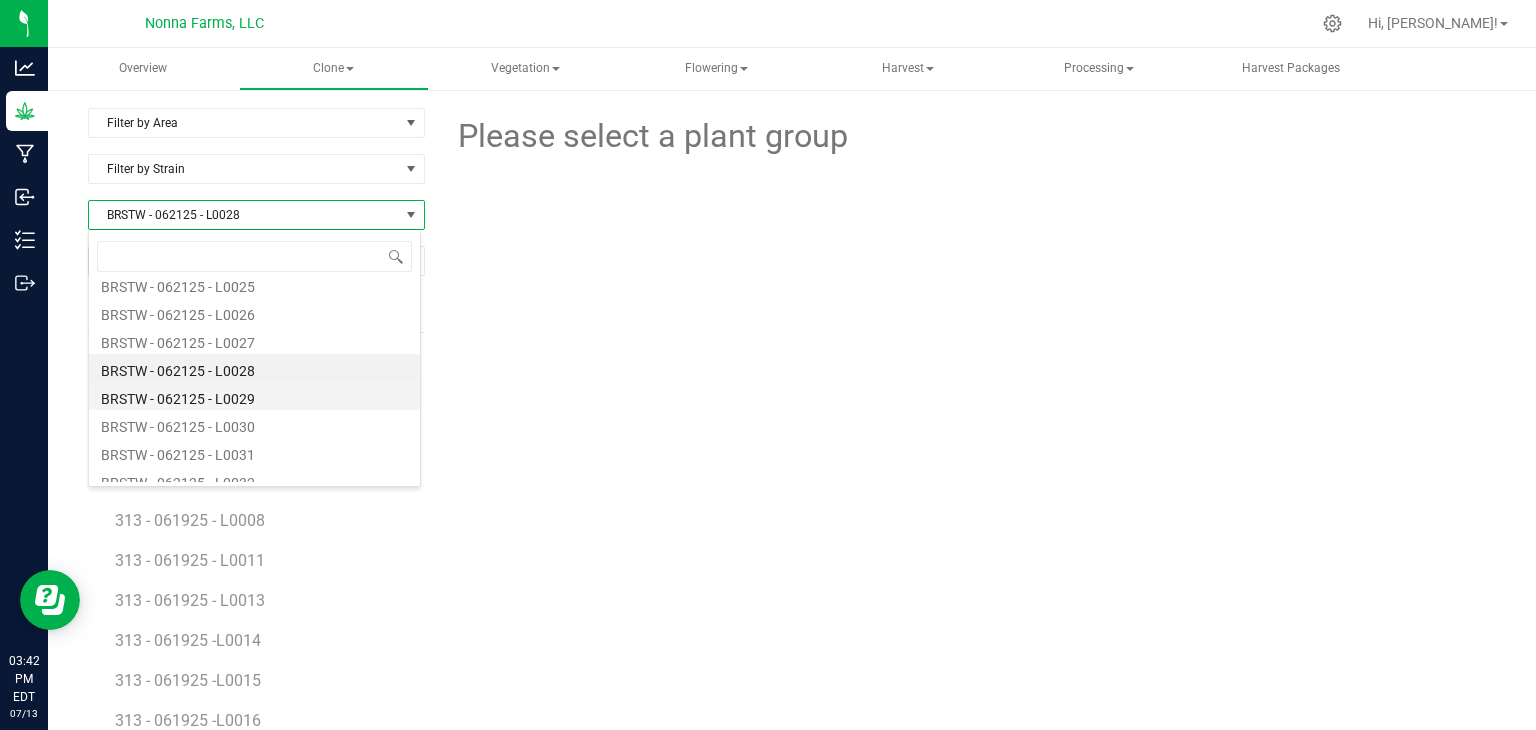click on "BRSTW - 062125 - L0029" at bounding box center (254, 396) 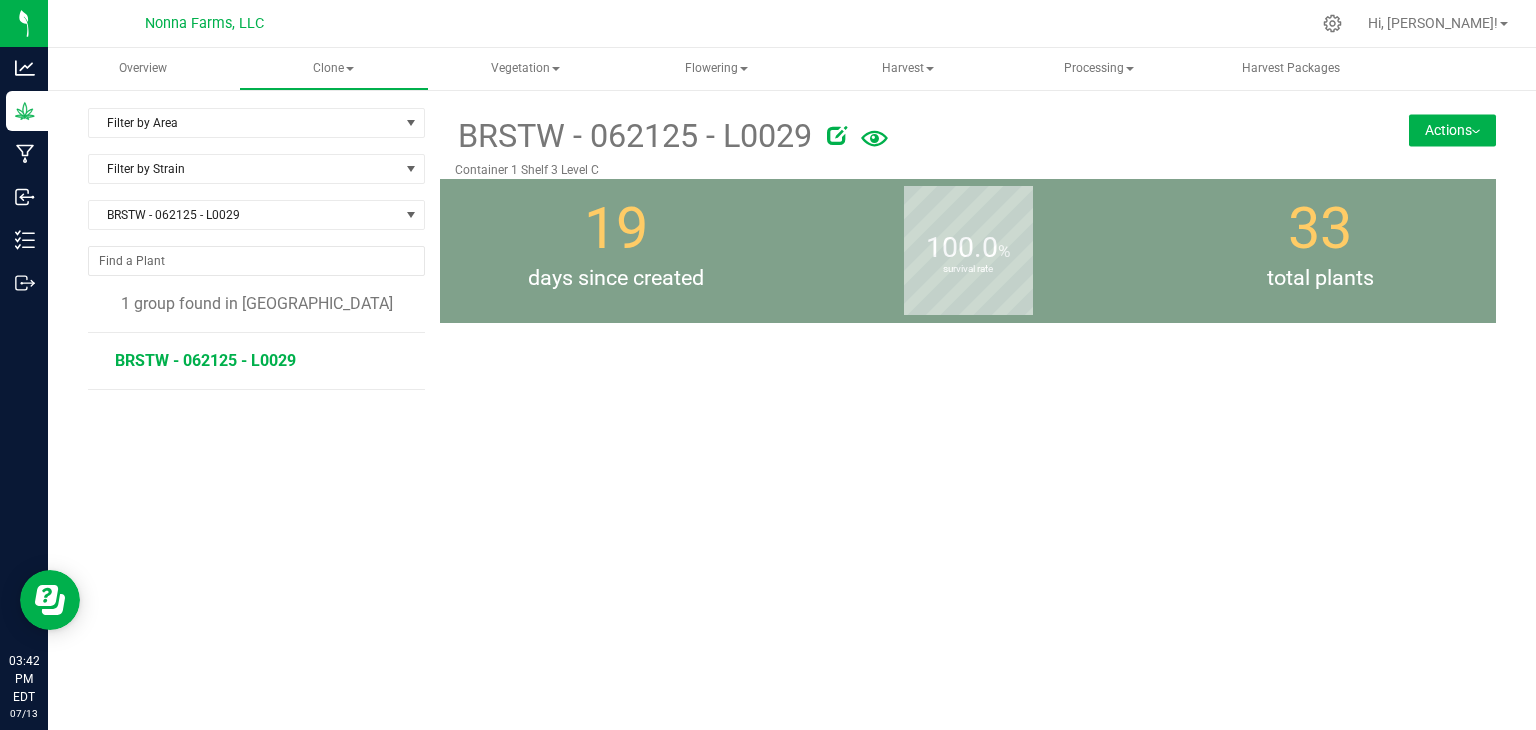 click on "BRSTW - 062125 - L0029" at bounding box center (205, 360) 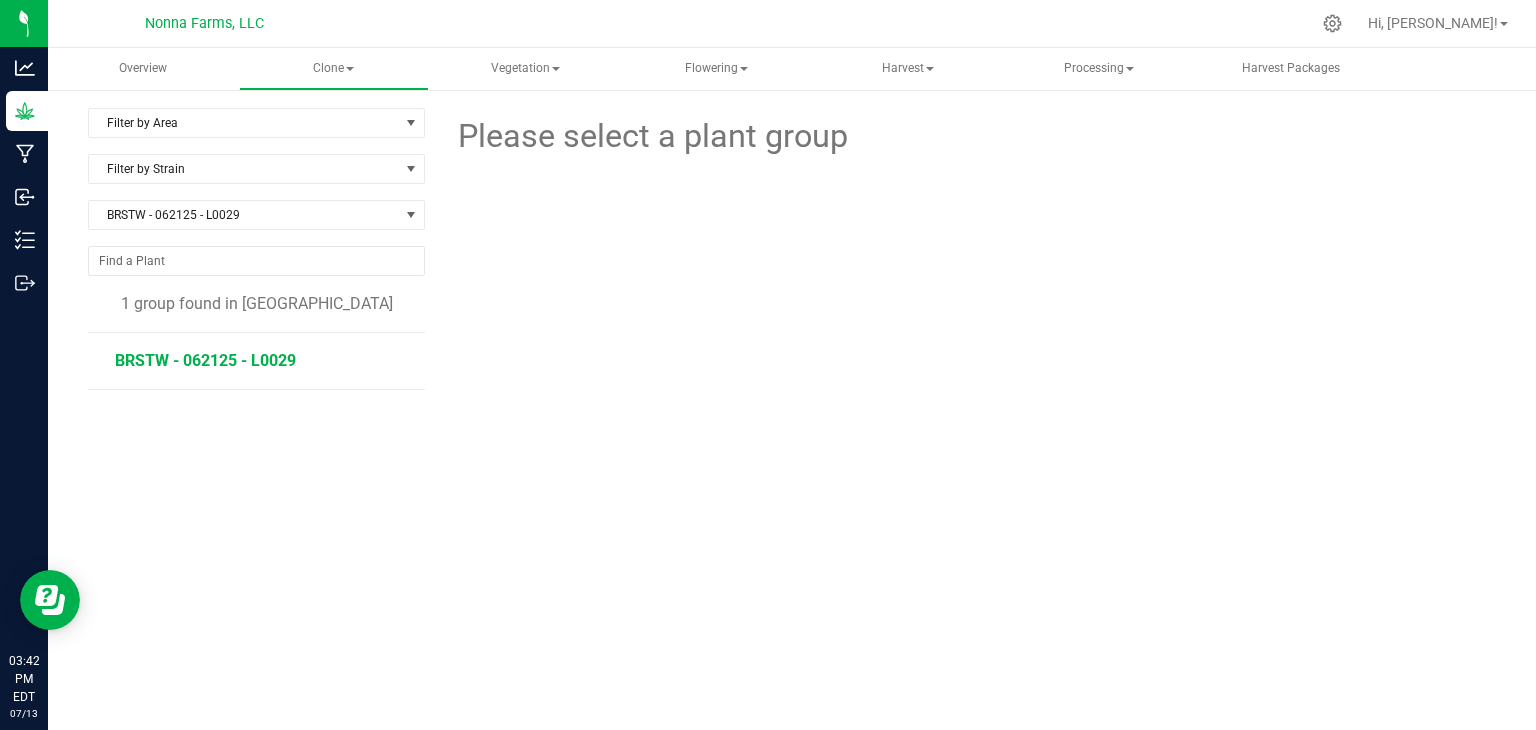 click on "BRSTW - 062125 - L0029" at bounding box center (205, 360) 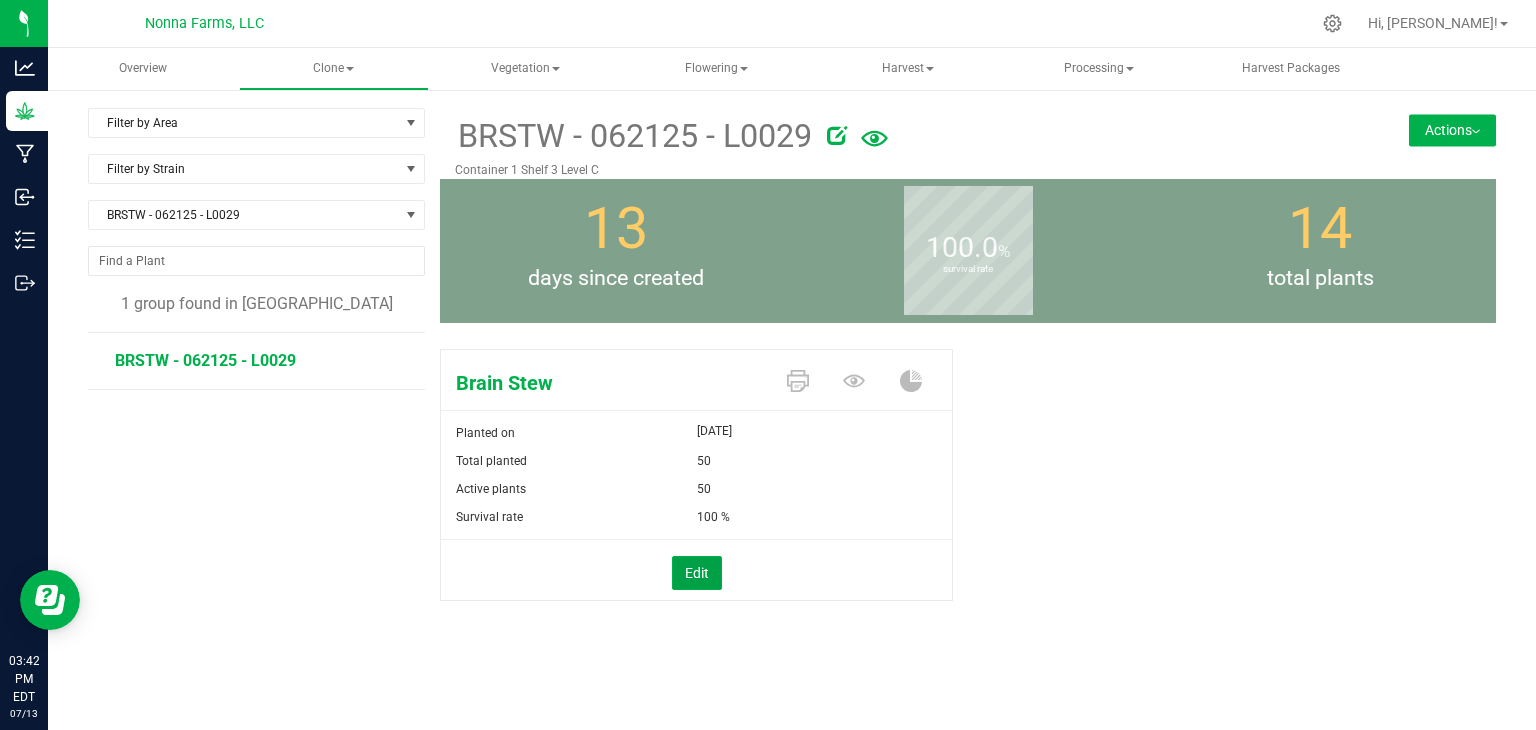 drag, startPoint x: 696, startPoint y: 564, endPoint x: 743, endPoint y: 505, distance: 75.43209 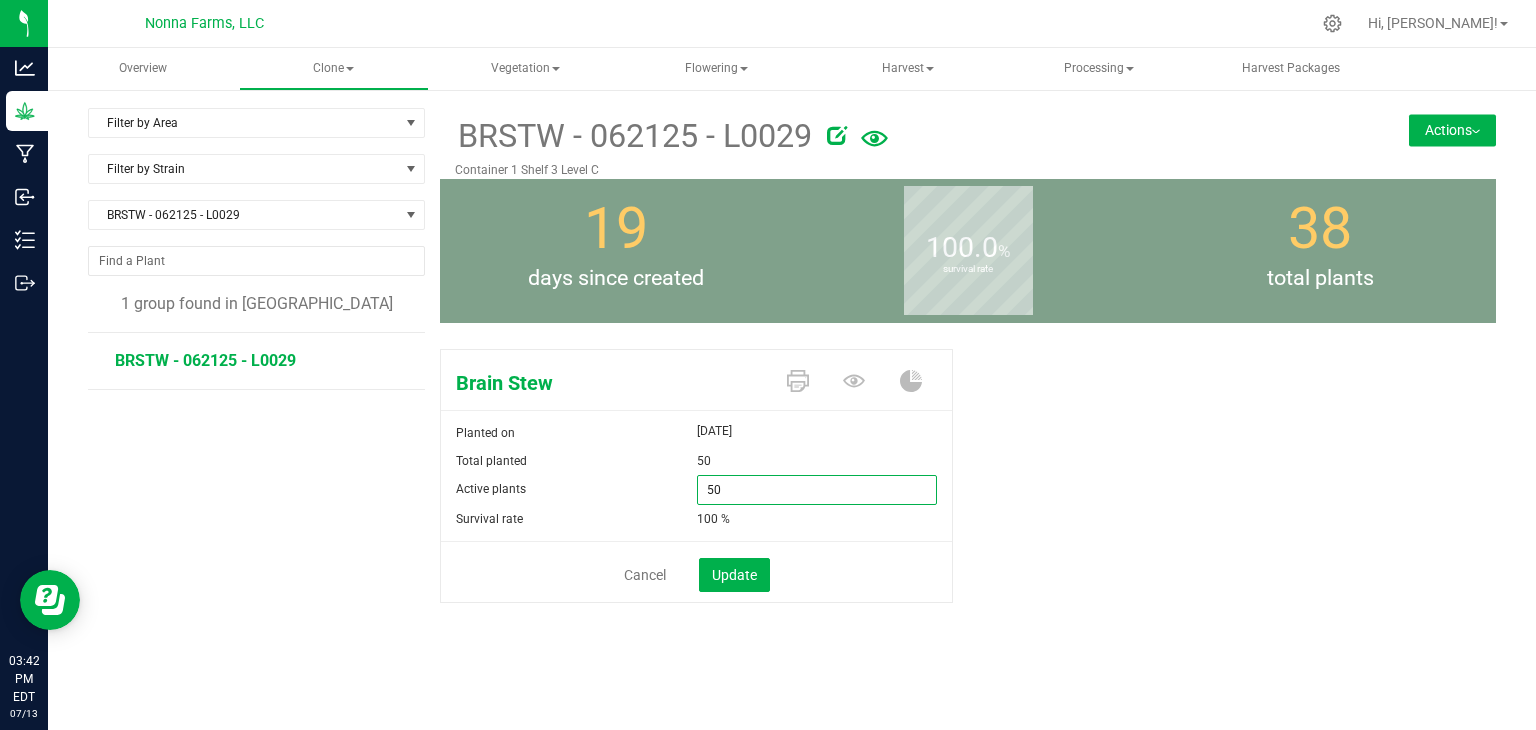 drag, startPoint x: 759, startPoint y: 479, endPoint x: 620, endPoint y: 481, distance: 139.01439 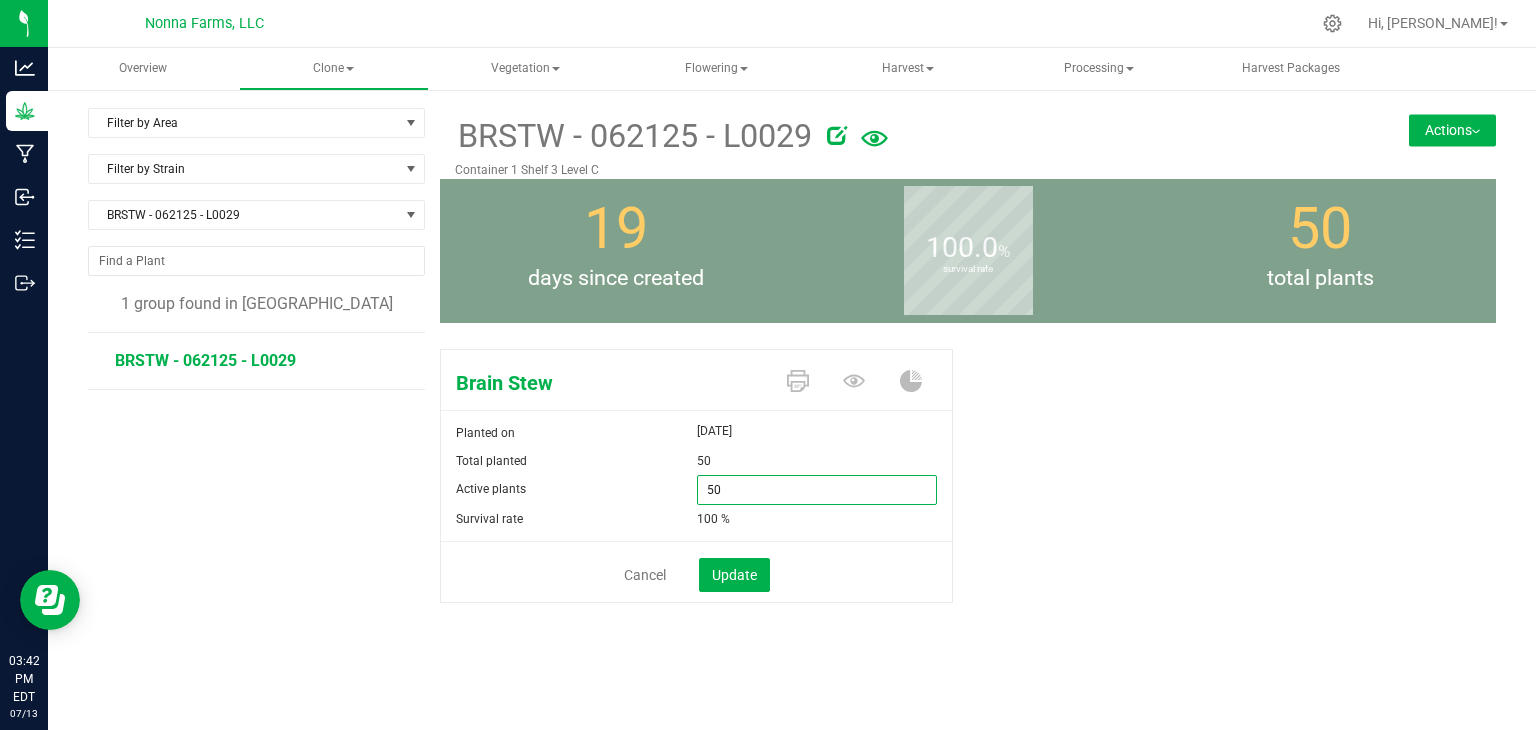 type on "0" 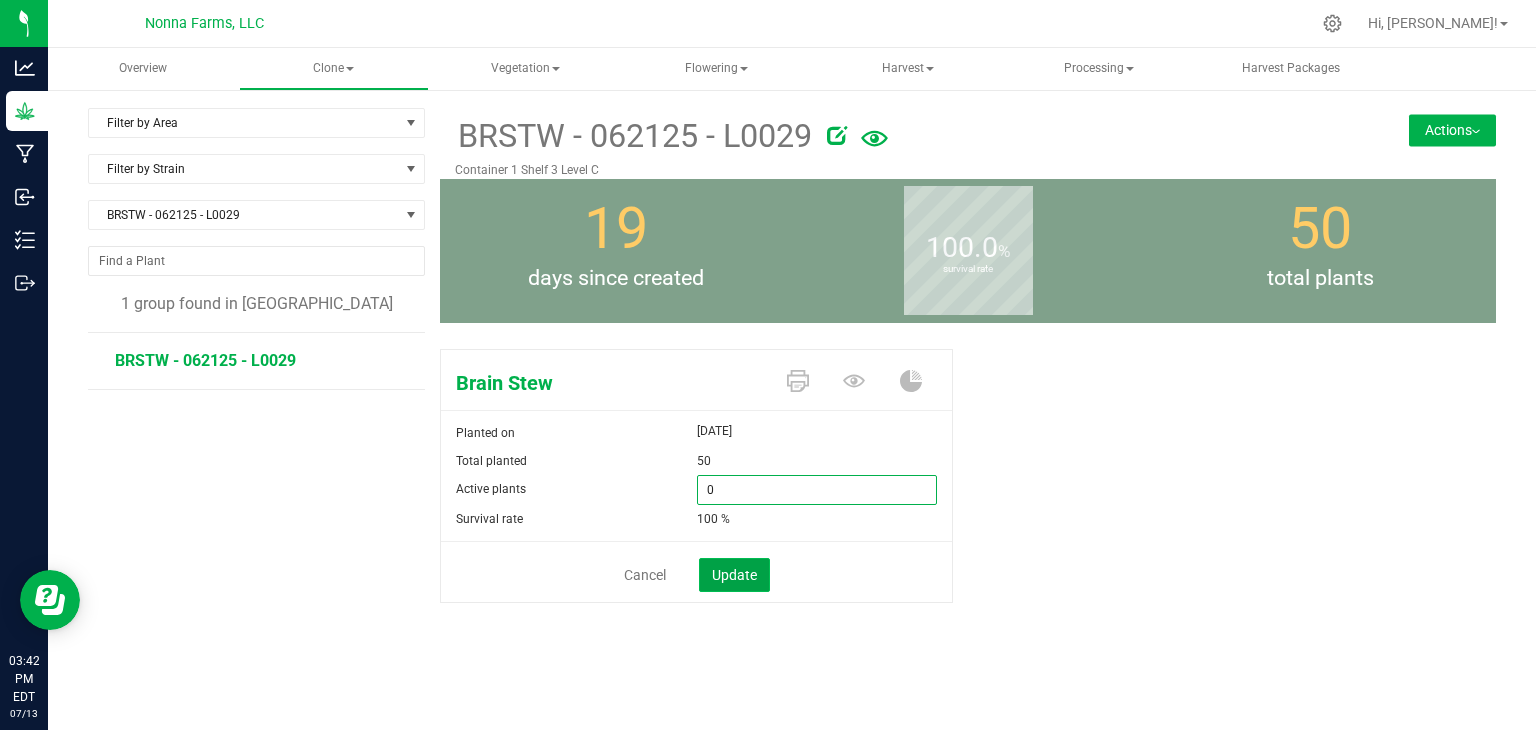 type on "0" 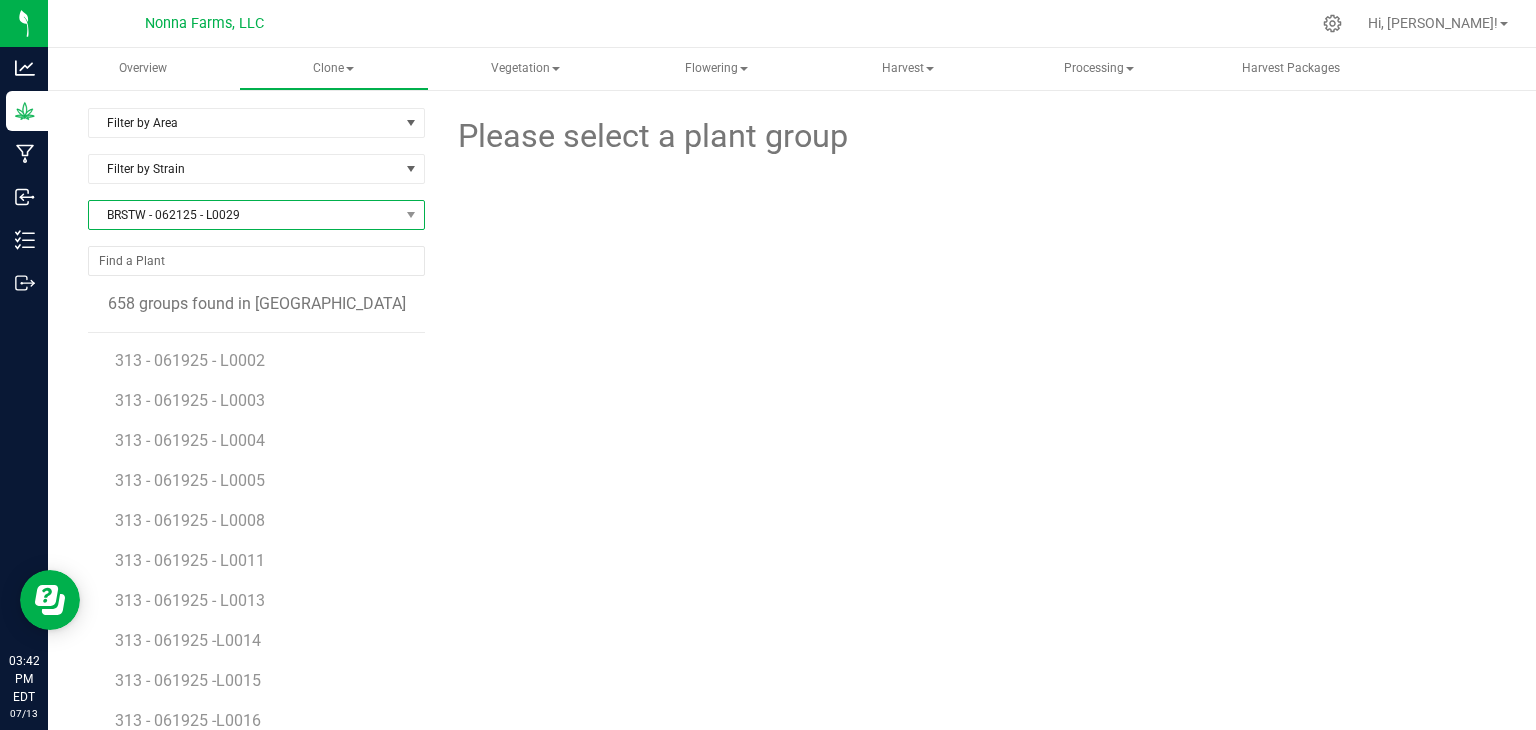 click on "BRSTW - 062125 - L0029" at bounding box center (244, 215) 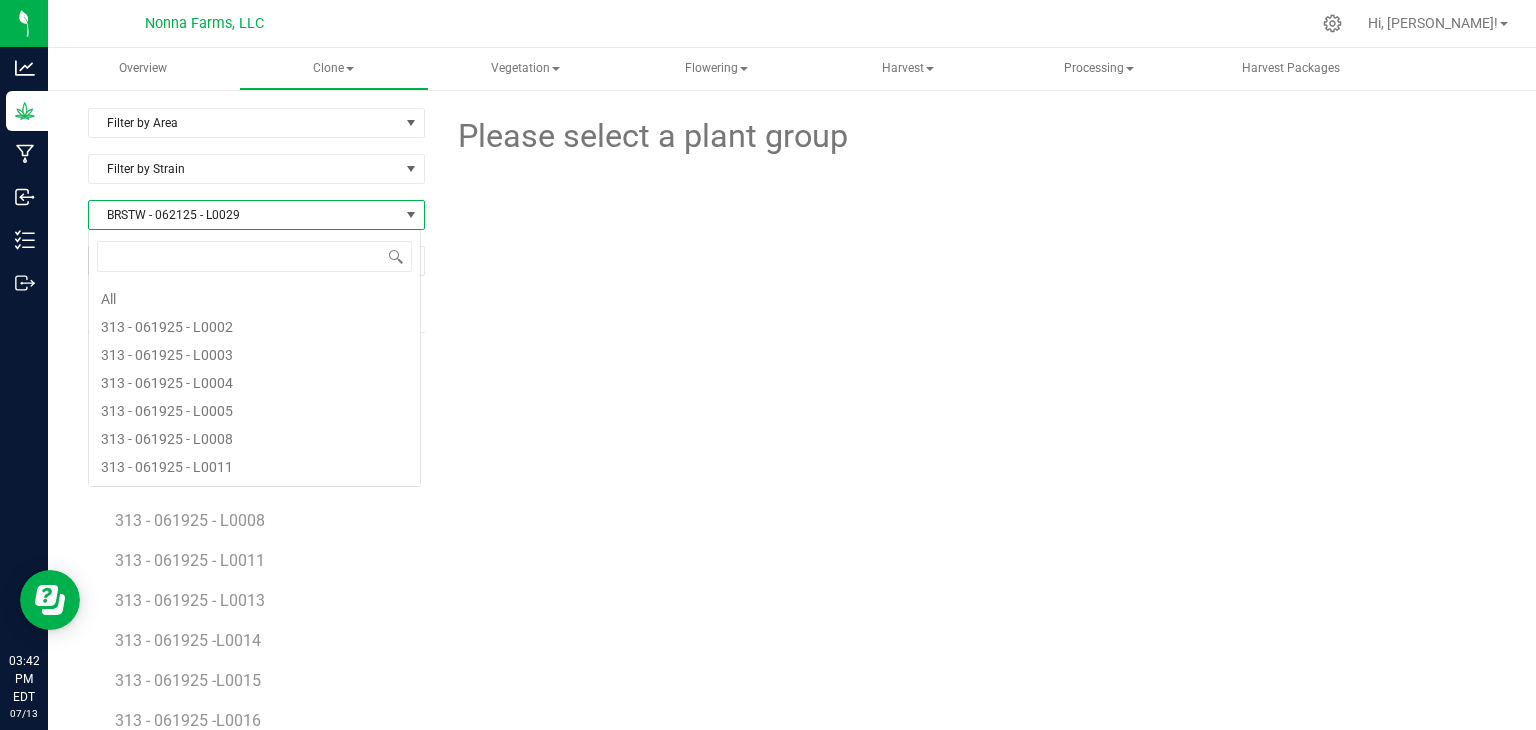 scroll, scrollTop: 1256, scrollLeft: 0, axis: vertical 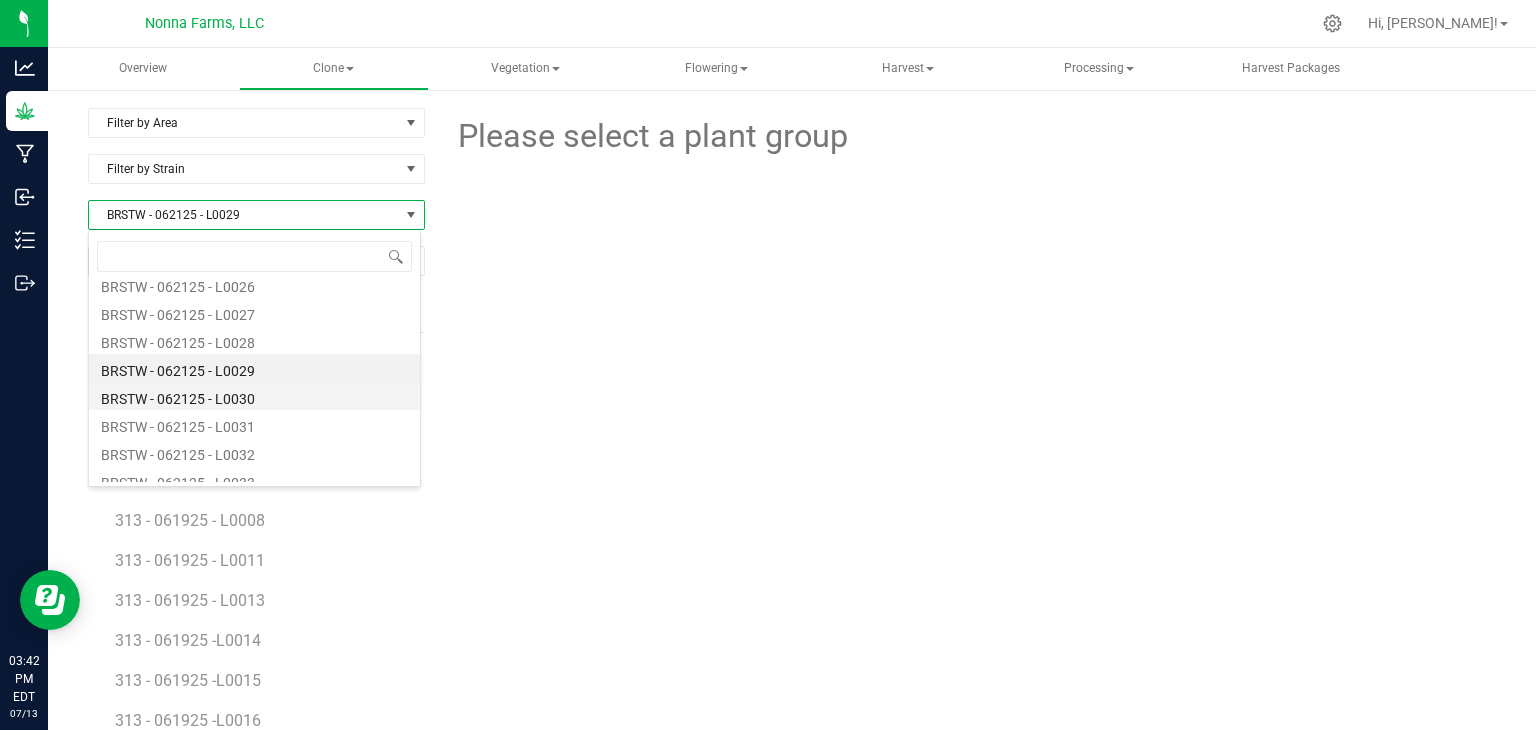 click on "BRSTW - 062125 - L0030" at bounding box center [254, 396] 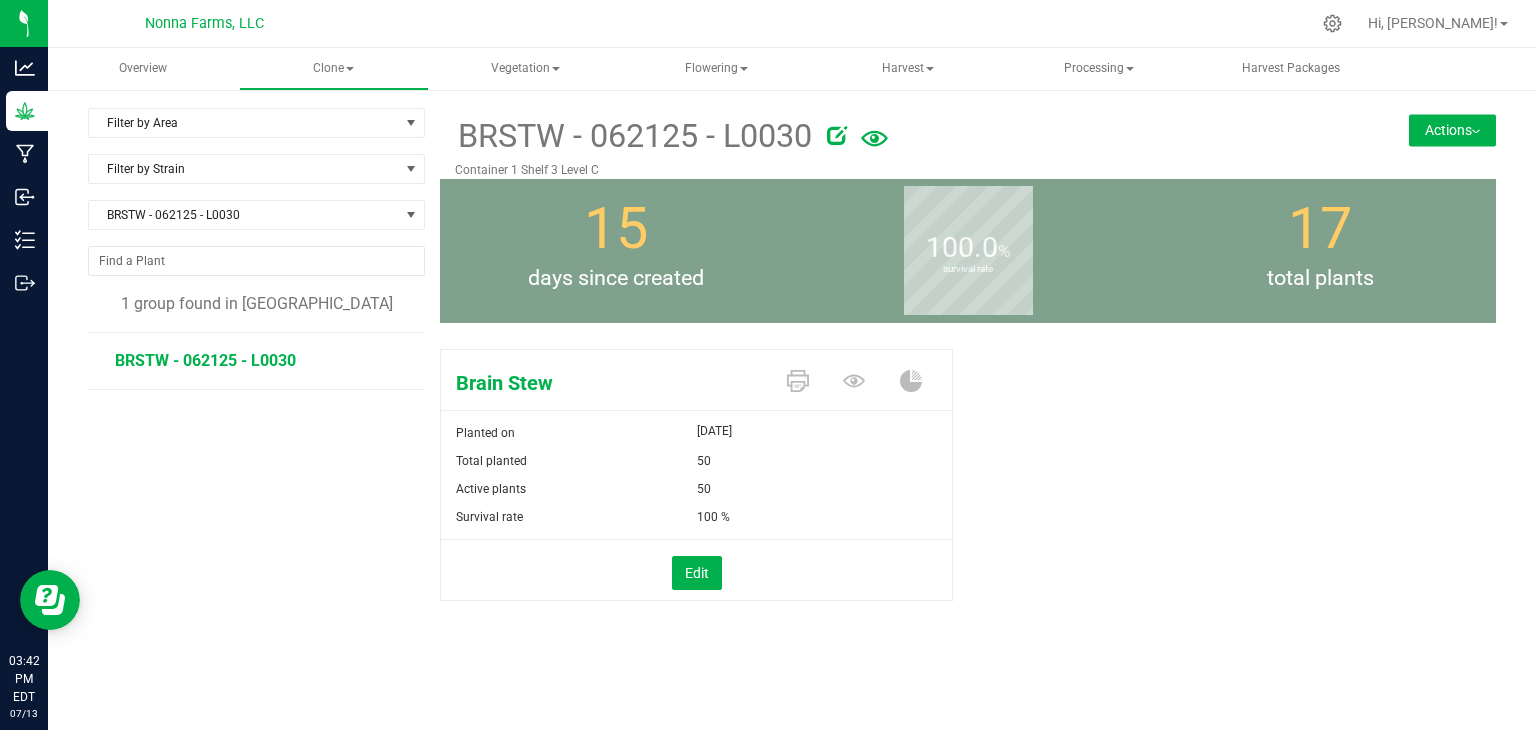 click on "BRSTW - 062125 - L0030" at bounding box center [205, 360] 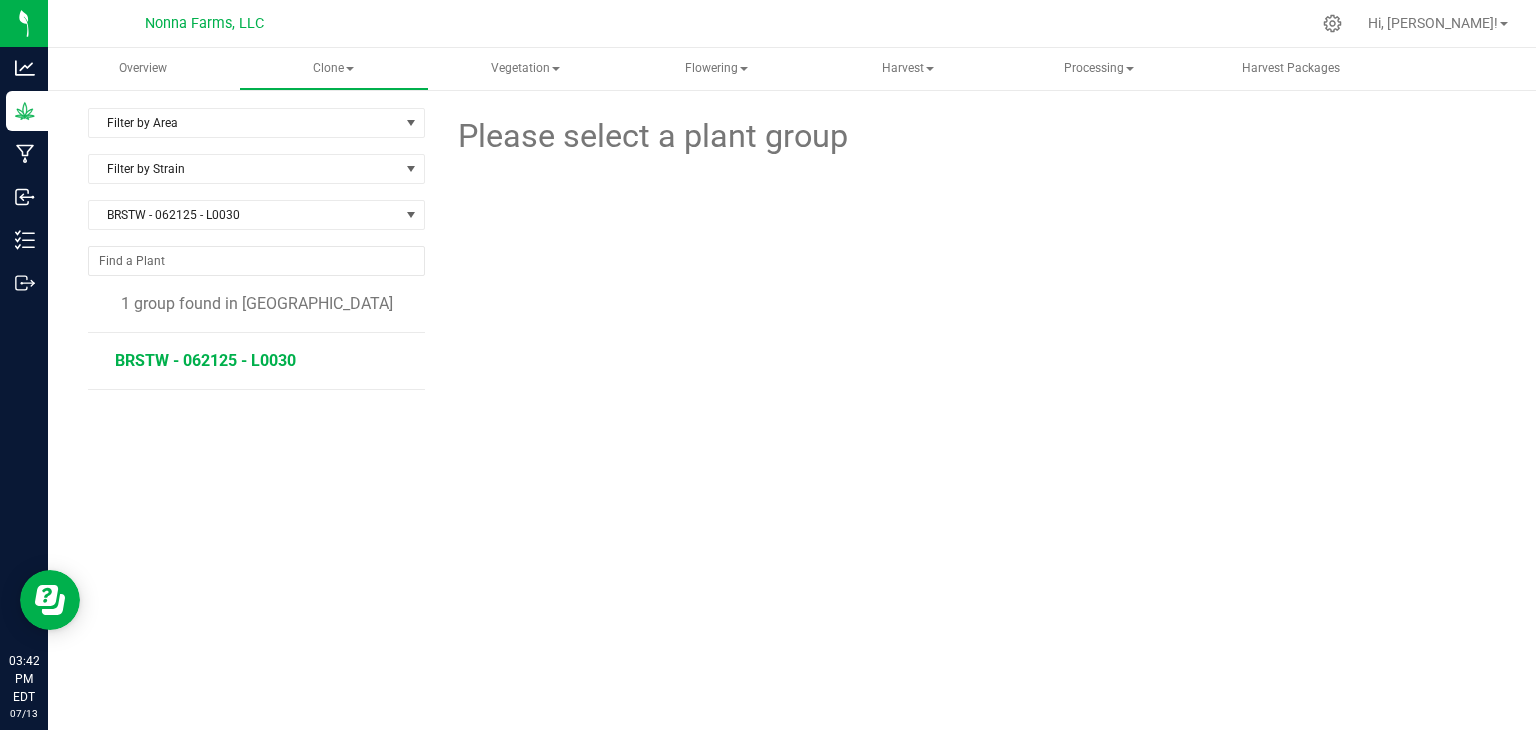 click on "BRSTW - 062125 - L0030" at bounding box center (205, 360) 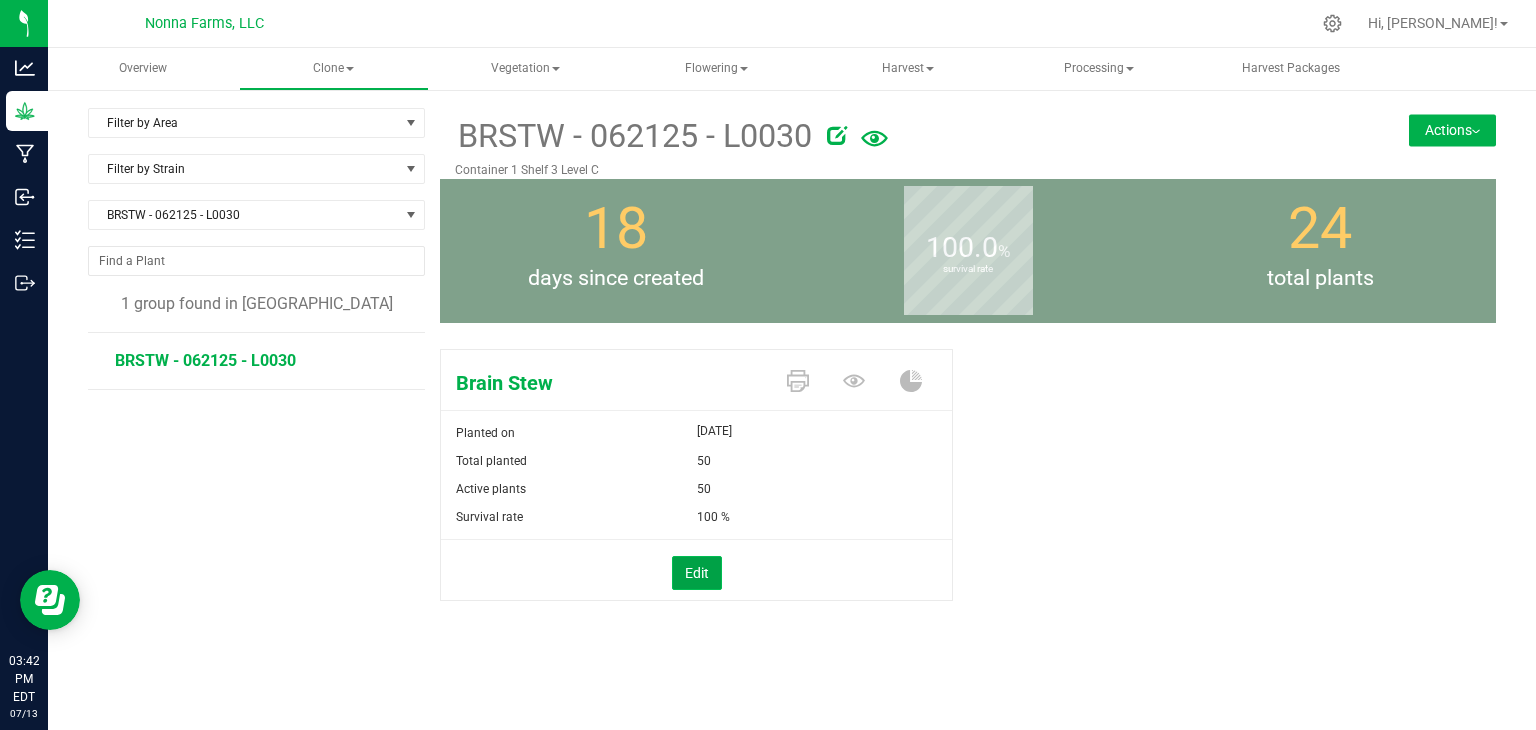 click on "Edit" at bounding box center (697, 573) 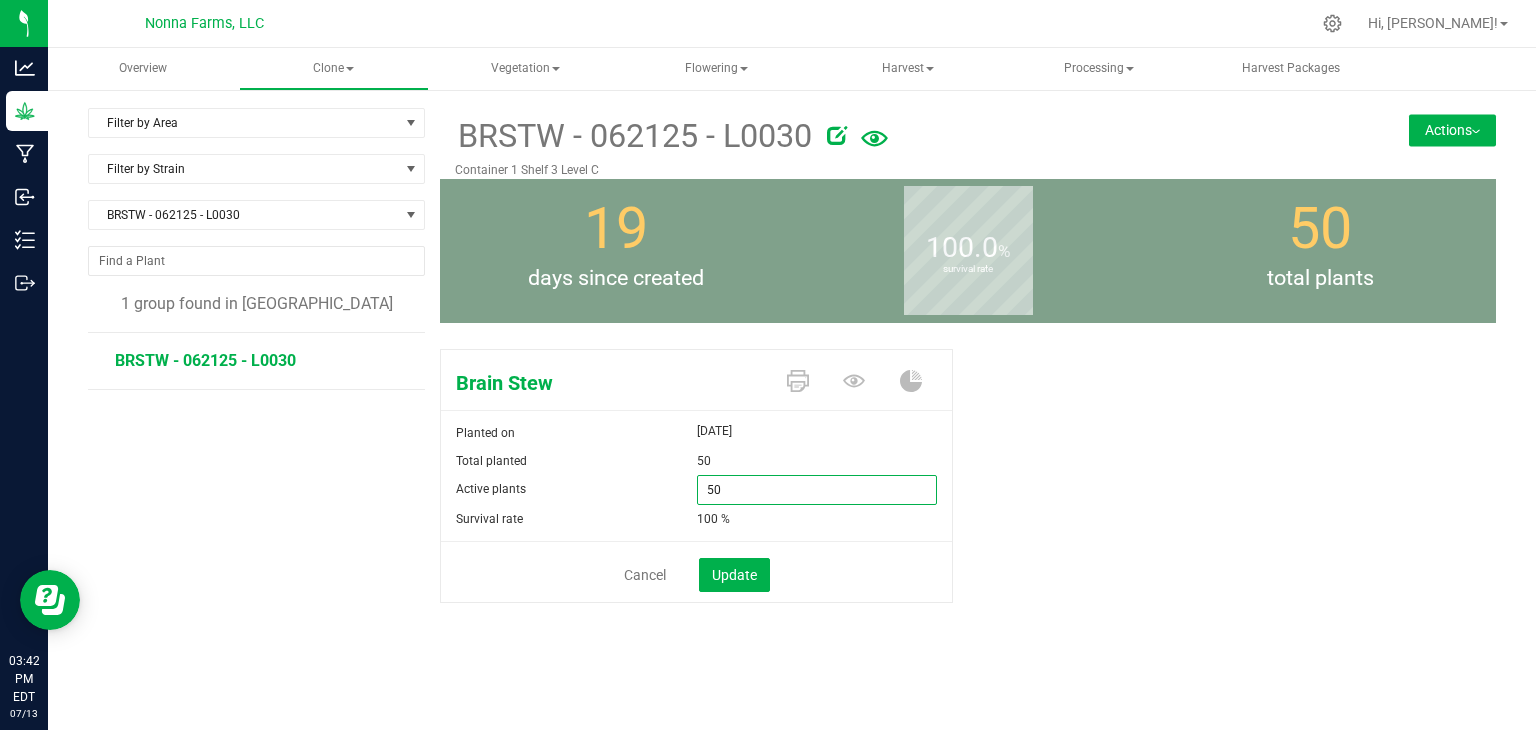drag, startPoint x: 750, startPoint y: 489, endPoint x: 604, endPoint y: 492, distance: 146.03082 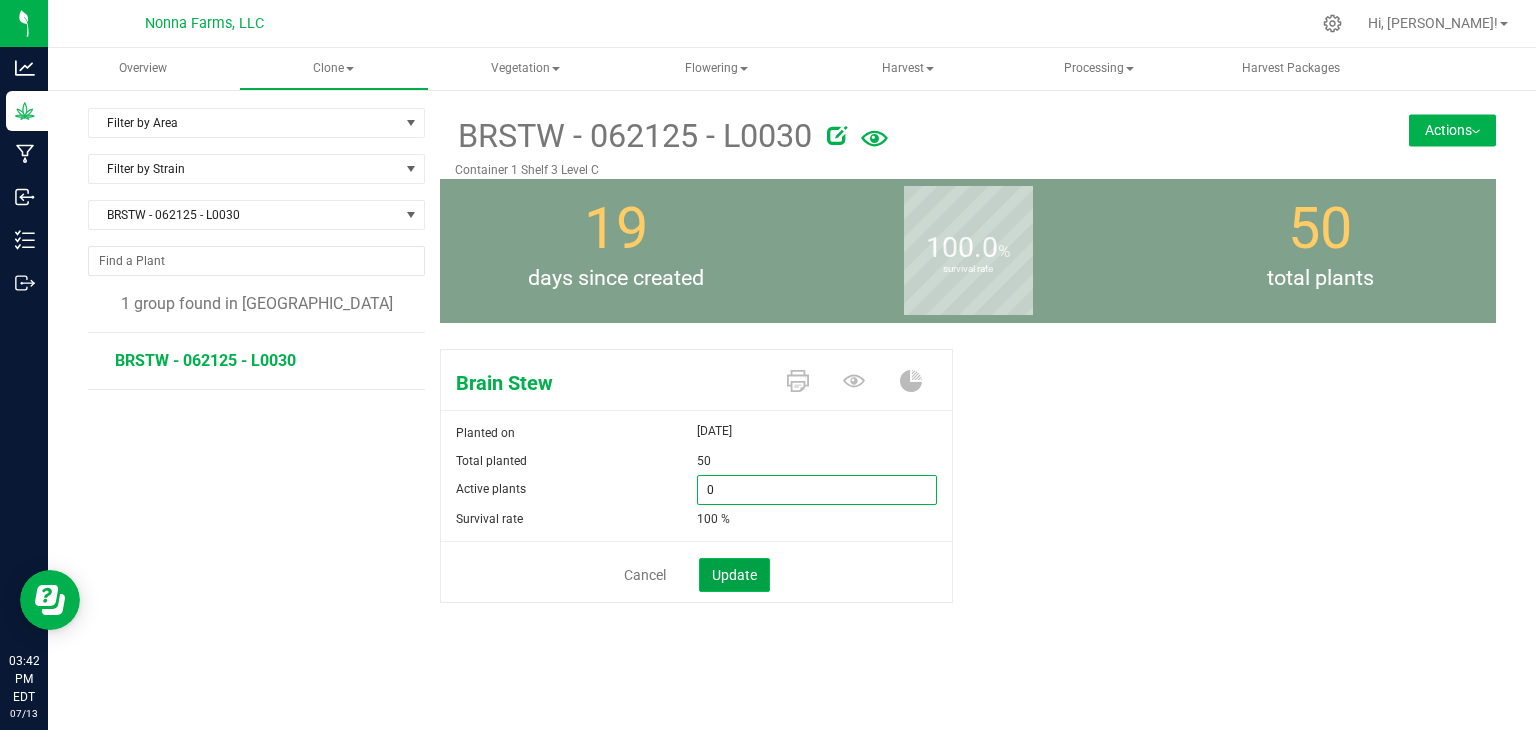 type on "0" 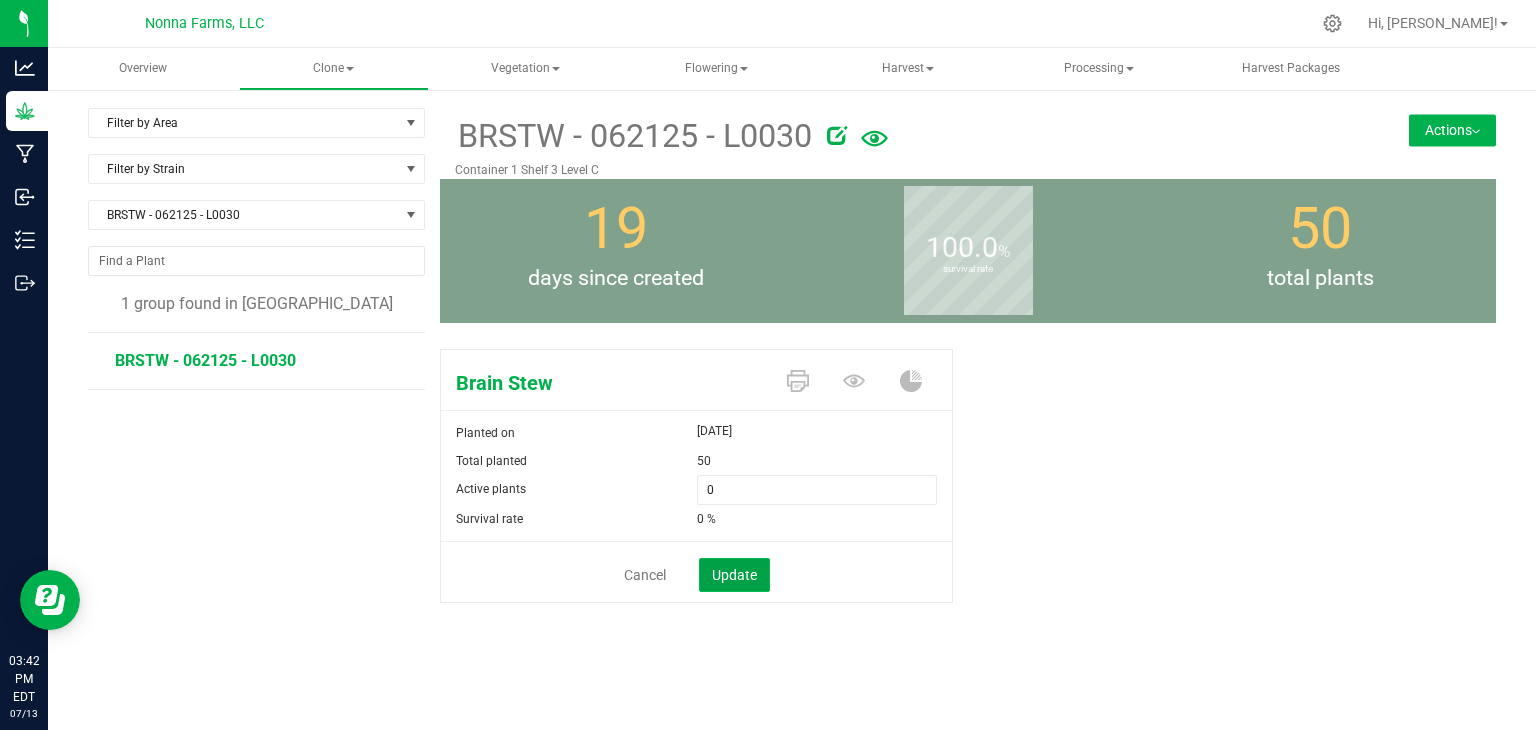 click on "Update" 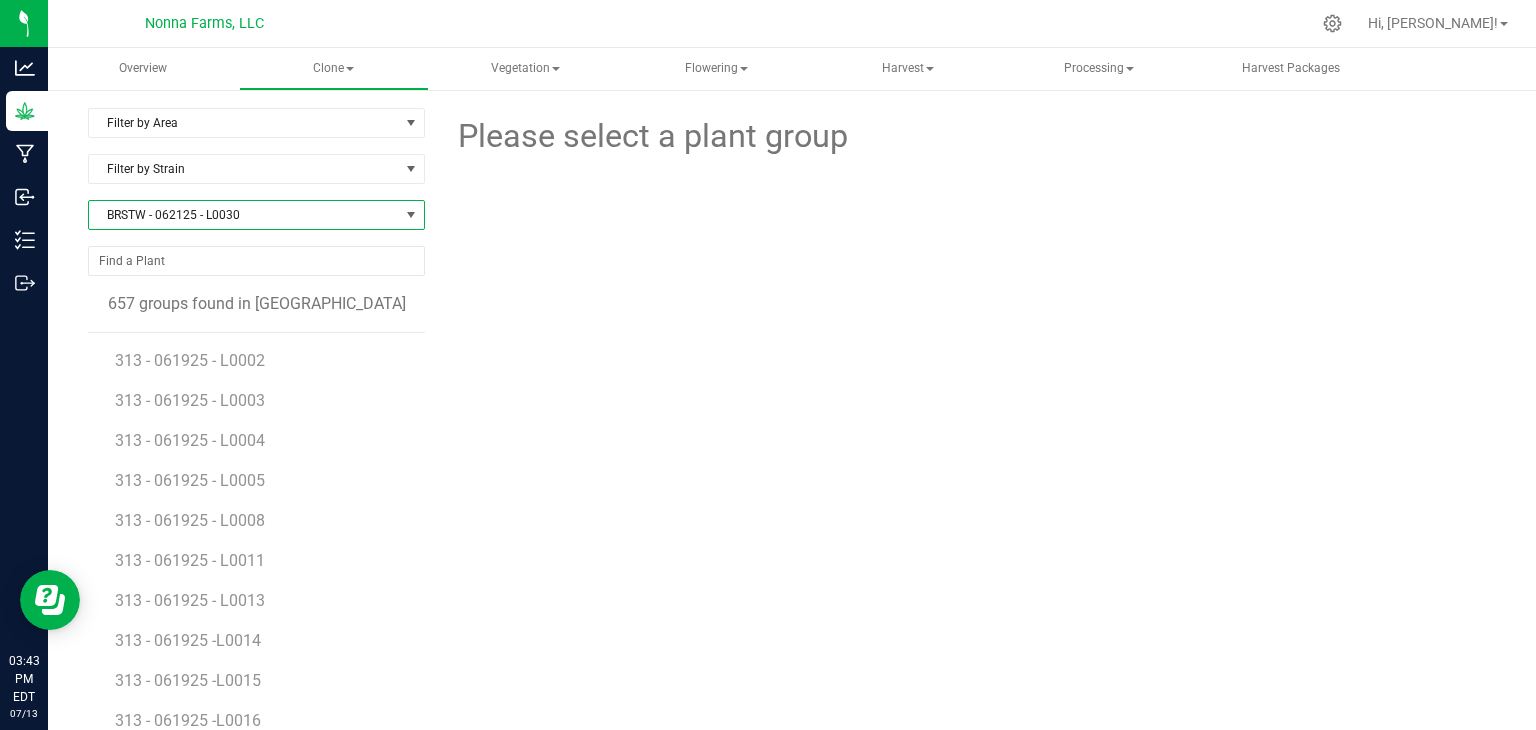 click on "BRSTW - 062125 - L0030" at bounding box center (244, 215) 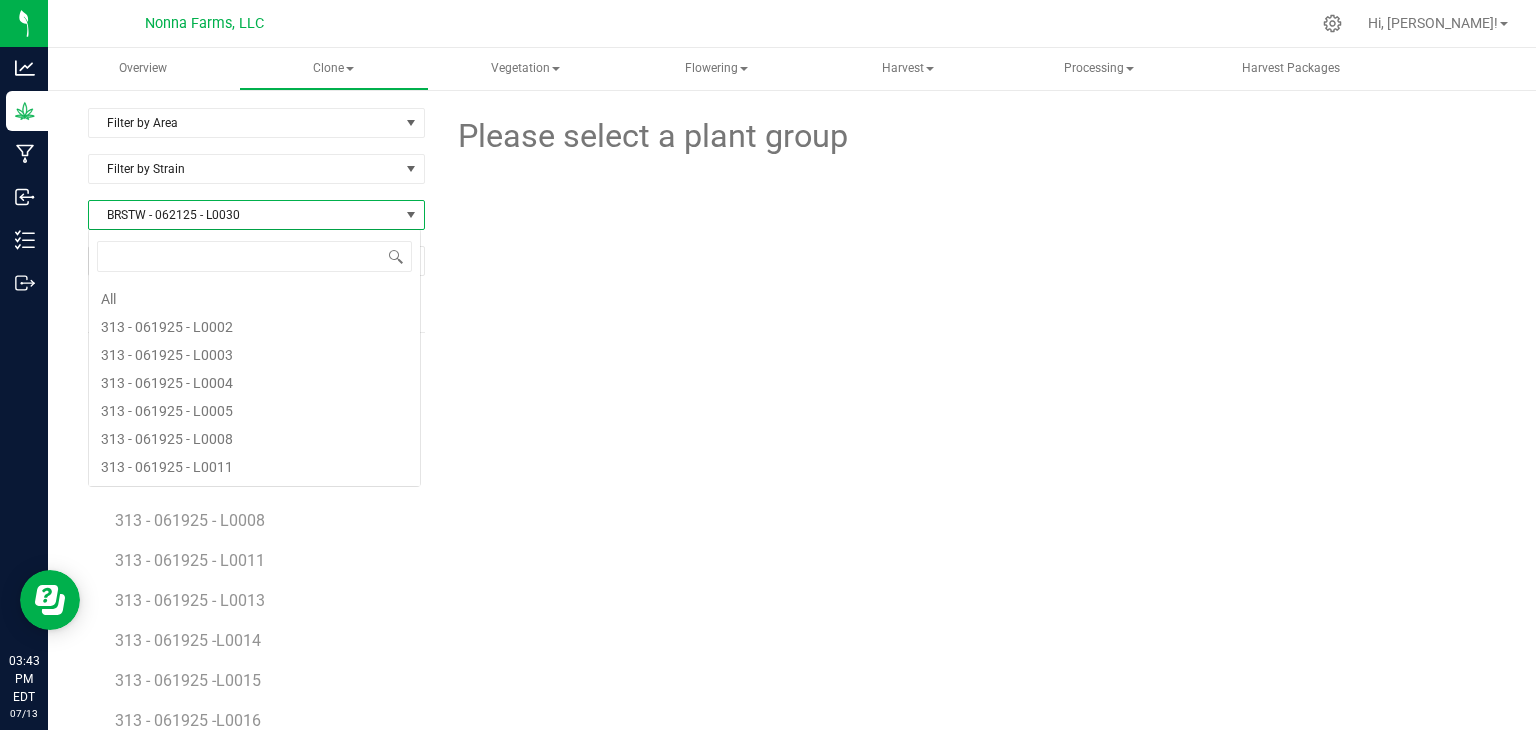 scroll, scrollTop: 1284, scrollLeft: 0, axis: vertical 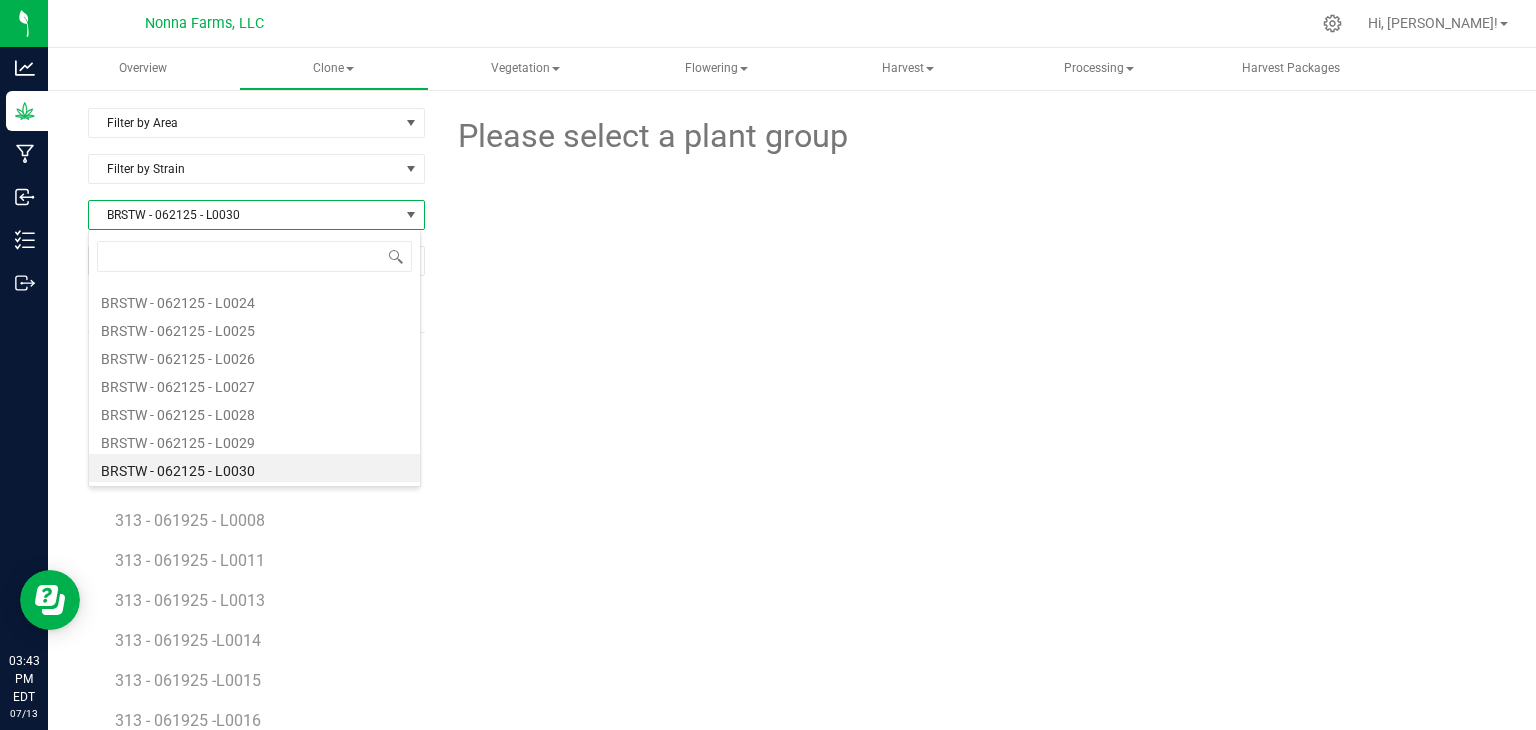 type on "BRSTW - 062125 - L0031" 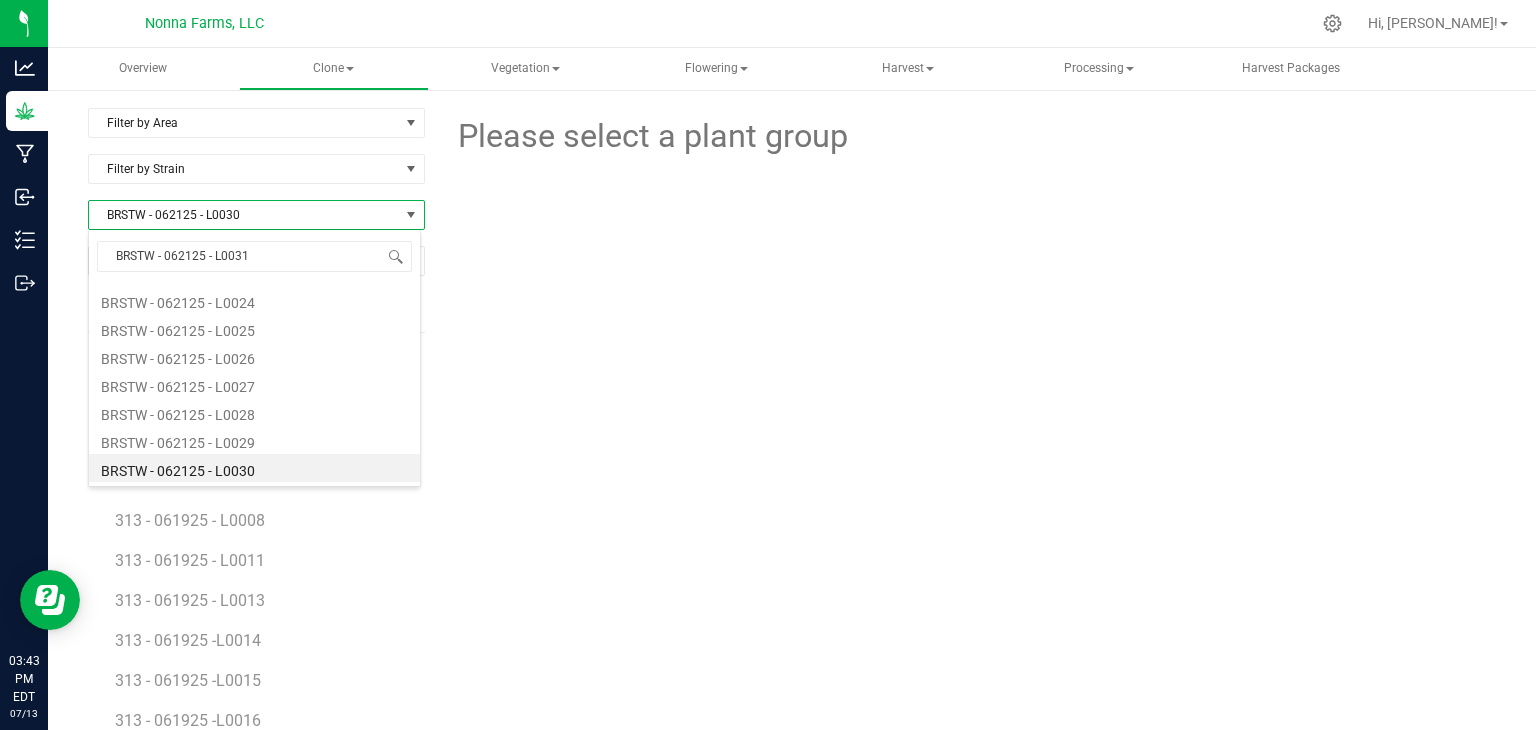 scroll, scrollTop: 0, scrollLeft: 0, axis: both 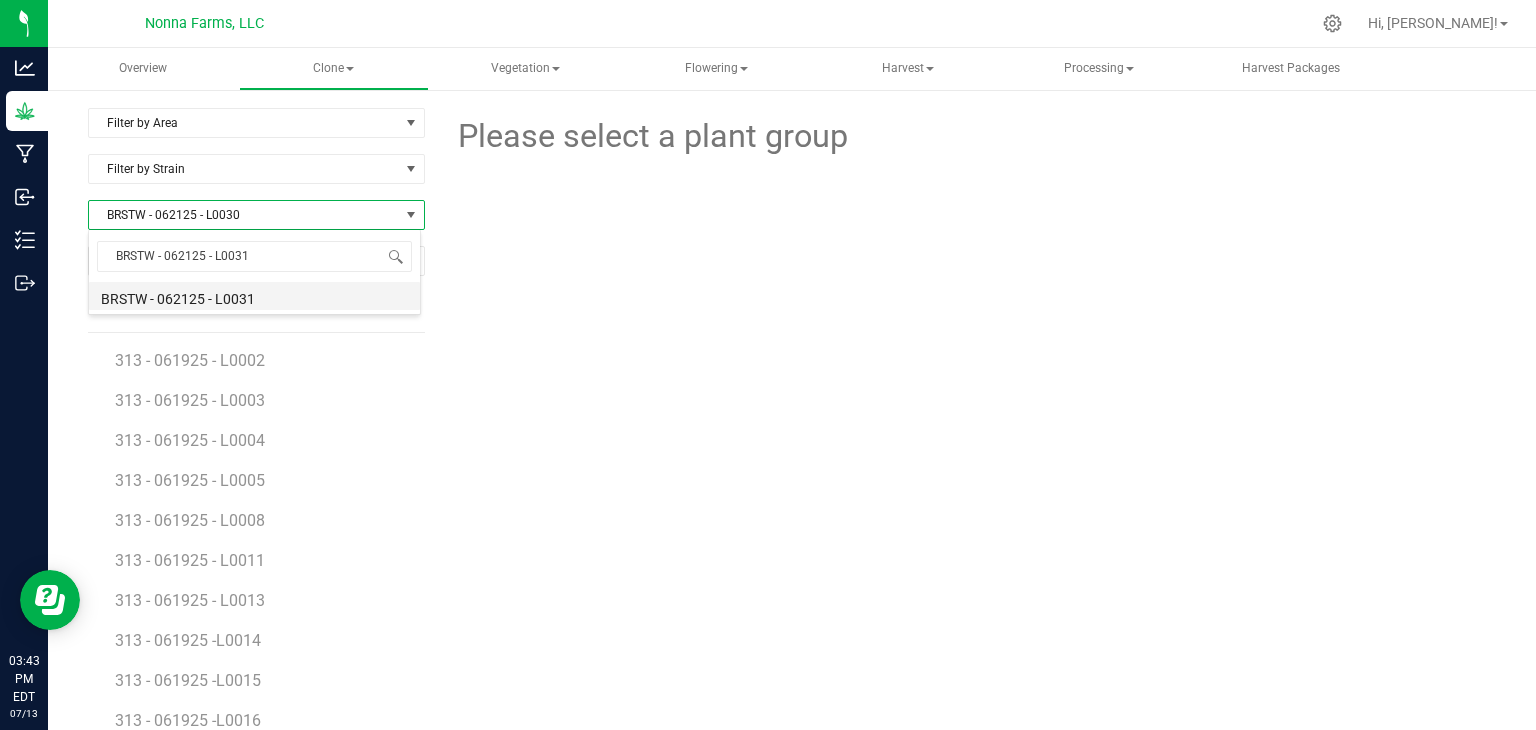click on "BRSTW - 062125 - L0031" at bounding box center [254, 296] 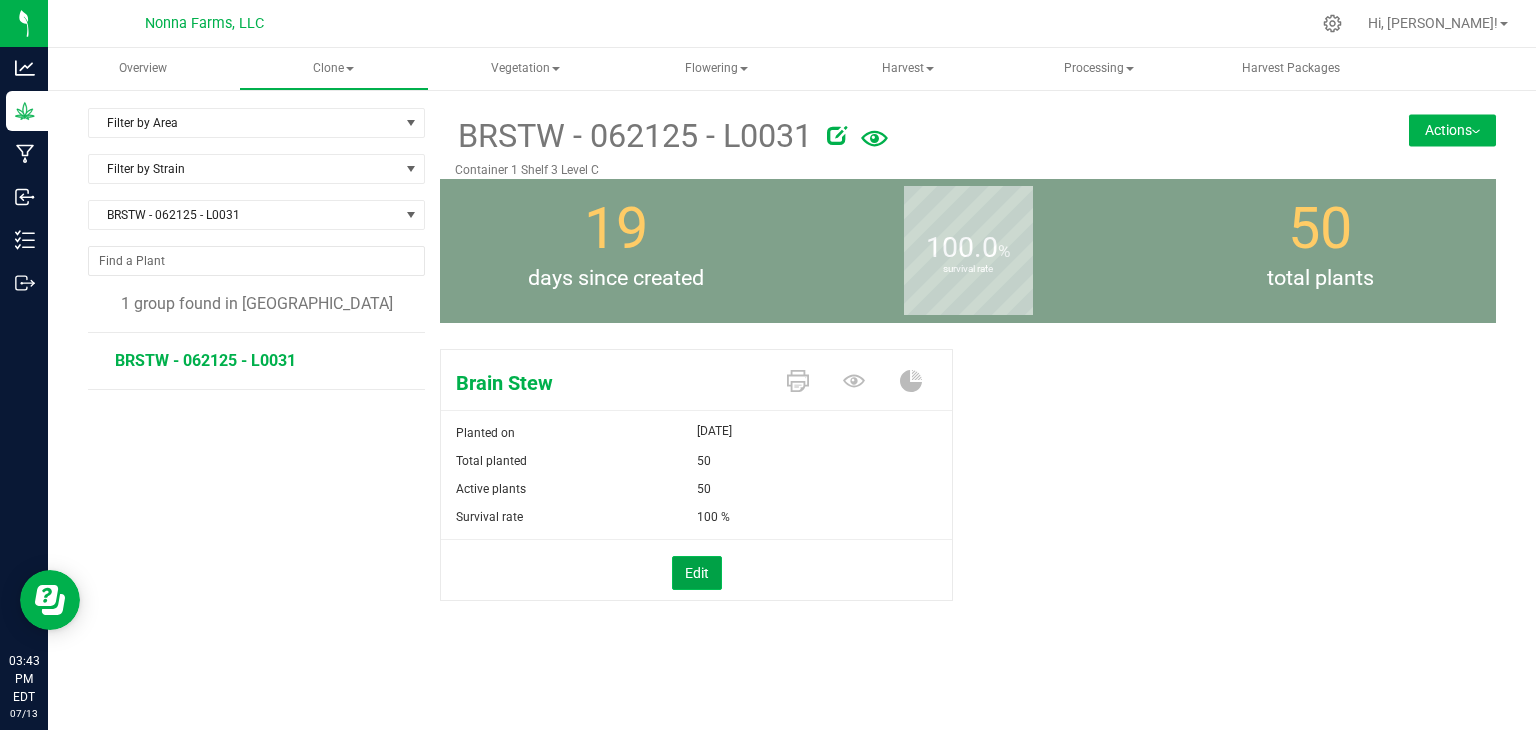 click on "Edit" at bounding box center (697, 573) 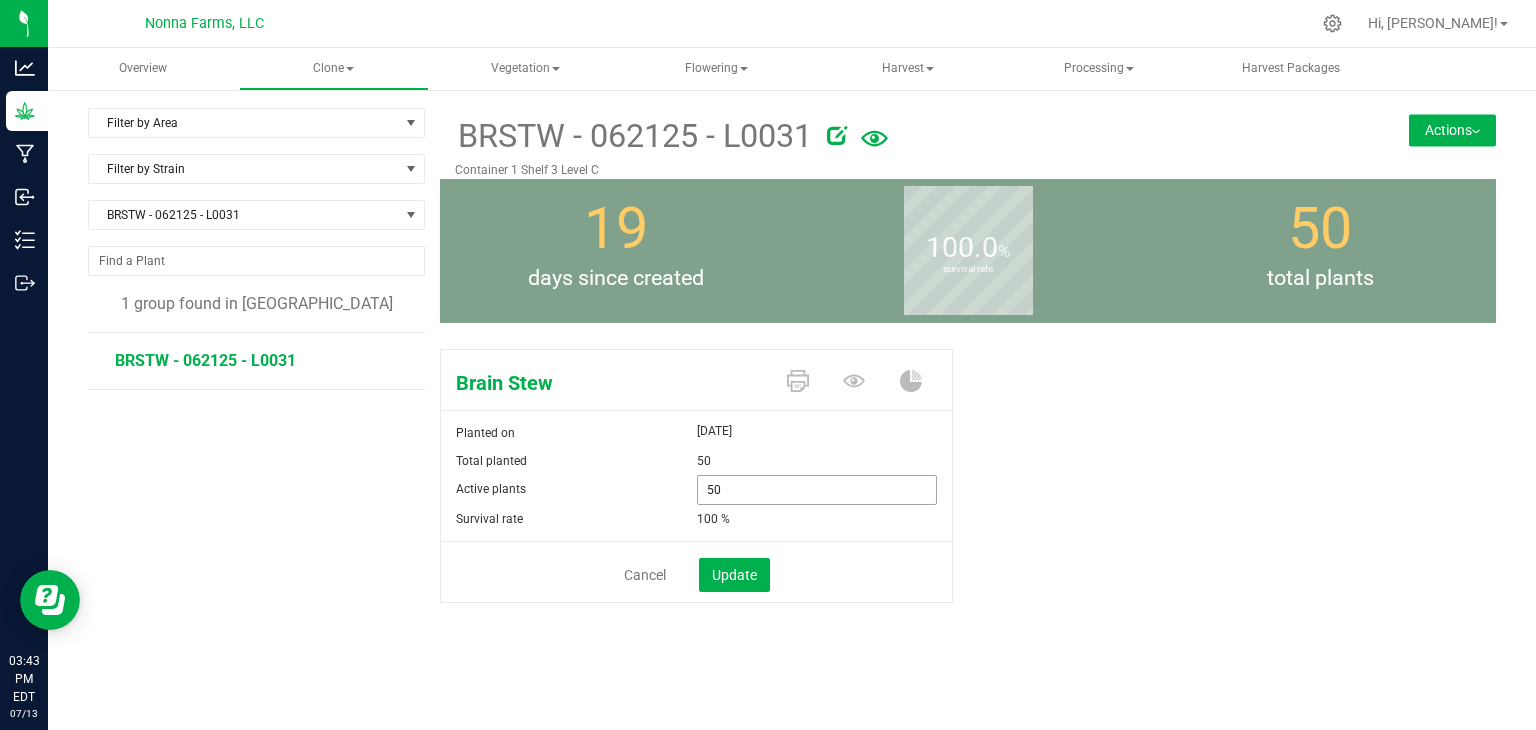drag, startPoint x: 730, startPoint y: 492, endPoint x: 590, endPoint y: 481, distance: 140.43147 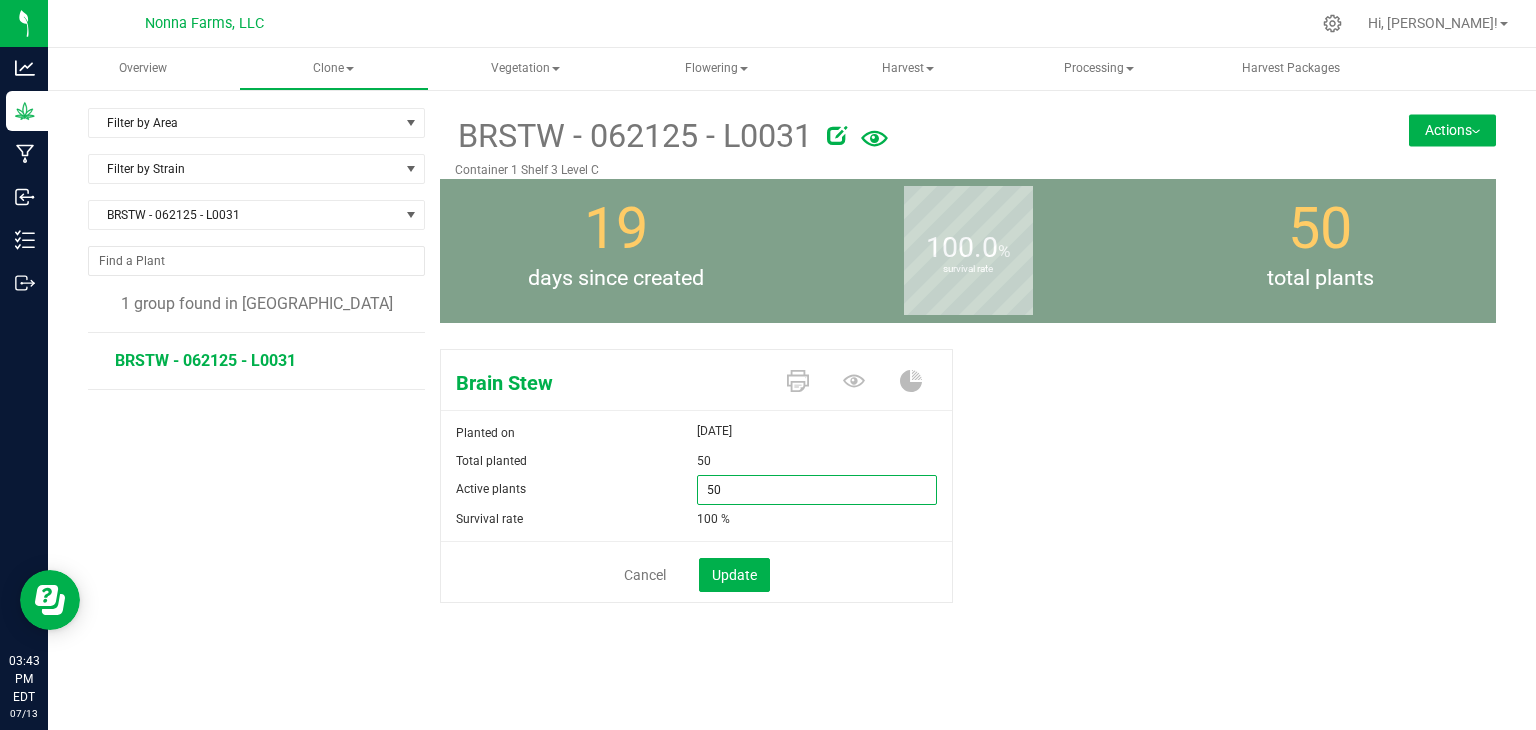 type on "0" 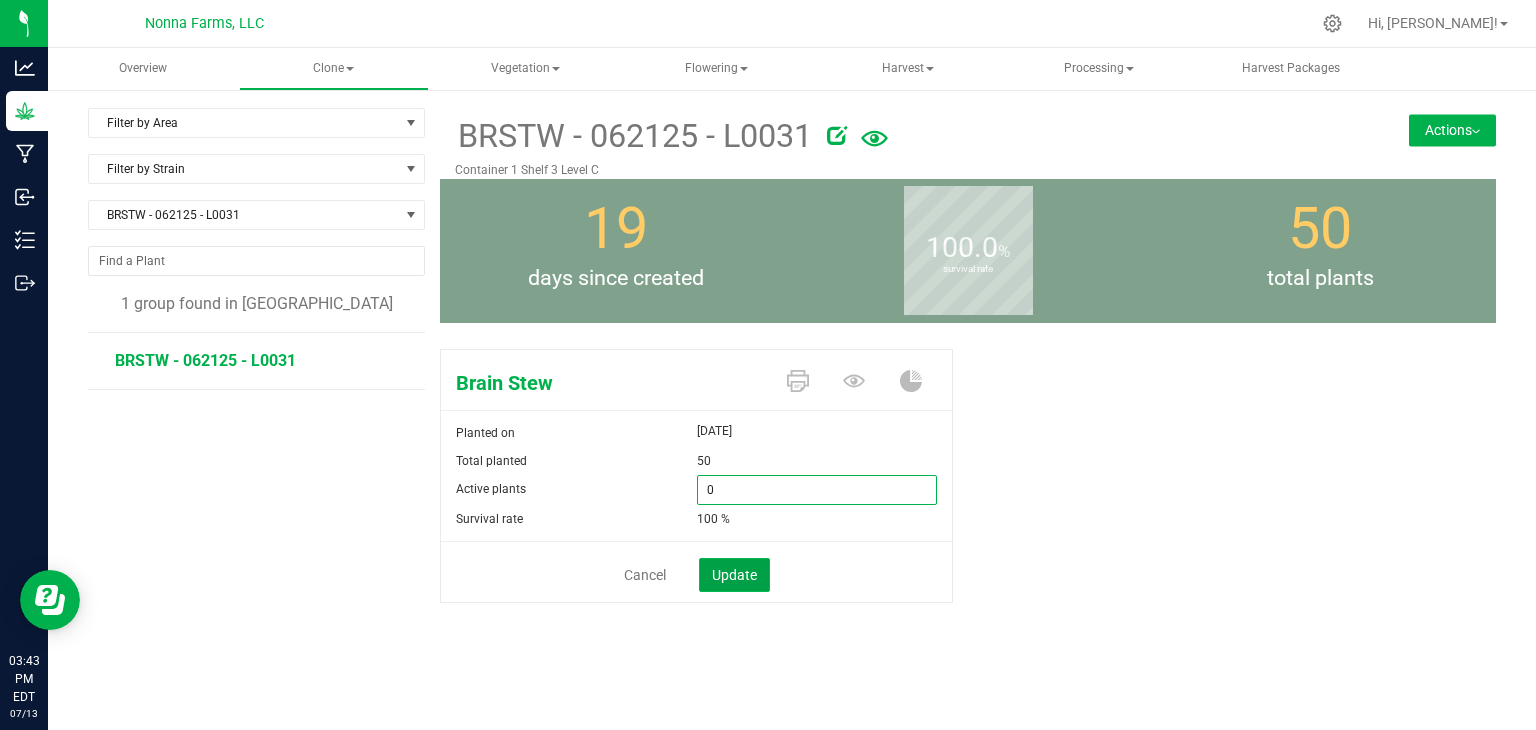 type on "0" 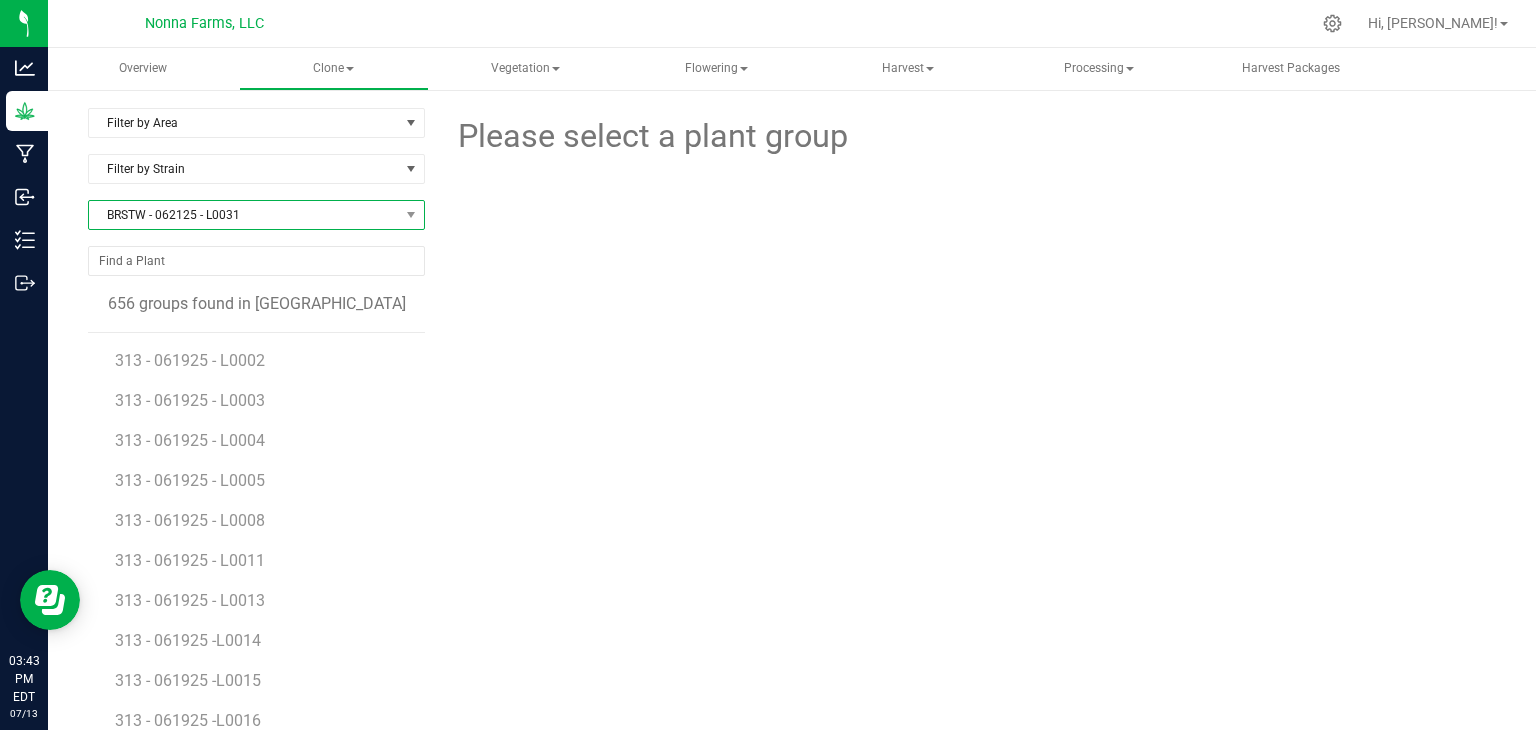 click on "BRSTW - 062125 - L0031" at bounding box center [244, 215] 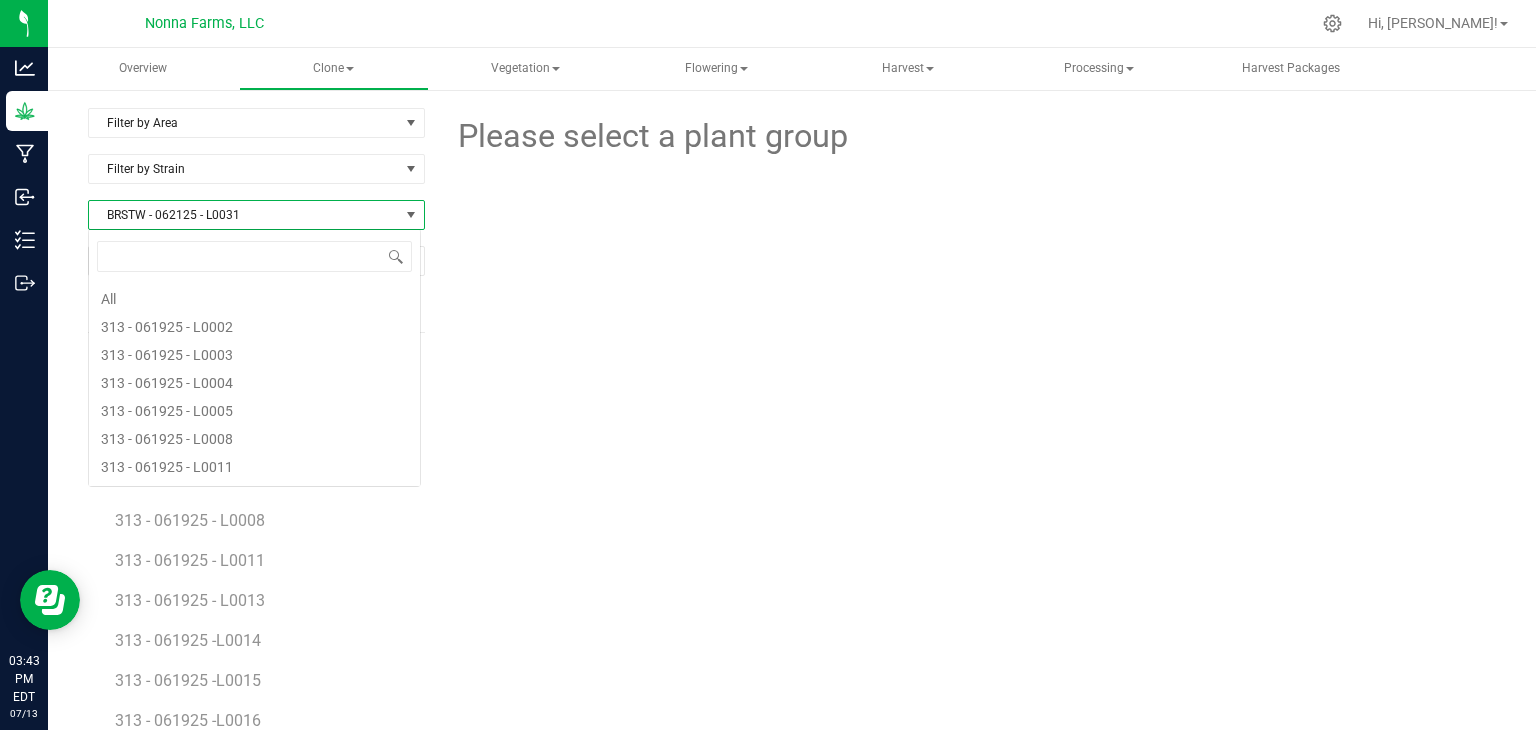scroll, scrollTop: 99970, scrollLeft: 99666, axis: both 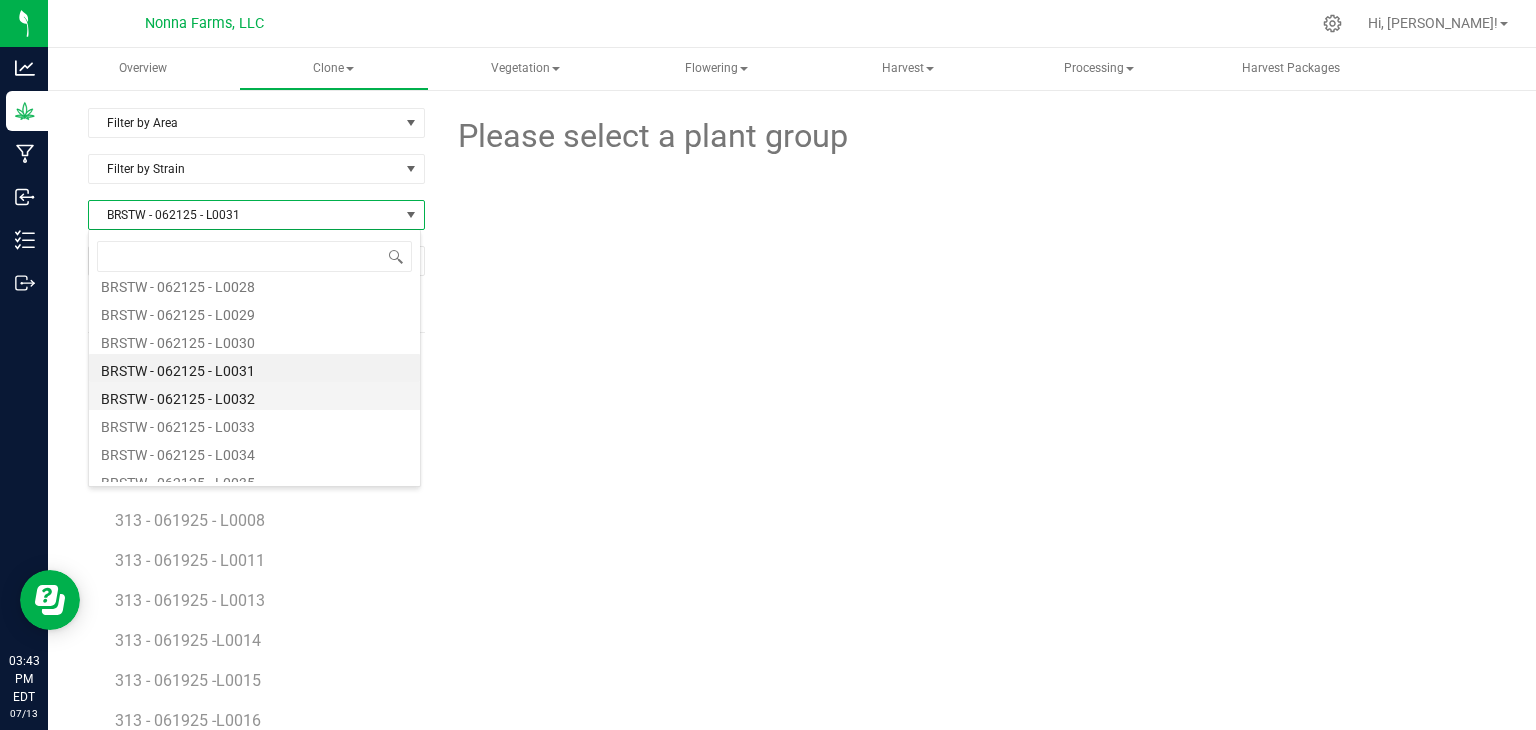 click on "BRSTW - 062125 - L0032" at bounding box center [254, 396] 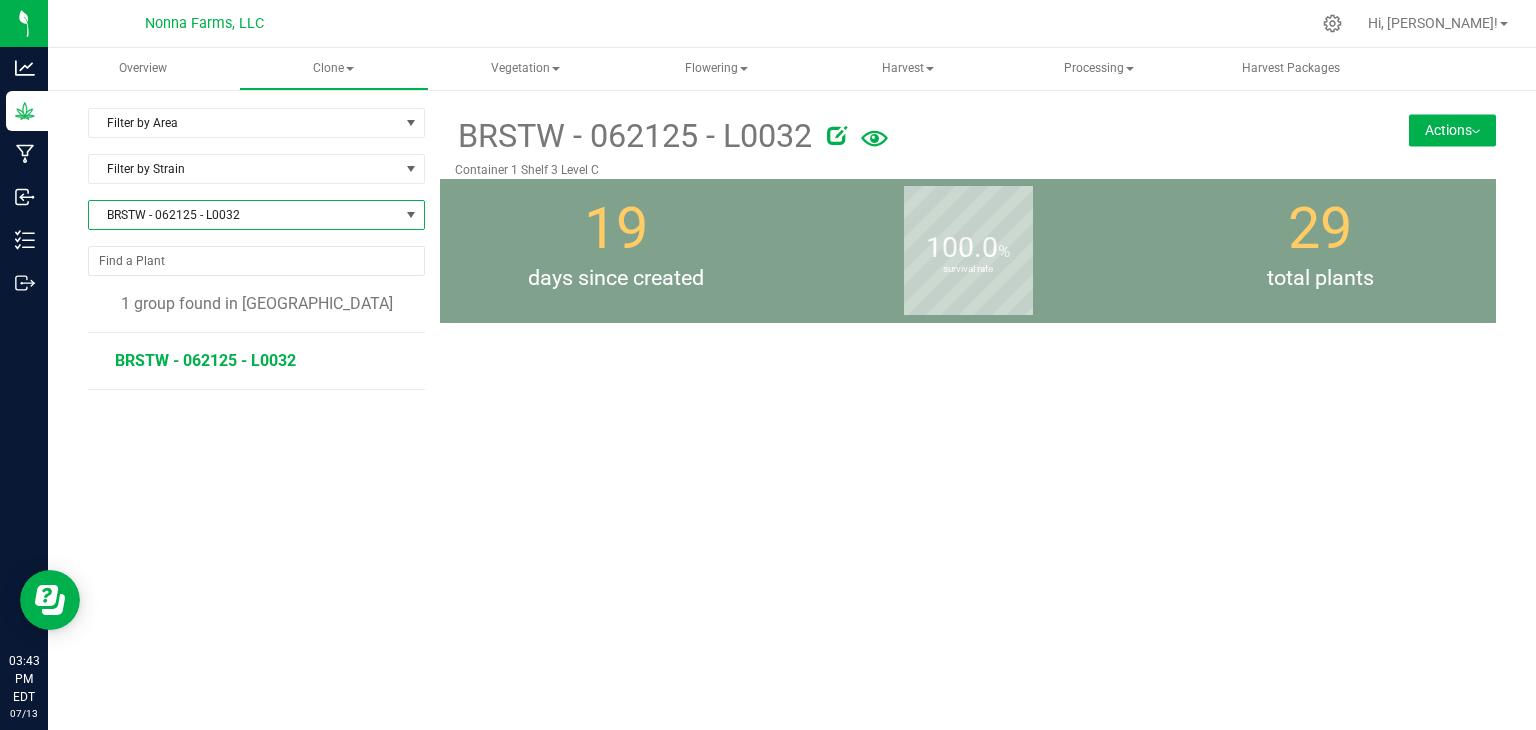 click on "BRSTW - 062125 - L0032" at bounding box center (205, 360) 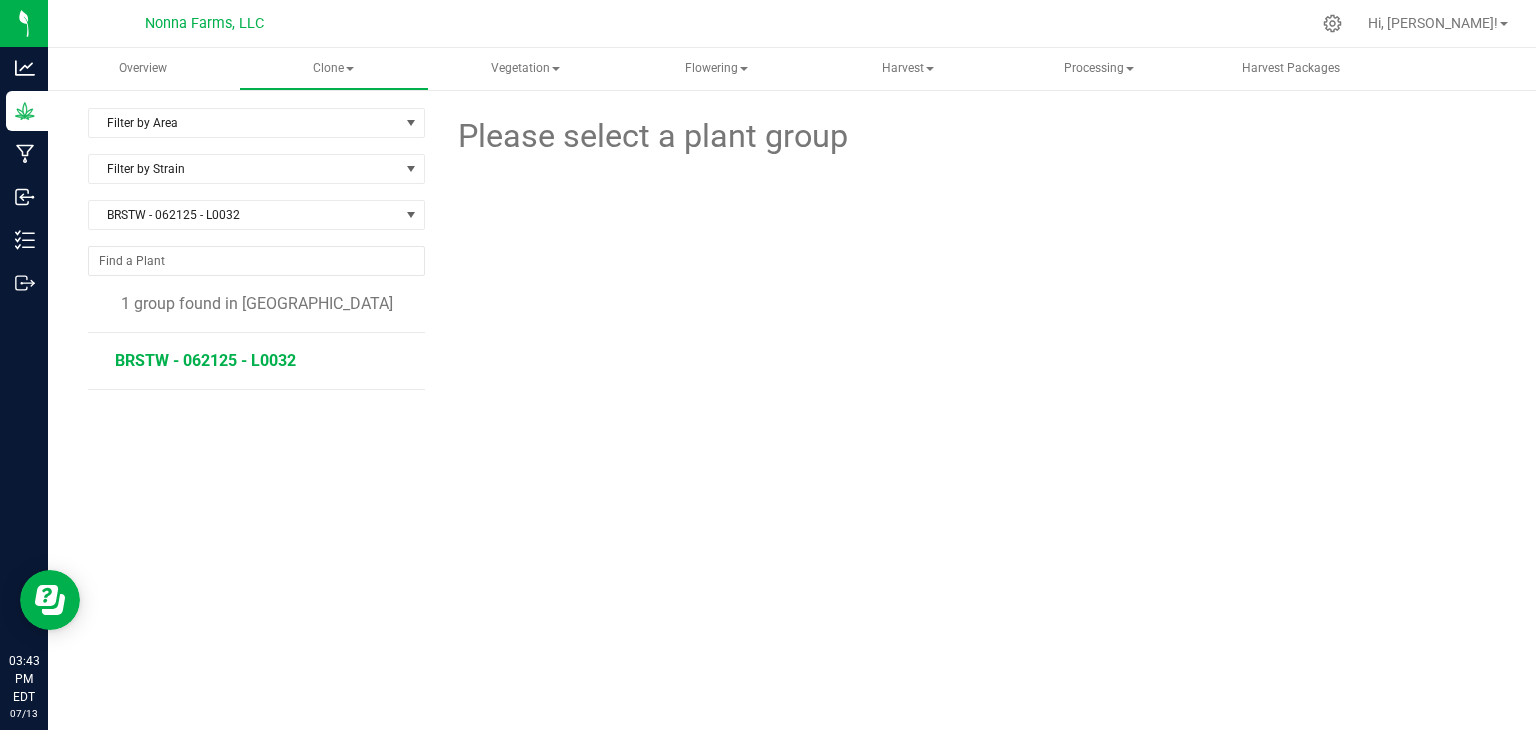 click on "BRSTW - 062125 - L0032" at bounding box center [205, 360] 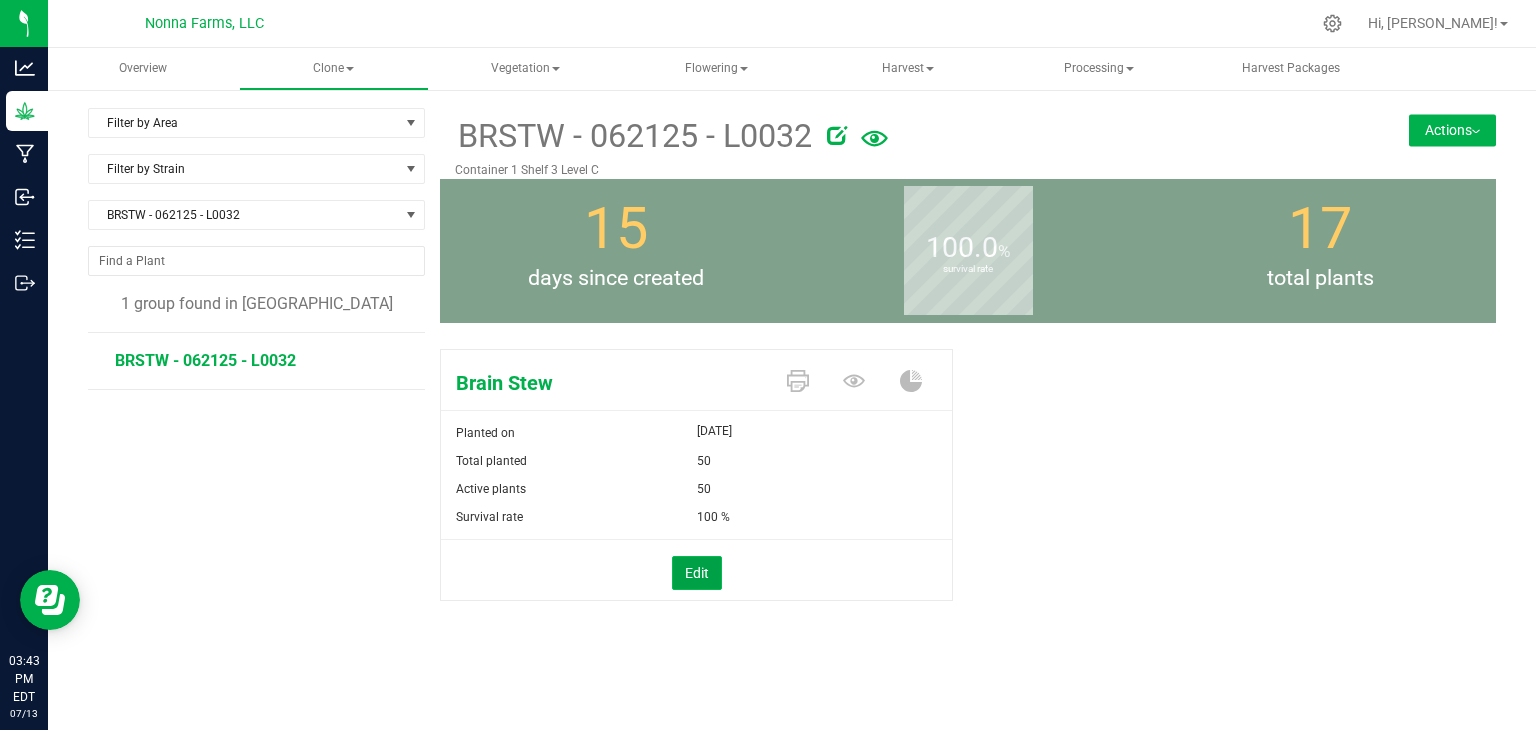 click on "Edit" at bounding box center (697, 573) 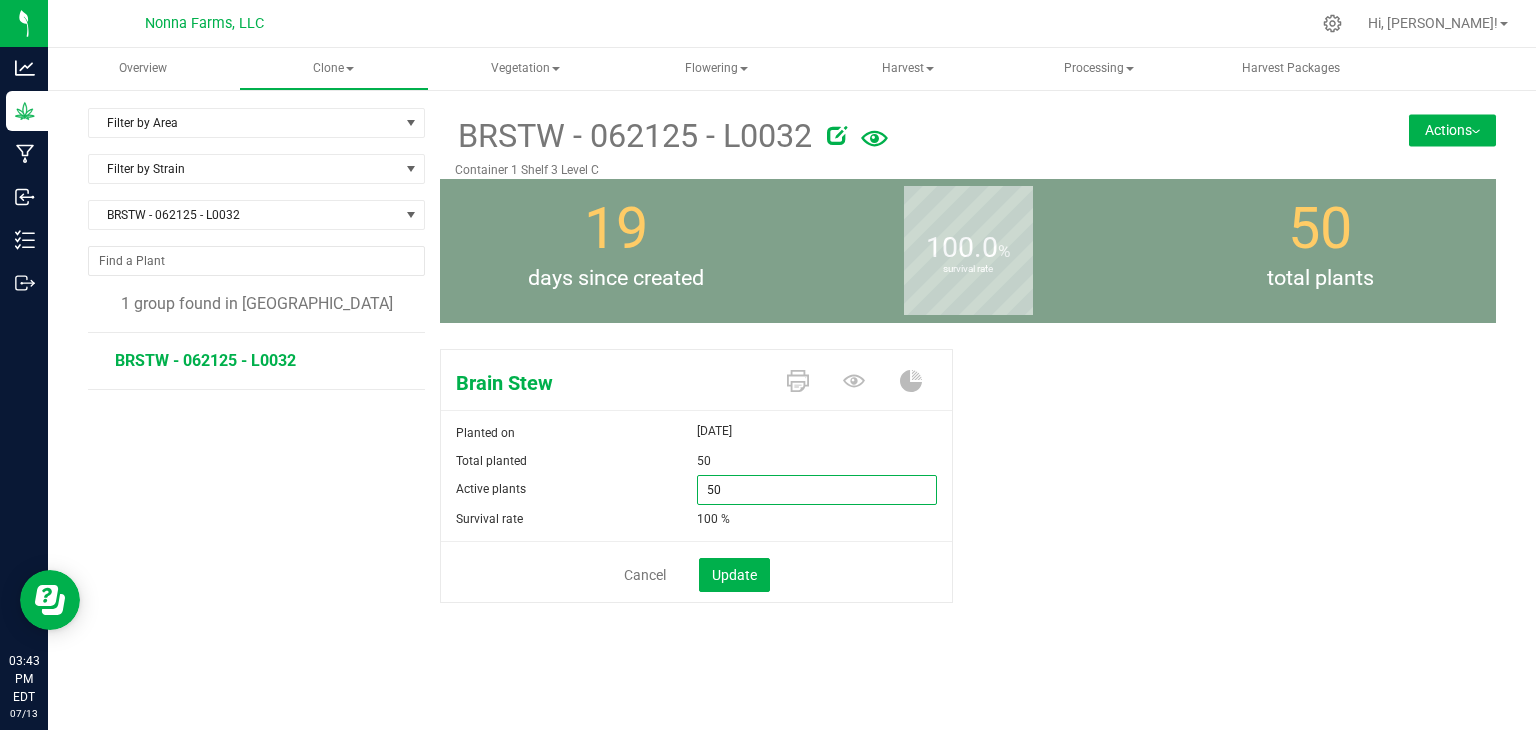 drag, startPoint x: 768, startPoint y: 489, endPoint x: 671, endPoint y: 488, distance: 97.00516 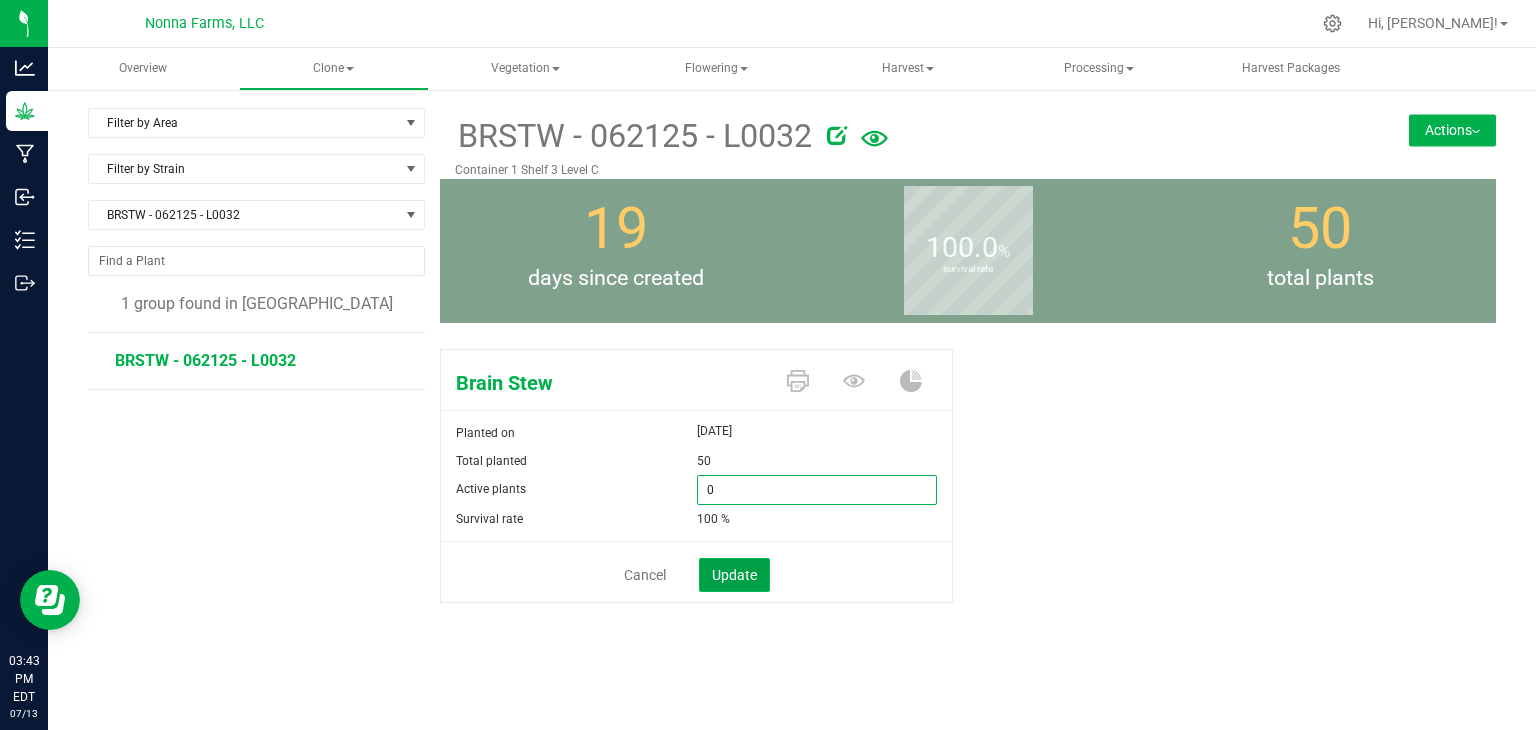 type on "0" 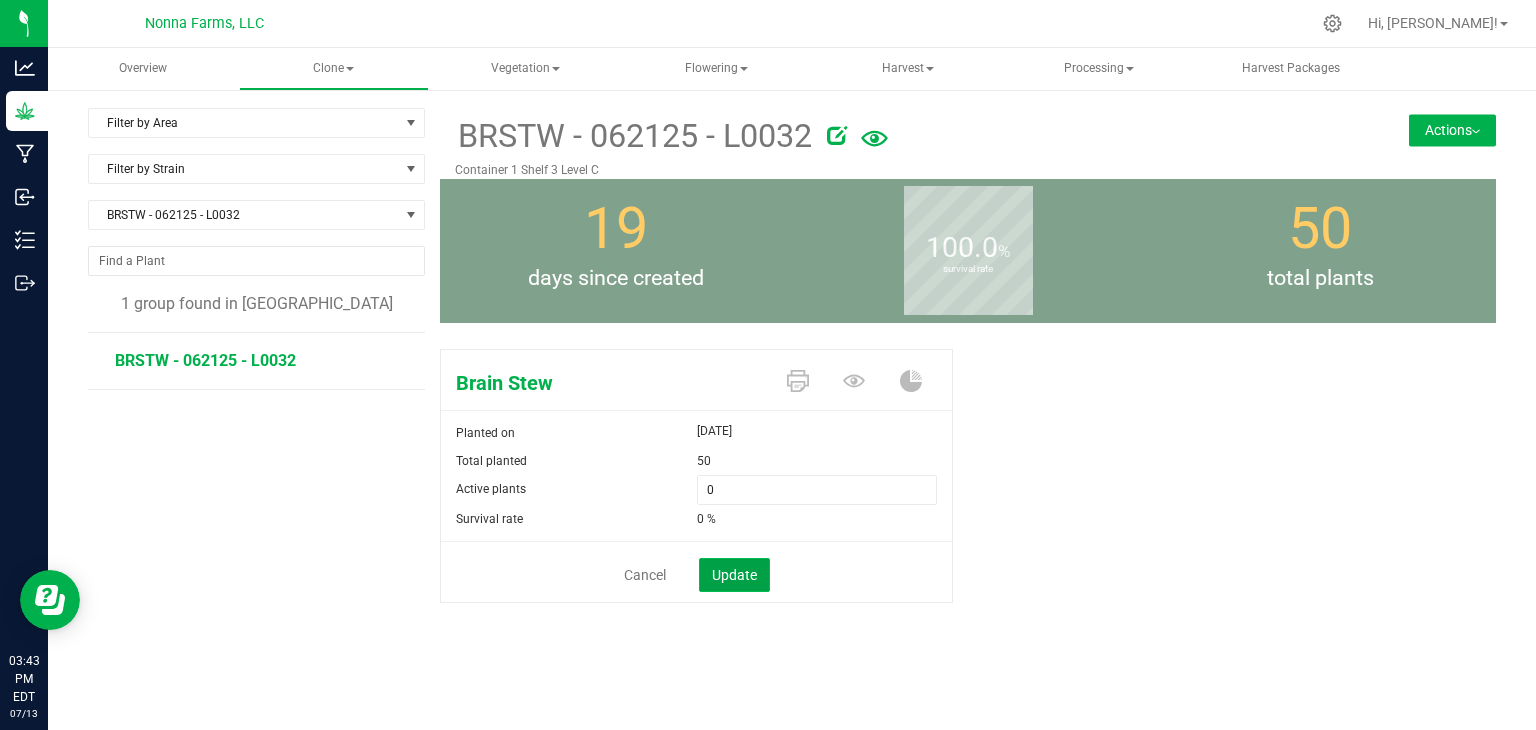 click on "Update" 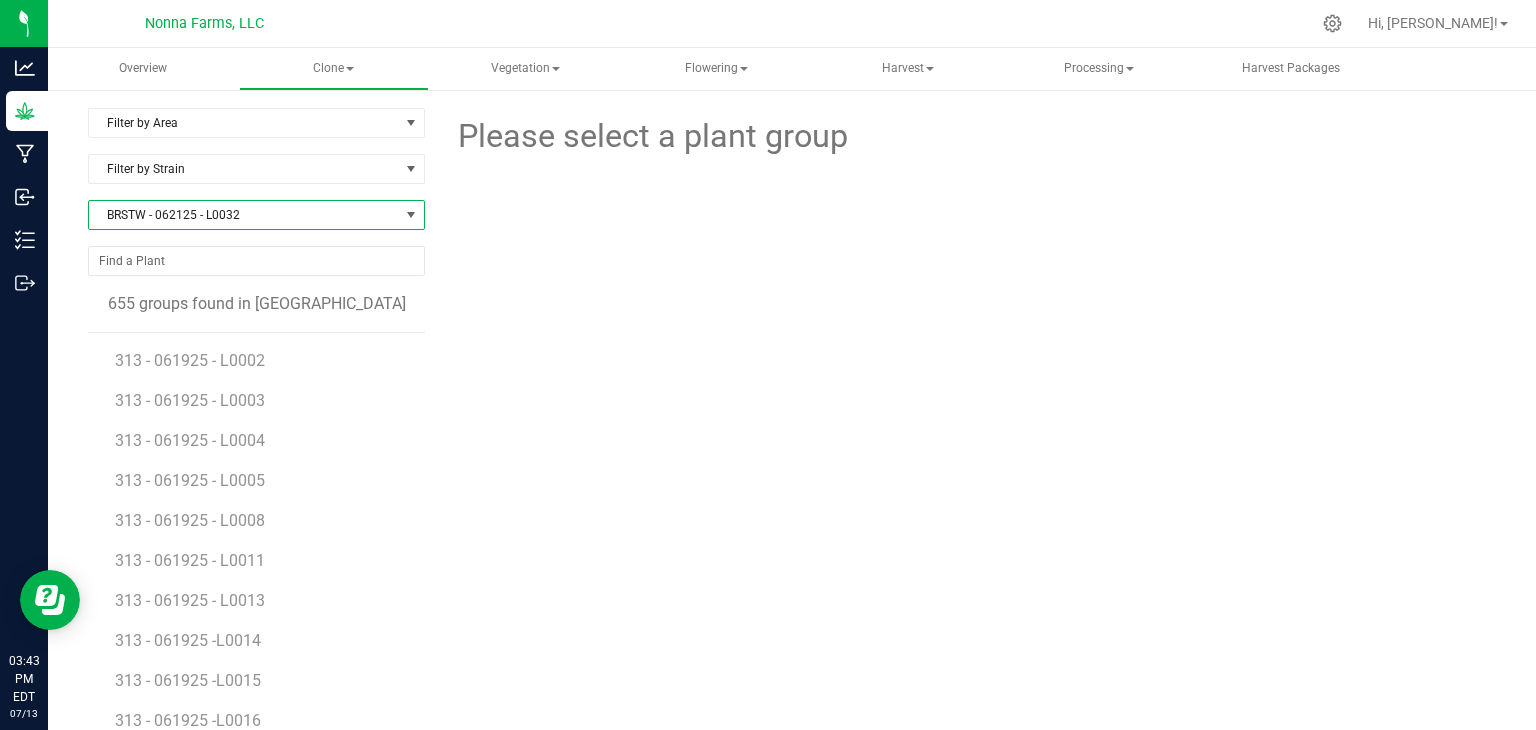 click on "BRSTW - 062125 - L0032" at bounding box center [244, 215] 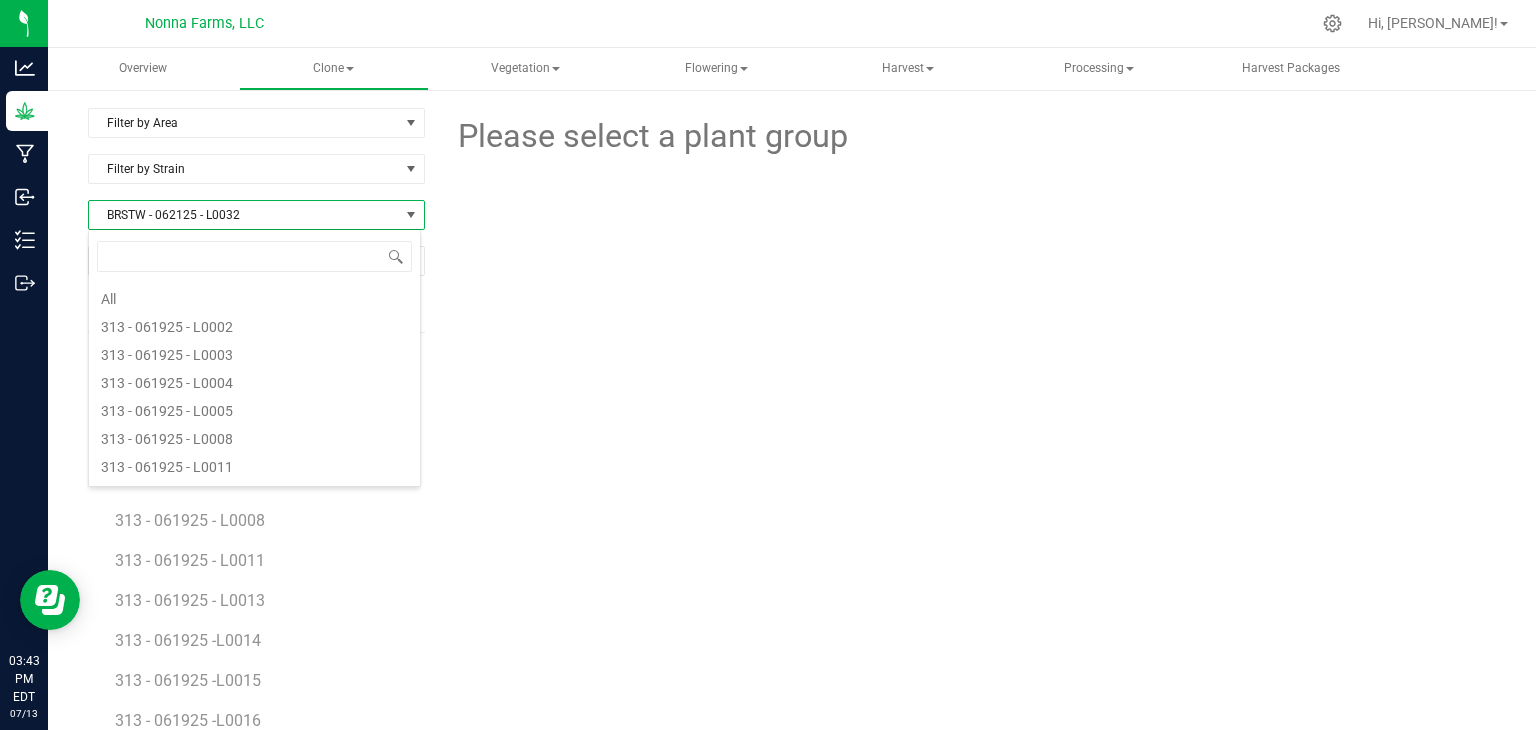 scroll, scrollTop: 1340, scrollLeft: 0, axis: vertical 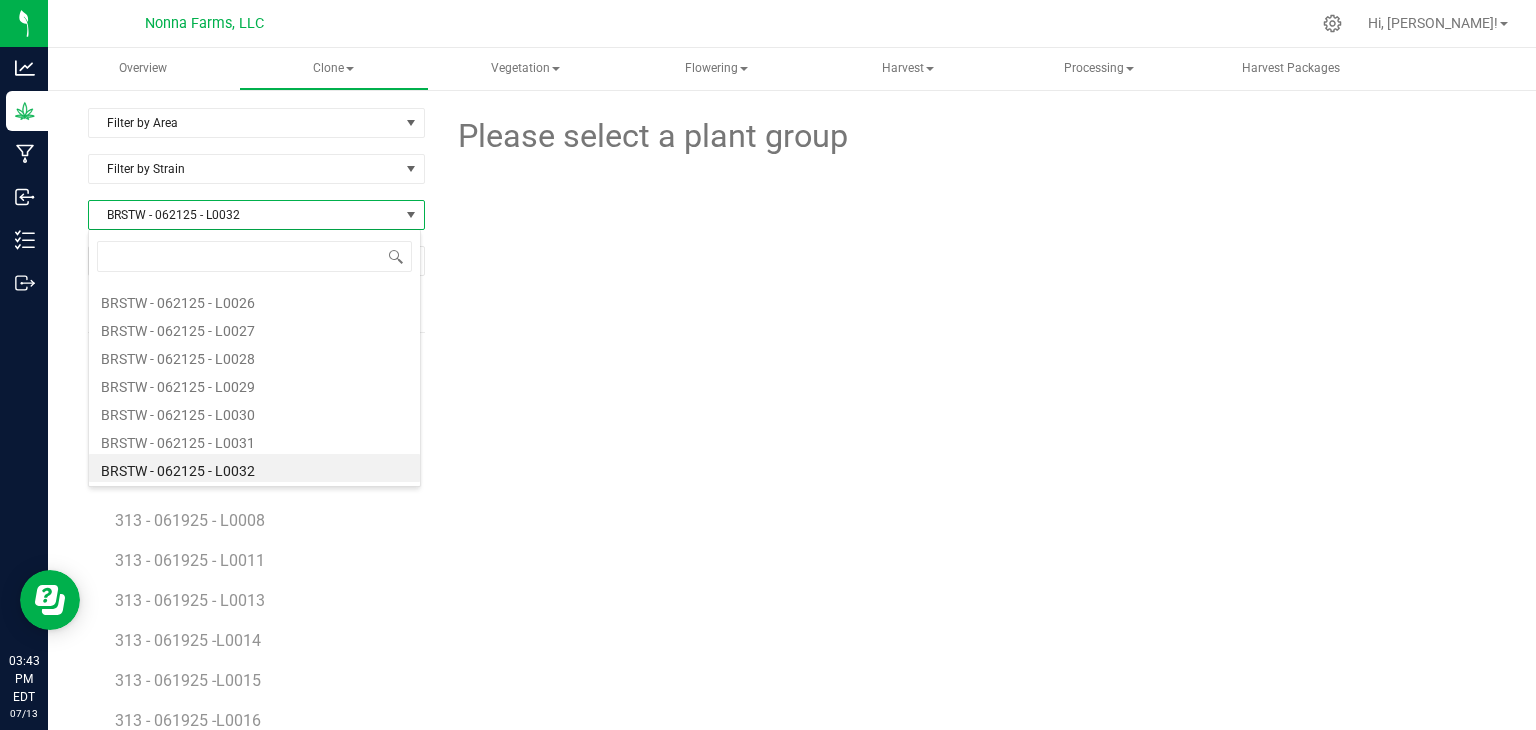 type on "BRSTW - 062125 - L0033" 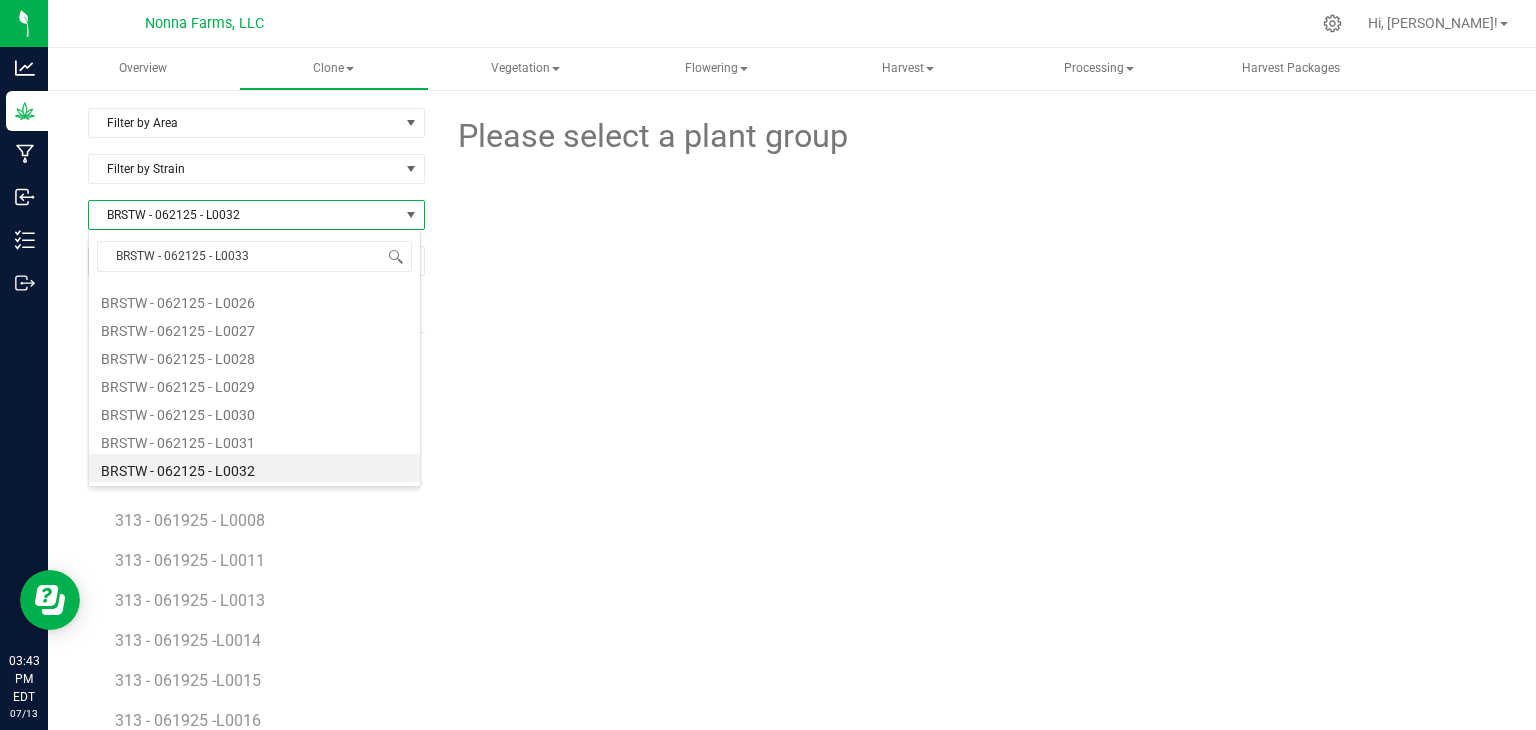 scroll, scrollTop: 0, scrollLeft: 0, axis: both 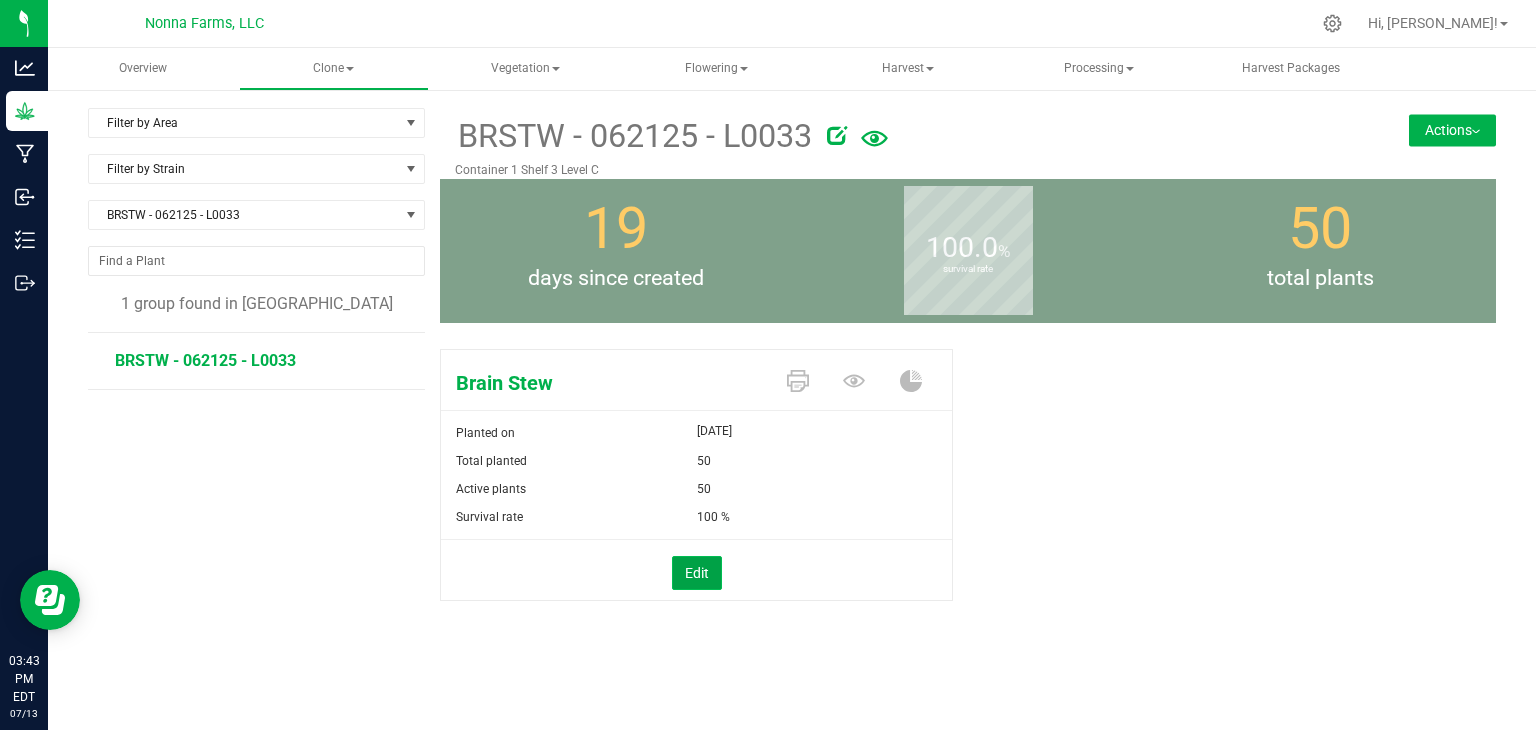 click on "Edit" at bounding box center [697, 573] 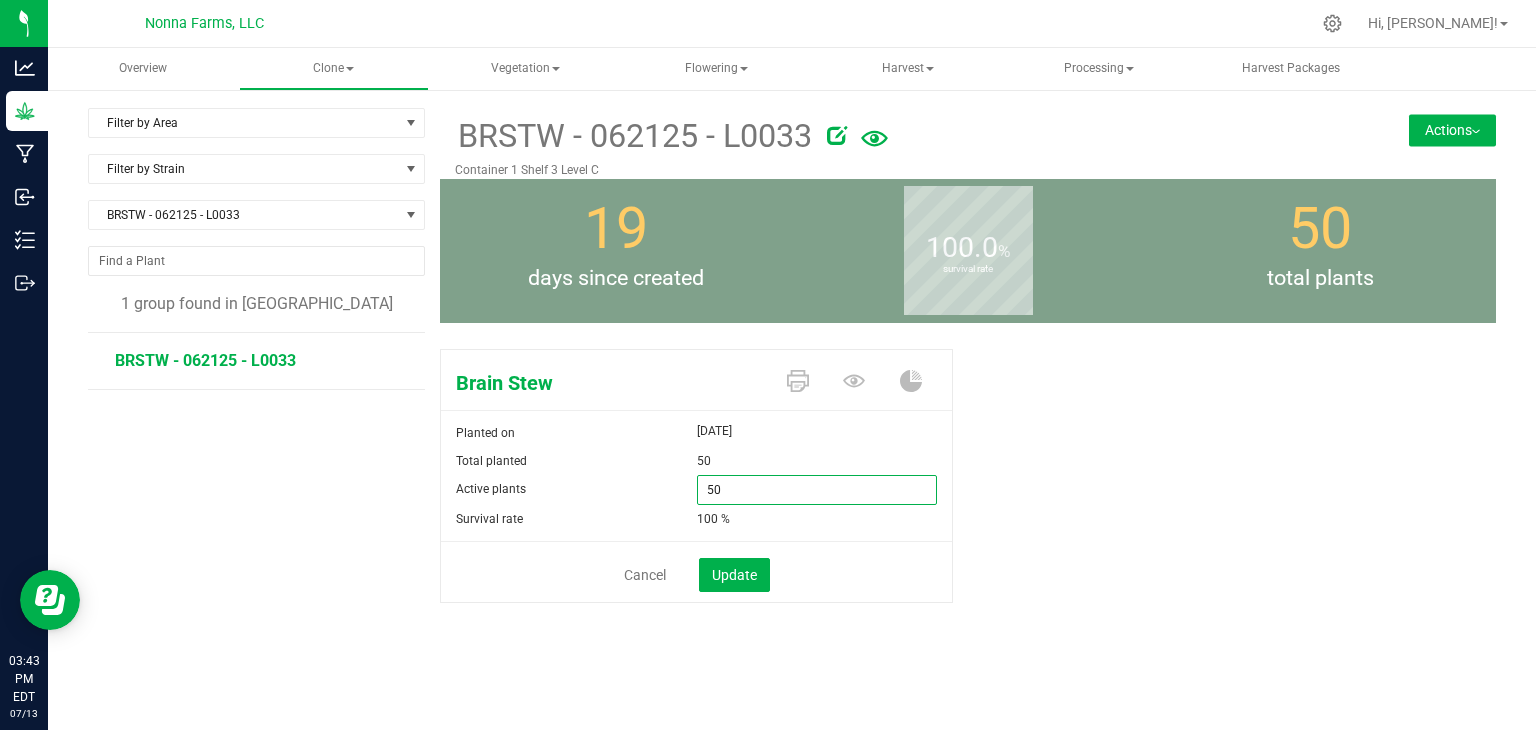 drag, startPoint x: 753, startPoint y: 491, endPoint x: 604, endPoint y: 487, distance: 149.05368 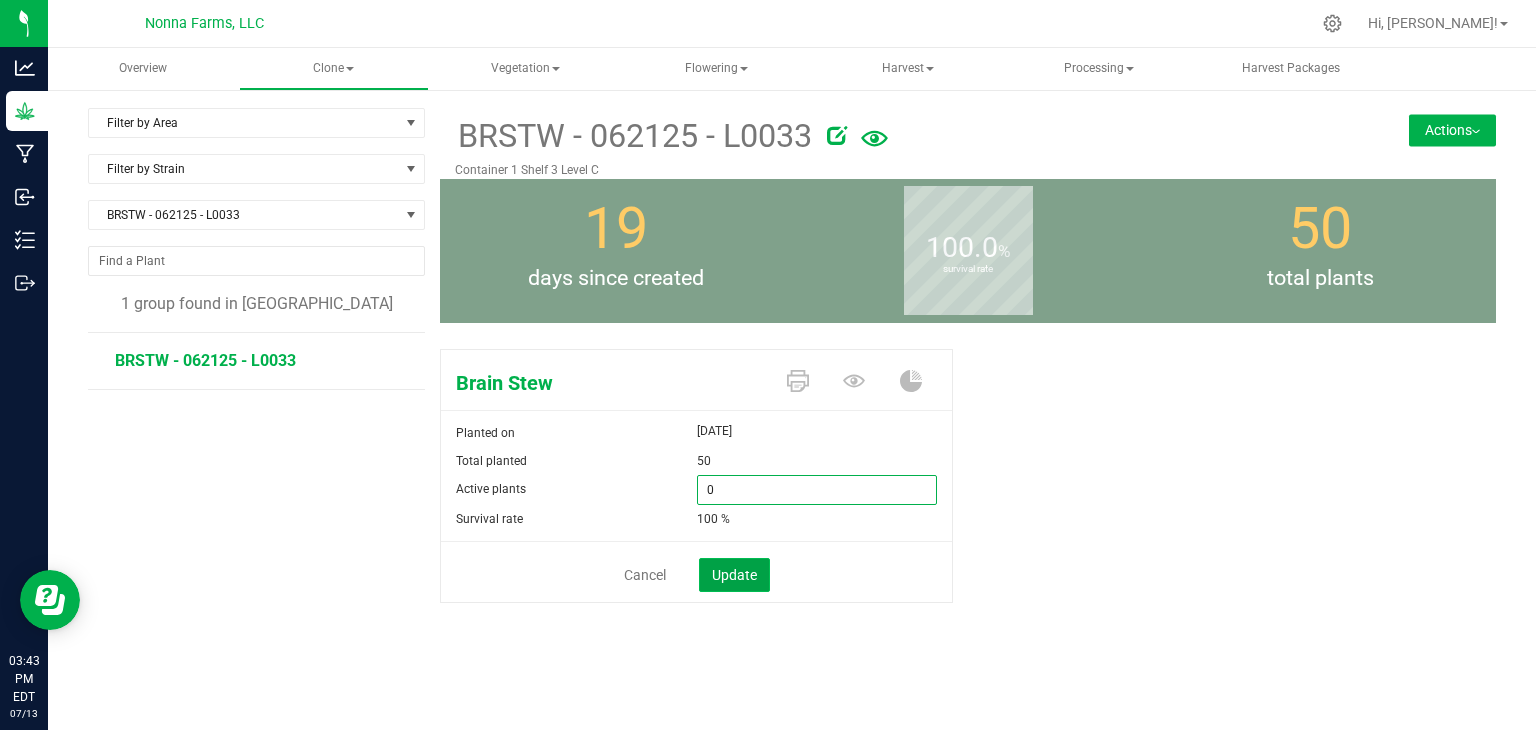 type on "0" 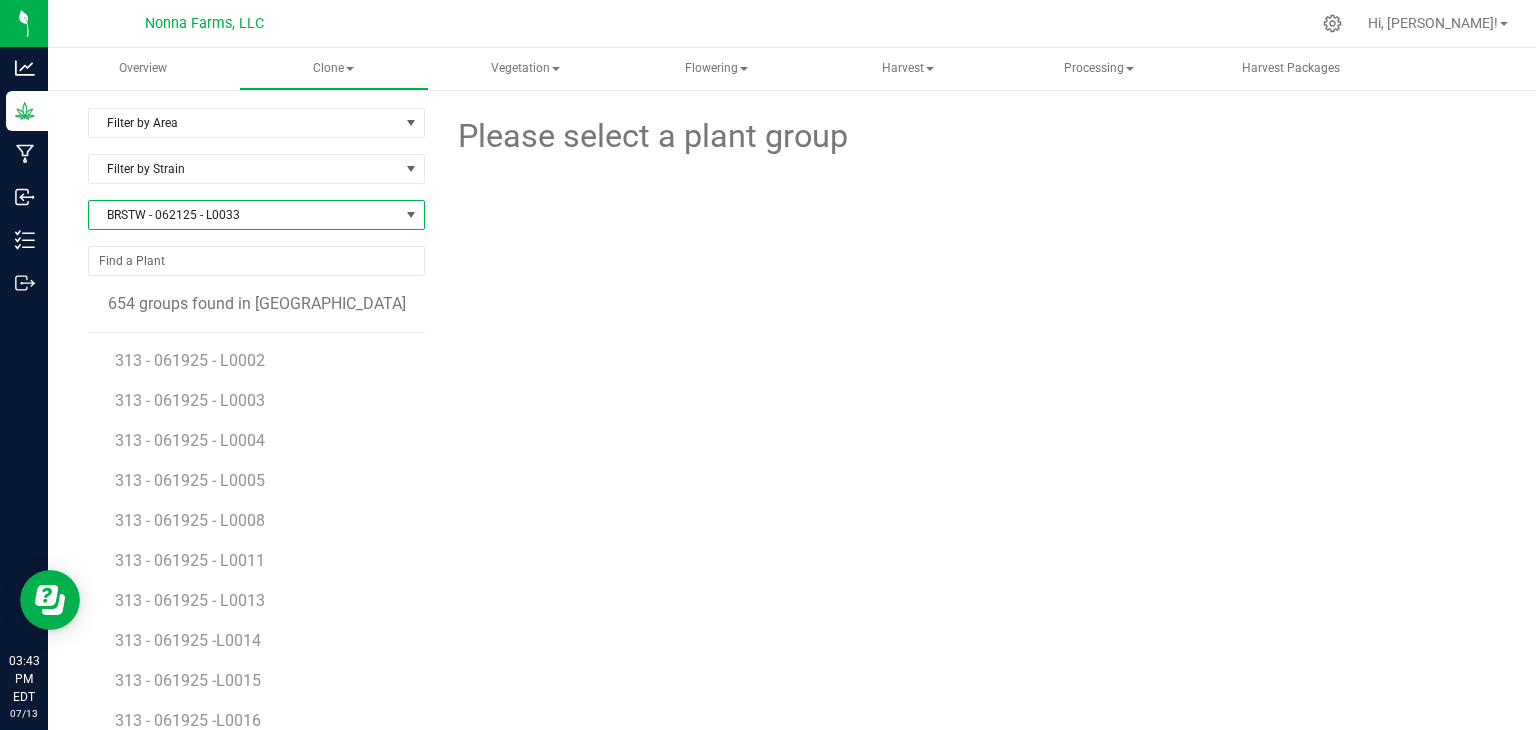 click on "BRSTW - 062125 - L0033" at bounding box center [244, 215] 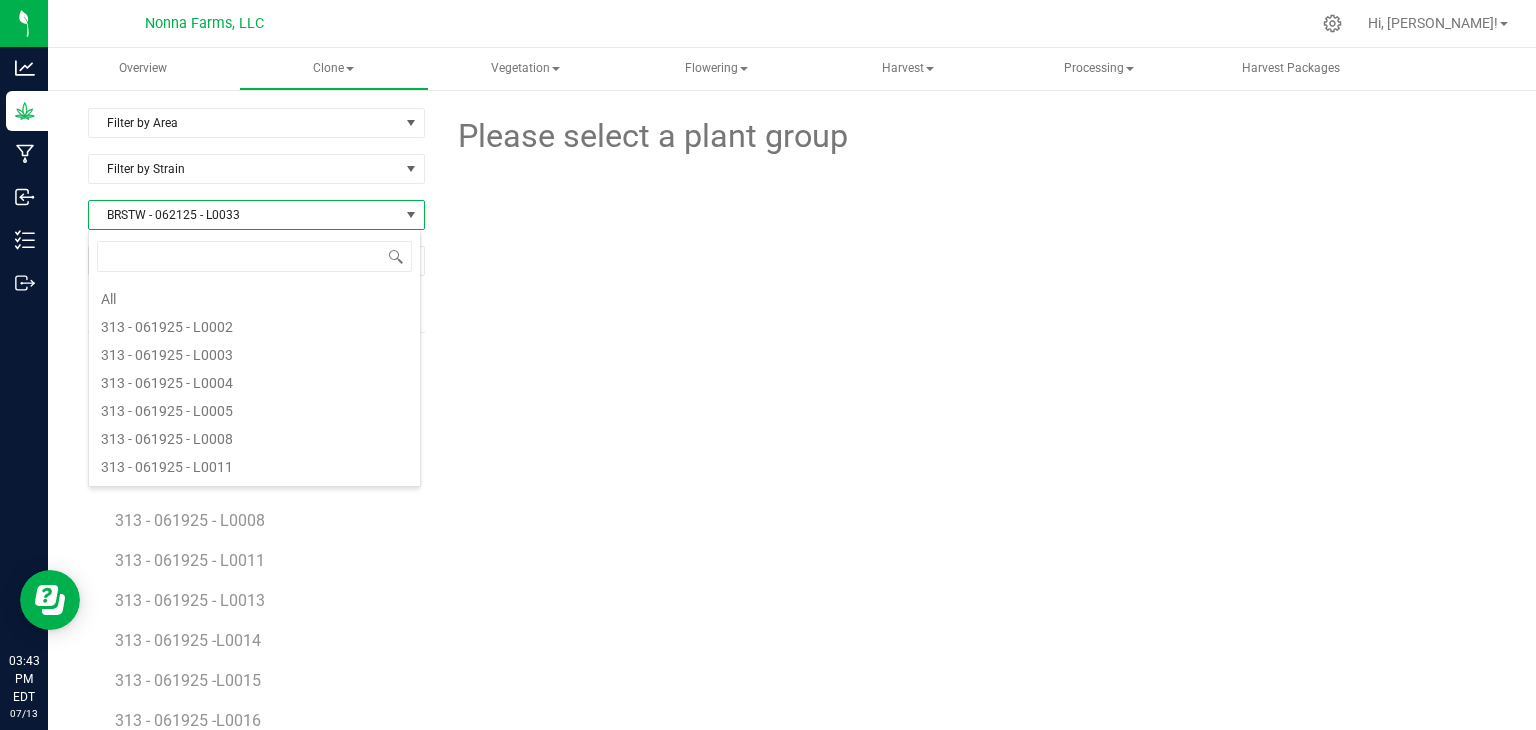 scroll, scrollTop: 1368, scrollLeft: 0, axis: vertical 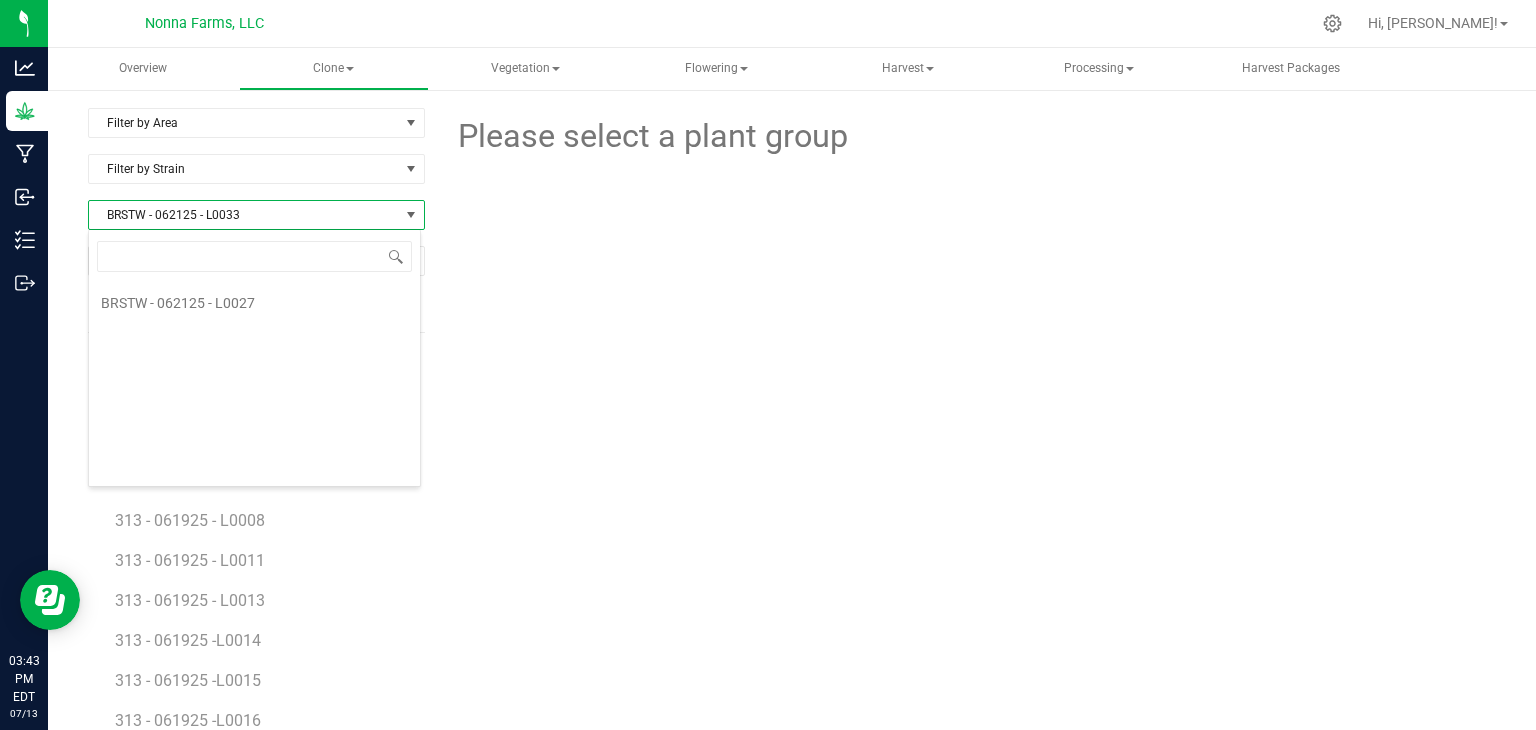 type on "BRSTW - 062125 - L0034" 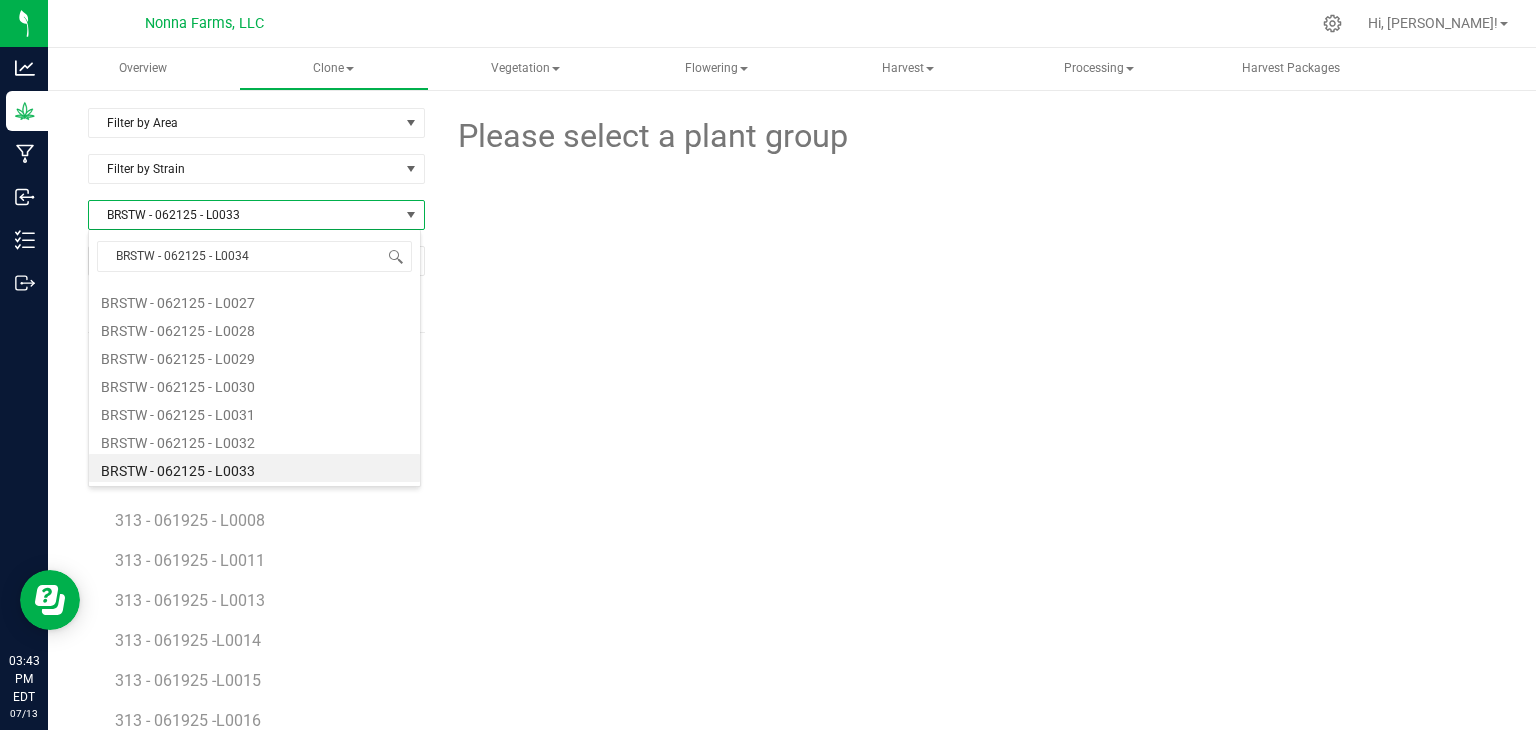 scroll, scrollTop: 0, scrollLeft: 0, axis: both 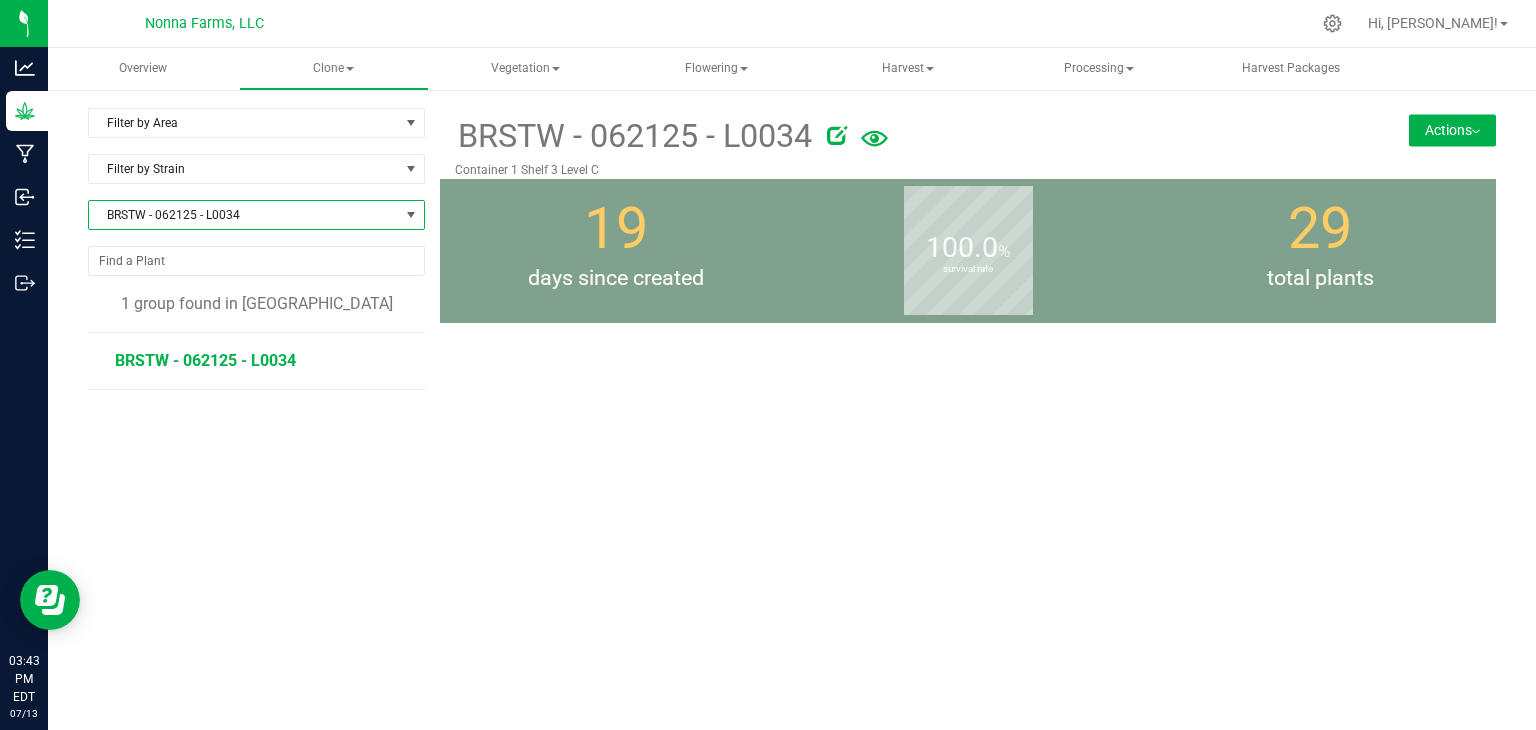 click on "BRSTW - 062125 - L0034" at bounding box center (205, 360) 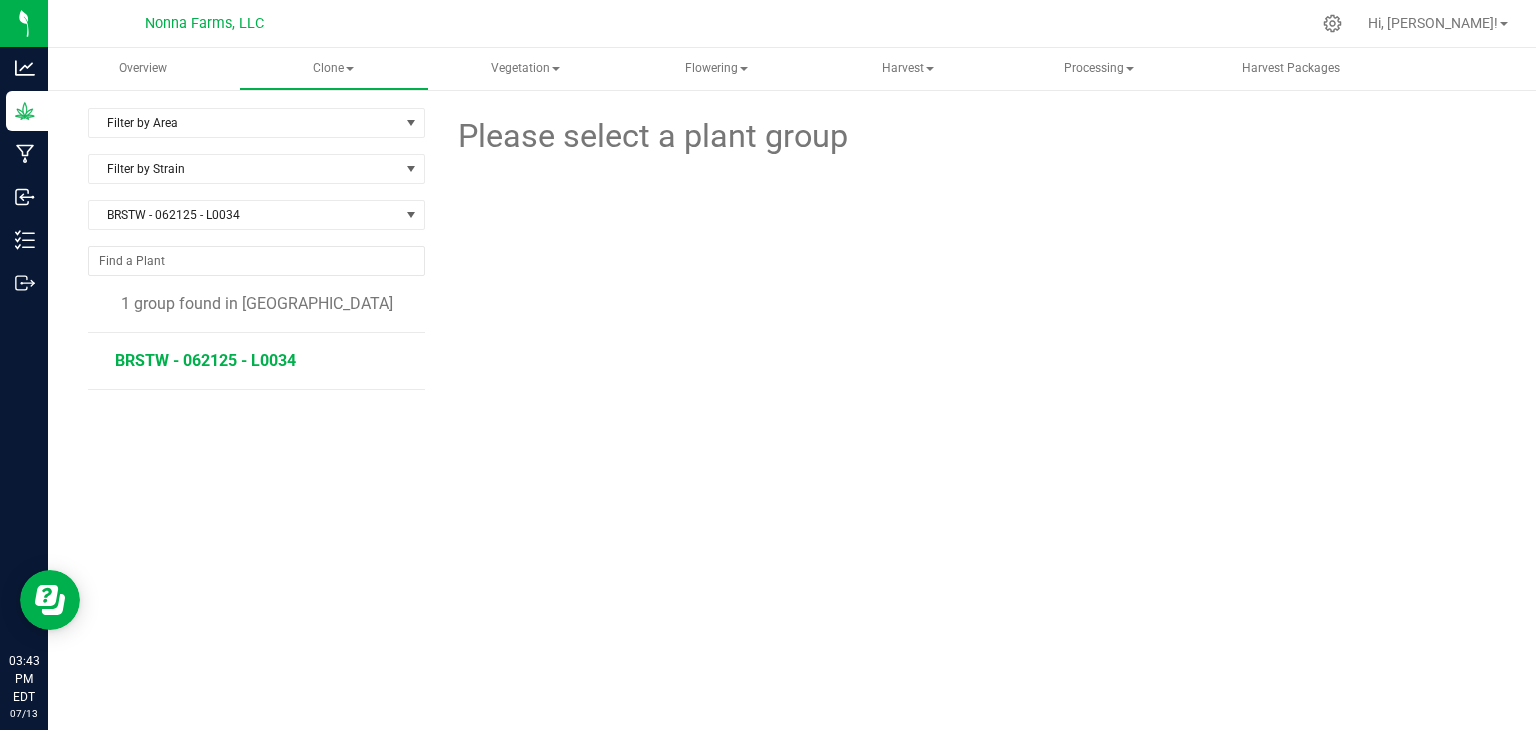 click on "BRSTW - 062125 - L0034" at bounding box center (205, 360) 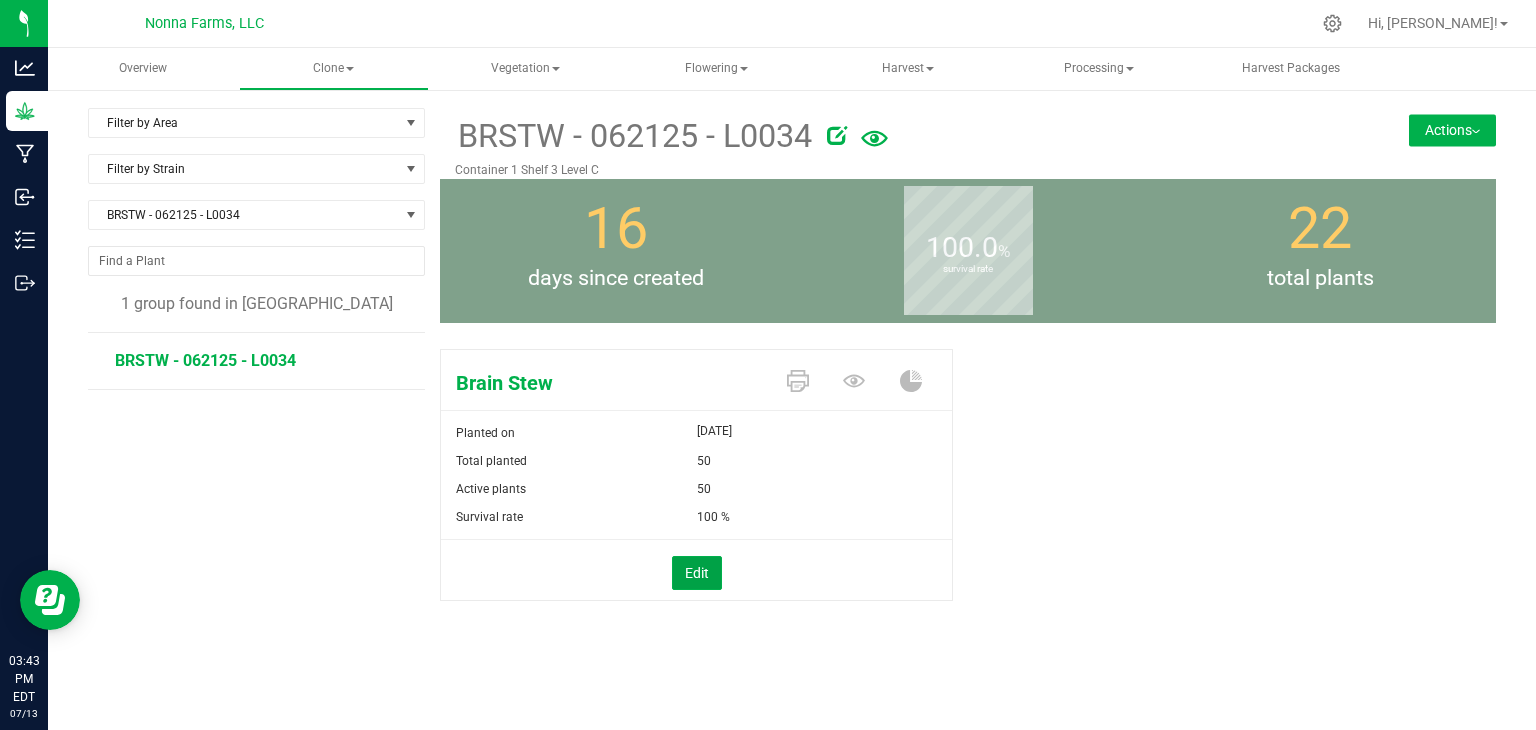 drag, startPoint x: 694, startPoint y: 565, endPoint x: 796, endPoint y: 519, distance: 111.89281 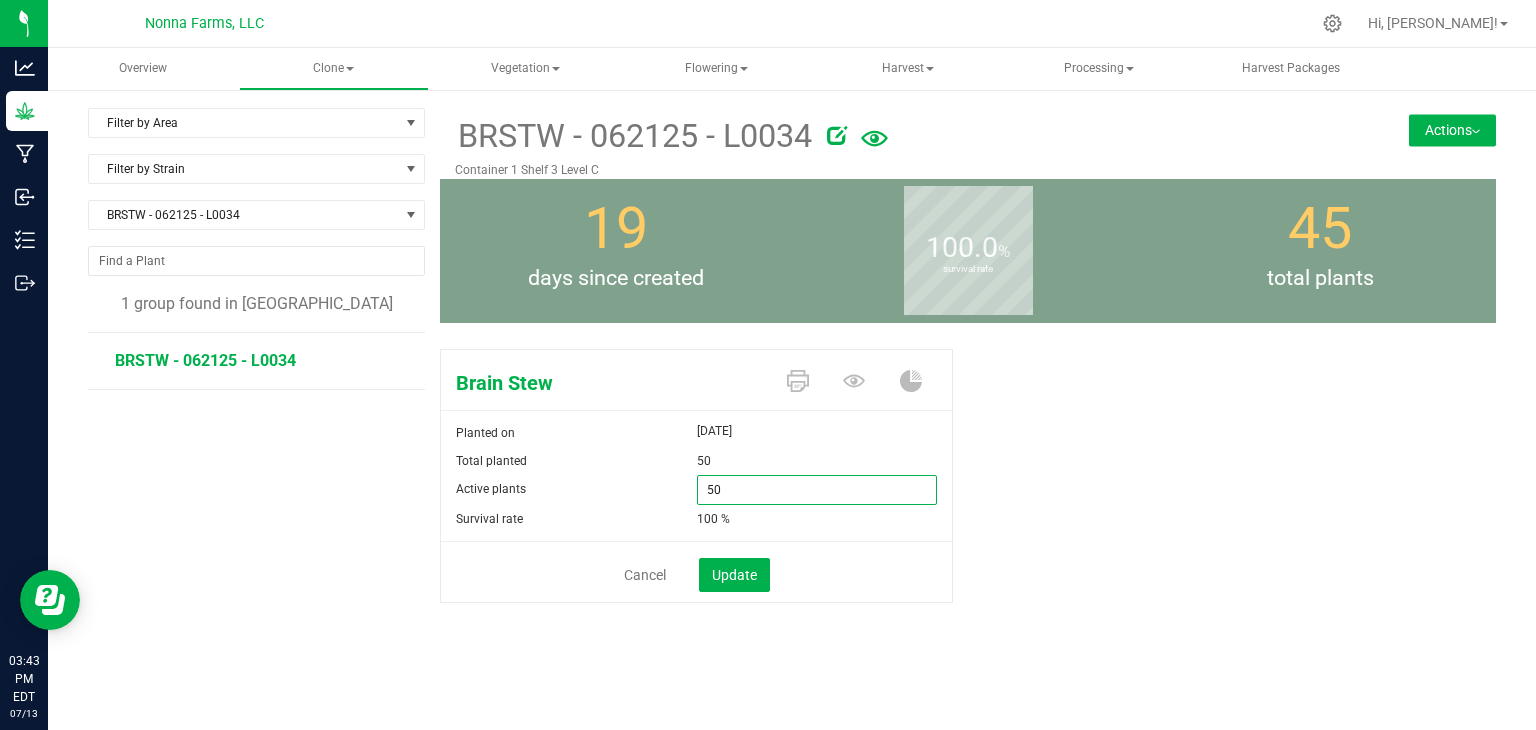 drag, startPoint x: 800, startPoint y: 488, endPoint x: 637, endPoint y: 488, distance: 163 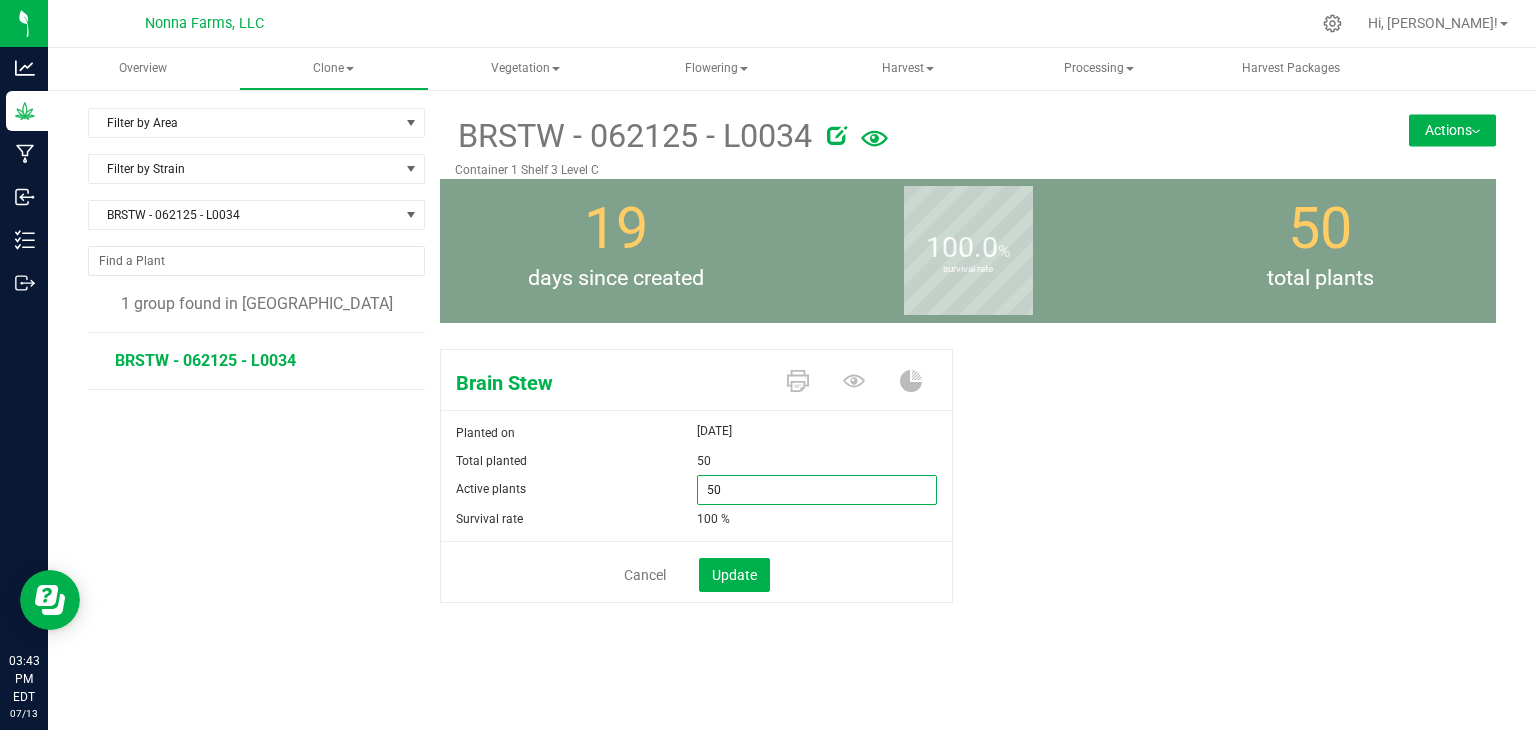 type on "0" 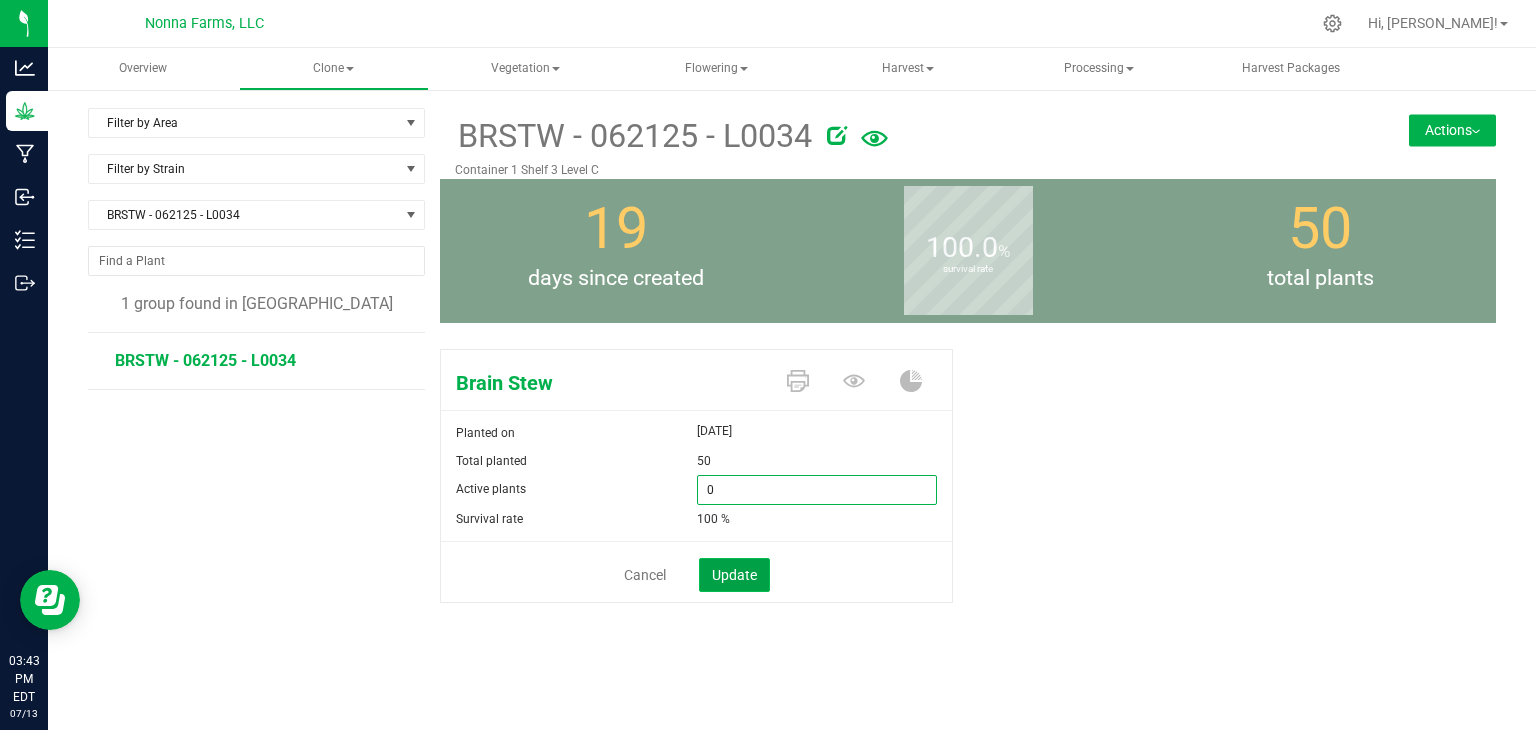 type on "0" 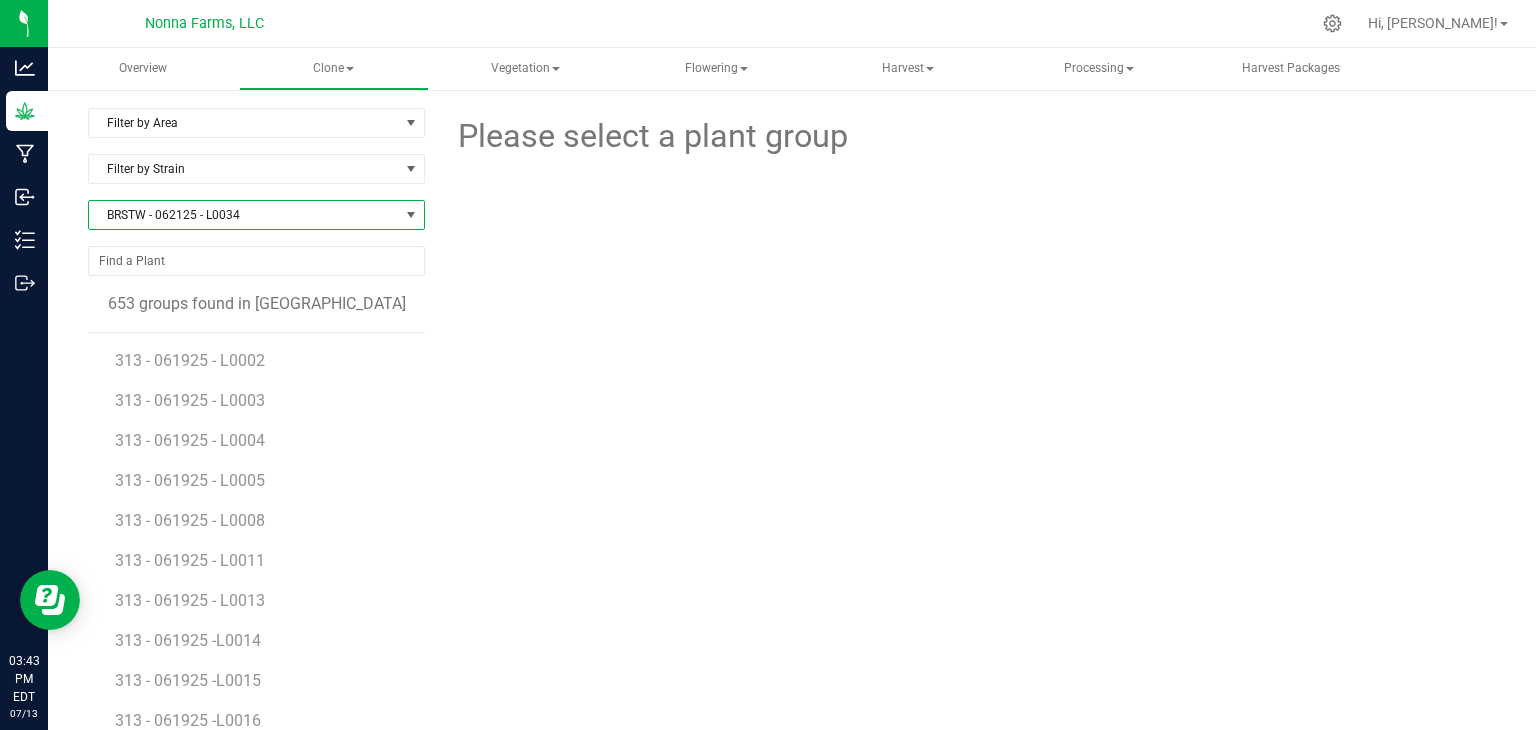 click on "BRSTW - 062125 - L0034" at bounding box center (244, 215) 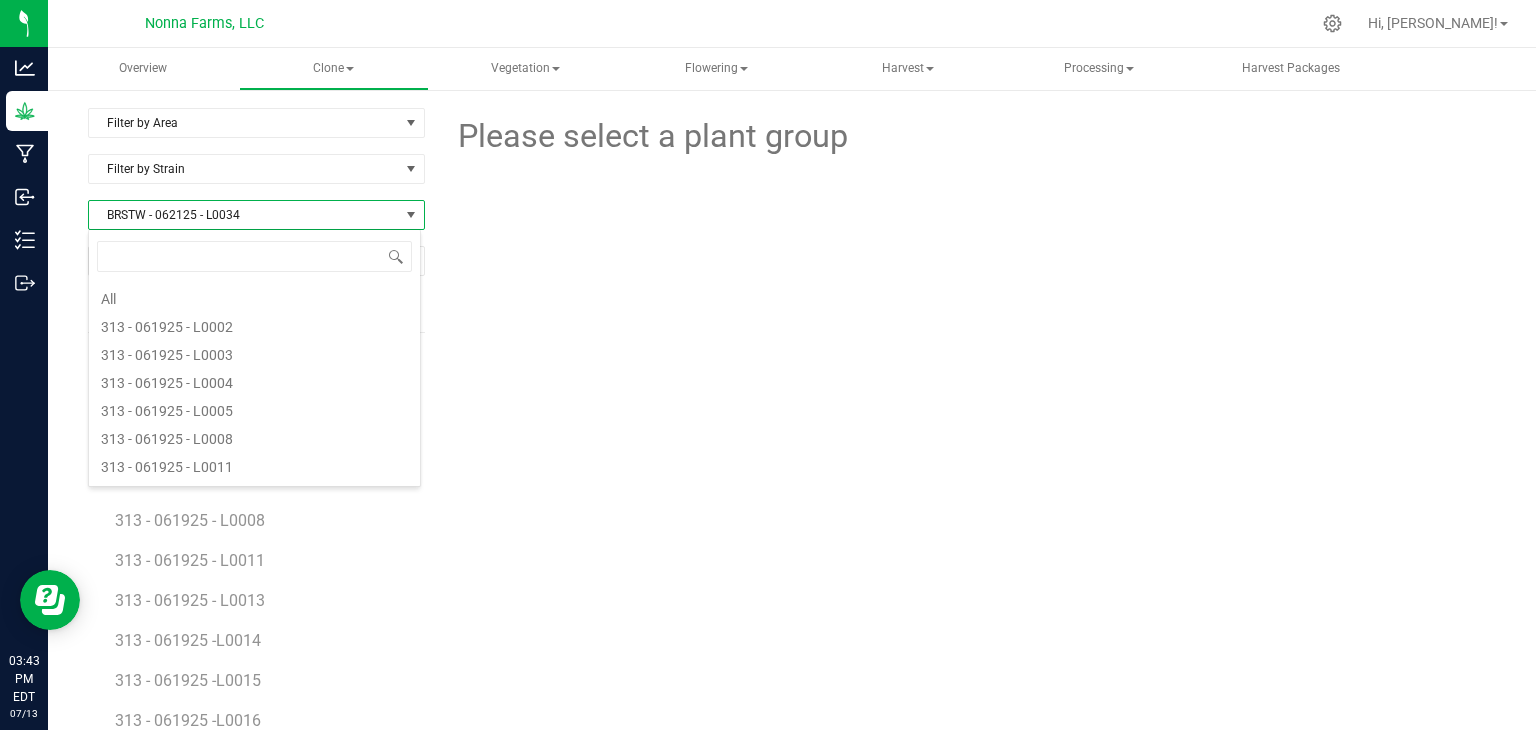 scroll, scrollTop: 1396, scrollLeft: 0, axis: vertical 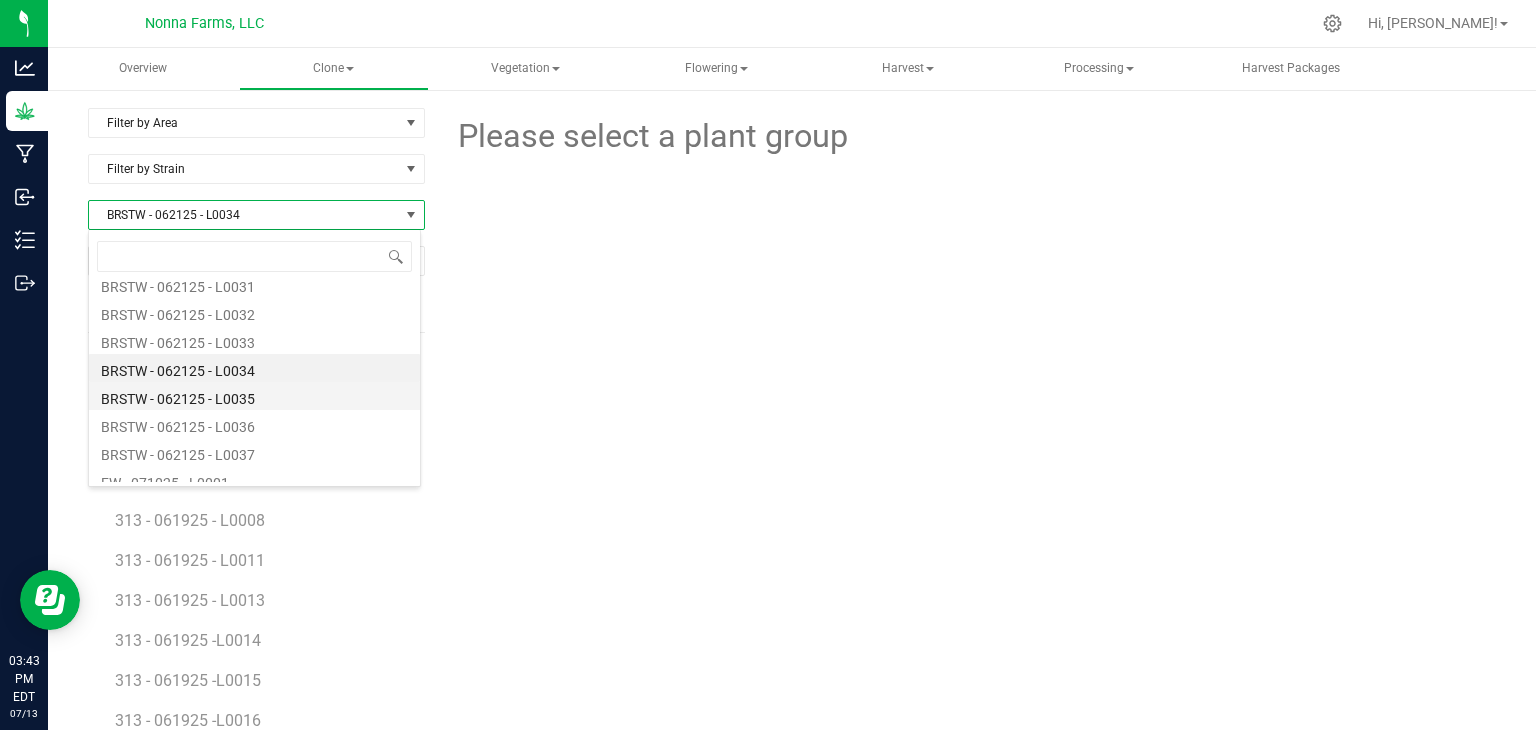 click on "BRSTW - 062125 - L0035" at bounding box center [254, 396] 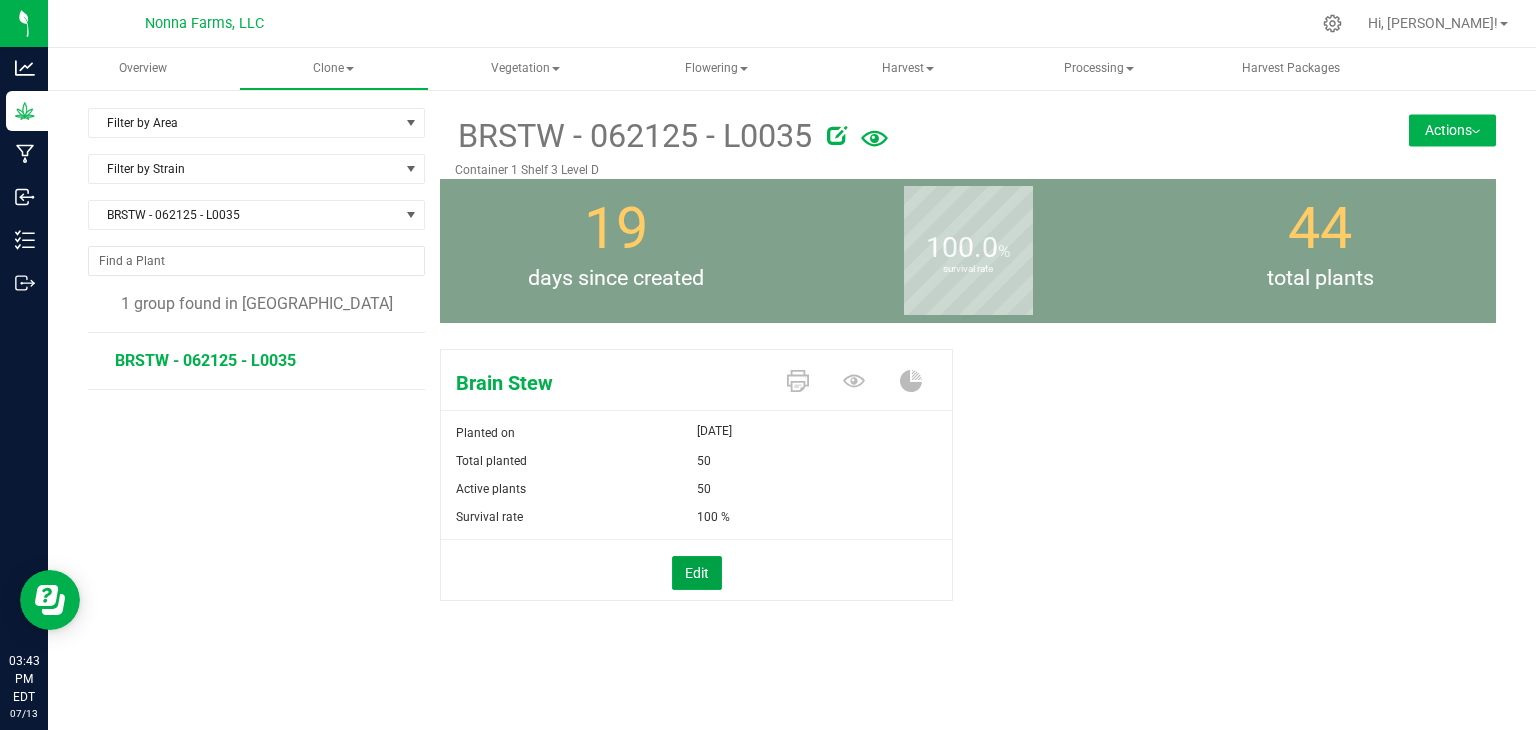 drag, startPoint x: 703, startPoint y: 577, endPoint x: 752, endPoint y: 512, distance: 81.400246 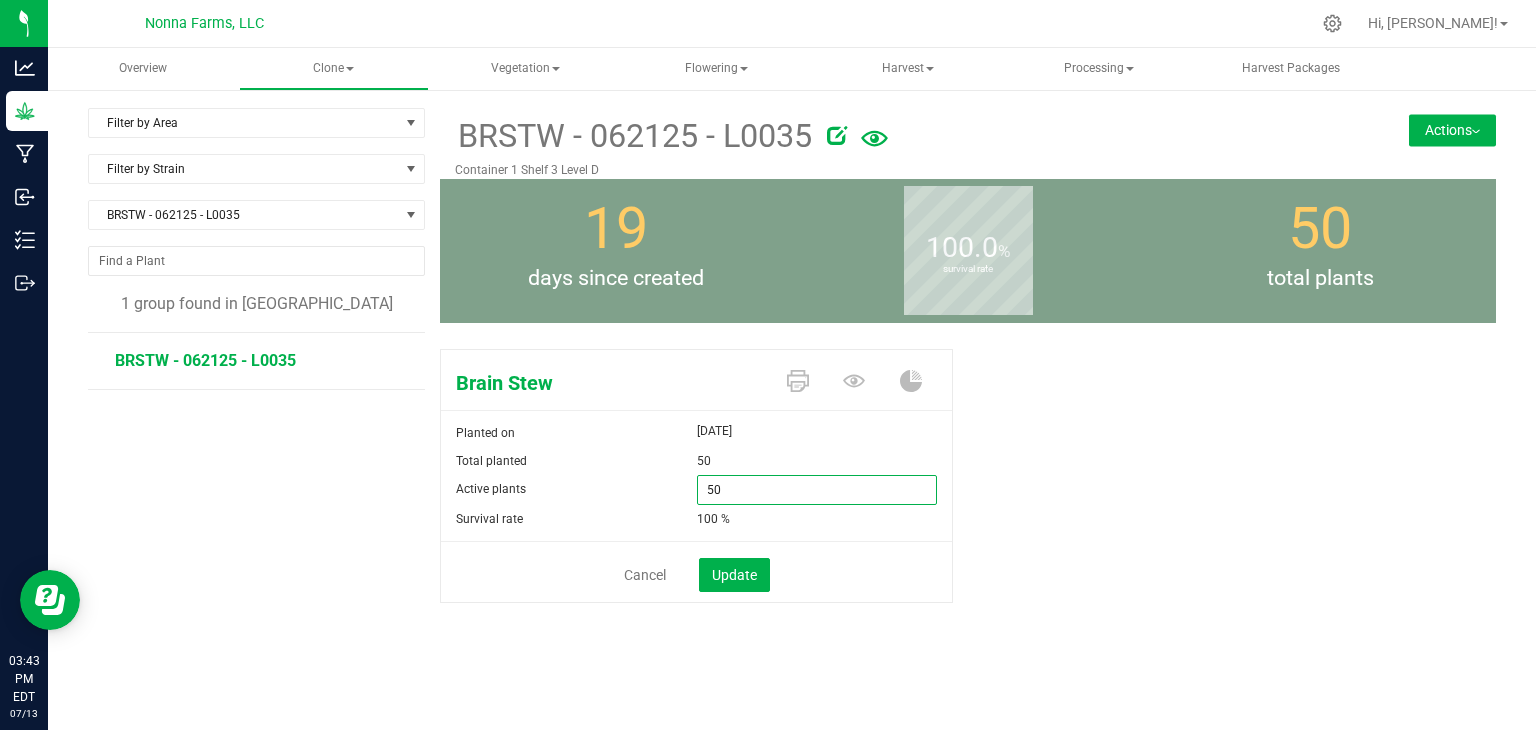 drag, startPoint x: 752, startPoint y: 512, endPoint x: 628, endPoint y: 492, distance: 125.60255 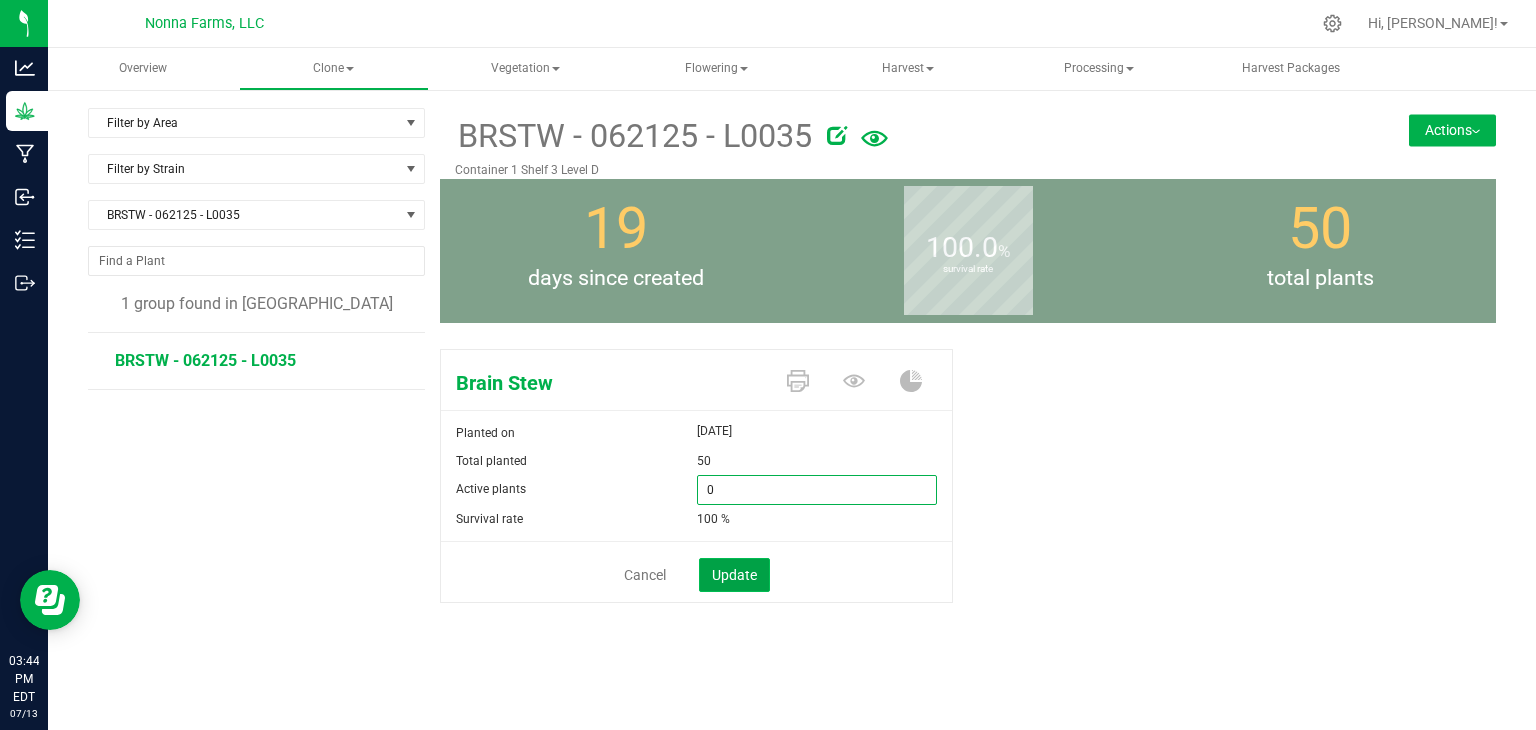 type on "0" 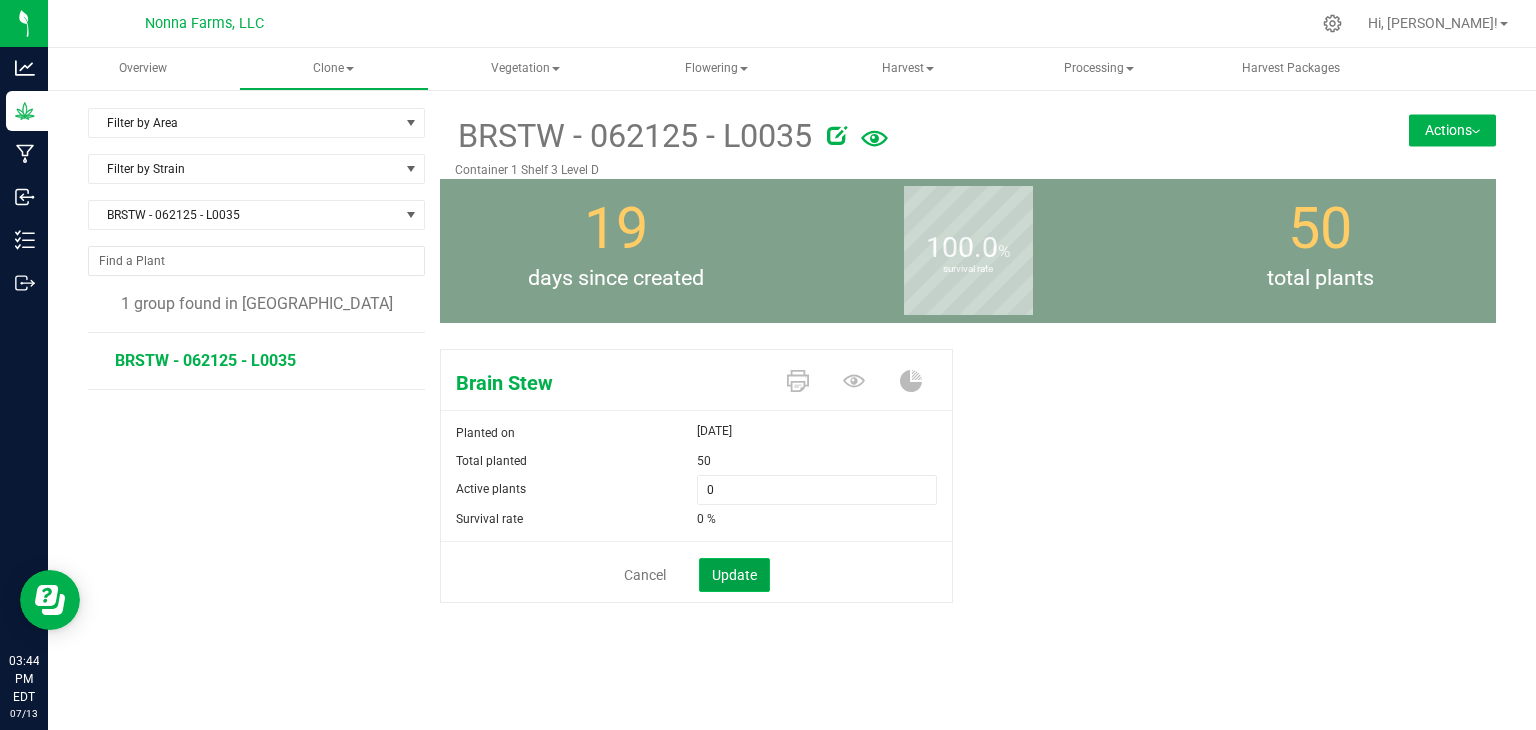 click on "Update" 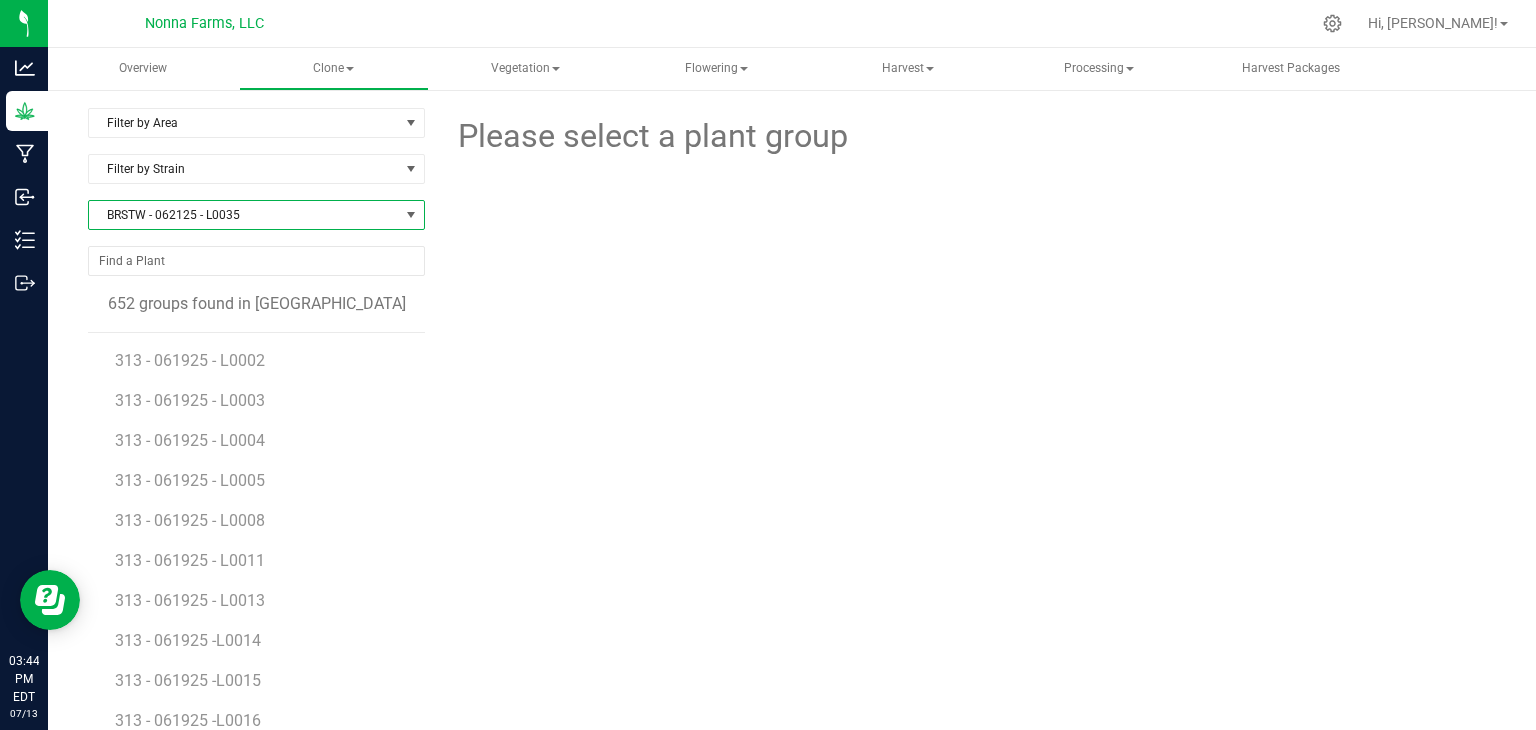 click on "BRSTW - 062125 - L0035" at bounding box center (244, 215) 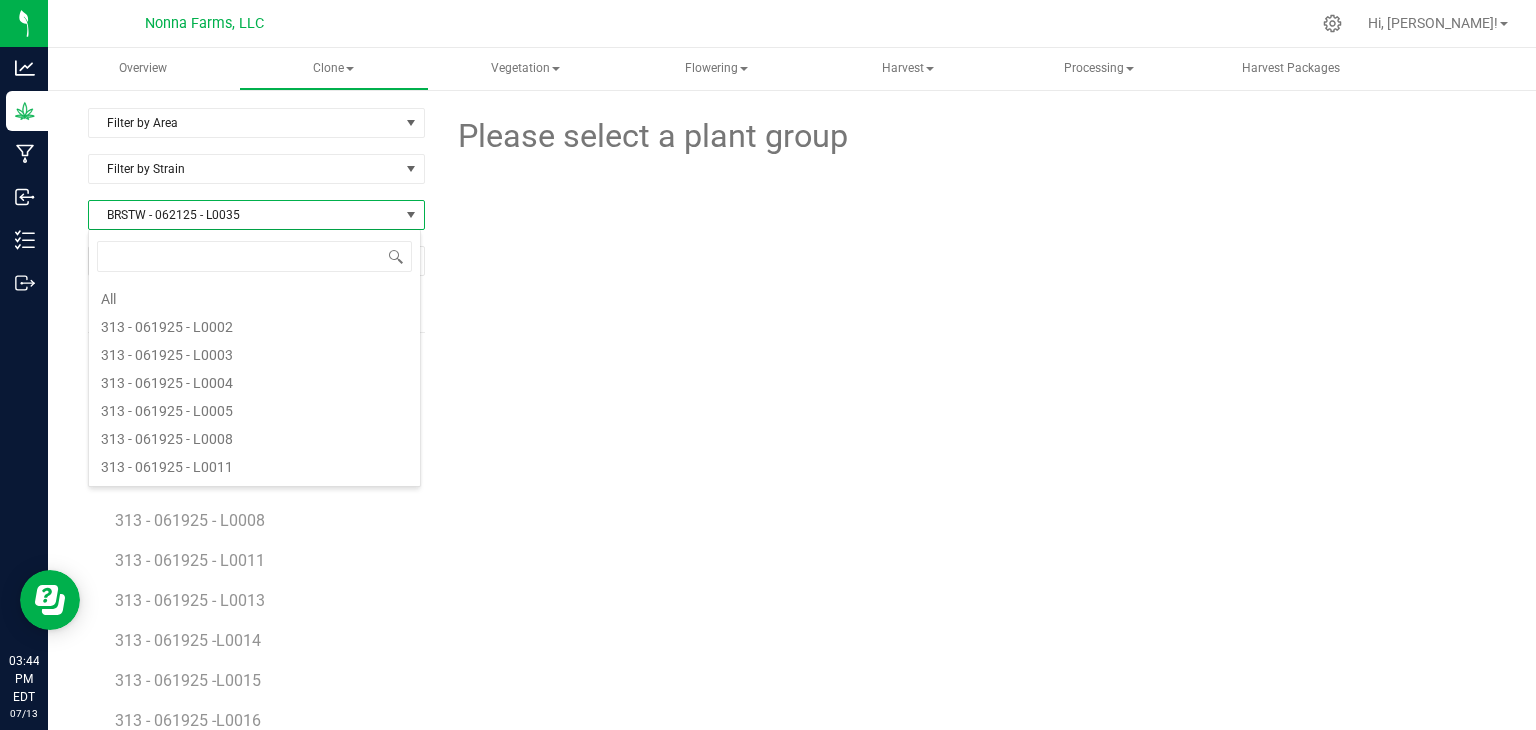 scroll, scrollTop: 1424, scrollLeft: 0, axis: vertical 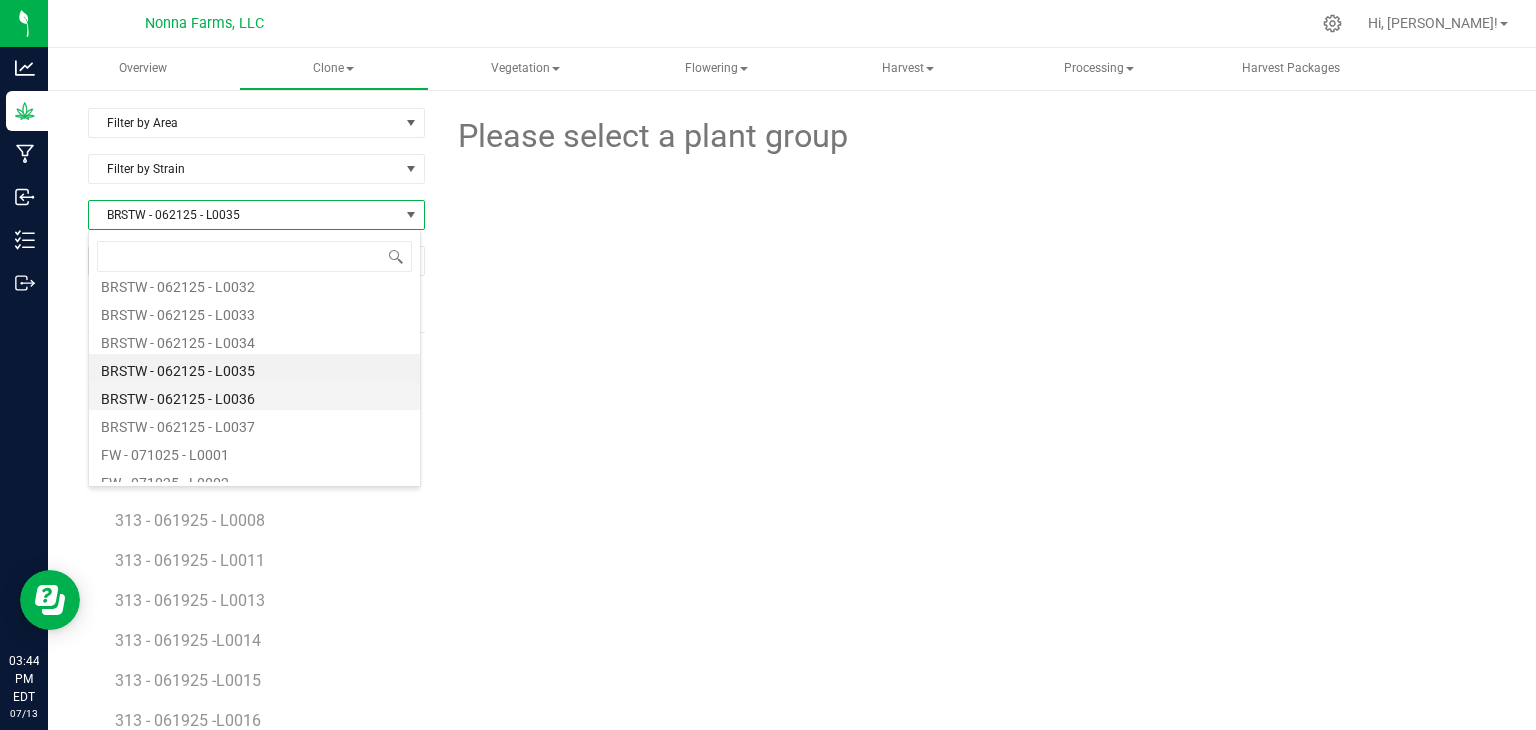 click on "BRSTW - 062125 - L0036" at bounding box center (254, 396) 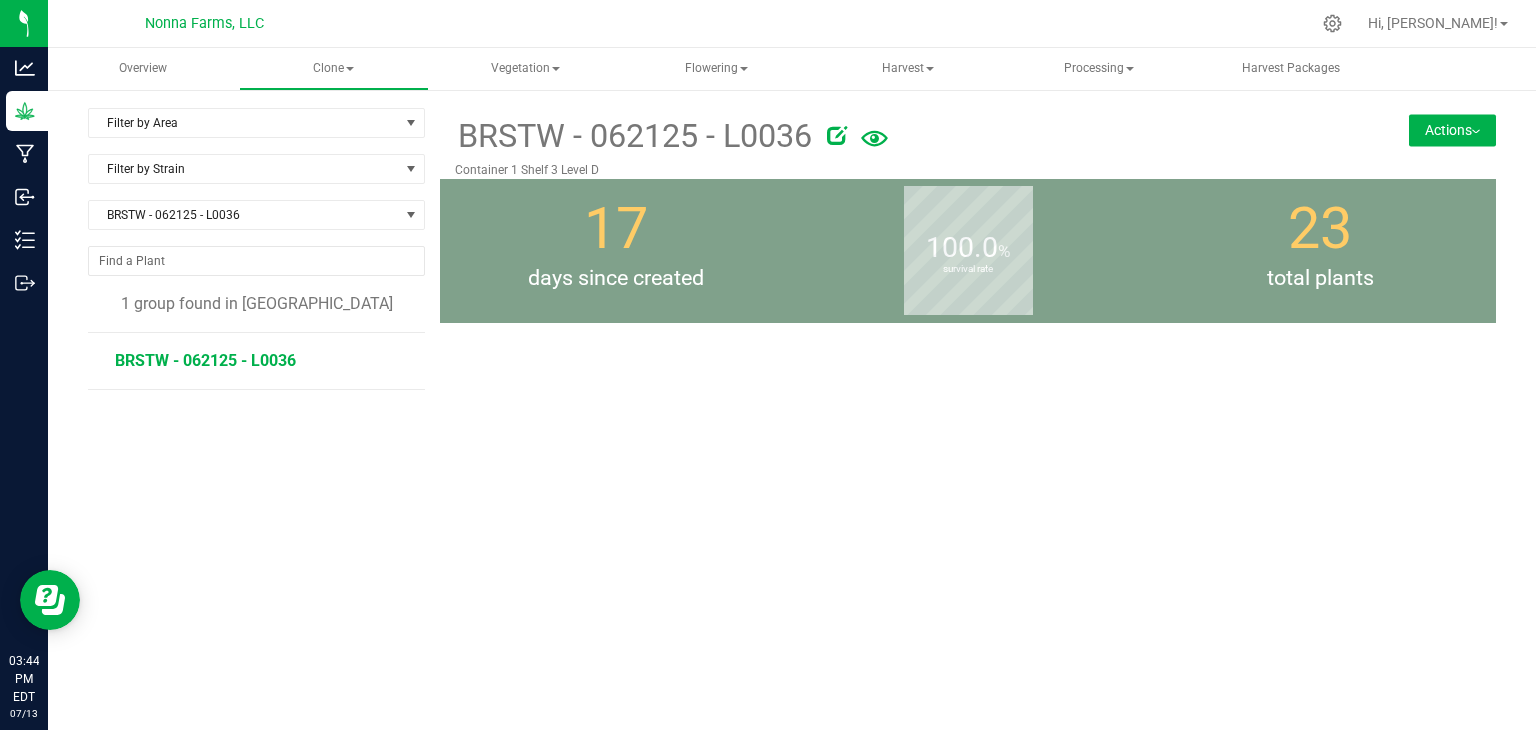 click on "BRSTW - 062125 - L0036" at bounding box center [205, 360] 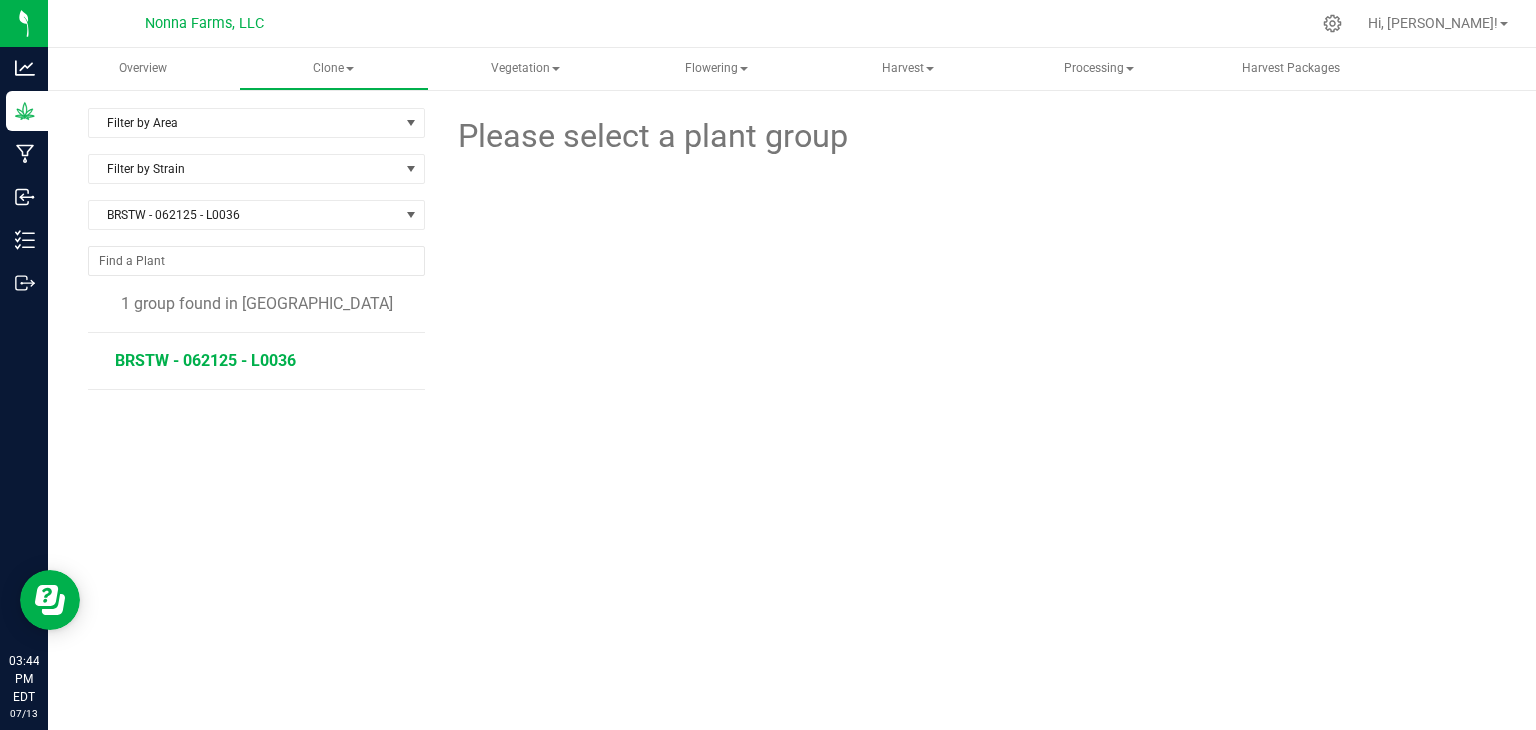 click on "BRSTW - 062125 - L0036" at bounding box center [205, 360] 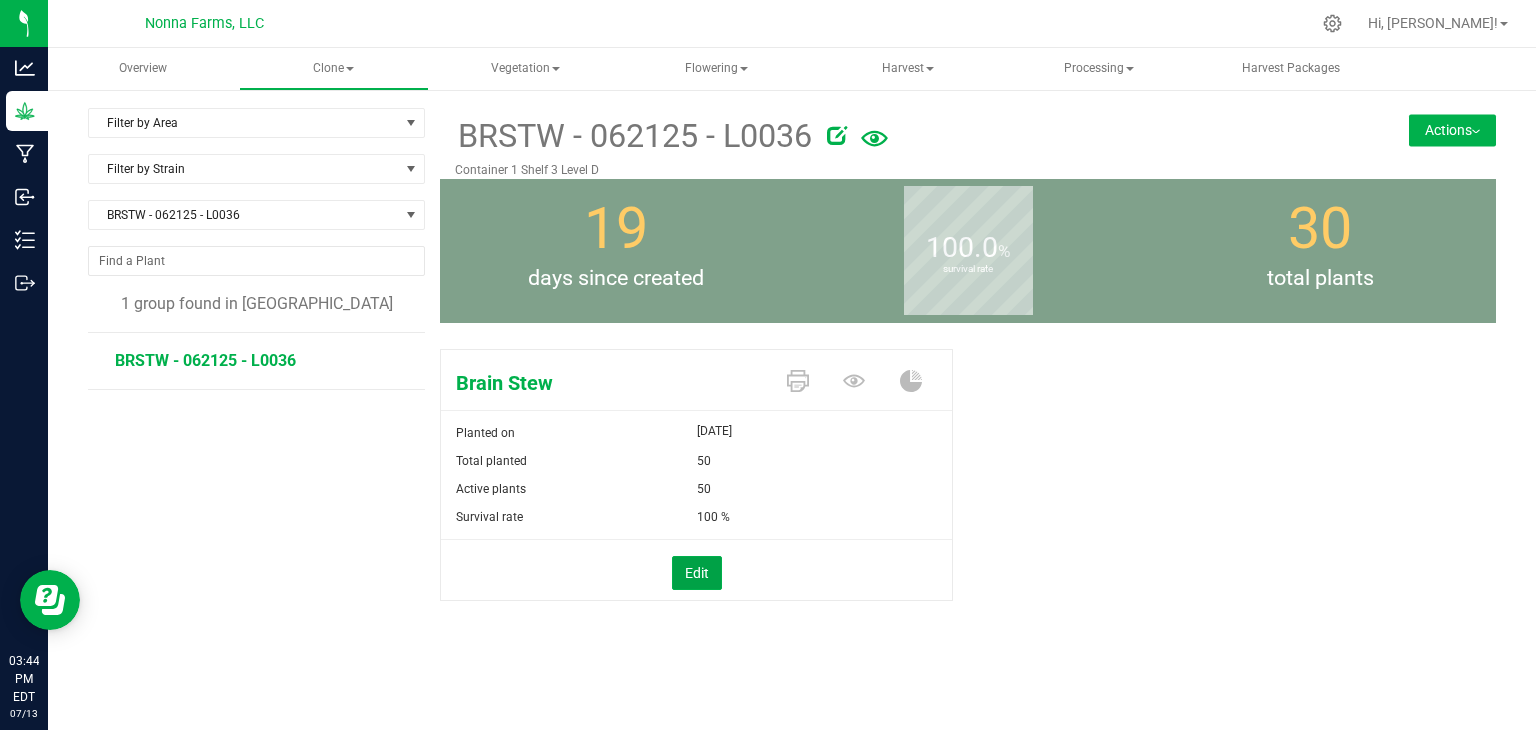 drag, startPoint x: 708, startPoint y: 577, endPoint x: 742, endPoint y: 536, distance: 53.263496 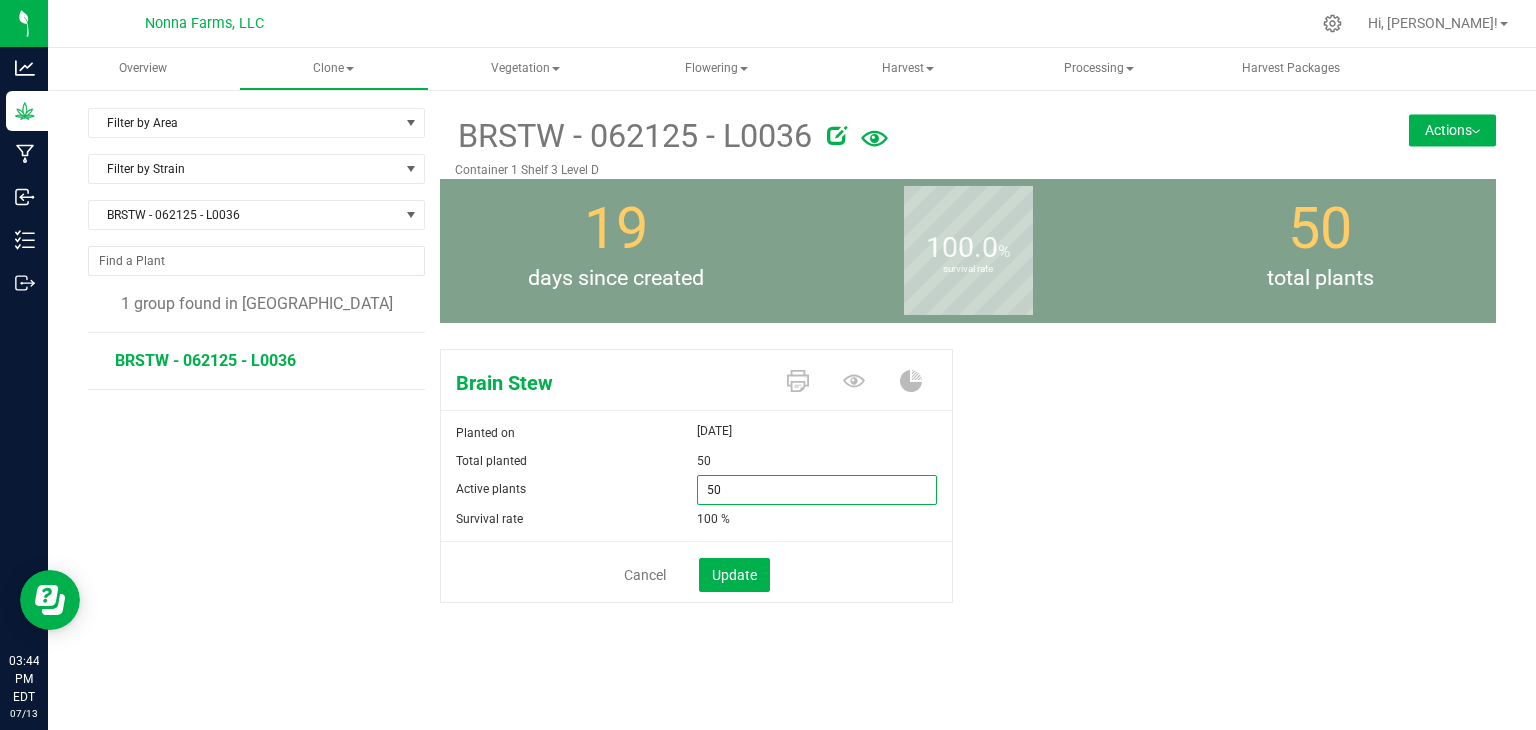 drag, startPoint x: 769, startPoint y: 485, endPoint x: 628, endPoint y: 471, distance: 141.69333 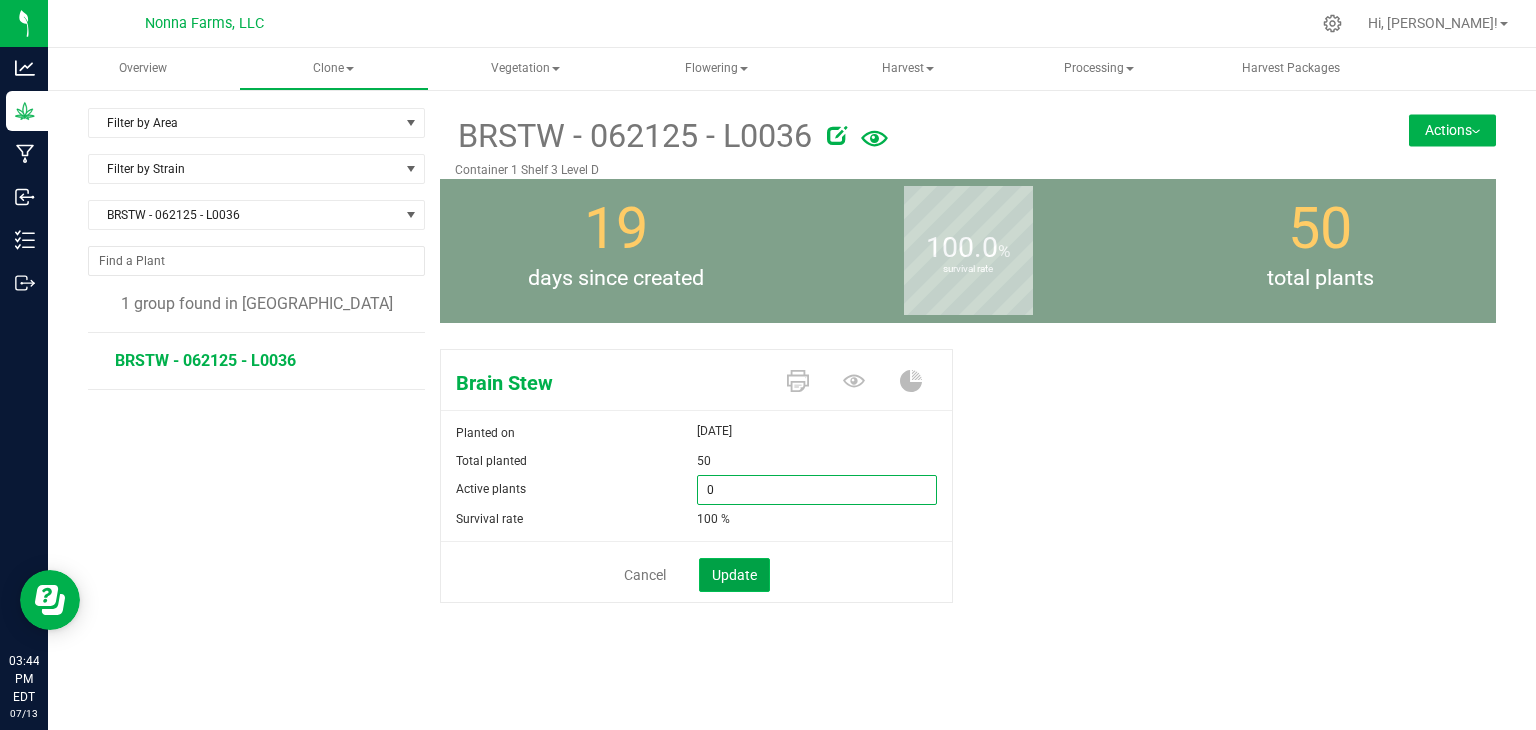 type on "0" 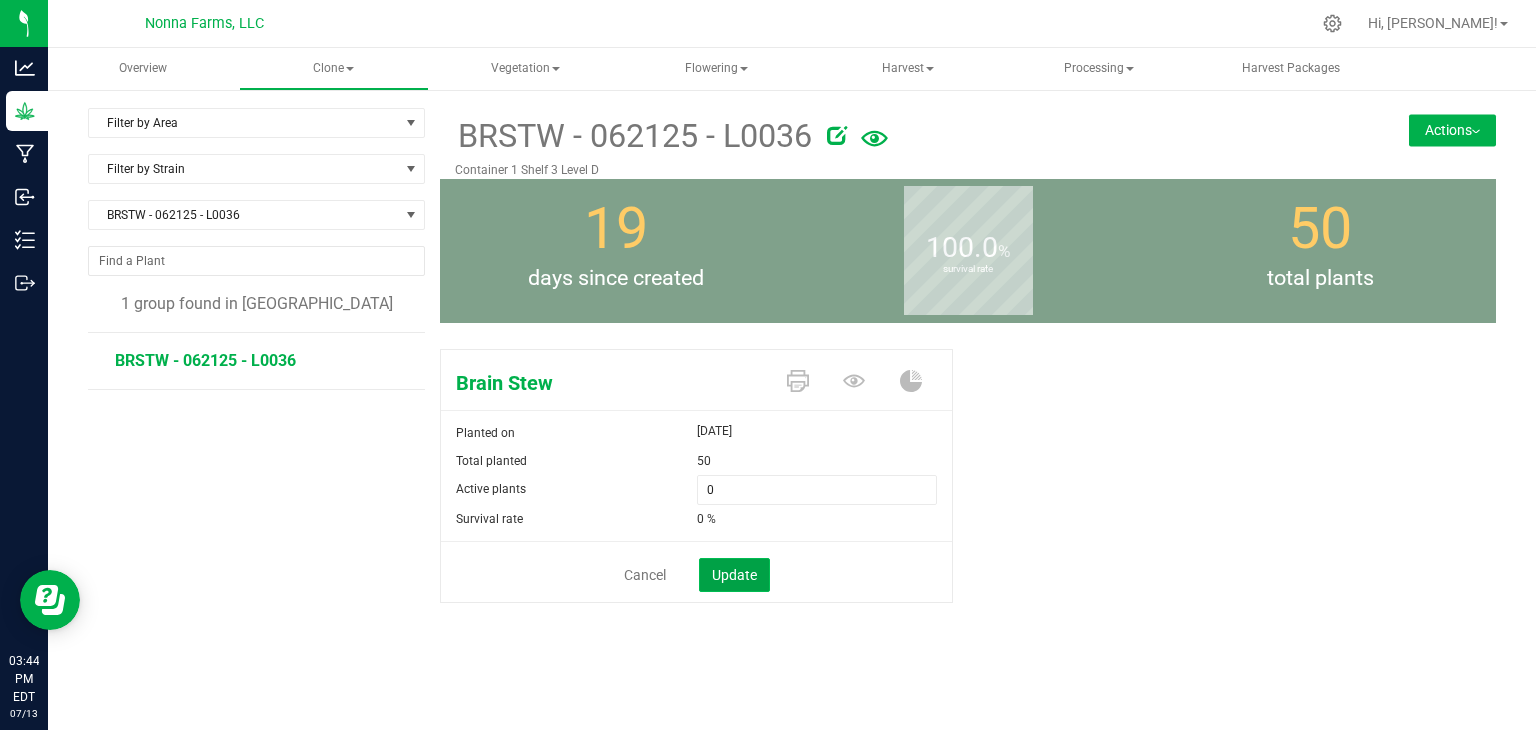 click on "Update" 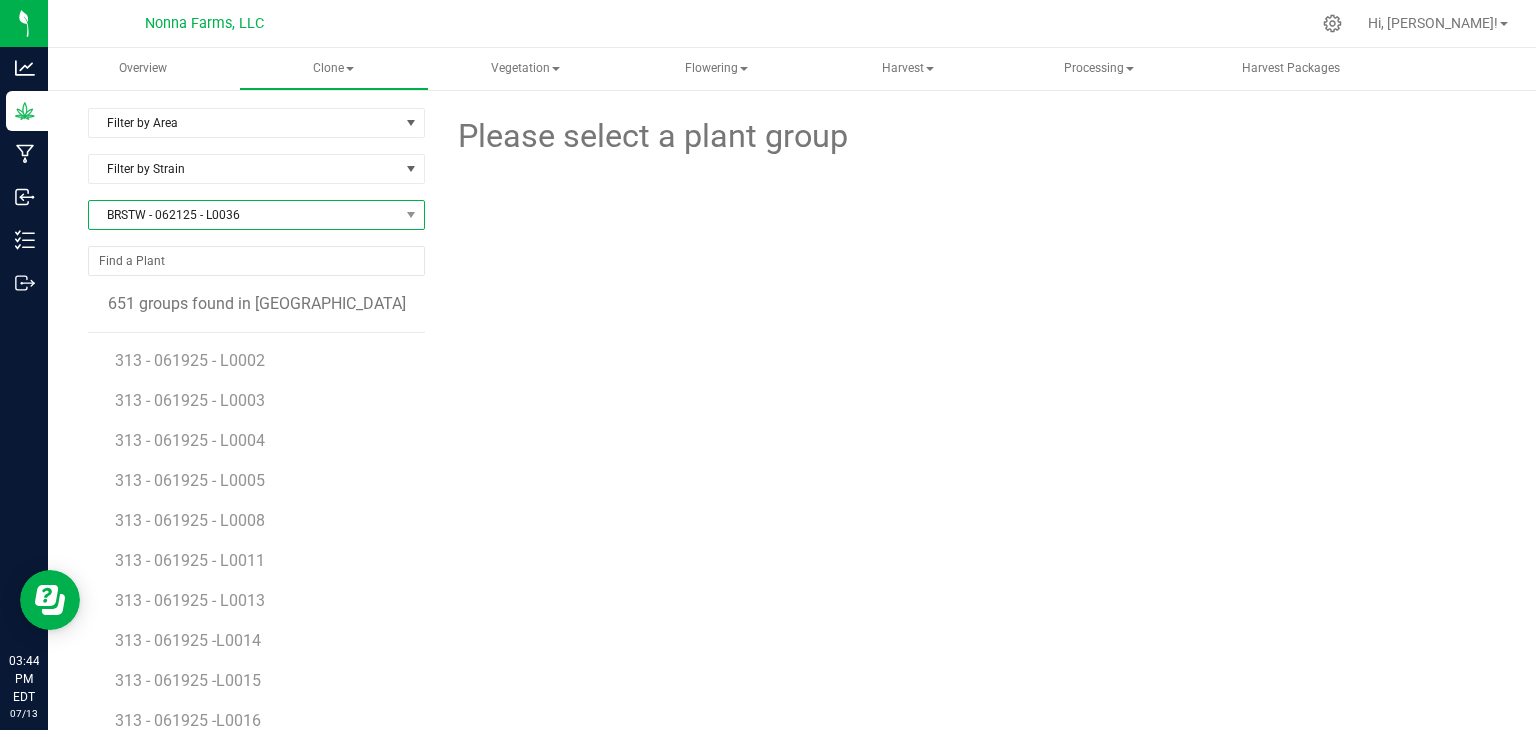 click on "BRSTW - 062125 - L0036" at bounding box center [244, 215] 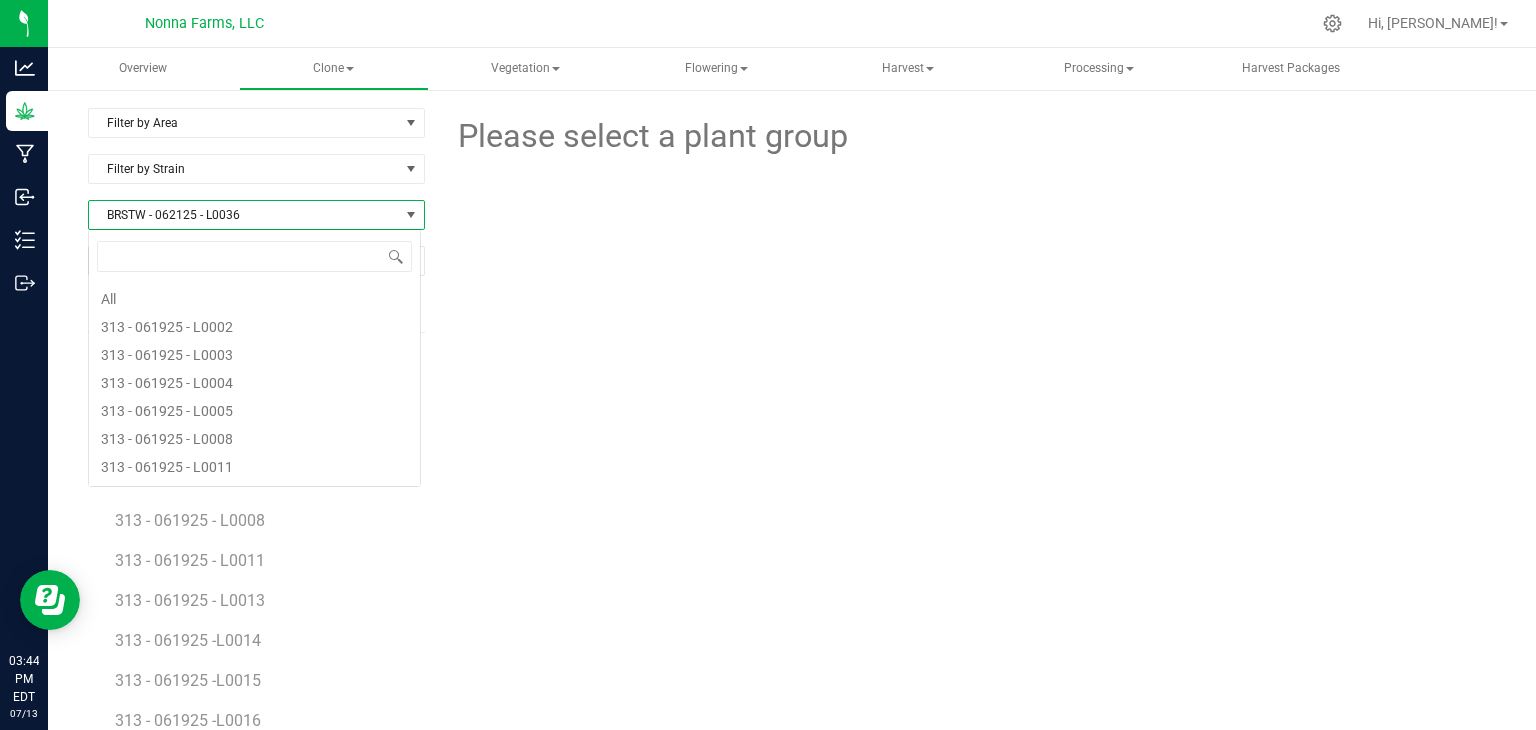 scroll, scrollTop: 1452, scrollLeft: 0, axis: vertical 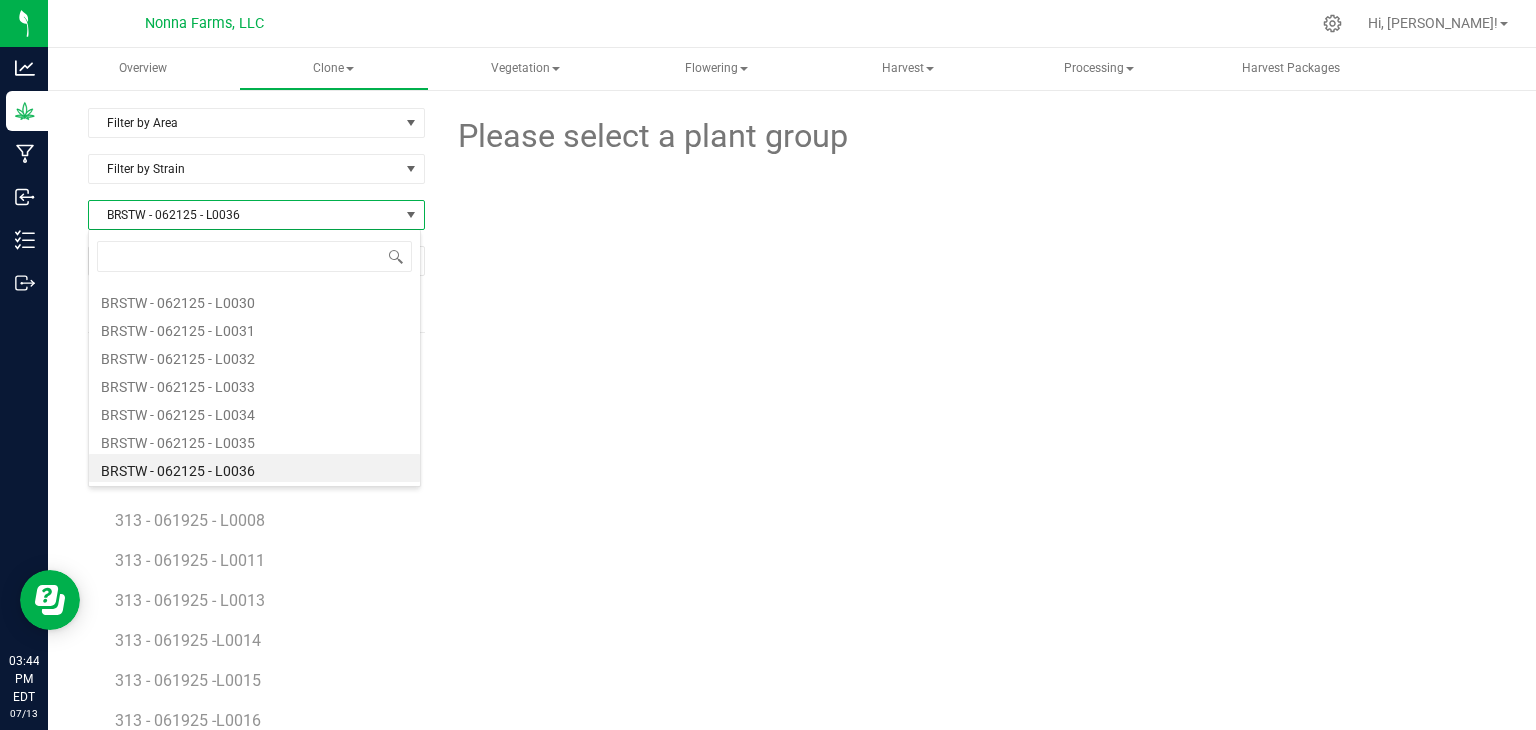 type on "BRSTW - 062125 - L0037" 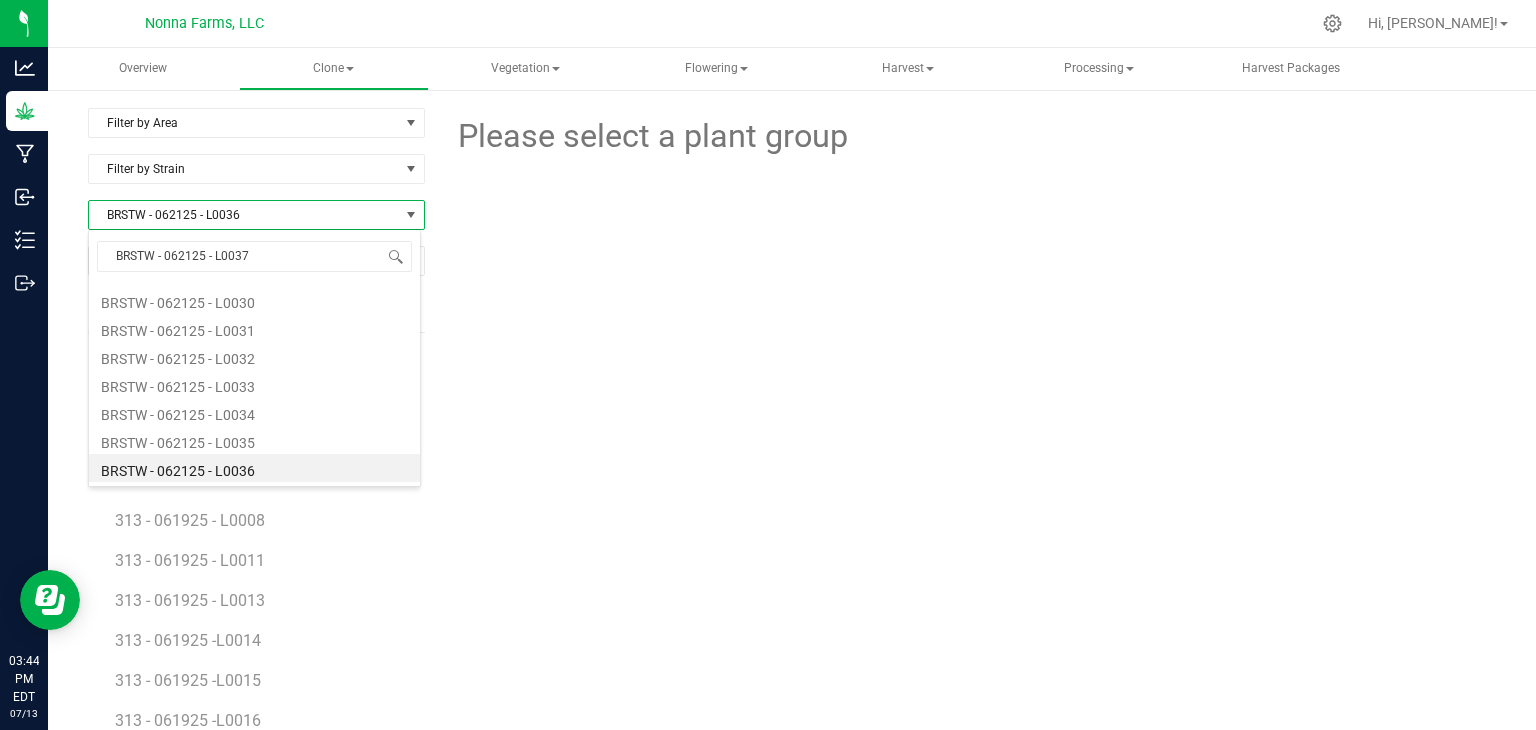 scroll, scrollTop: 0, scrollLeft: 0, axis: both 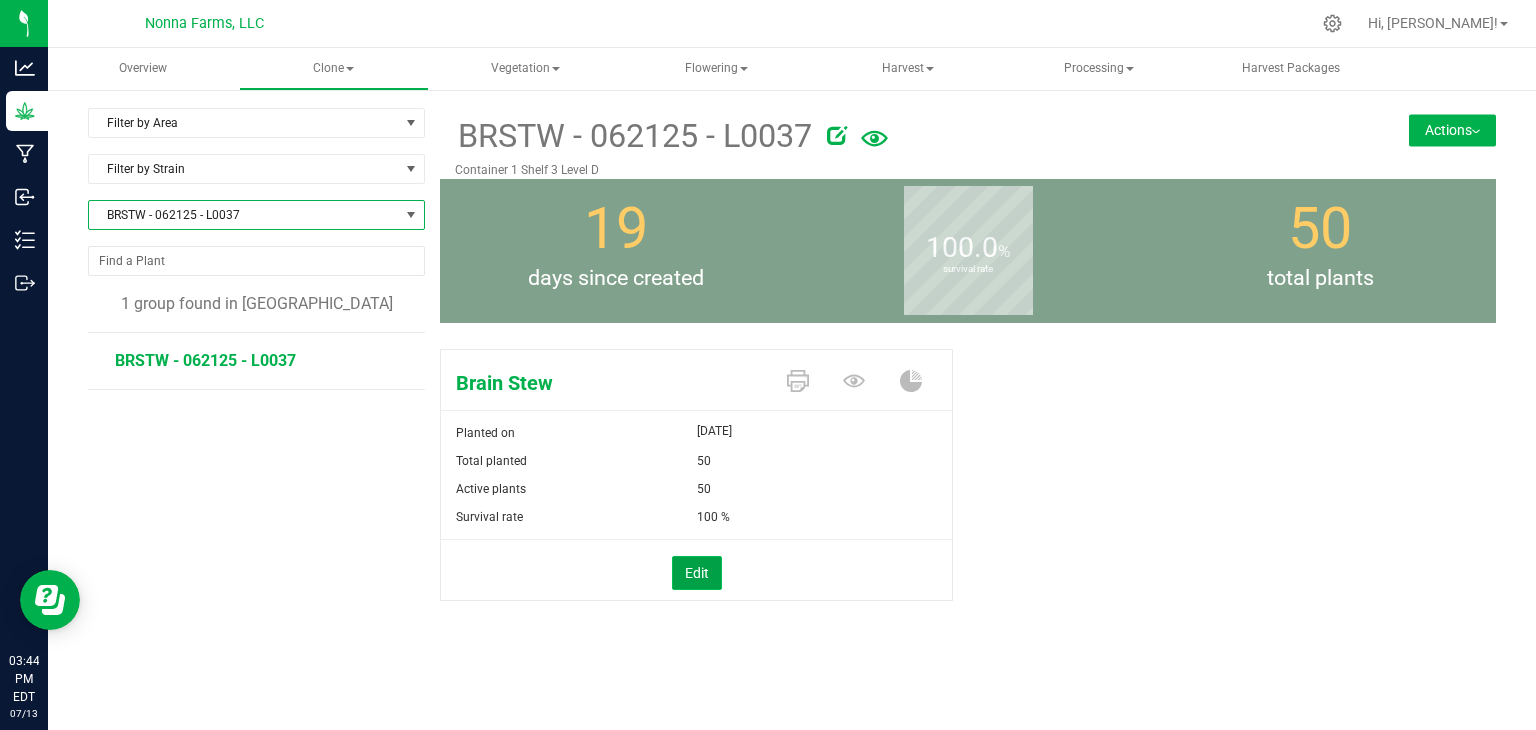 click on "Edit" at bounding box center [697, 573] 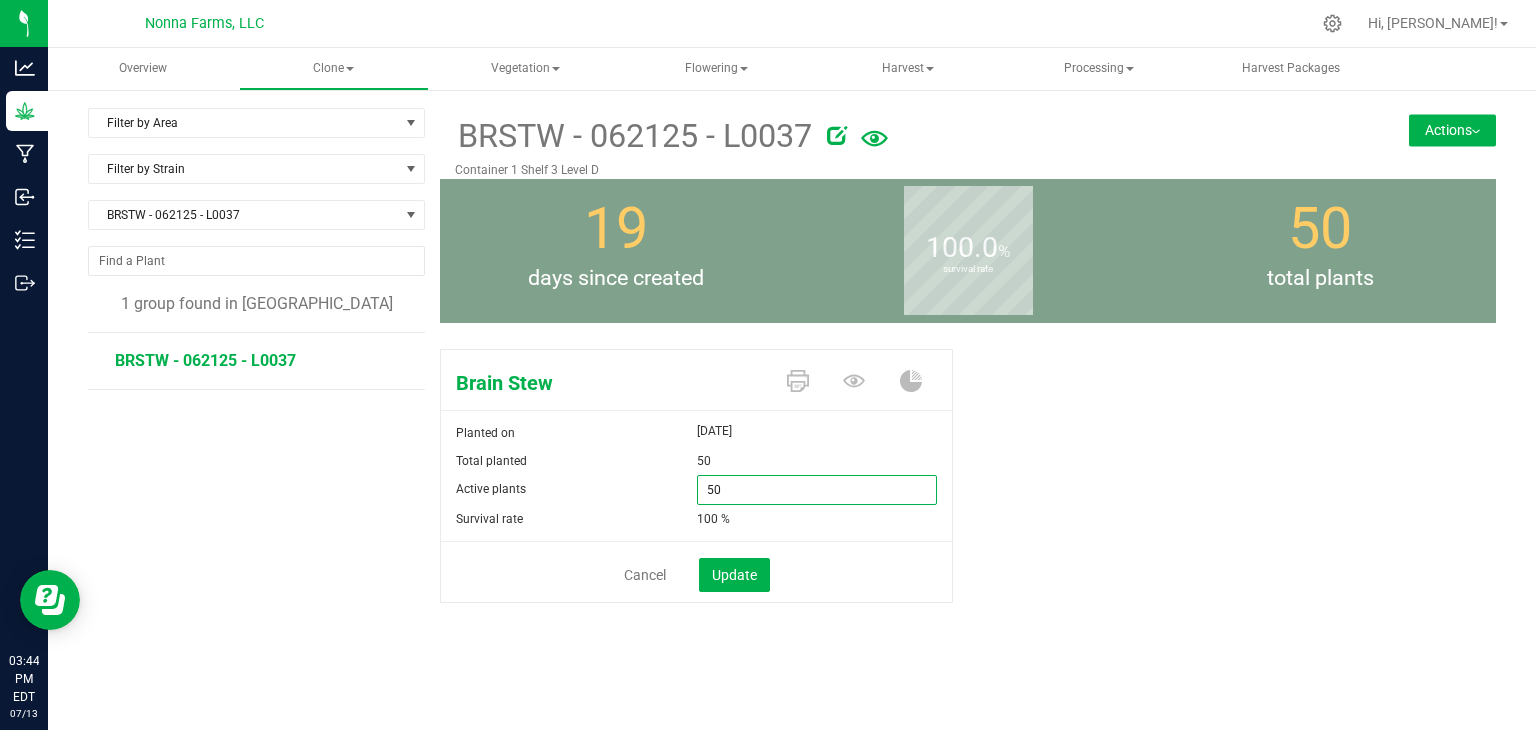 drag, startPoint x: 764, startPoint y: 487, endPoint x: 626, endPoint y: 487, distance: 138 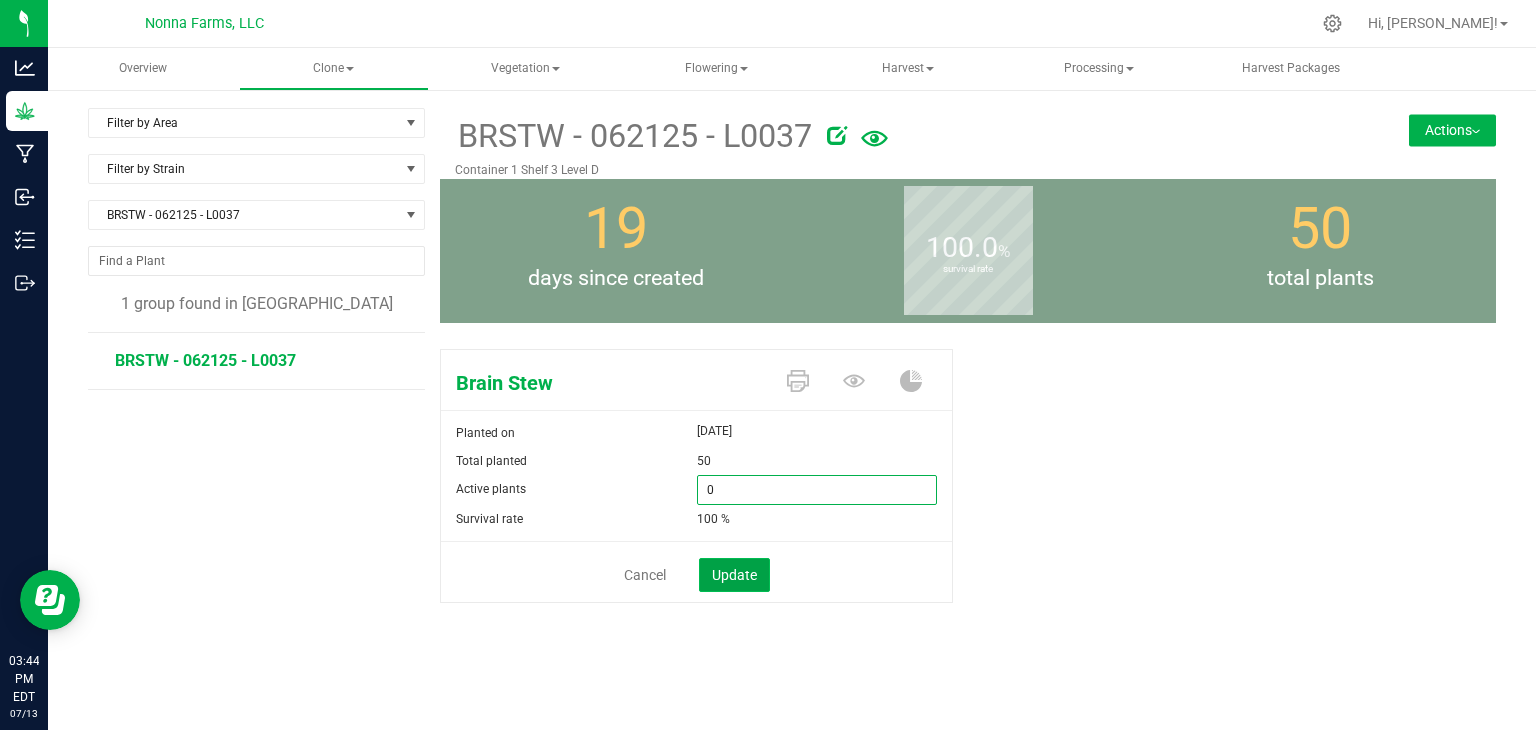 type on "0" 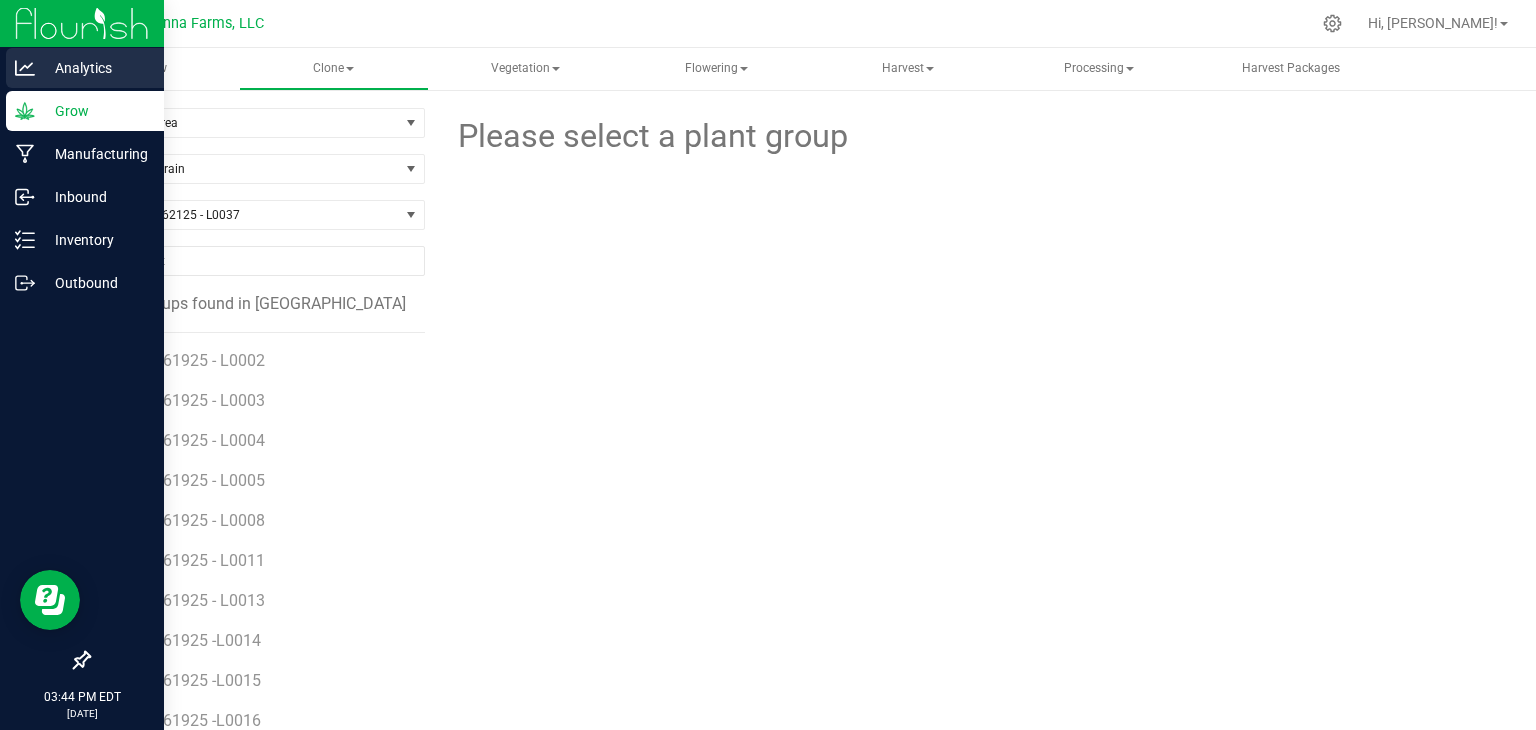click on "Analytics" at bounding box center (95, 68) 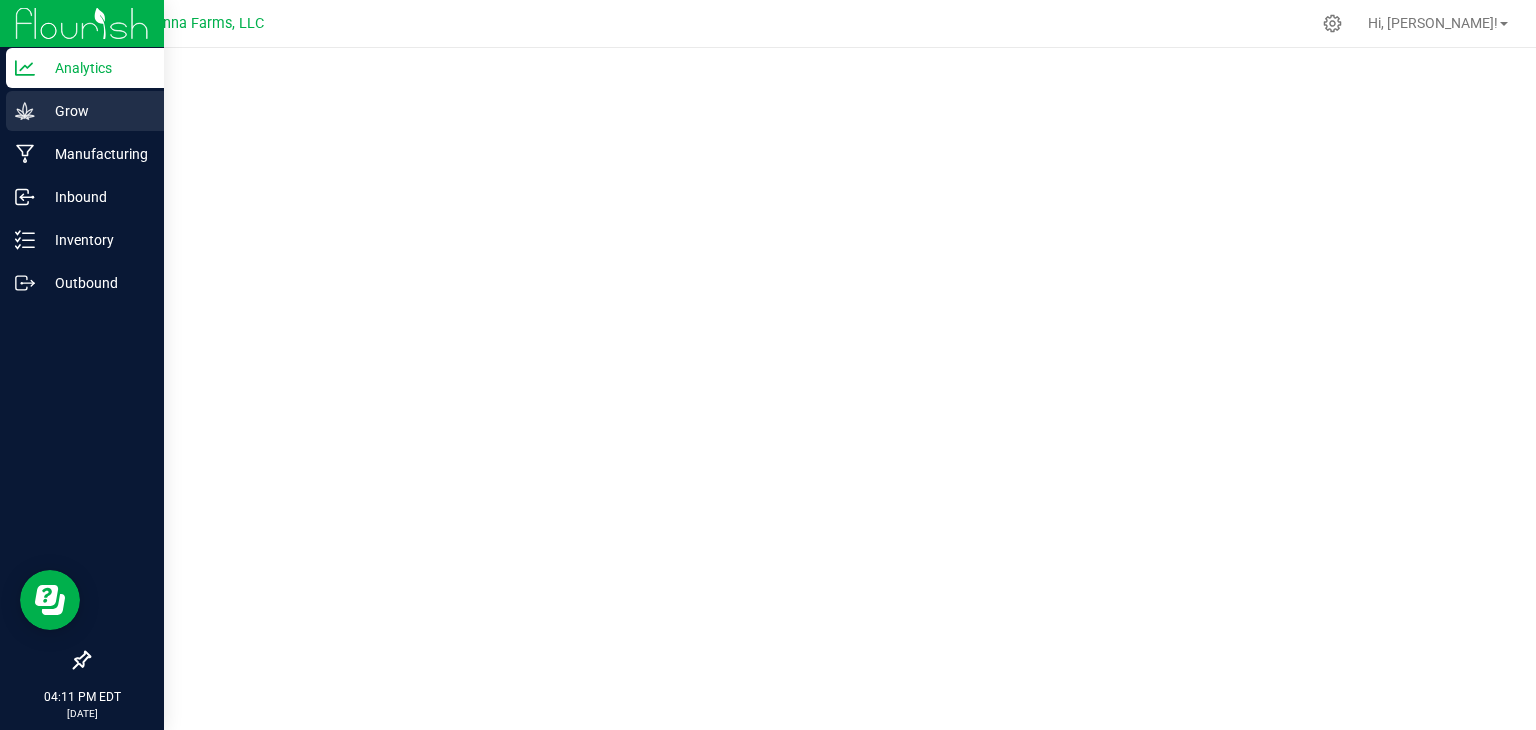 click on "Grow" at bounding box center (95, 111) 